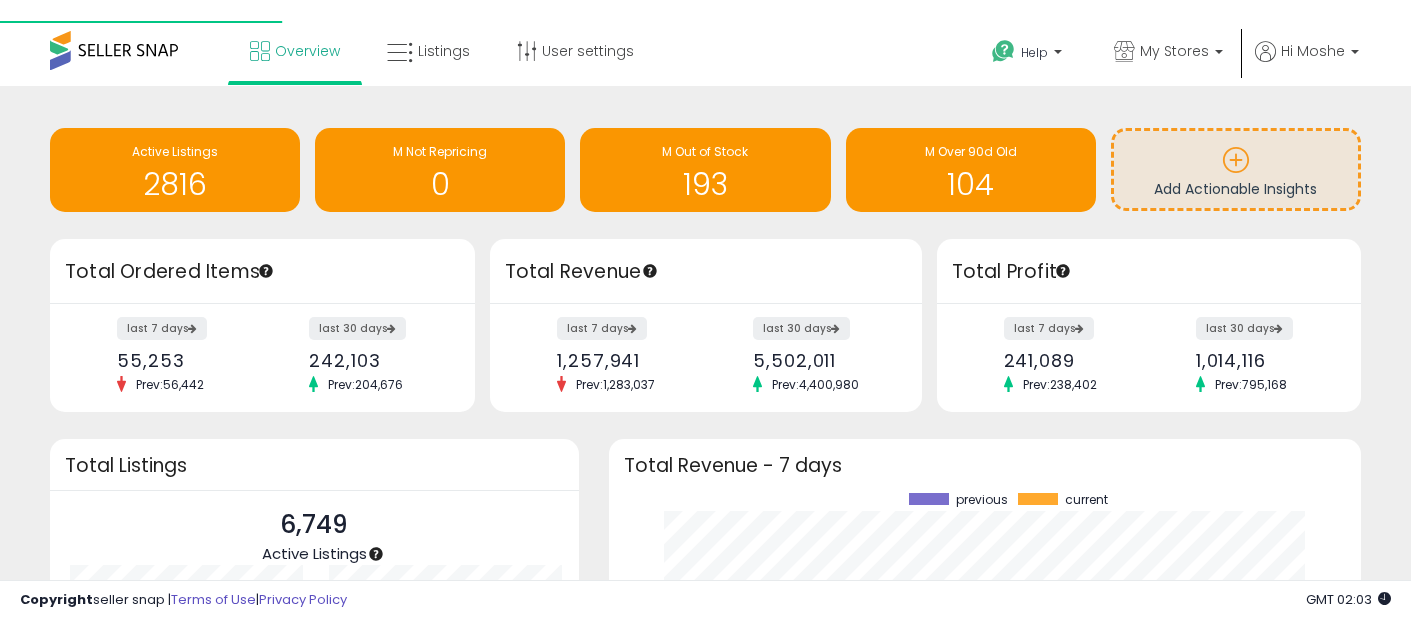 scroll, scrollTop: 0, scrollLeft: 0, axis: both 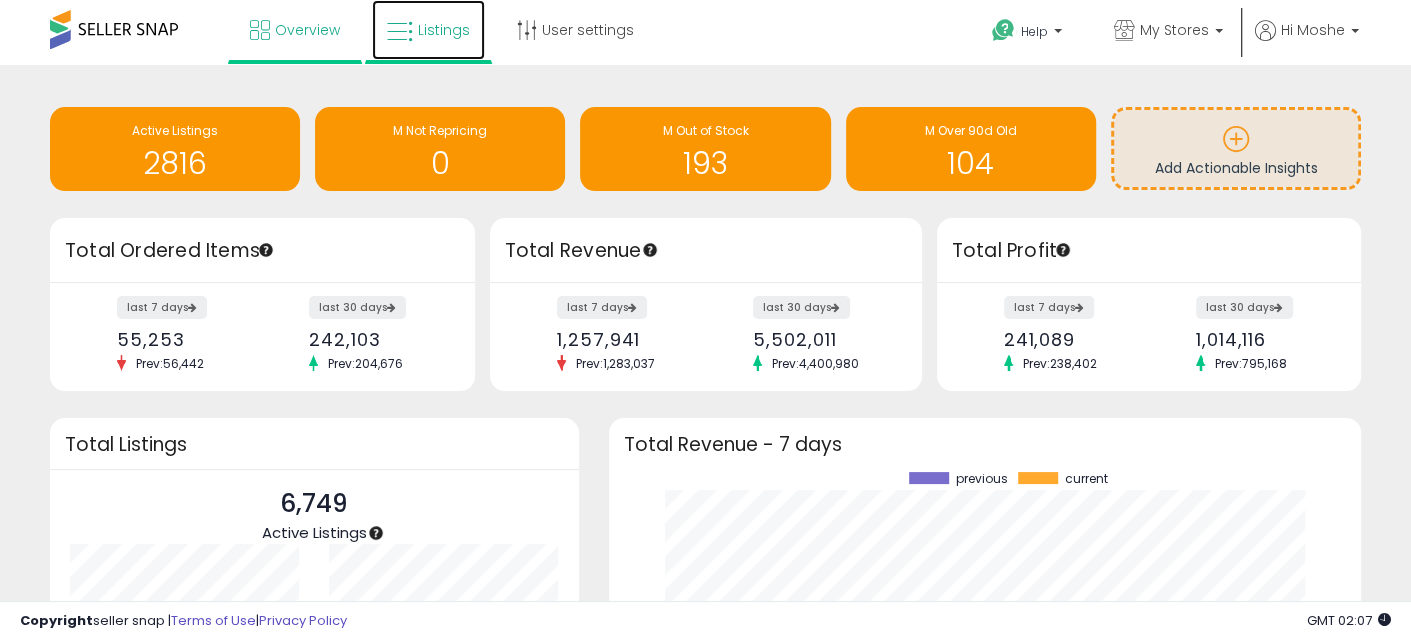 click on "Listings" at bounding box center (444, 30) 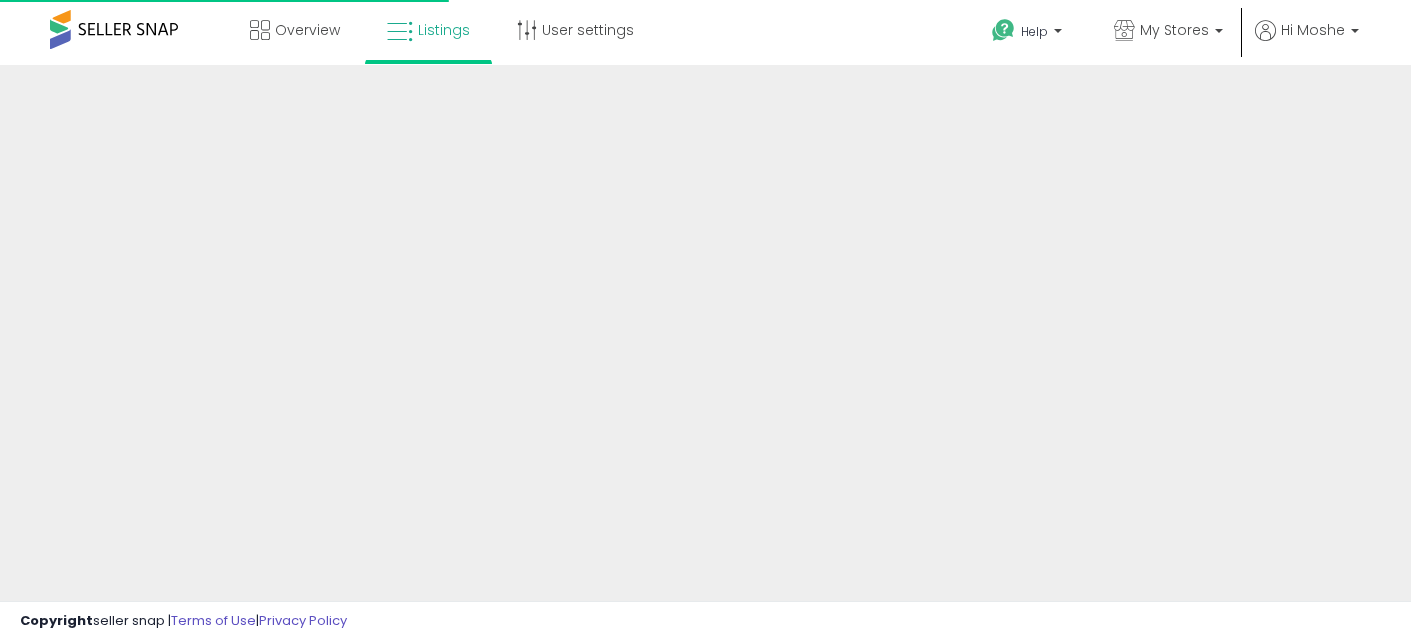 scroll, scrollTop: 0, scrollLeft: 0, axis: both 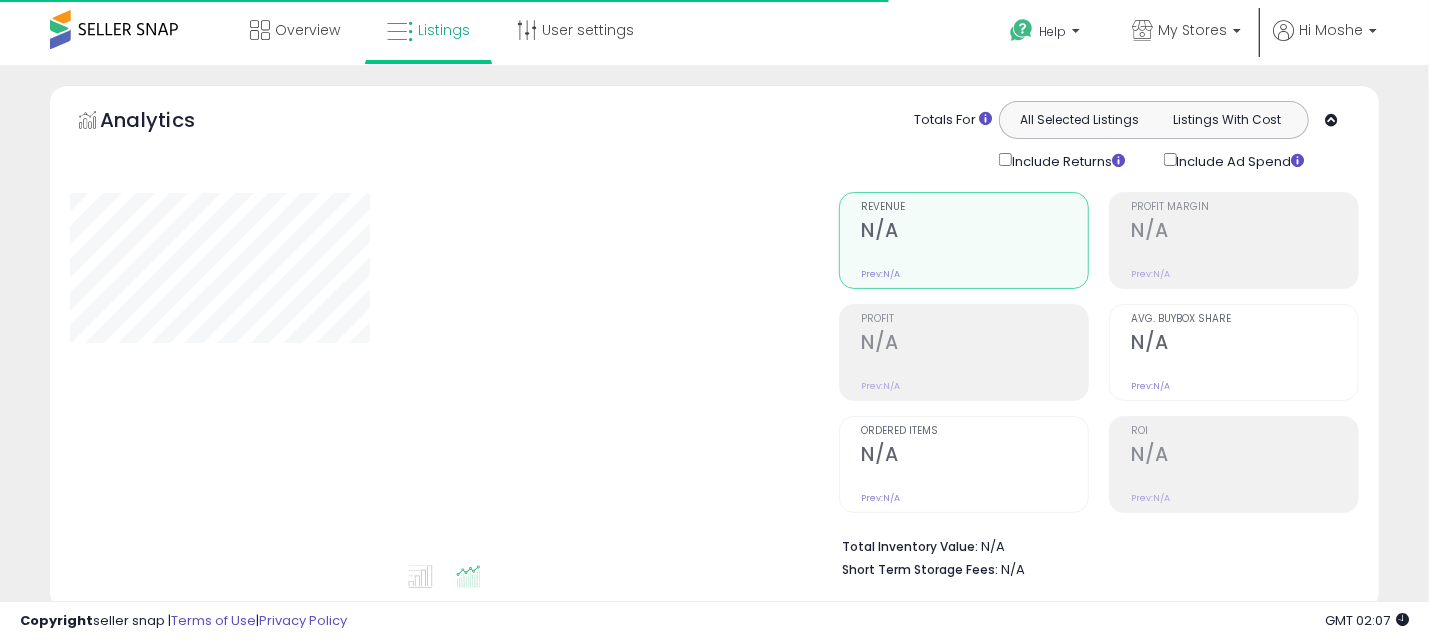 select on "**" 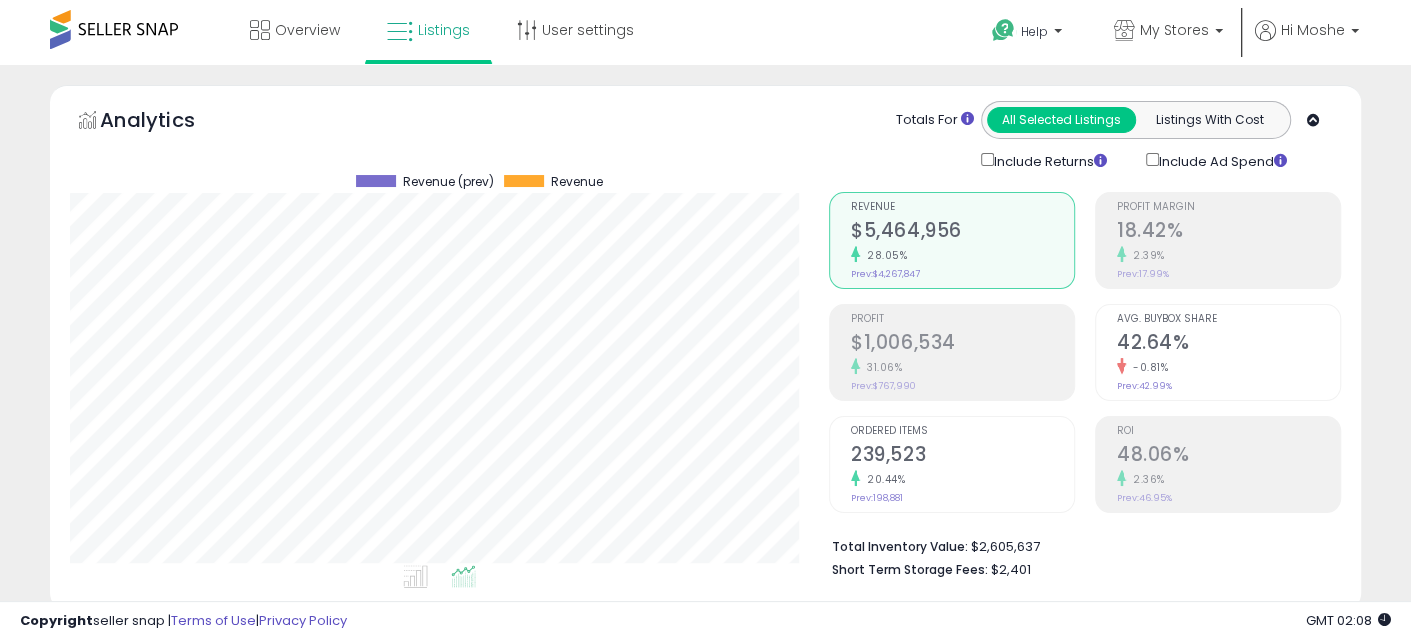scroll, scrollTop: 999589, scrollLeft: 999241, axis: both 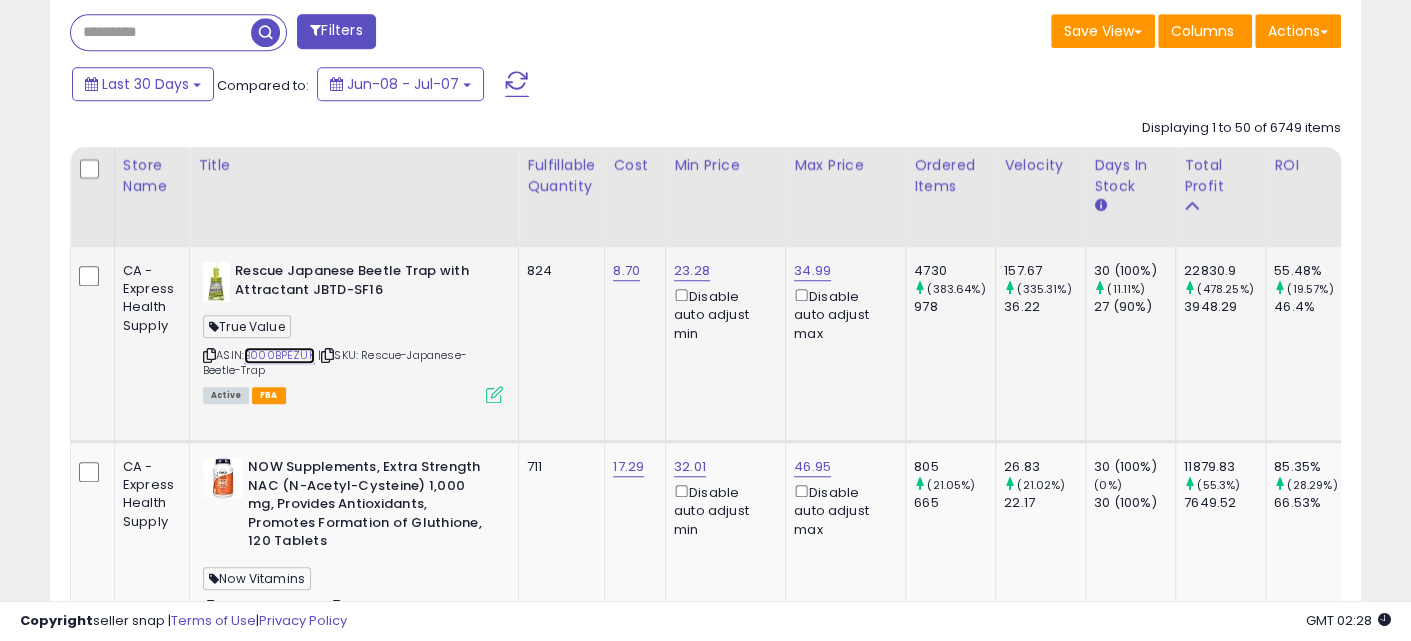 click on "B000BPEZUK" at bounding box center (279, 355) 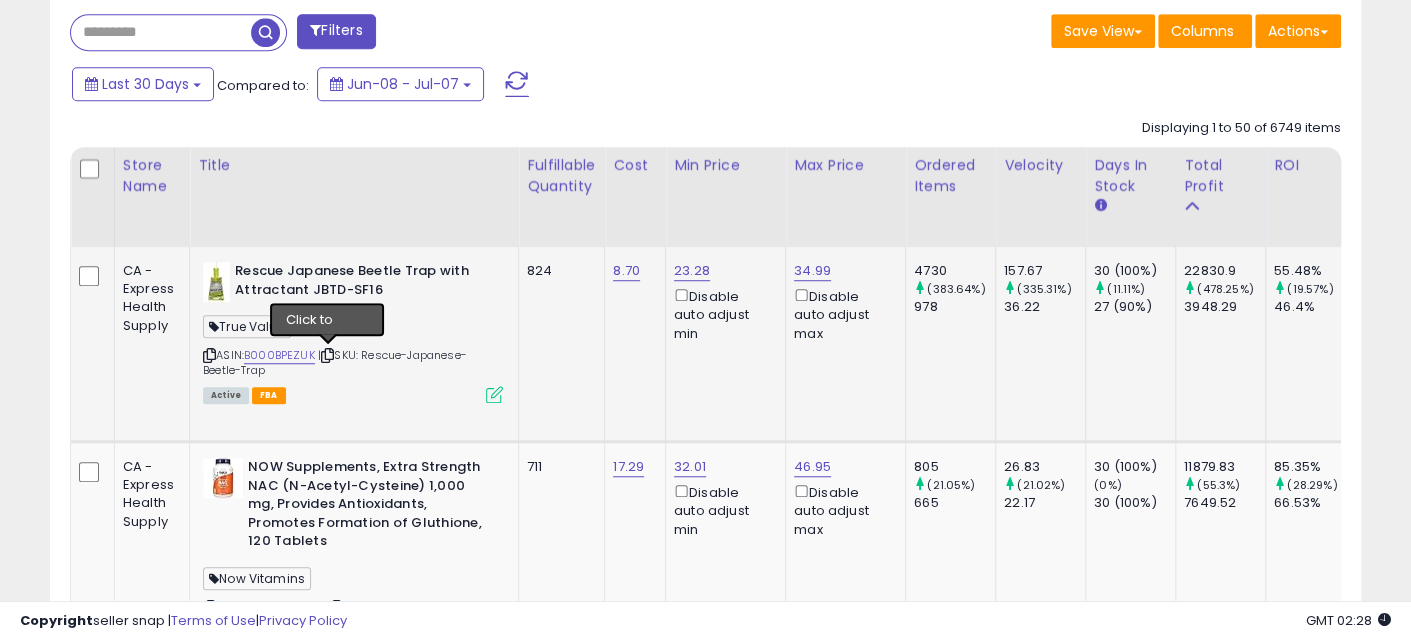 click at bounding box center (327, 355) 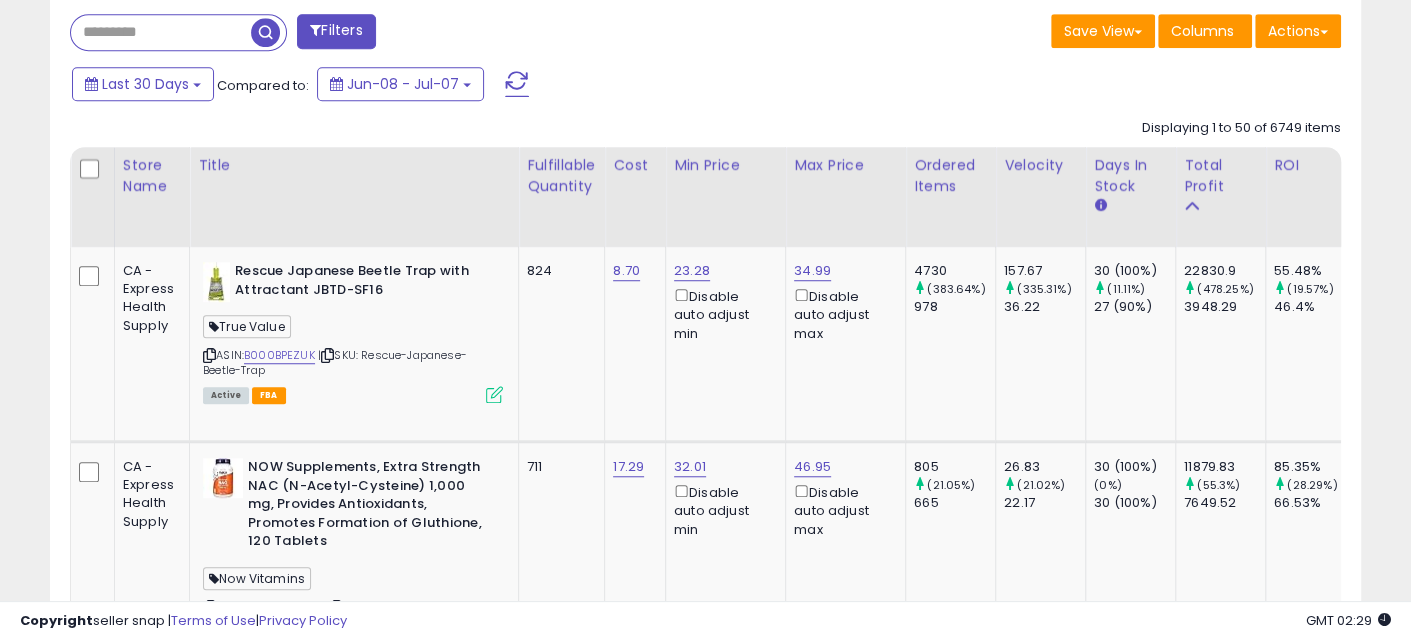 scroll, scrollTop: 0, scrollLeft: 0, axis: both 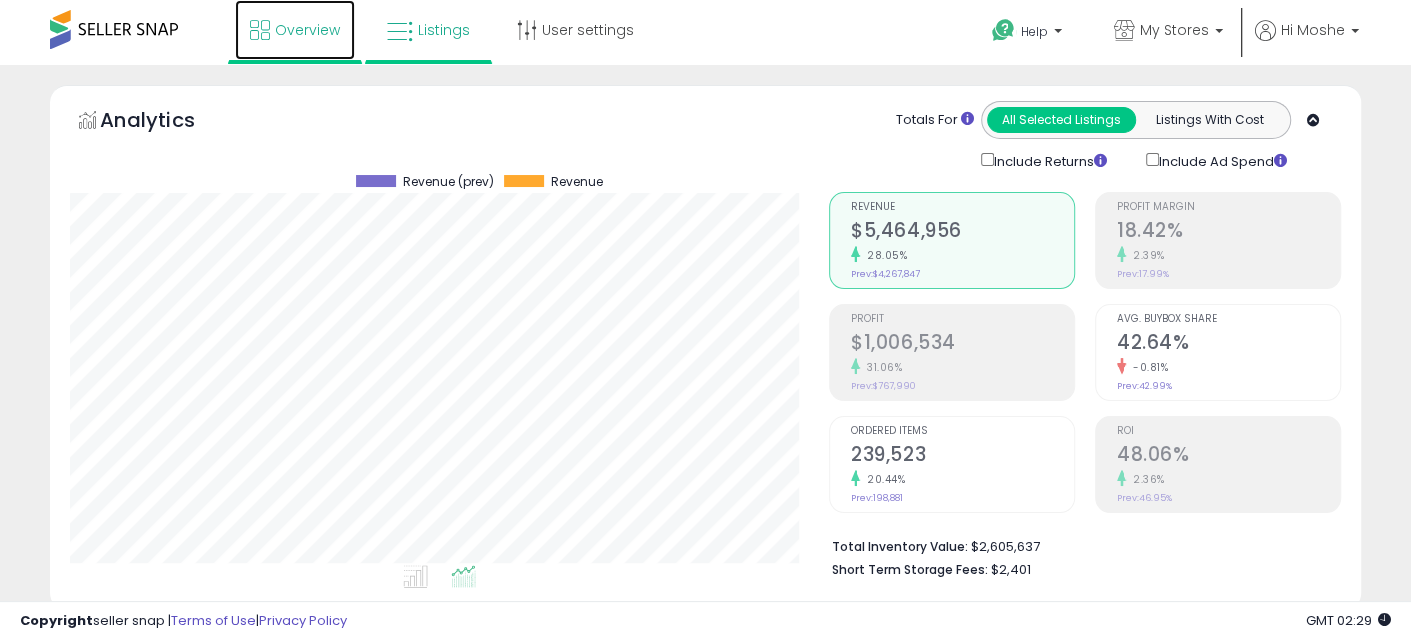 click on "Overview" at bounding box center [307, 30] 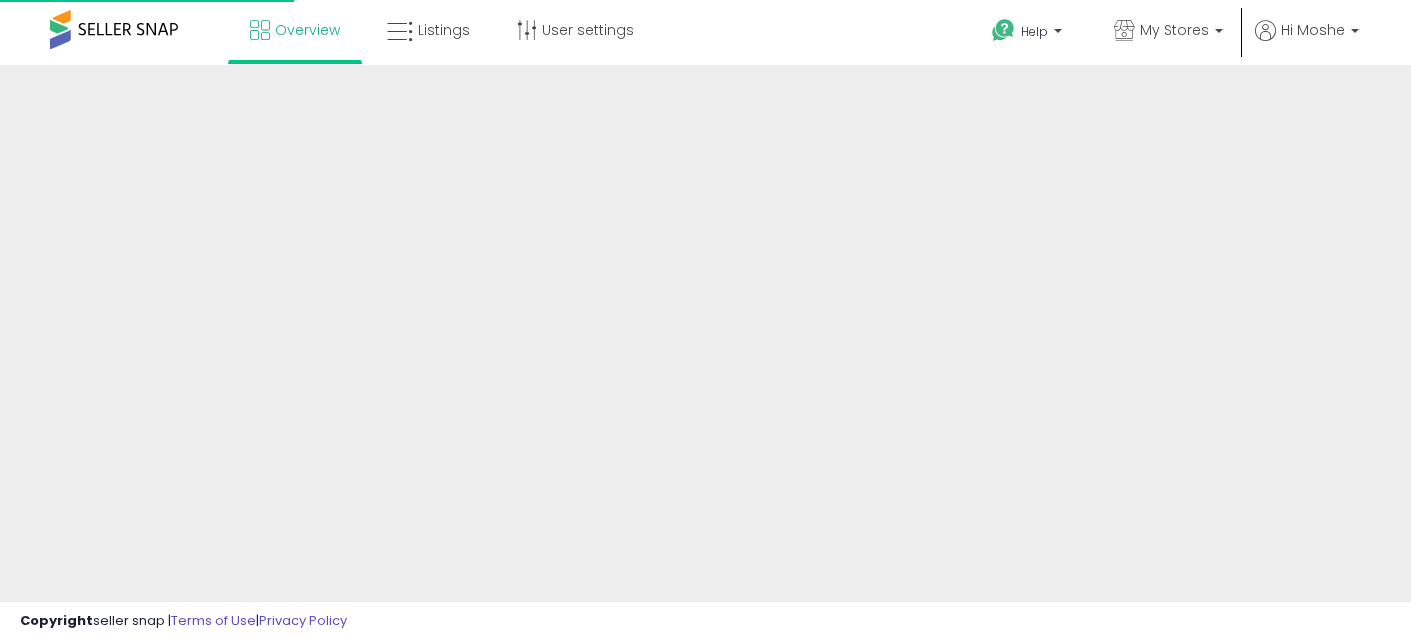 scroll, scrollTop: 0, scrollLeft: 0, axis: both 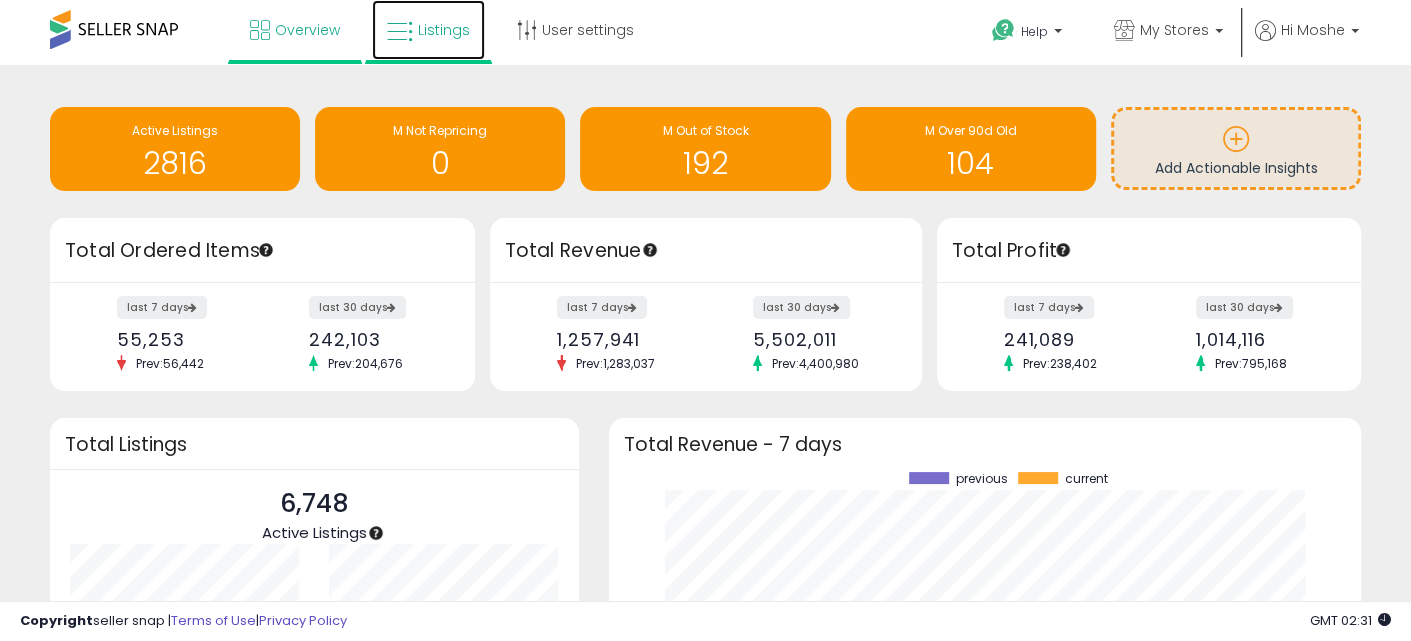 click on "Listings" at bounding box center [444, 30] 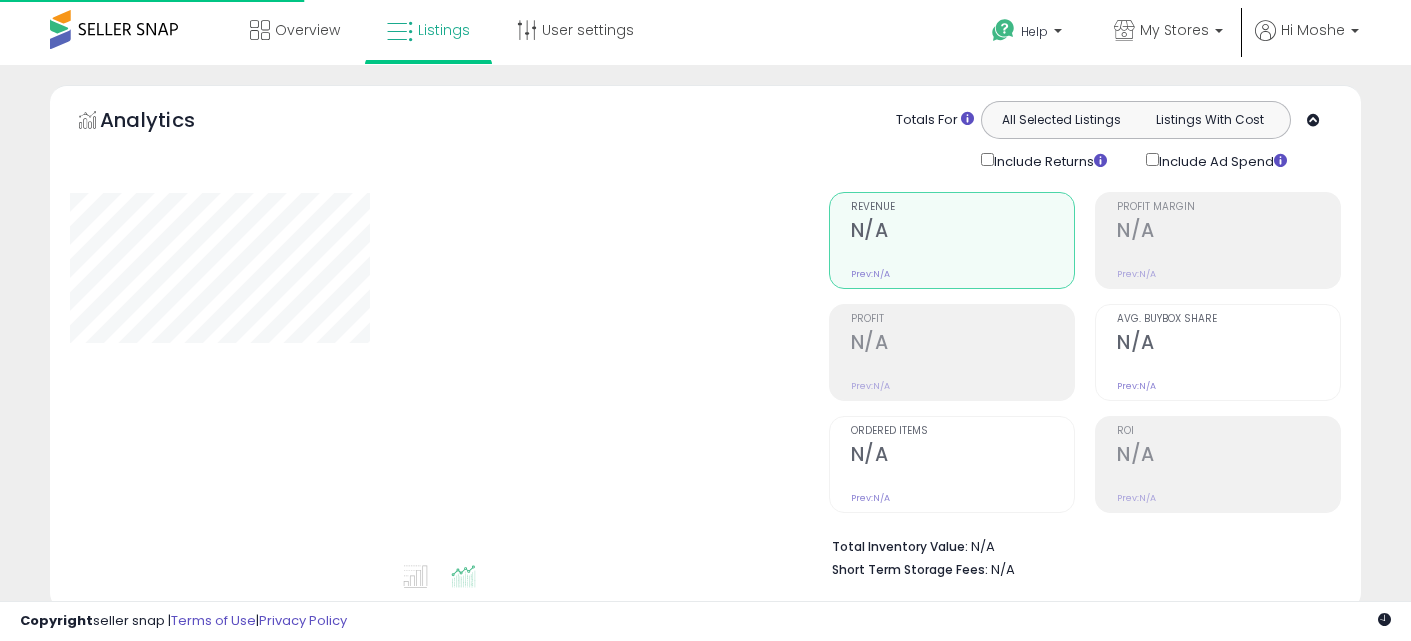 scroll, scrollTop: 0, scrollLeft: 0, axis: both 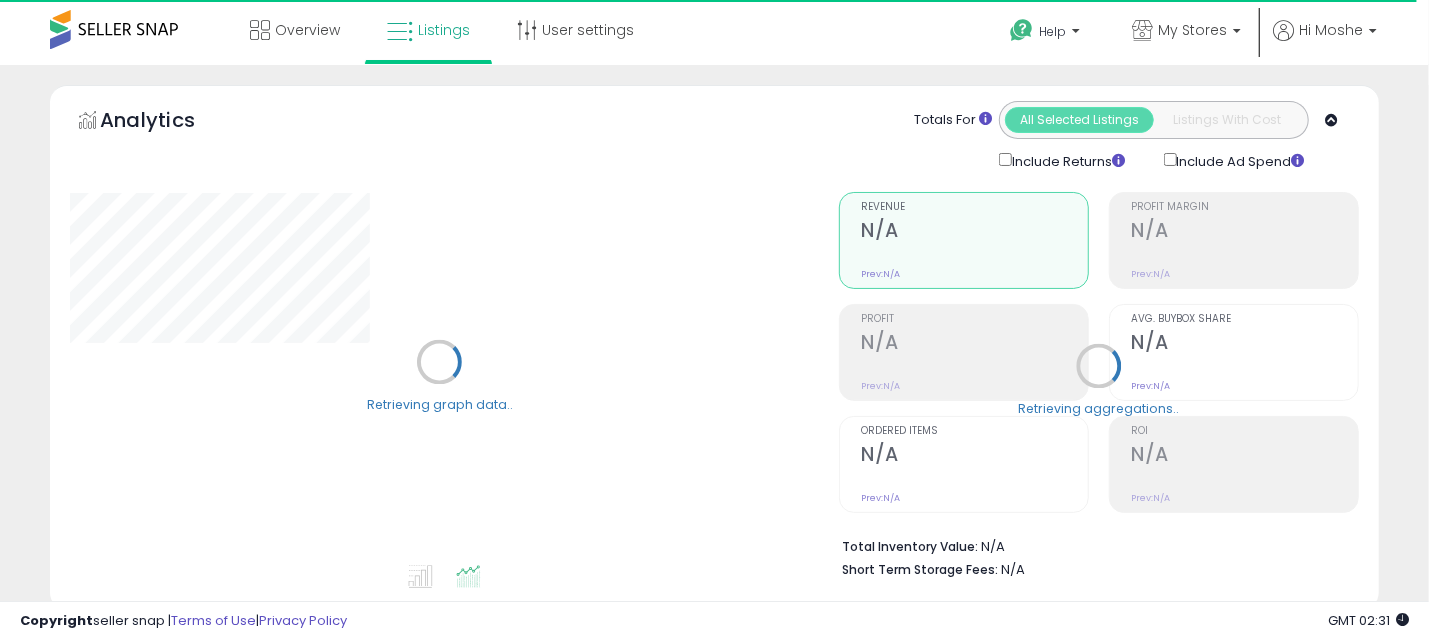 select on "**" 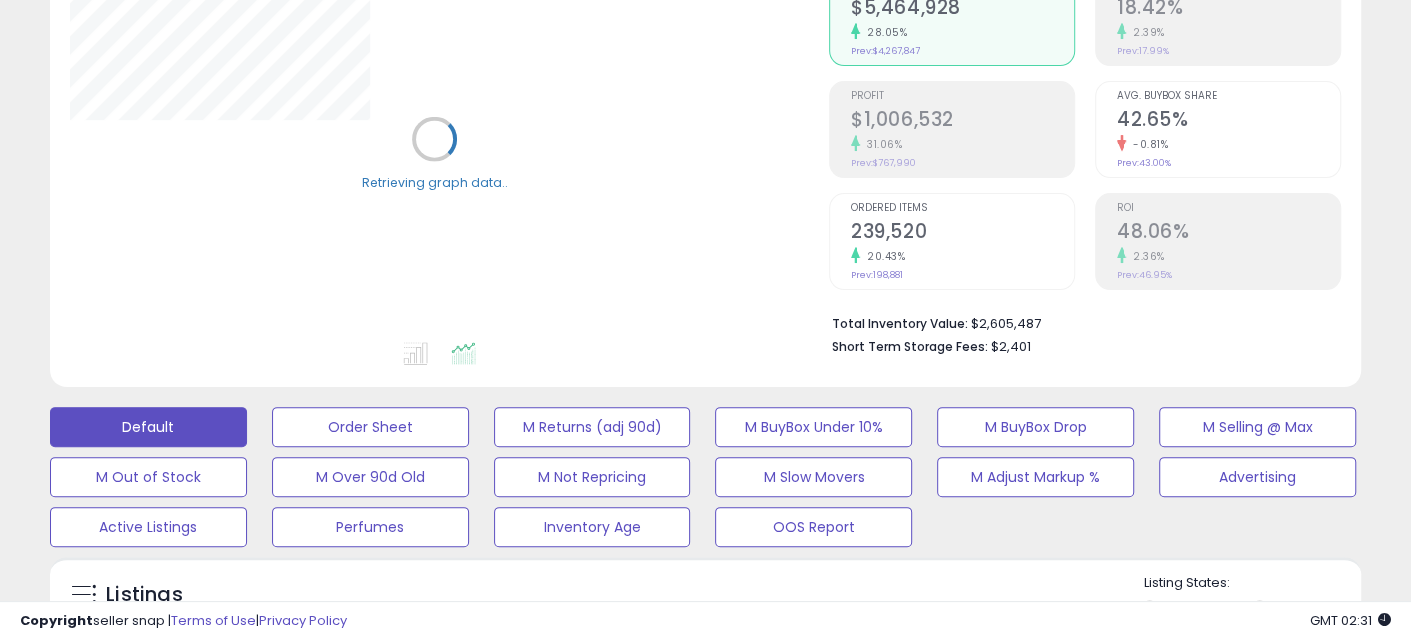 scroll, scrollTop: 249, scrollLeft: 0, axis: vertical 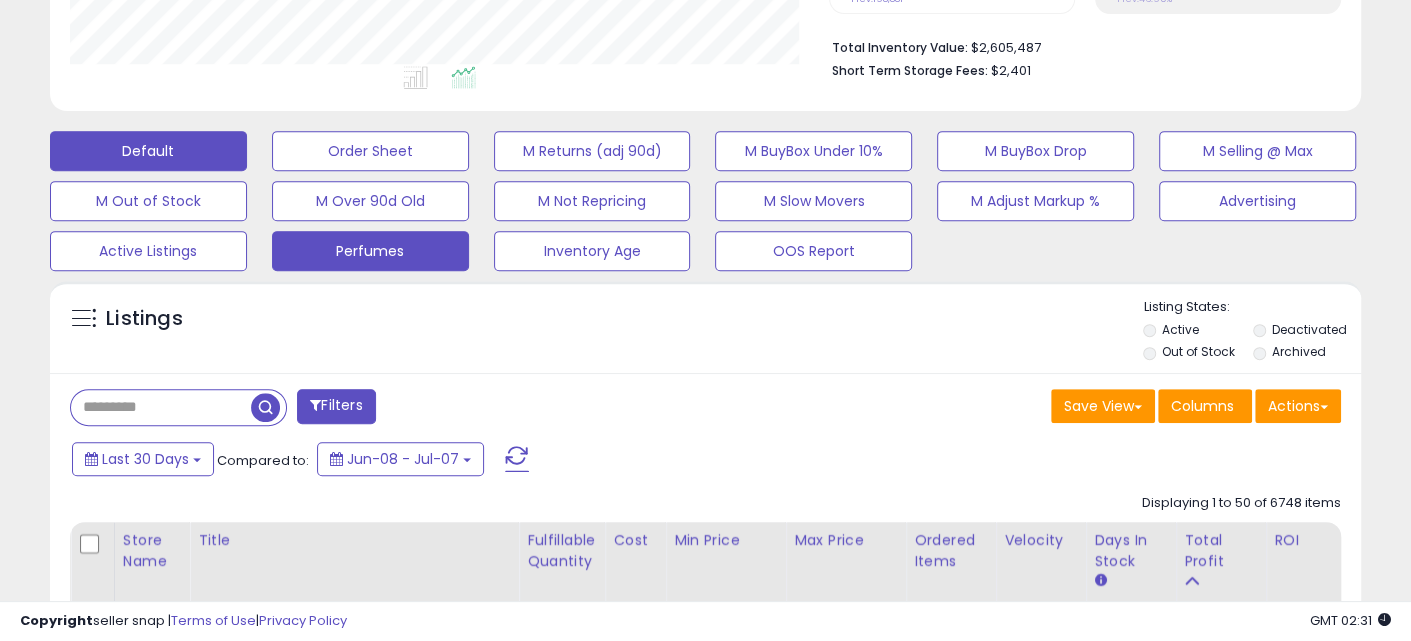 click on "Perfumes" at bounding box center (370, 151) 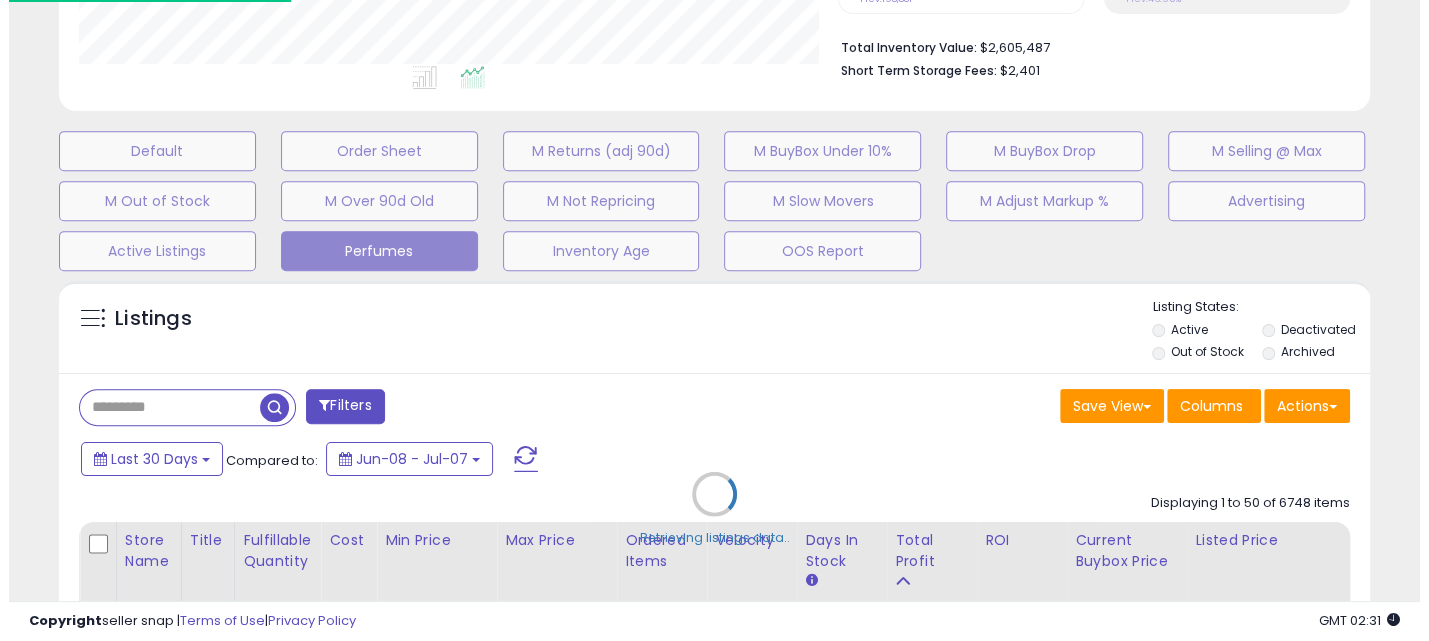 scroll, scrollTop: 999589, scrollLeft: 999230, axis: both 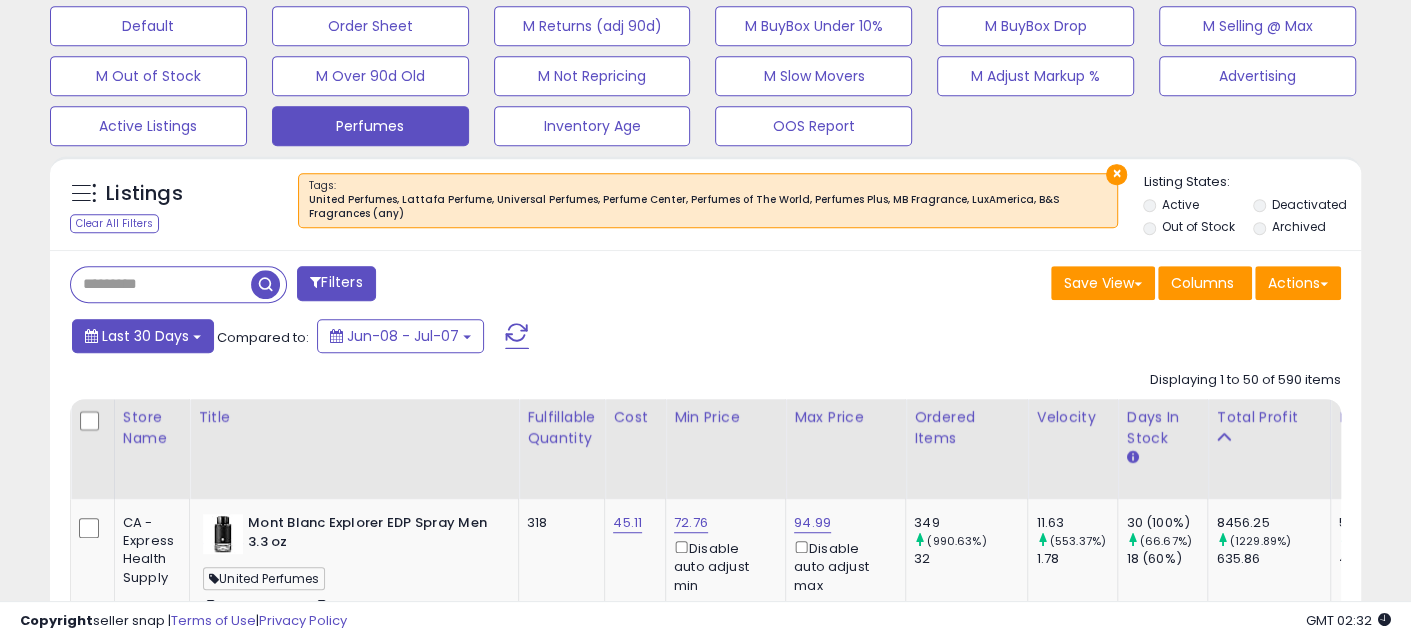 click on "Last 30 Days" at bounding box center (145, 336) 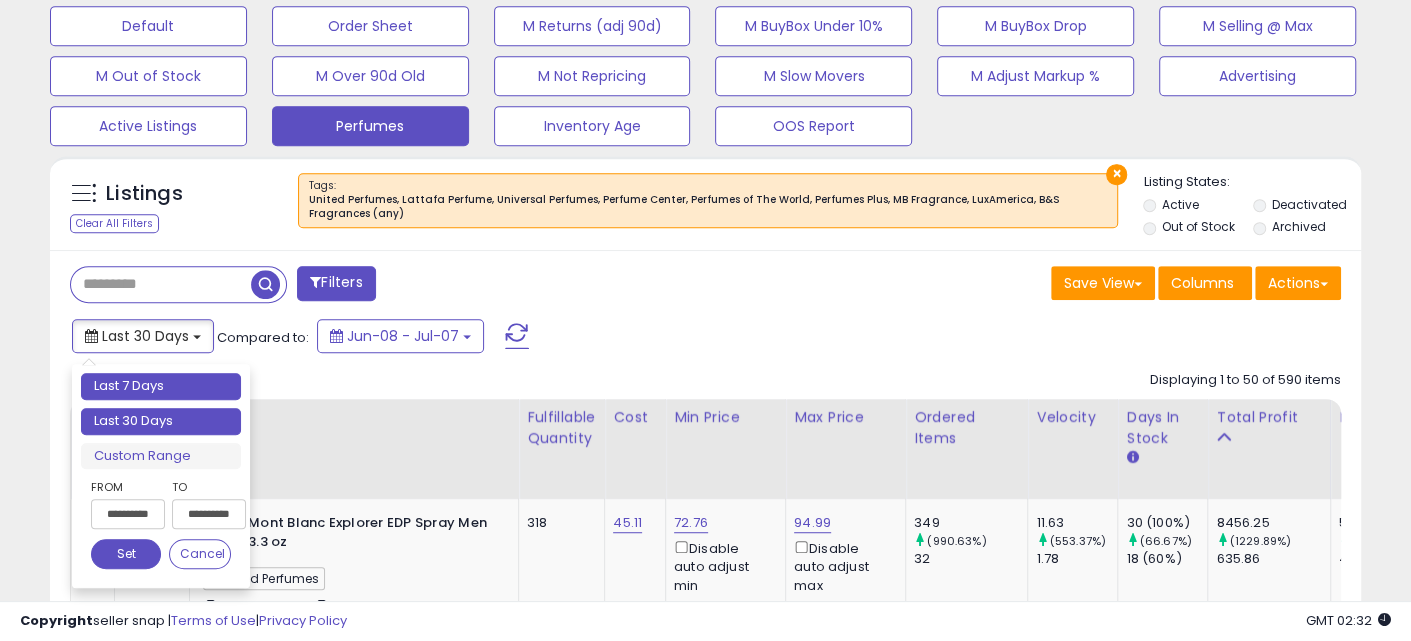 type on "**********" 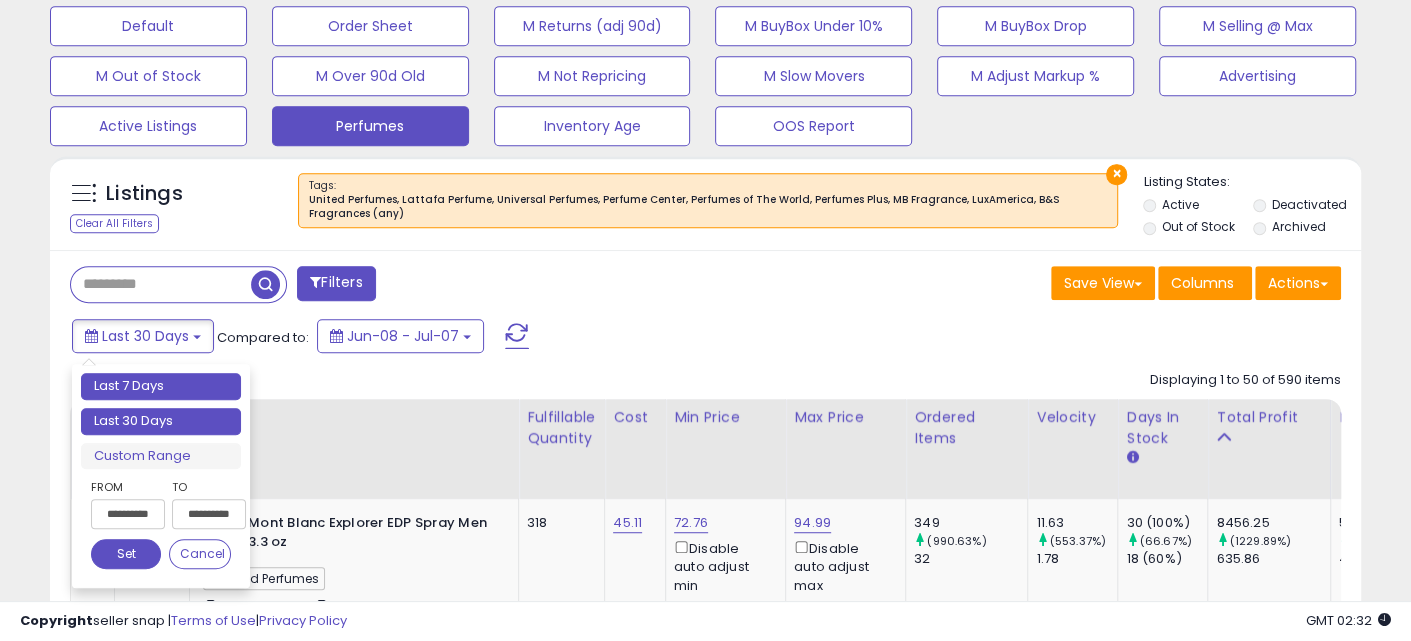 click on "Last 7 Days" at bounding box center (161, 386) 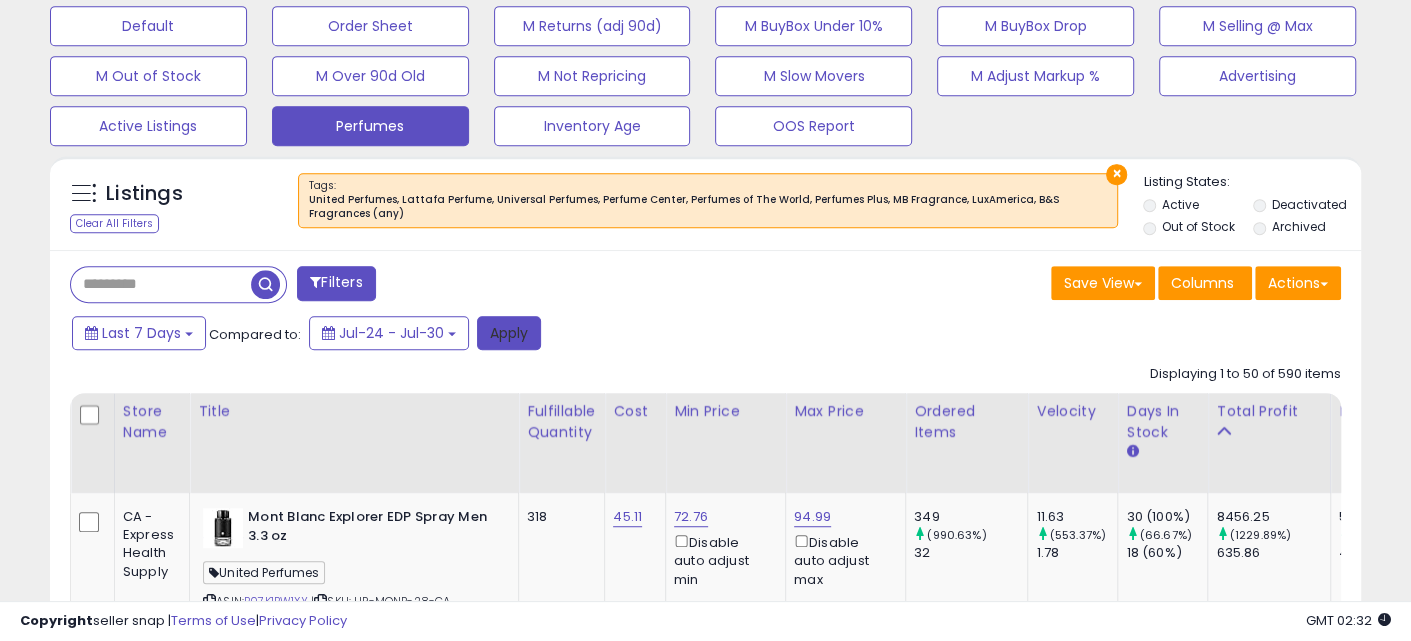click on "Apply" at bounding box center (509, 333) 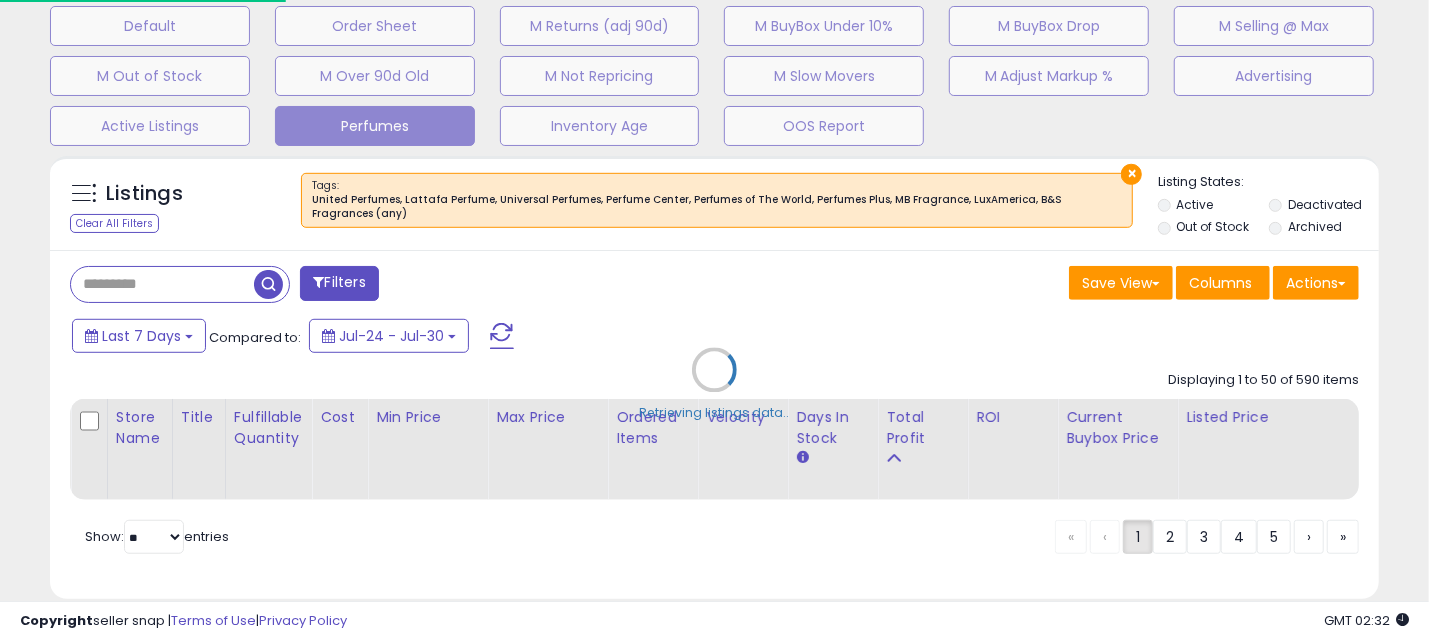 scroll, scrollTop: 999589, scrollLeft: 999230, axis: both 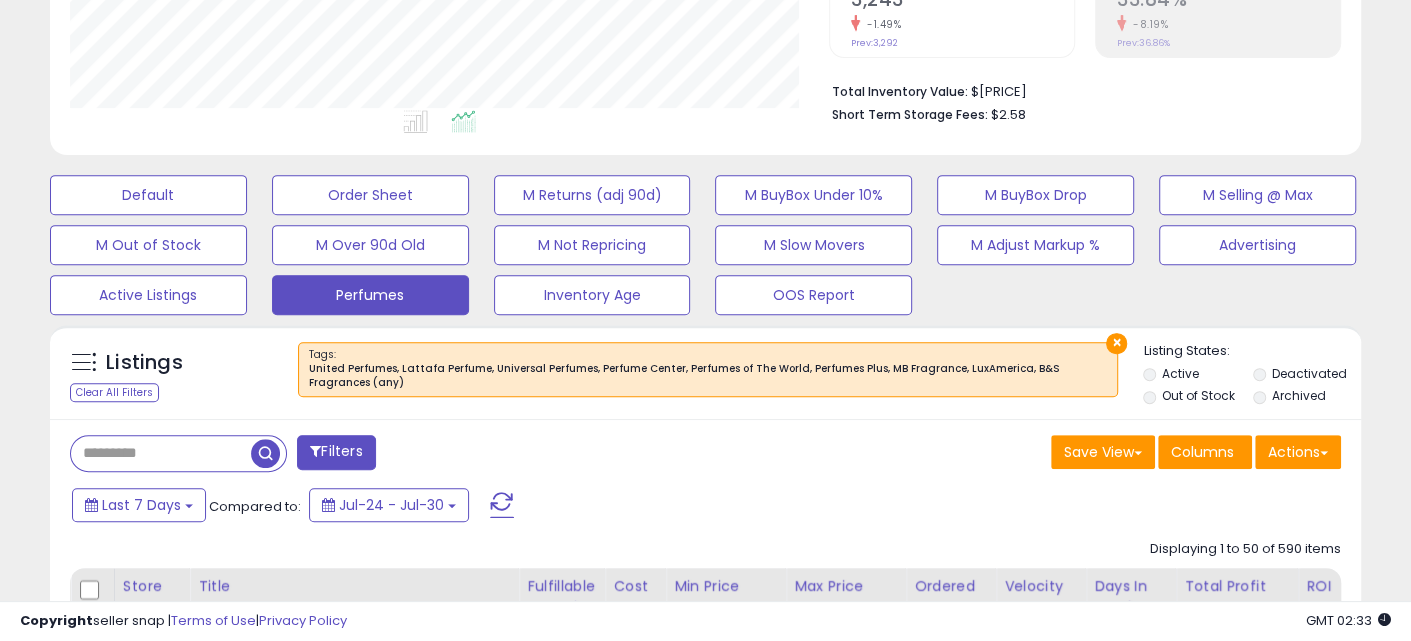click on "×" at bounding box center [1116, 343] 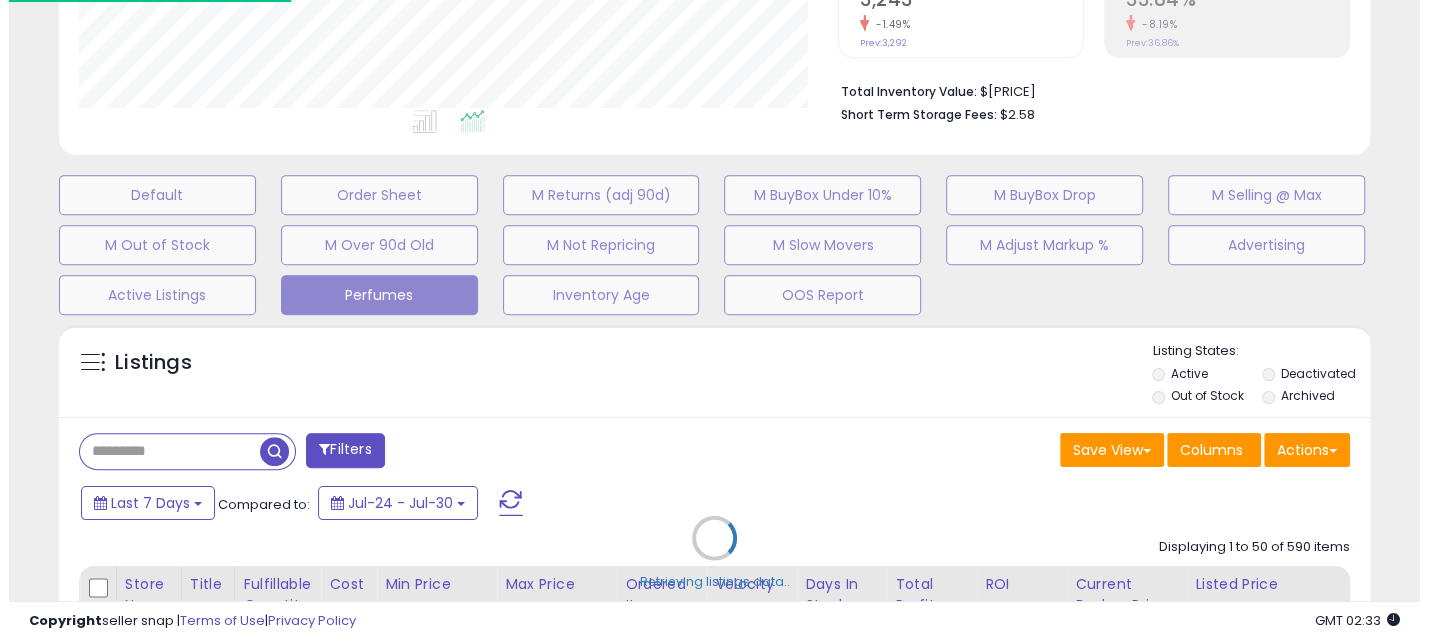 scroll, scrollTop: 999589, scrollLeft: 999230, axis: both 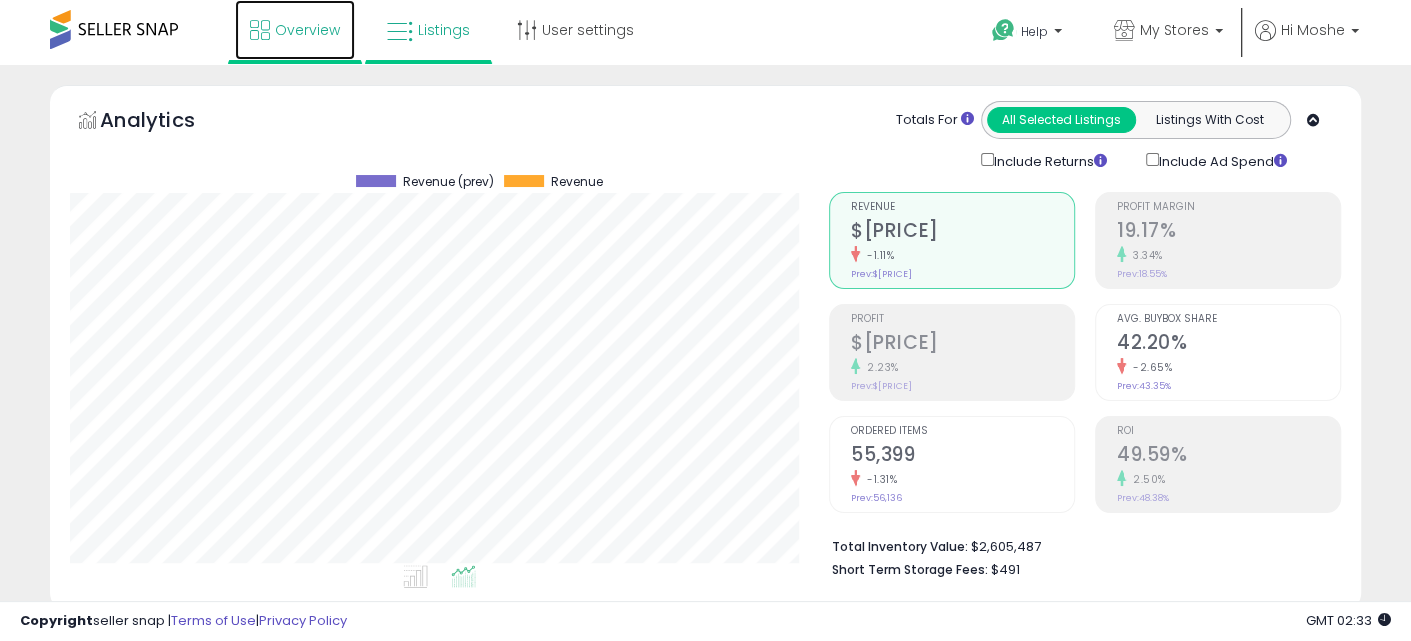 click on "Overview" at bounding box center [295, 30] 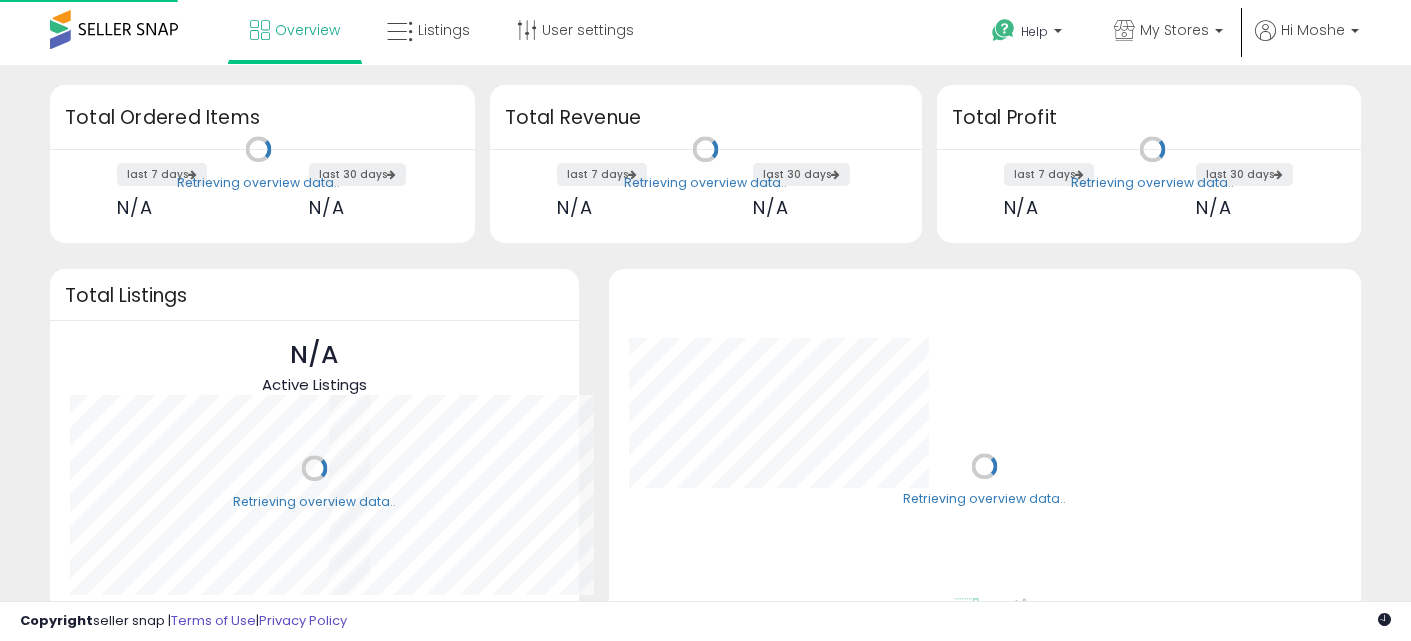 scroll, scrollTop: 0, scrollLeft: 0, axis: both 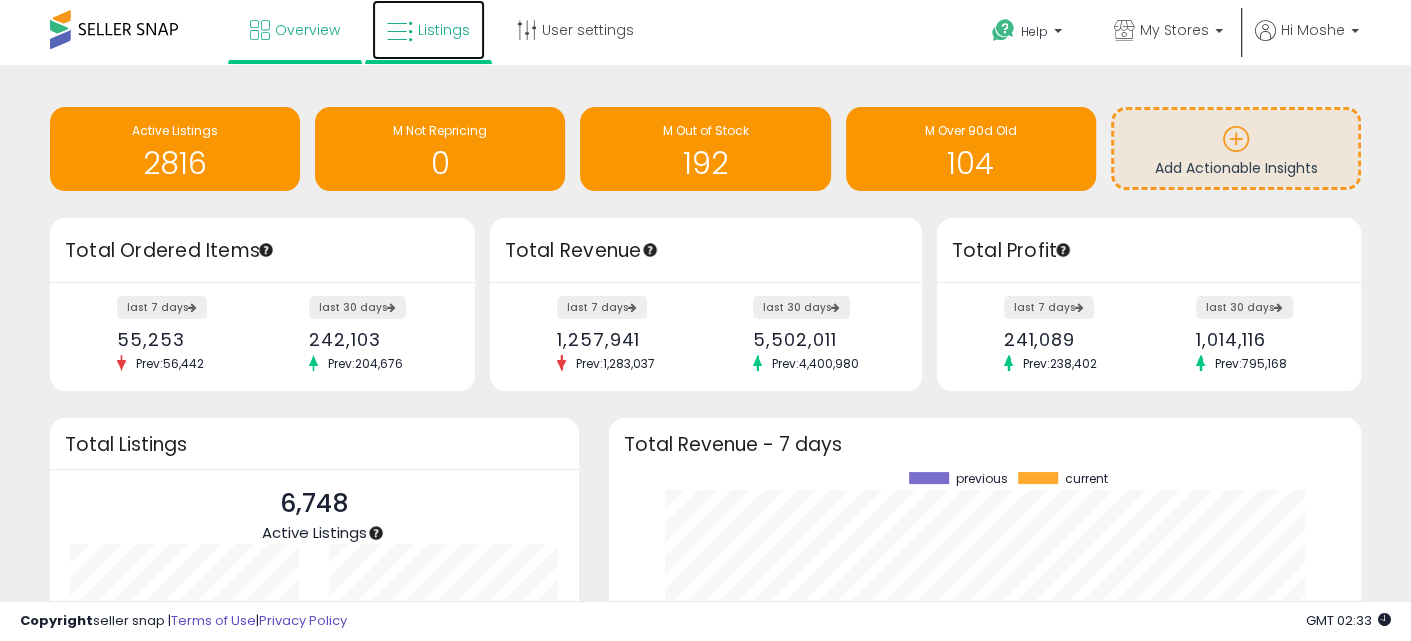 click on "Listings" at bounding box center (444, 30) 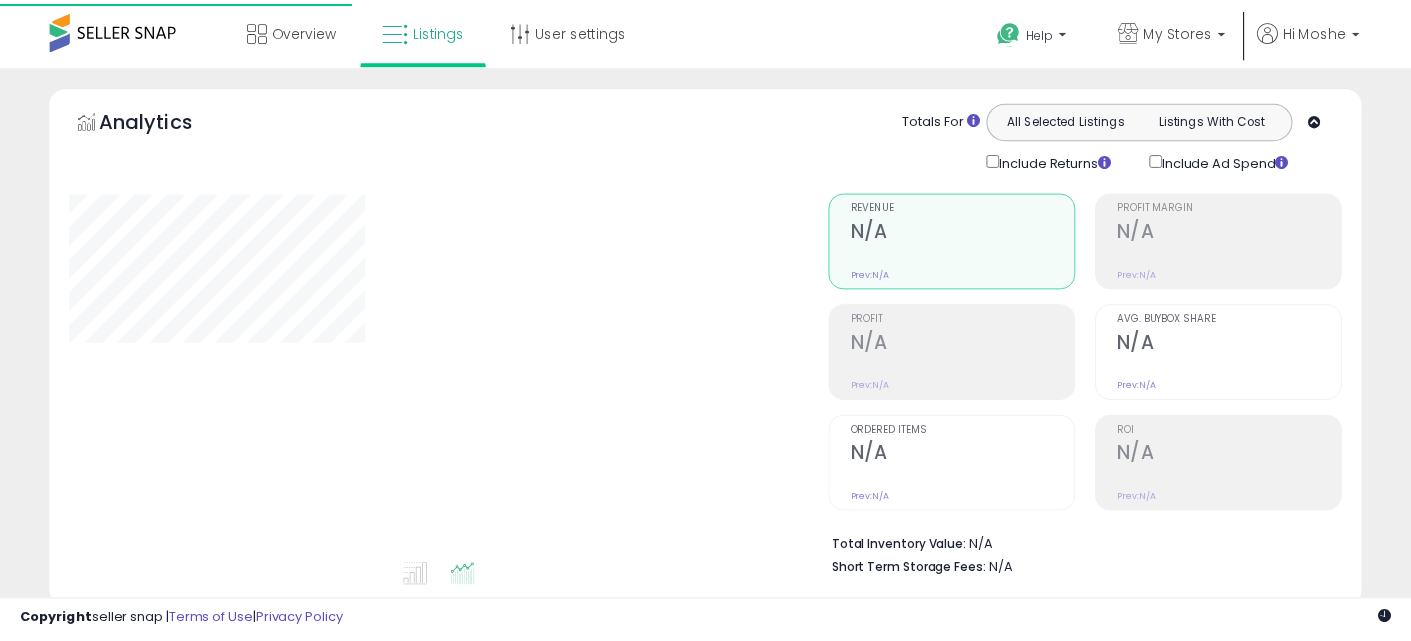 scroll, scrollTop: 0, scrollLeft: 0, axis: both 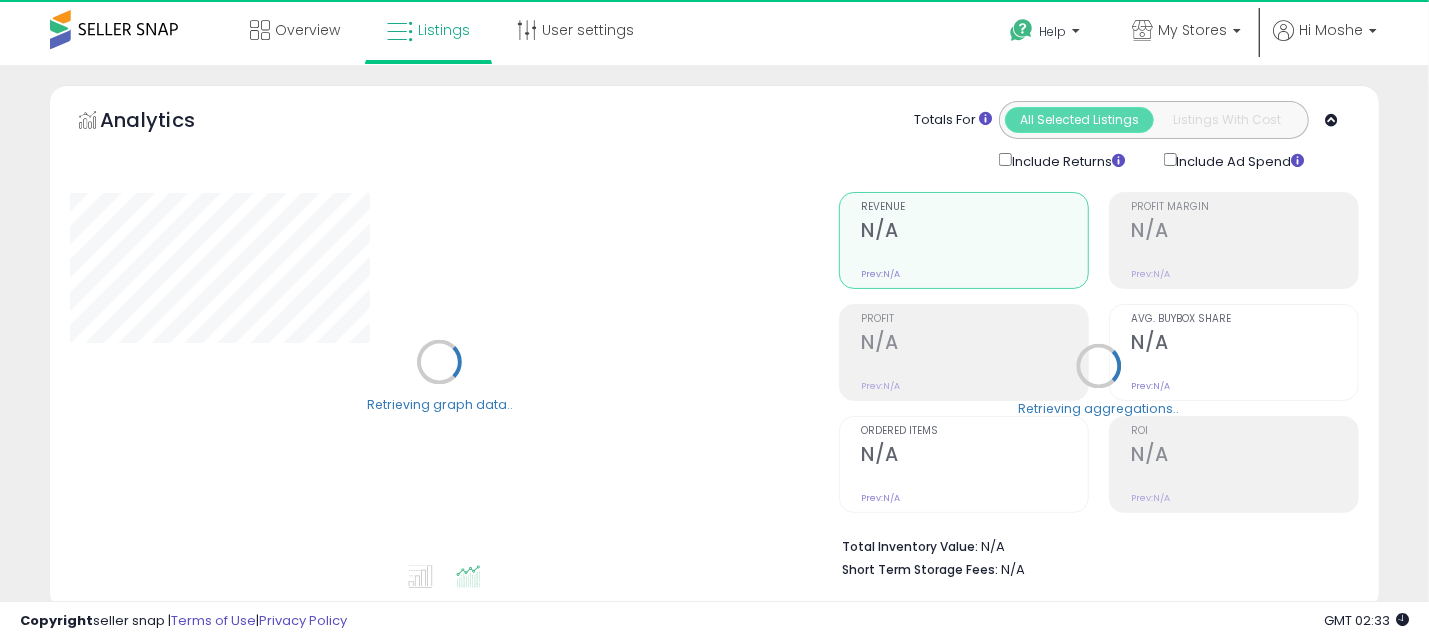 select on "**" 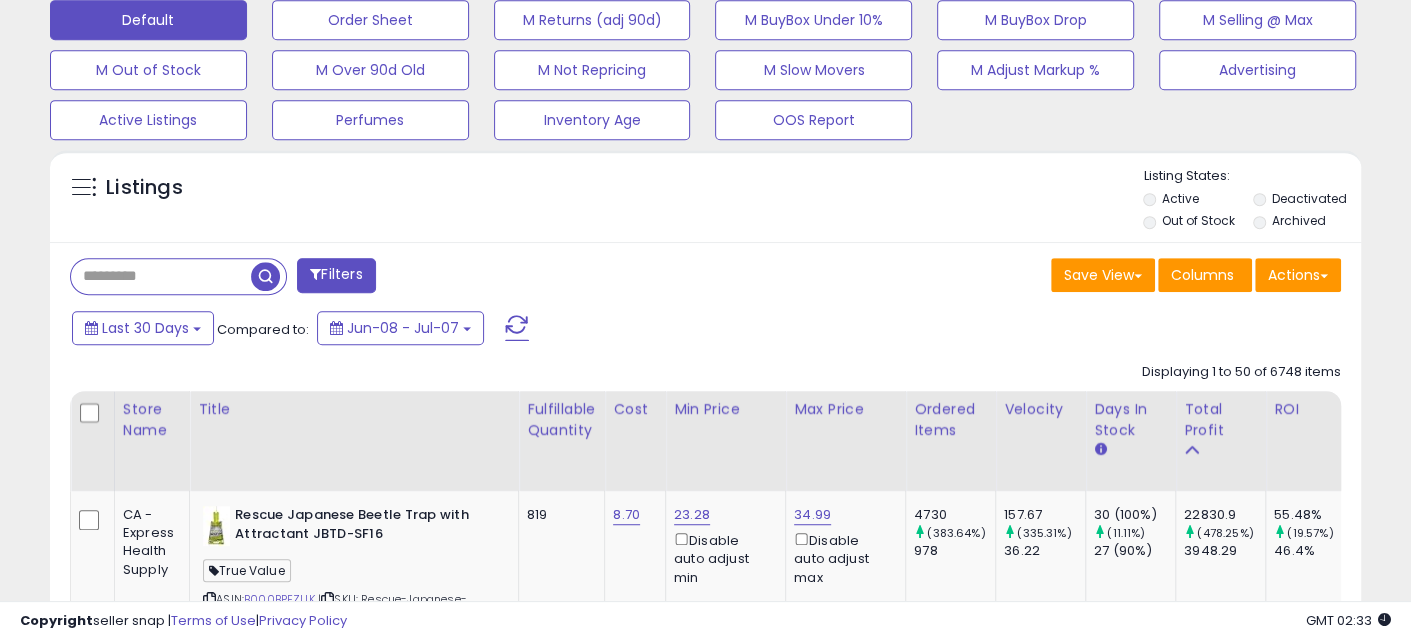 scroll, scrollTop: 749, scrollLeft: 0, axis: vertical 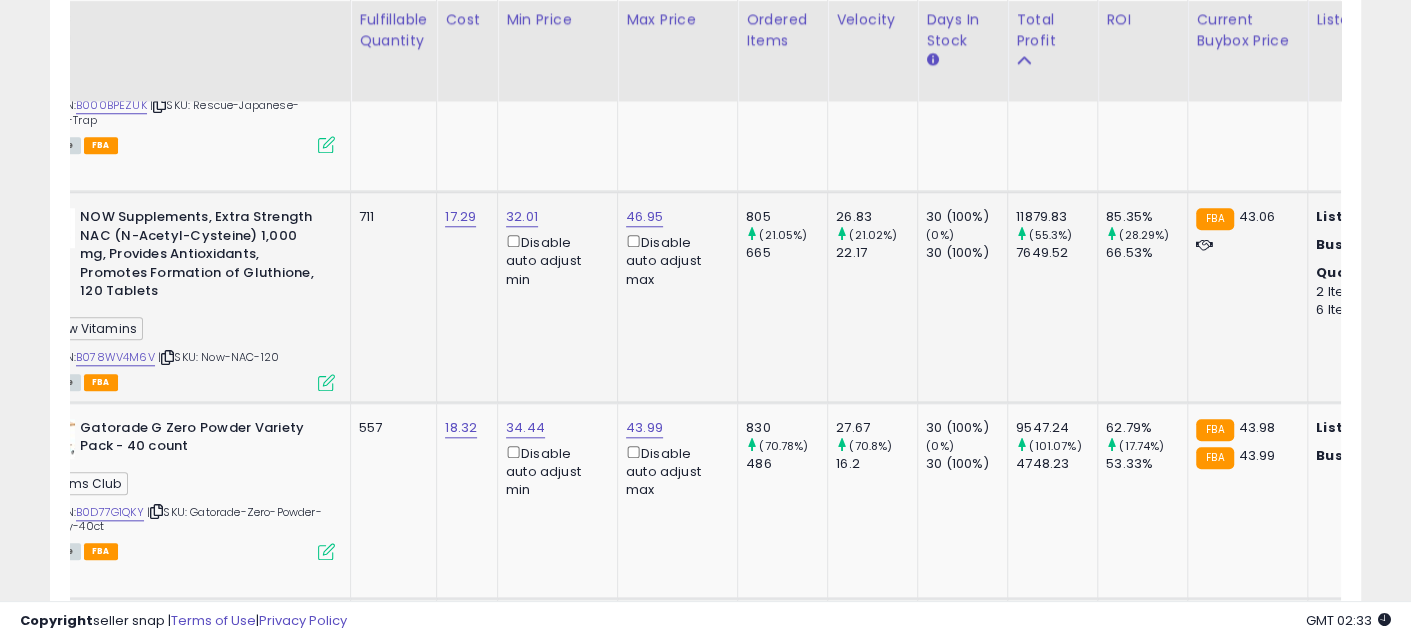 drag, startPoint x: 752, startPoint y: 322, endPoint x: 880, endPoint y: 327, distance: 128.09763 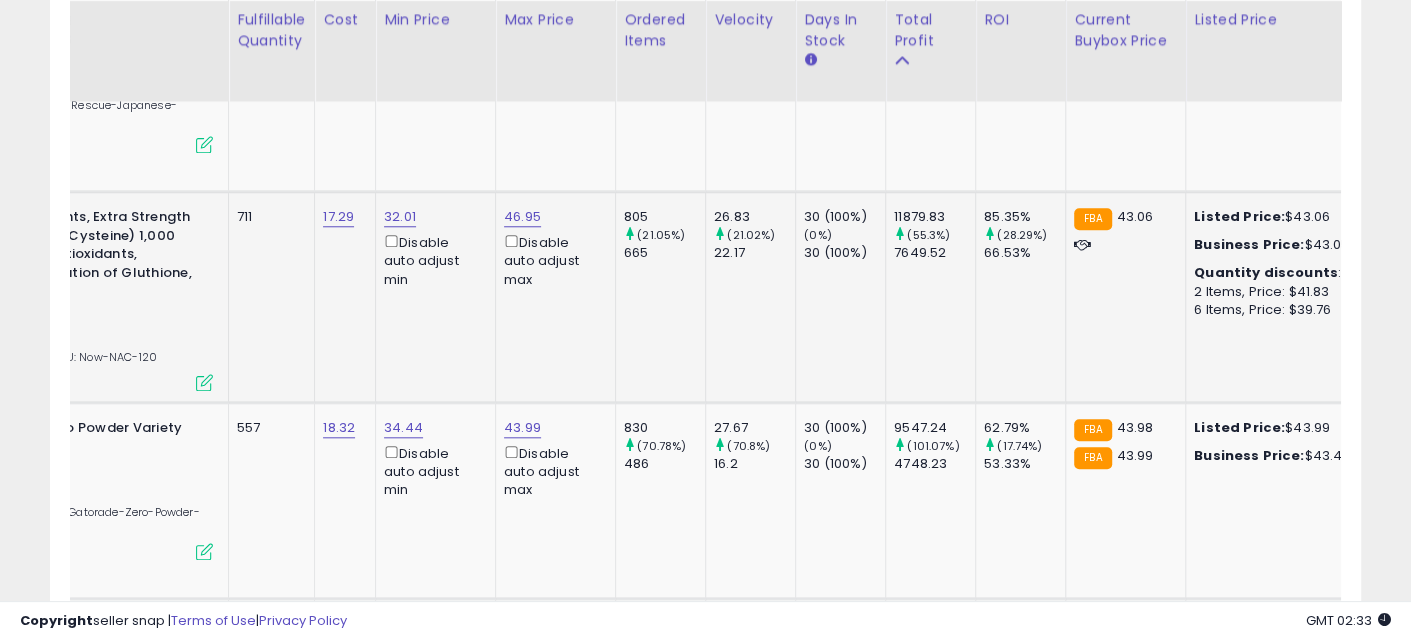 scroll, scrollTop: 0, scrollLeft: 273, axis: horizontal 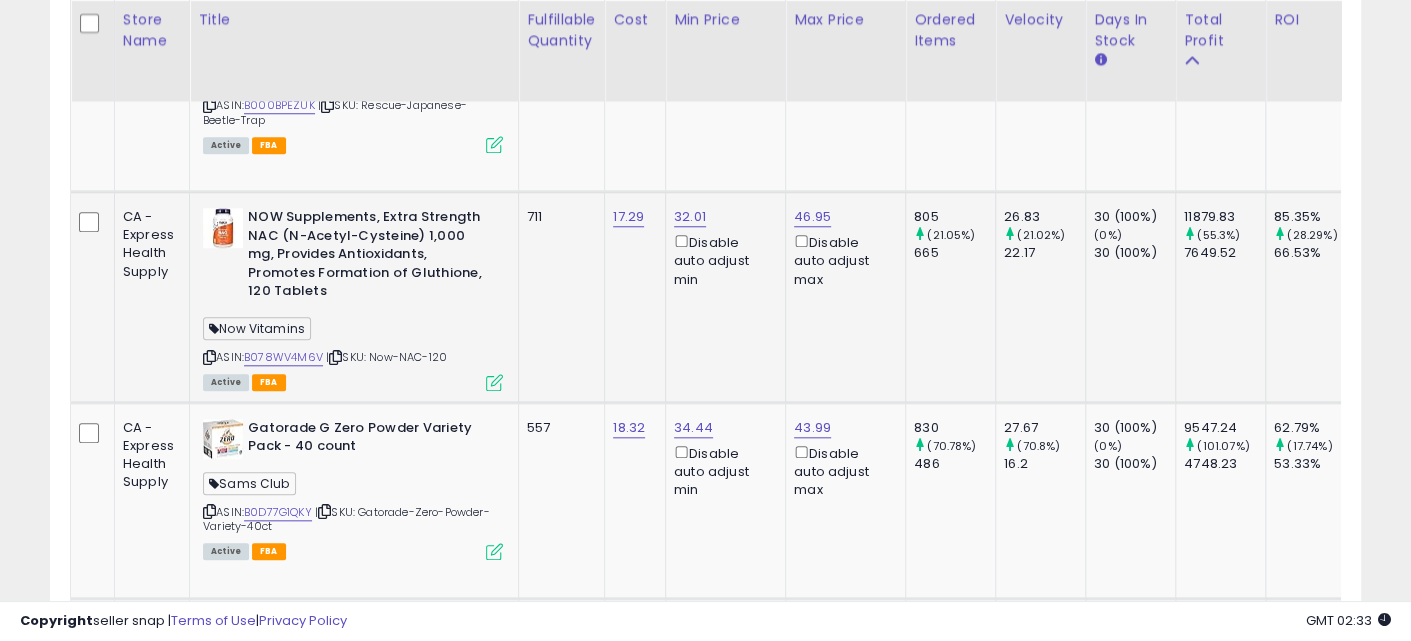 drag, startPoint x: 1002, startPoint y: 316, endPoint x: 899, endPoint y: 325, distance: 103.392456 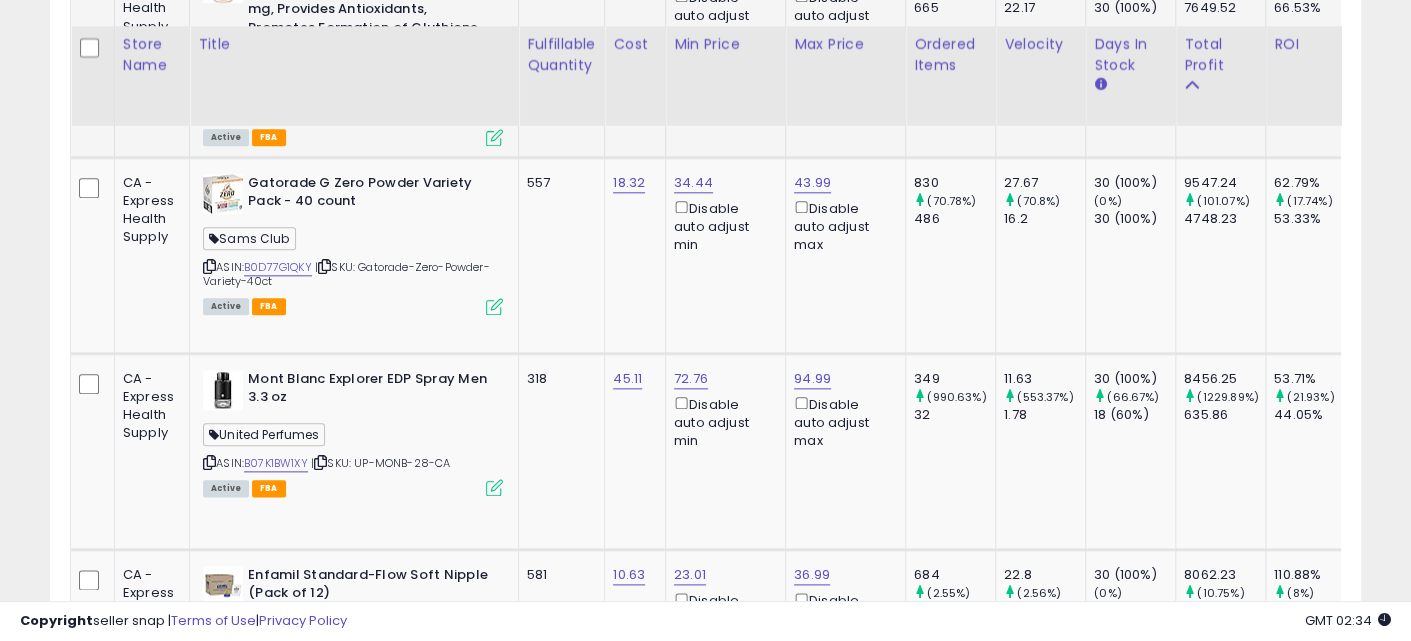 scroll, scrollTop: 1499, scrollLeft: 0, axis: vertical 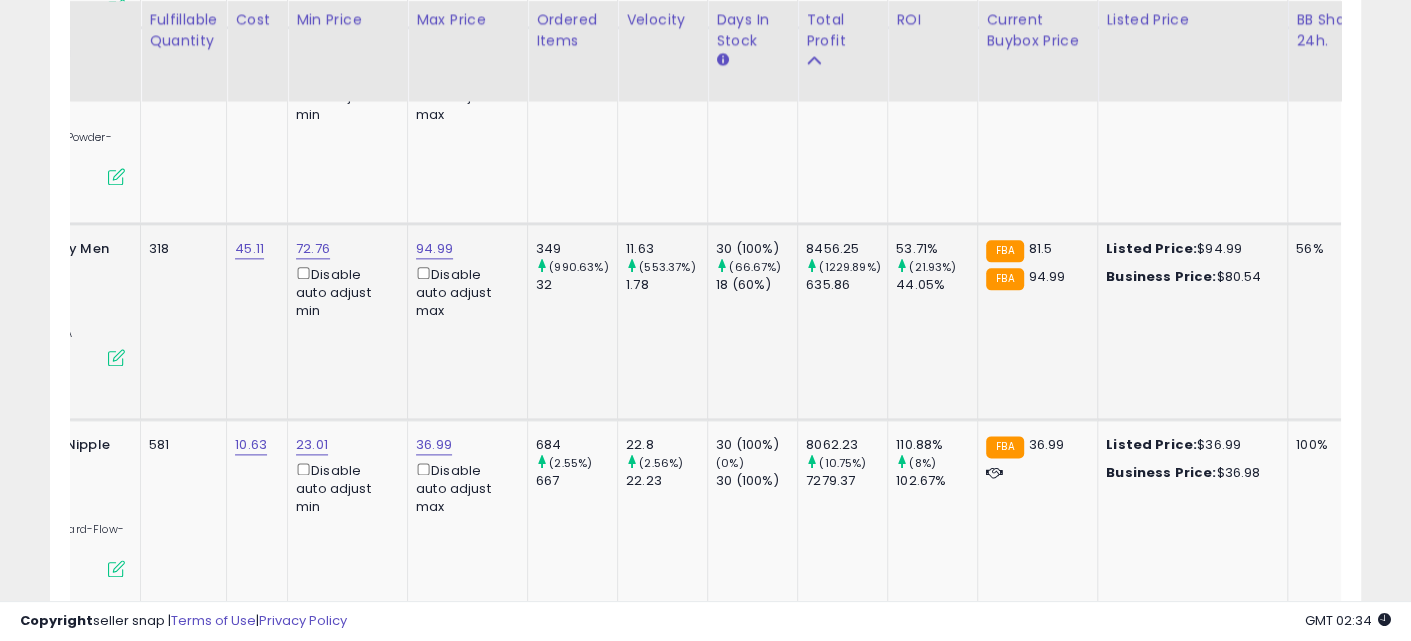 drag, startPoint x: 663, startPoint y: 351, endPoint x: 738, endPoint y: 362, distance: 75.802376 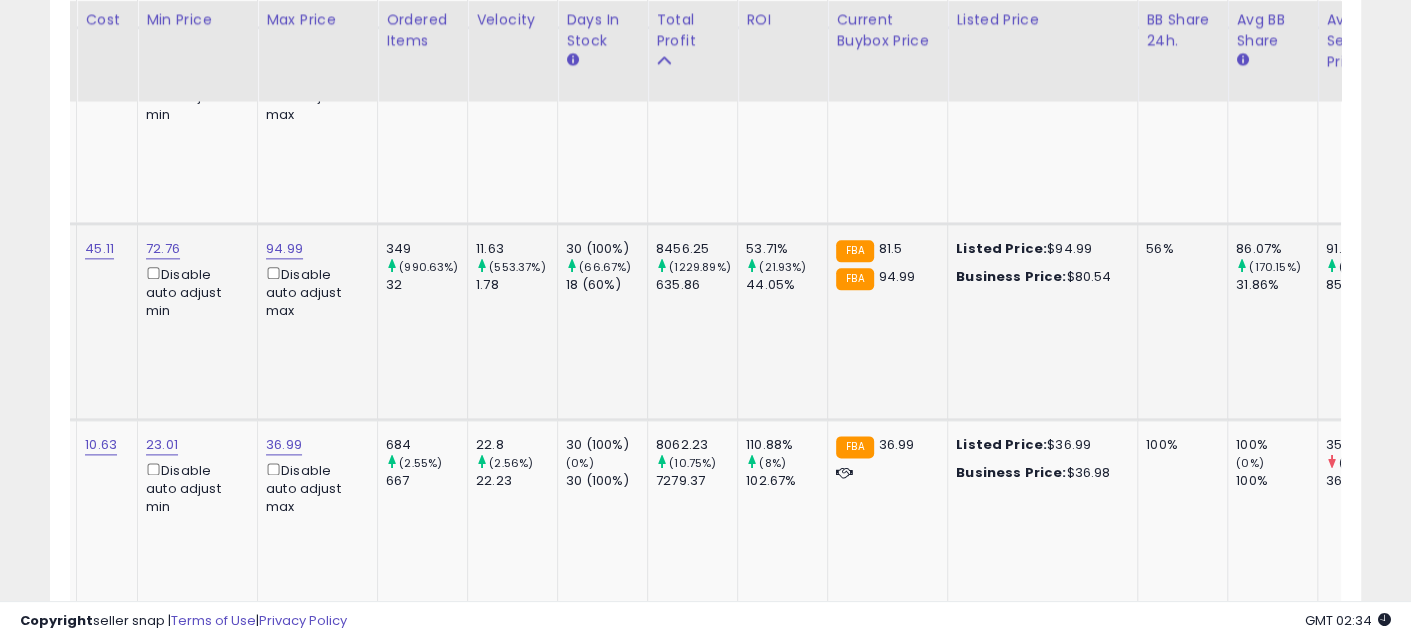 drag, startPoint x: 1054, startPoint y: 345, endPoint x: 1137, endPoint y: 351, distance: 83.21658 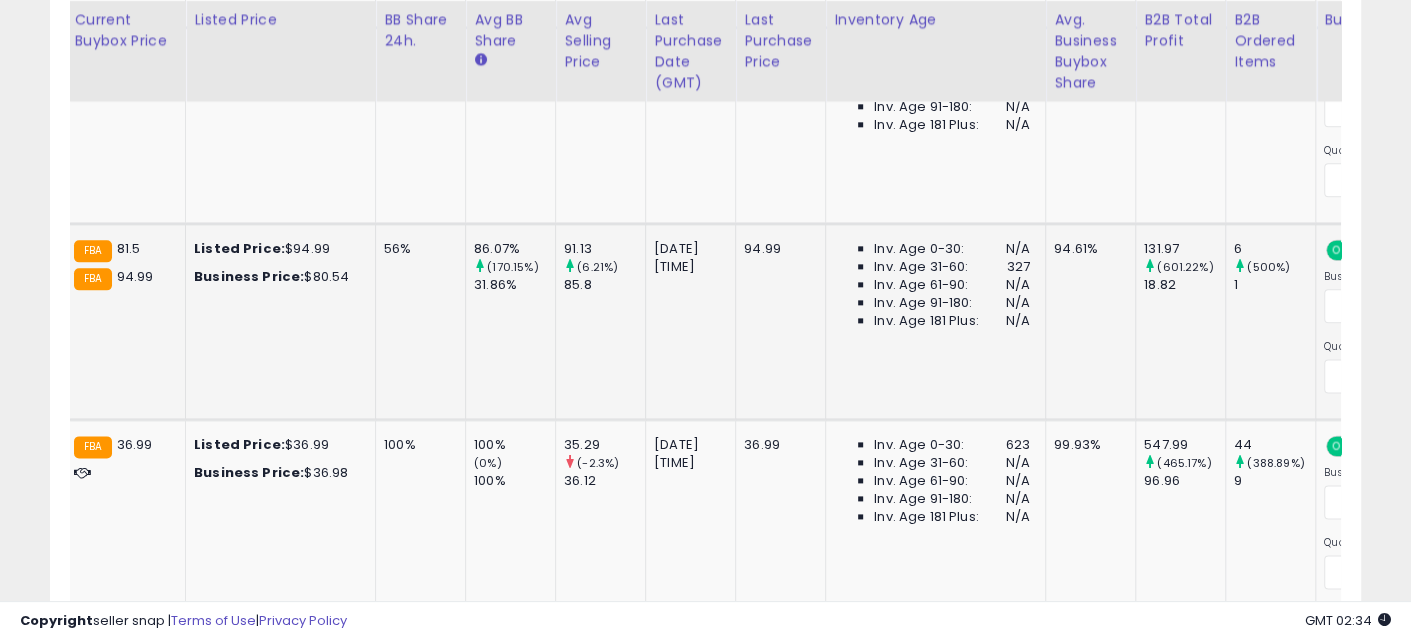 drag, startPoint x: 872, startPoint y: 322, endPoint x: 1098, endPoint y: 325, distance: 226.01991 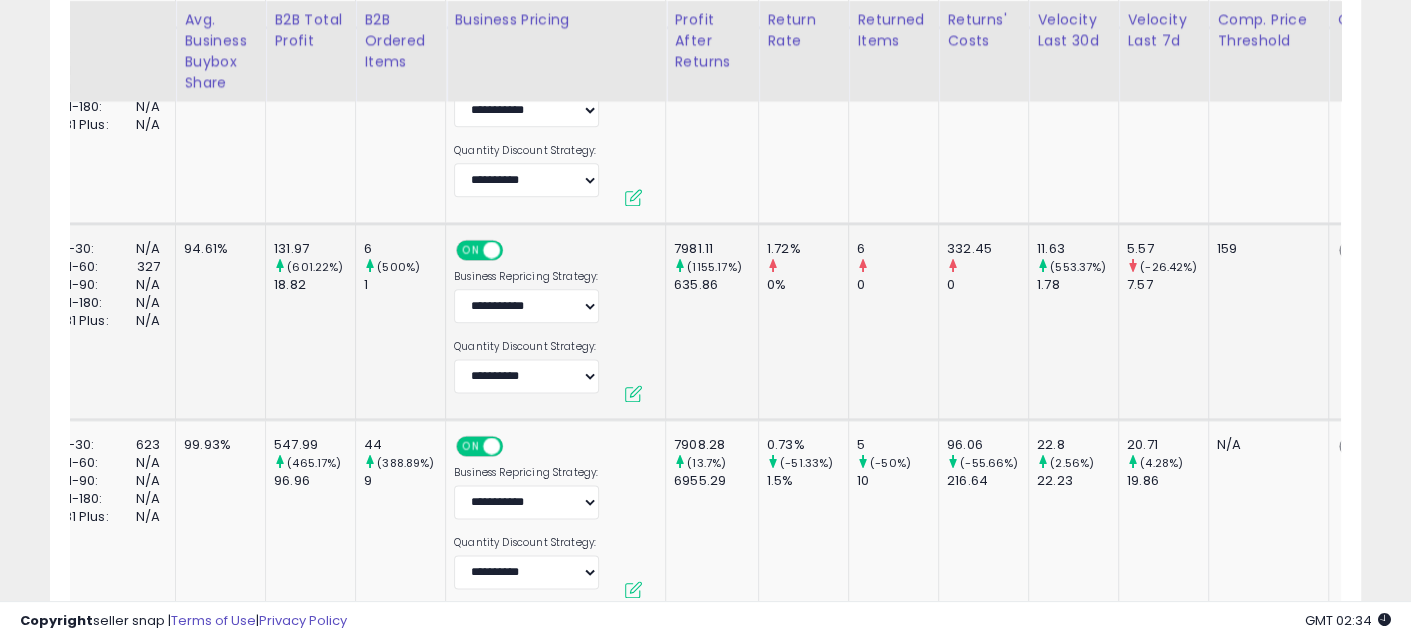 drag, startPoint x: 1203, startPoint y: 322, endPoint x: 642, endPoint y: 321, distance: 561.0009 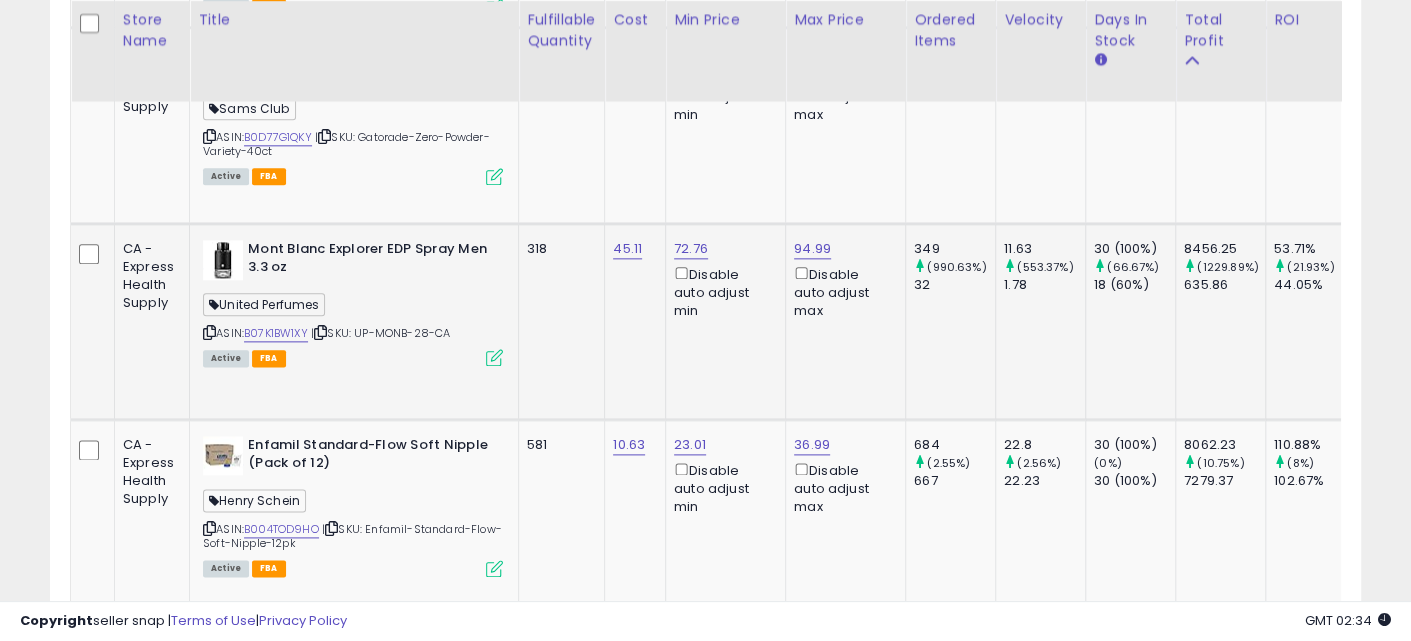 drag, startPoint x: 907, startPoint y: 330, endPoint x: 479, endPoint y: 314, distance: 428.29895 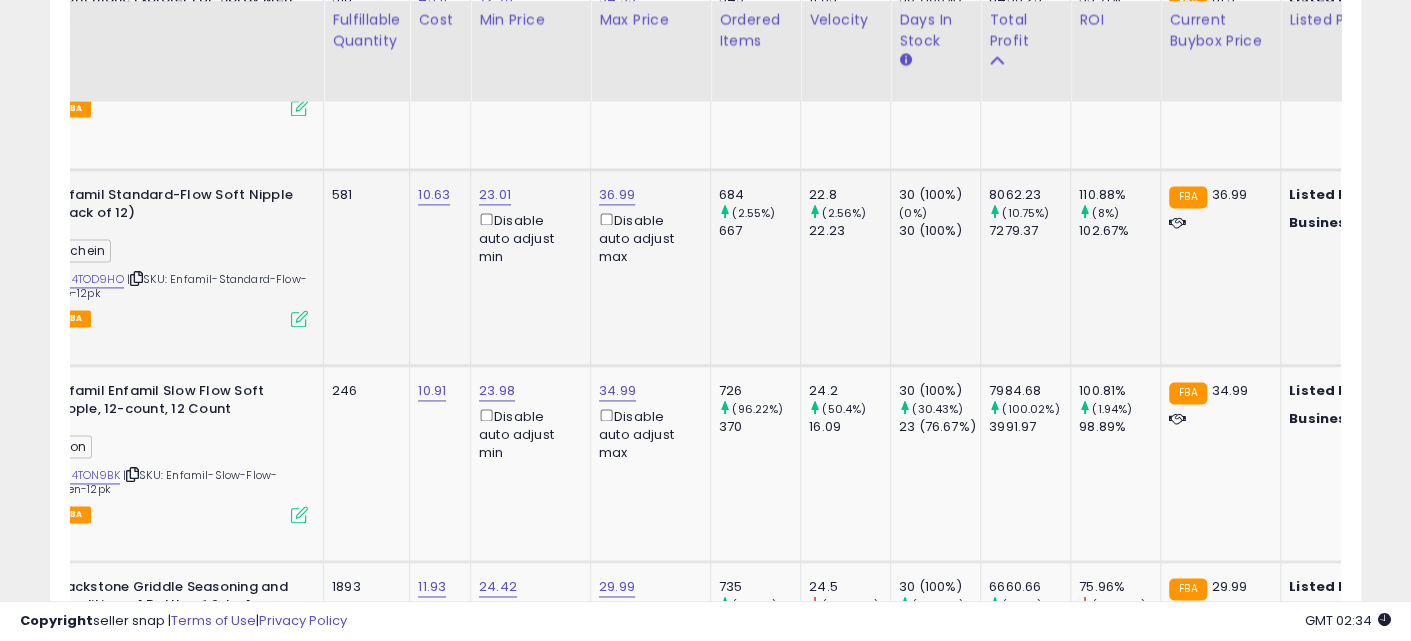 drag, startPoint x: 625, startPoint y: 310, endPoint x: 723, endPoint y: 313, distance: 98.045906 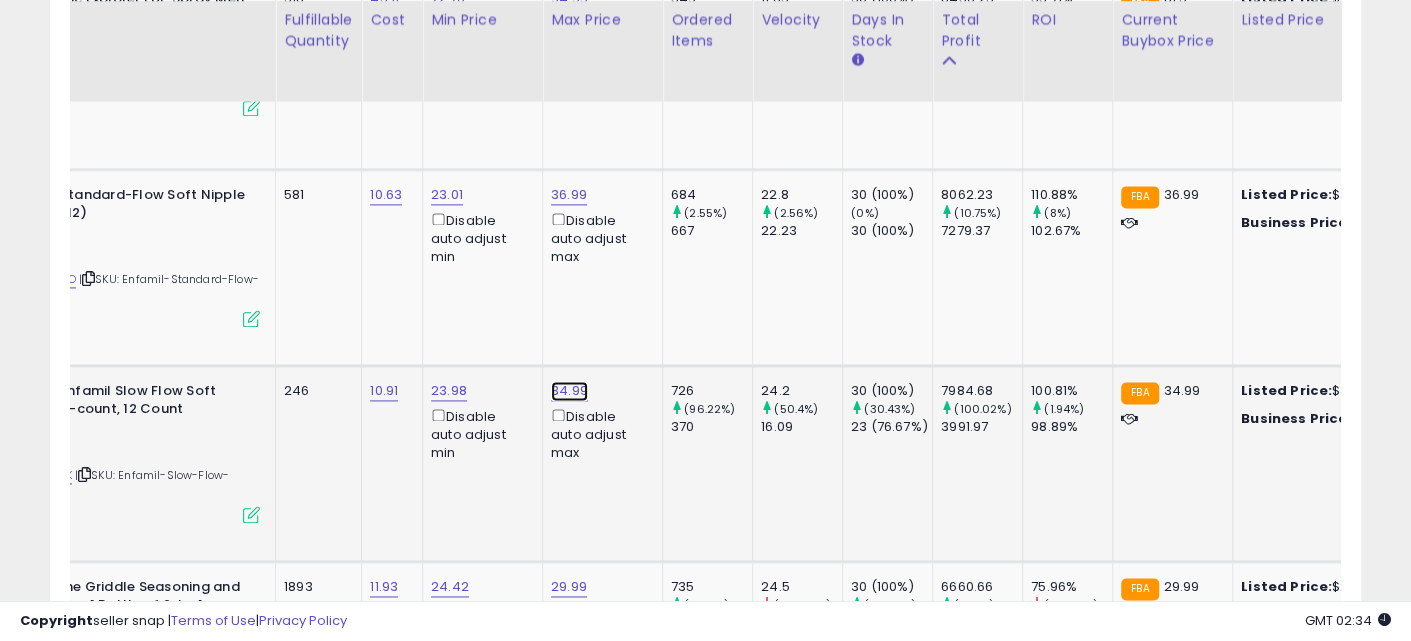 click on "34.99" at bounding box center (569, -604) 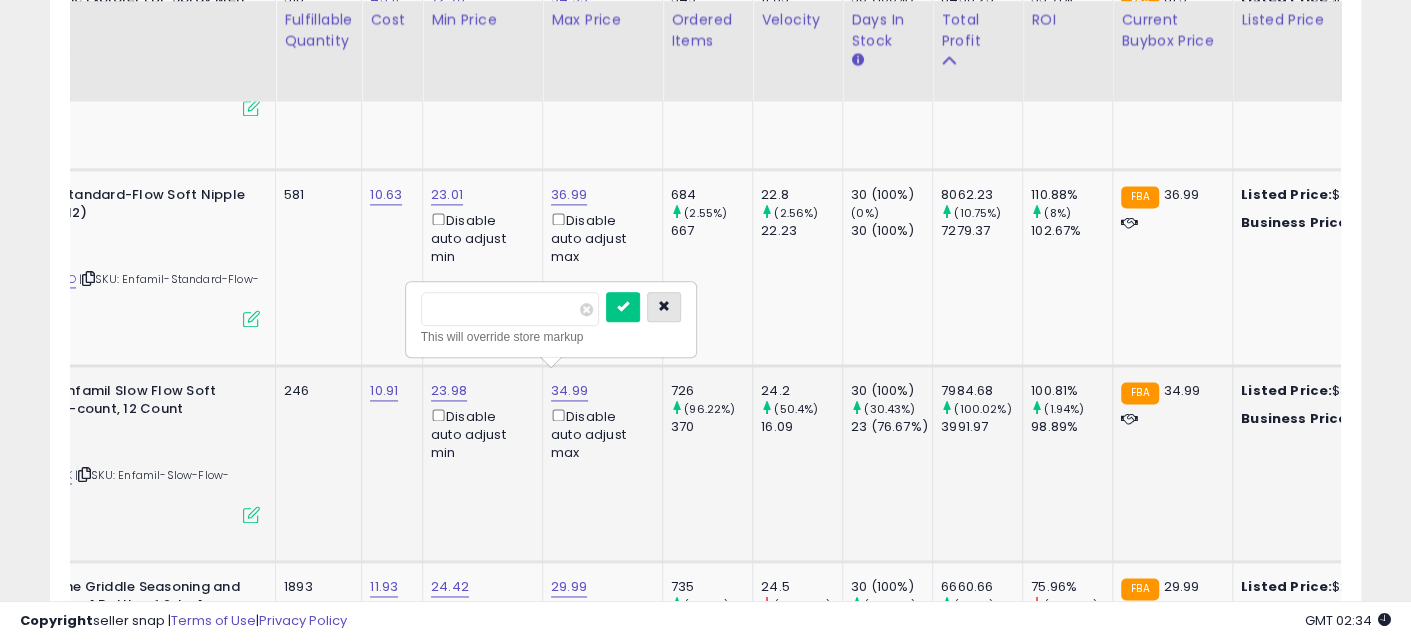 click at bounding box center (664, 306) 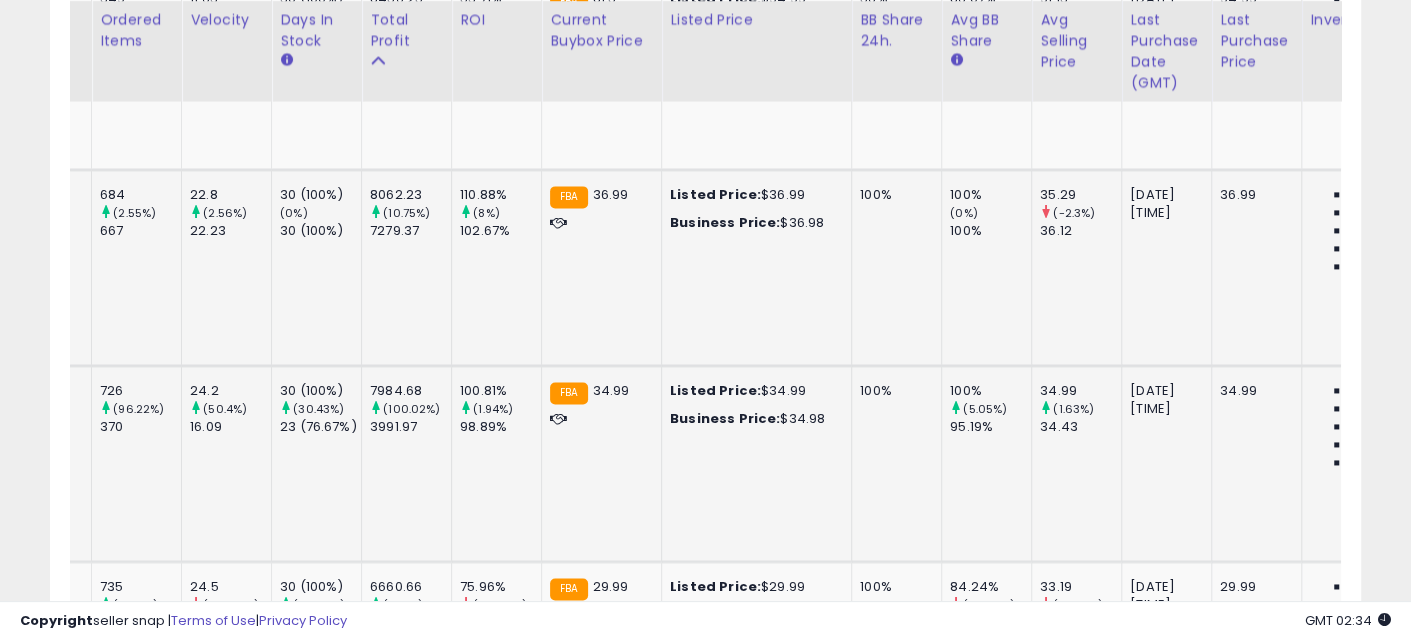 drag, startPoint x: 576, startPoint y: 291, endPoint x: 679, endPoint y: 295, distance: 103.077644 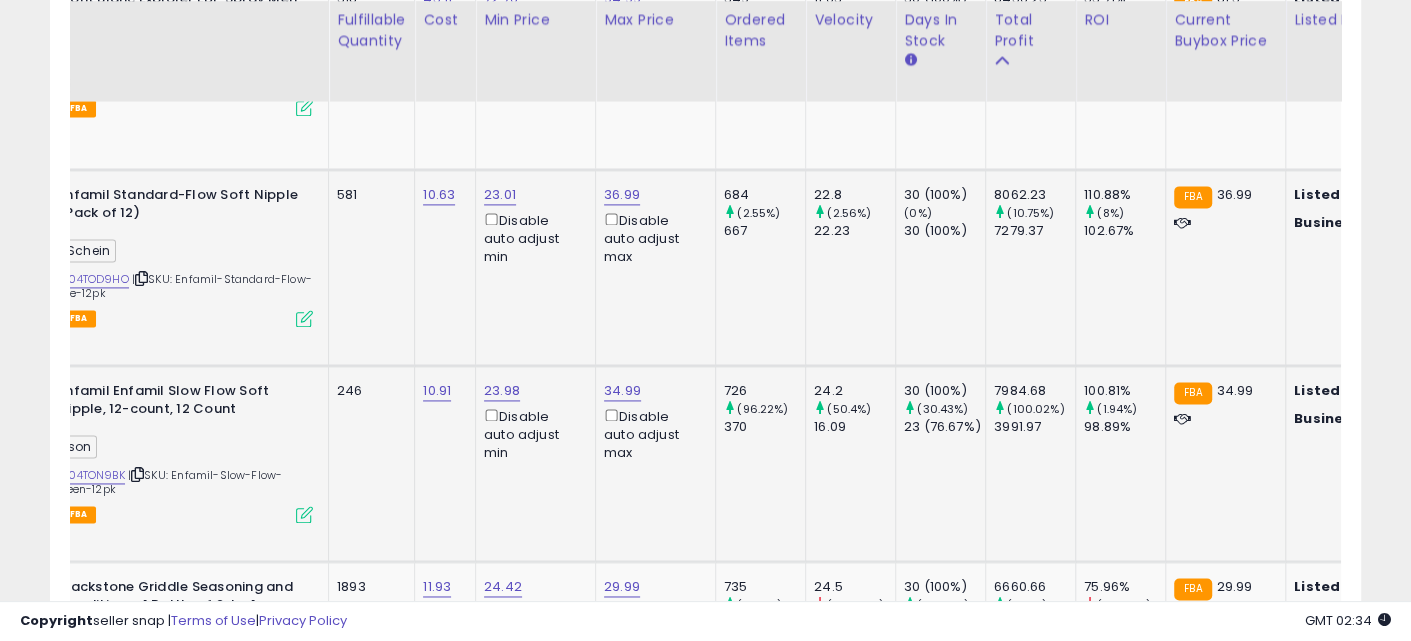 drag, startPoint x: 773, startPoint y: 292, endPoint x: 596, endPoint y: 272, distance: 178.12636 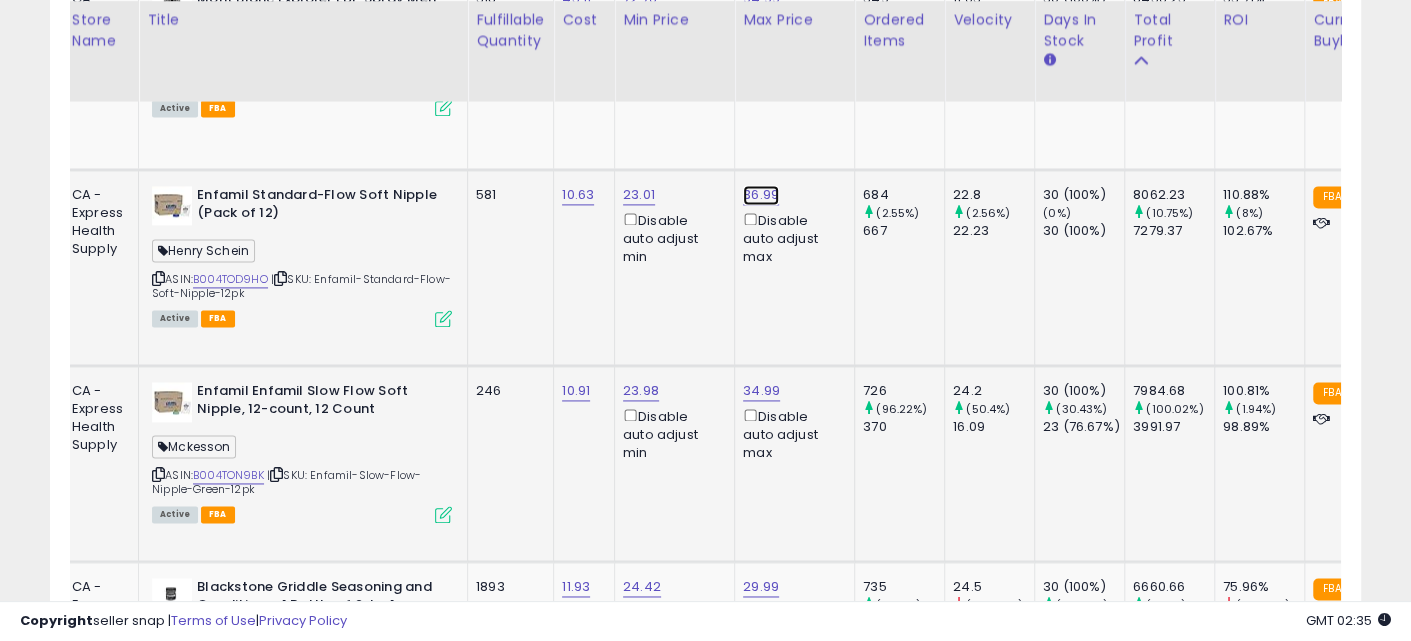 click on "36.99" at bounding box center (761, -604) 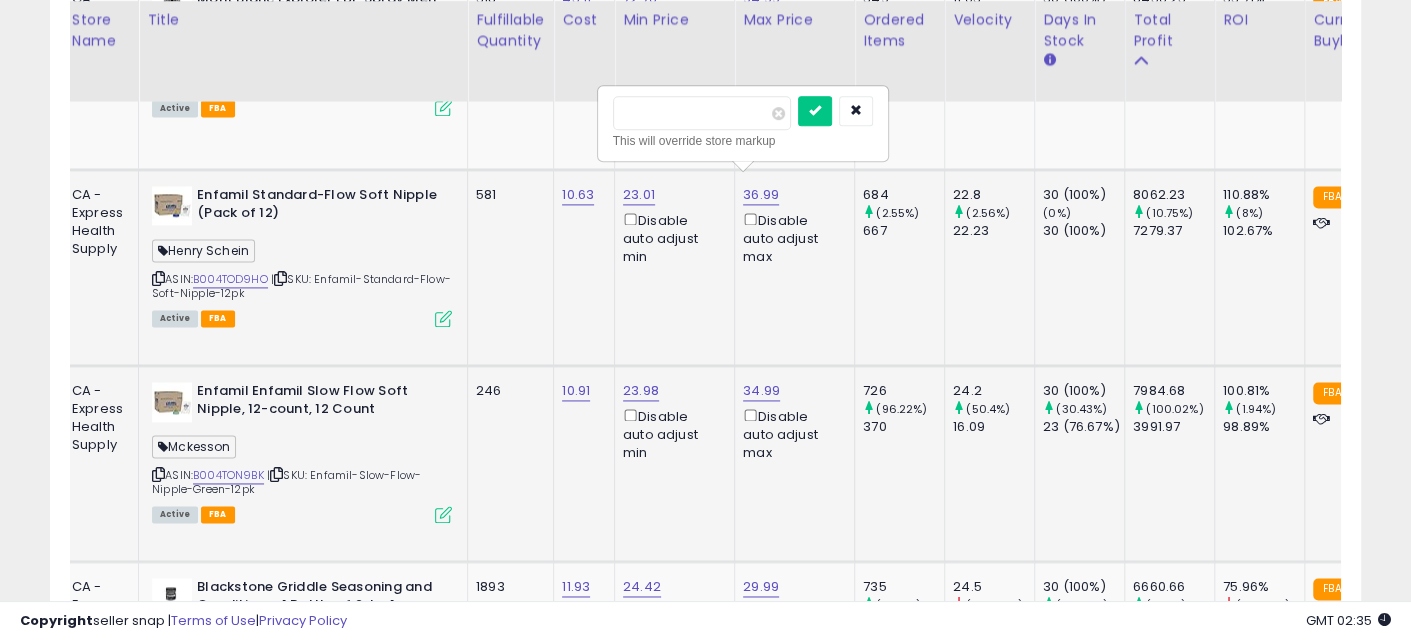 click on "*****" at bounding box center [702, 113] 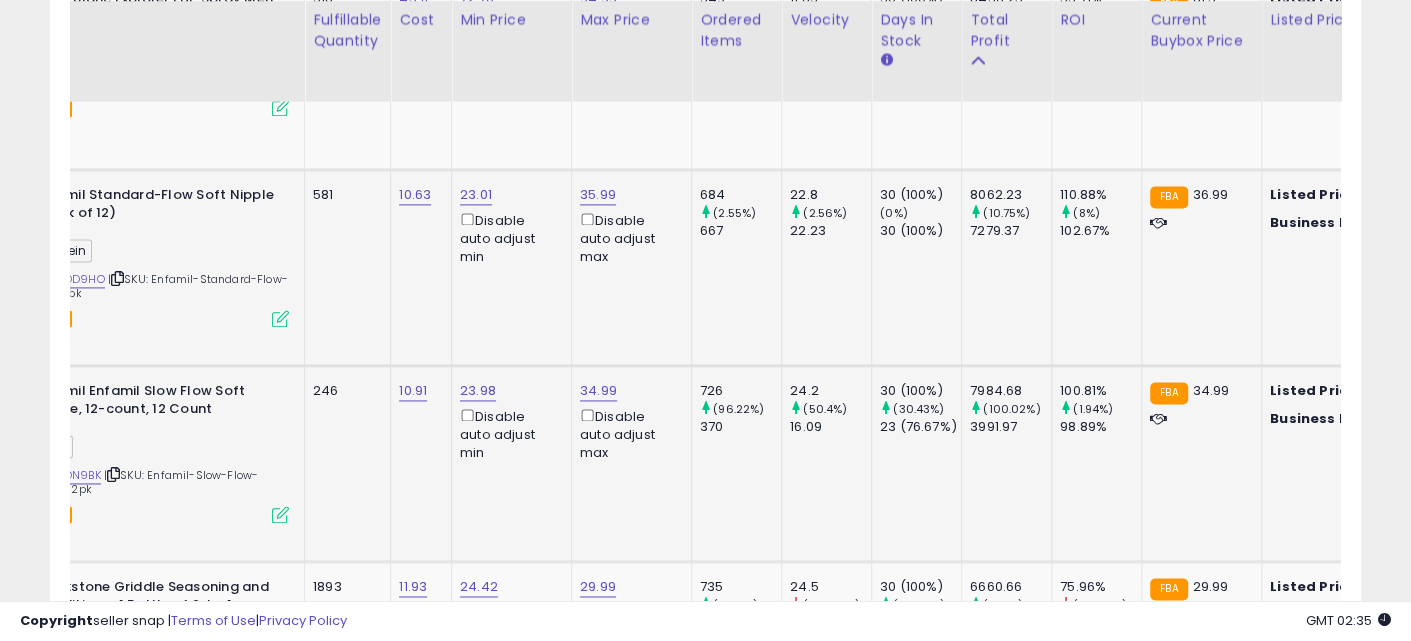 drag, startPoint x: 889, startPoint y: 281, endPoint x: 936, endPoint y: 270, distance: 48.270073 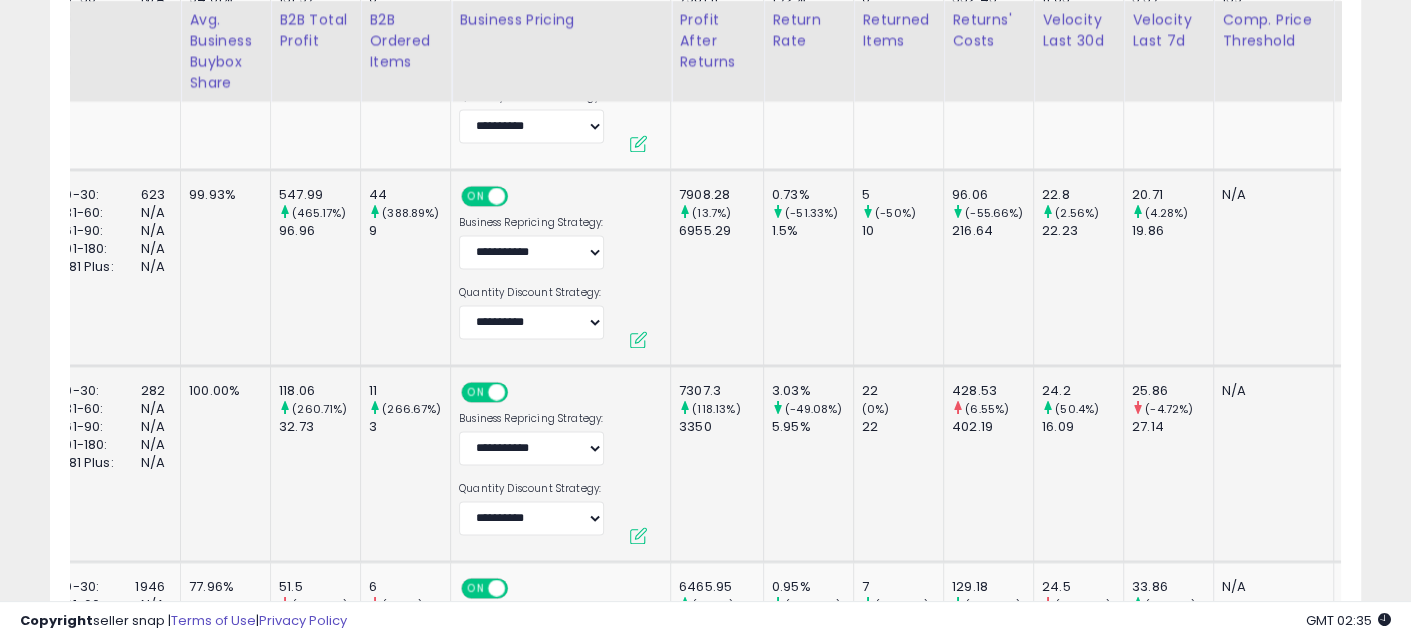 drag, startPoint x: 875, startPoint y: 266, endPoint x: 1017, endPoint y: 261, distance: 142.088 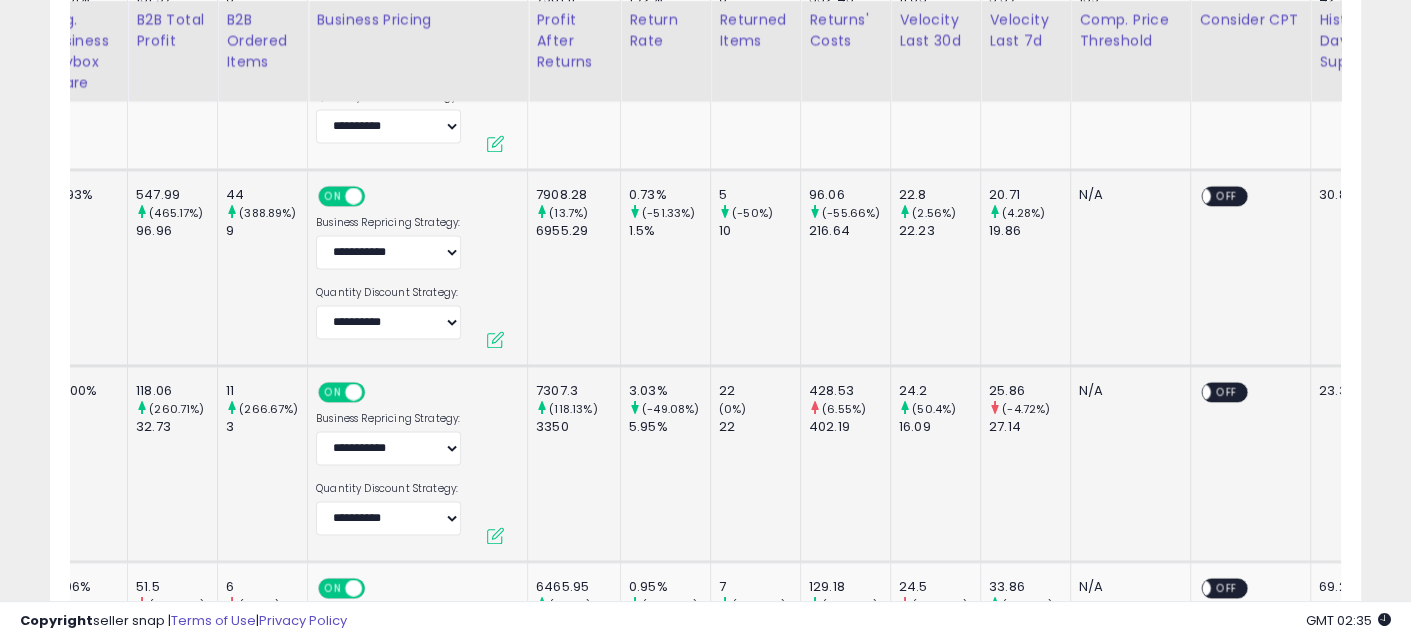 drag, startPoint x: 1115, startPoint y: 255, endPoint x: 764, endPoint y: 255, distance: 351 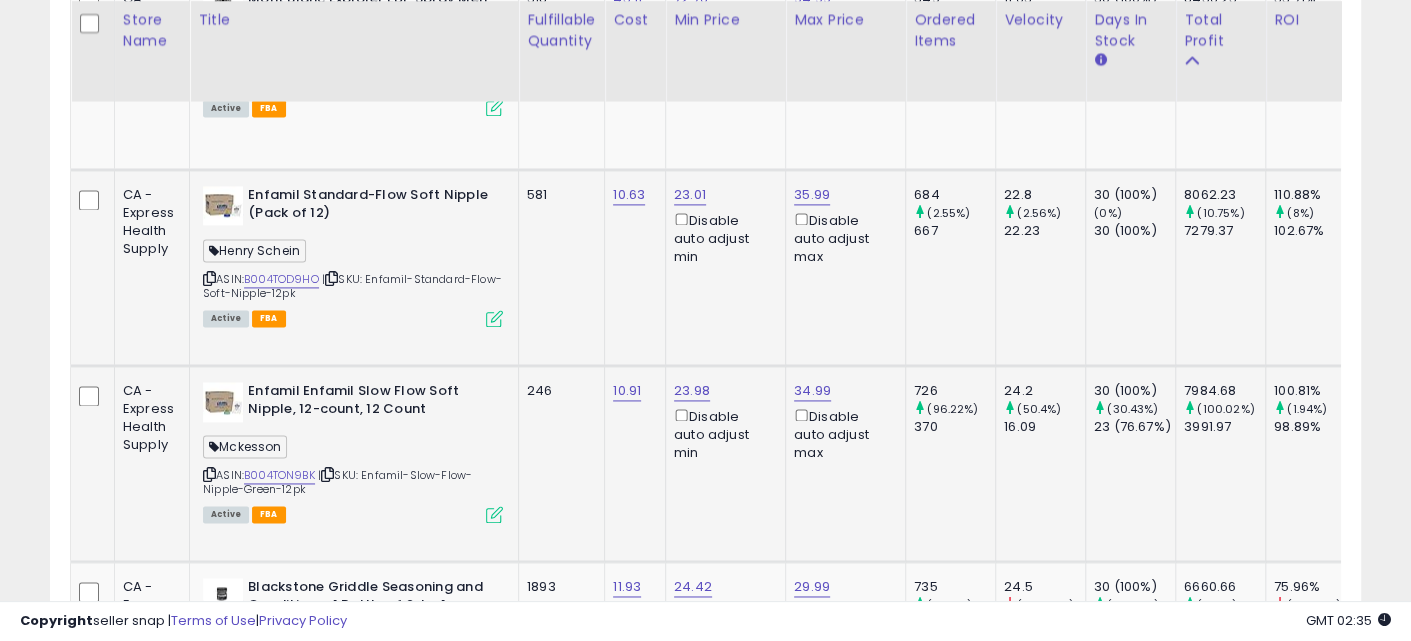 drag, startPoint x: 764, startPoint y: 255, endPoint x: 468, endPoint y: 257, distance: 296.00674 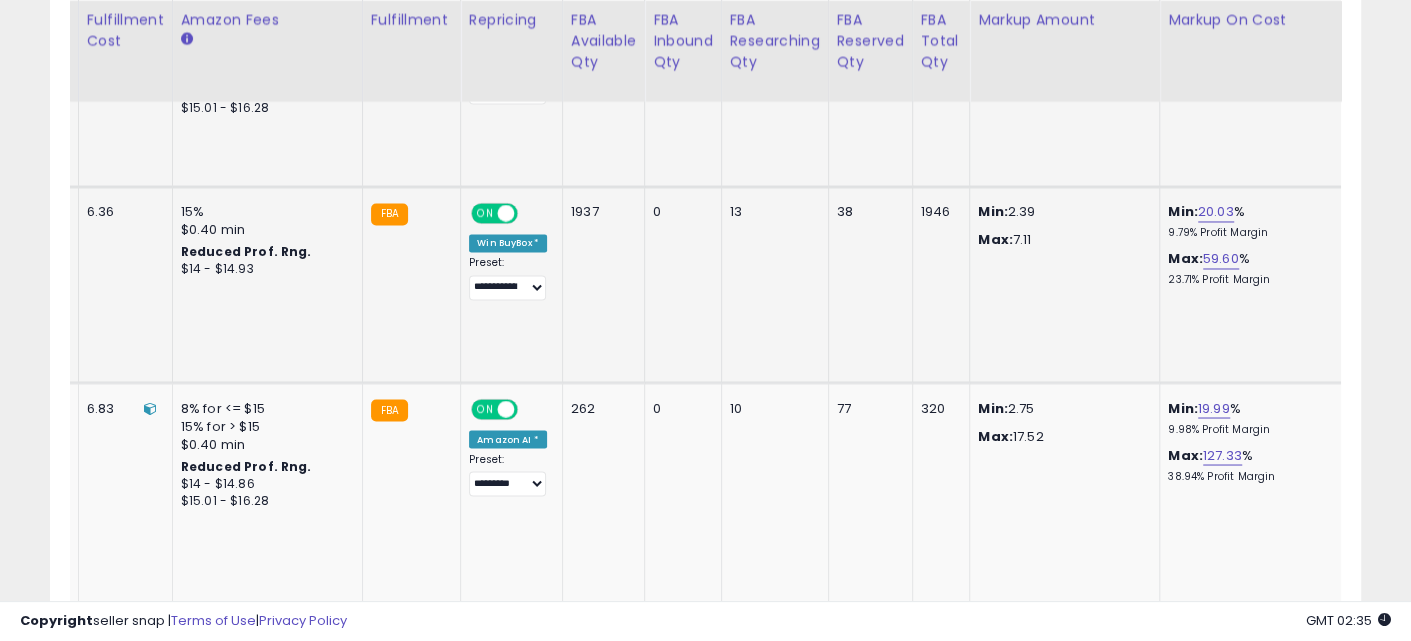 drag, startPoint x: 549, startPoint y: 313, endPoint x: 1036, endPoint y: 299, distance: 487.2012 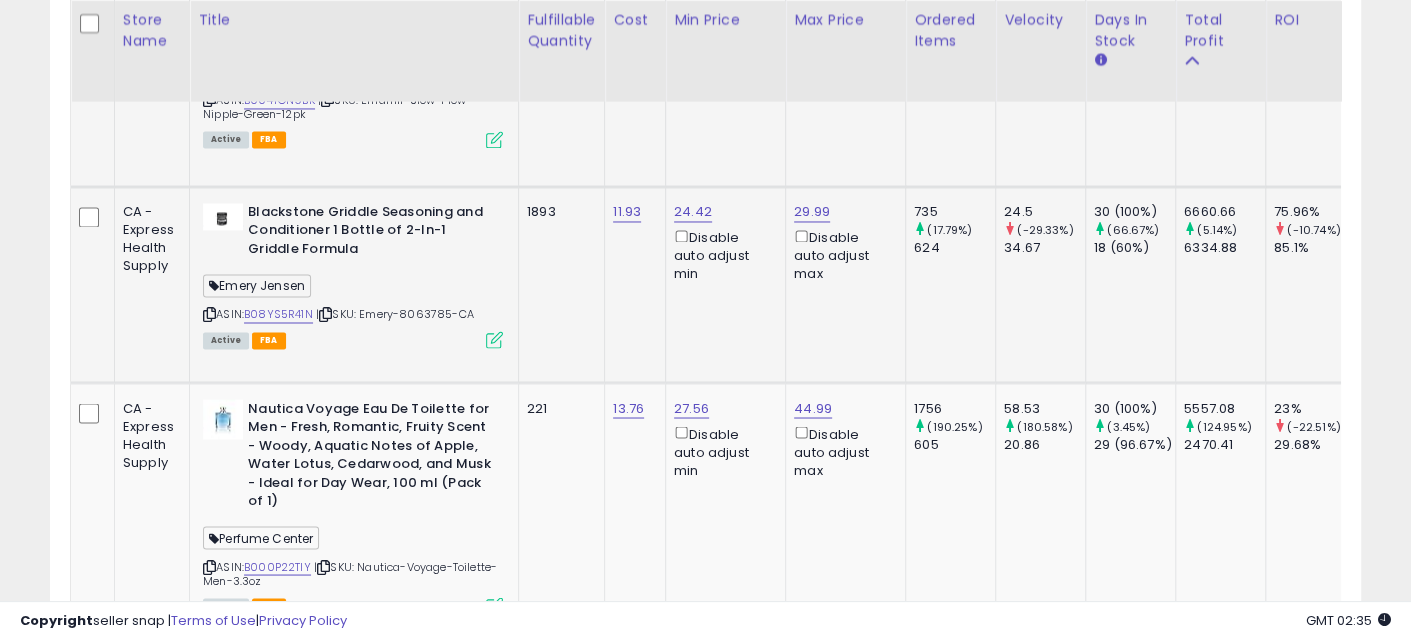 drag, startPoint x: 870, startPoint y: 276, endPoint x: 478, endPoint y: 273, distance: 392.01147 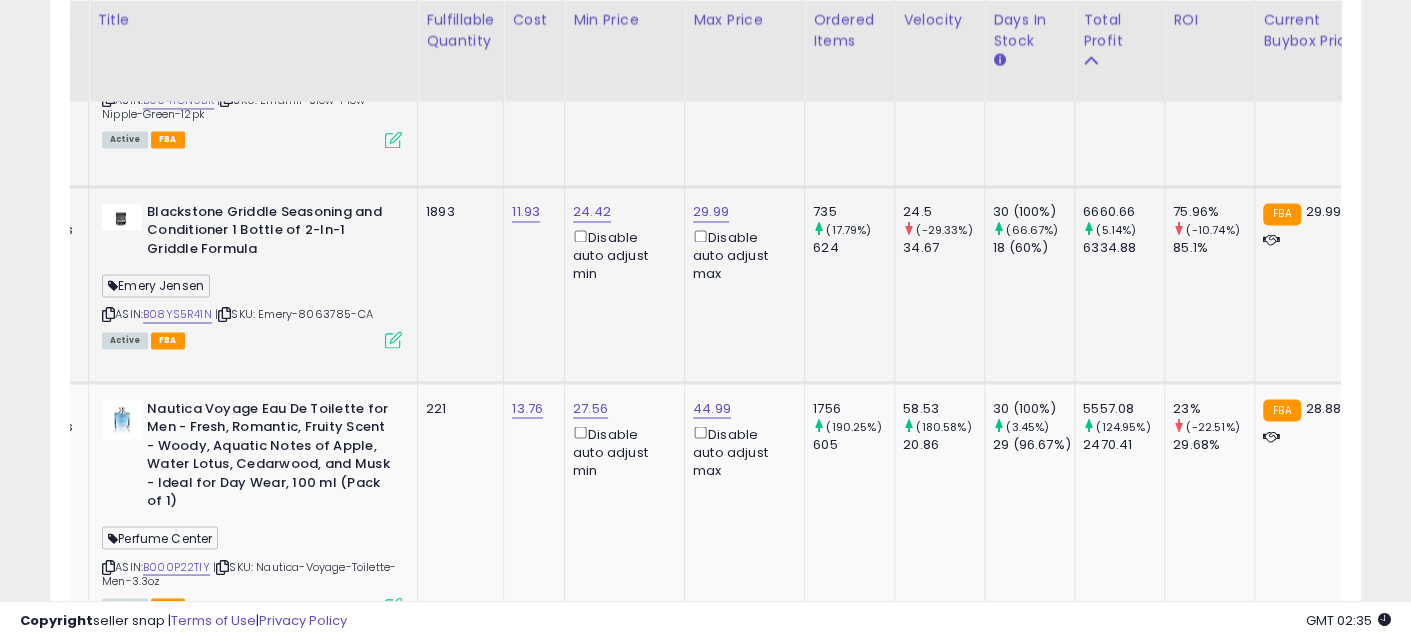 drag, startPoint x: 626, startPoint y: 275, endPoint x: 672, endPoint y: 290, distance: 48.38388 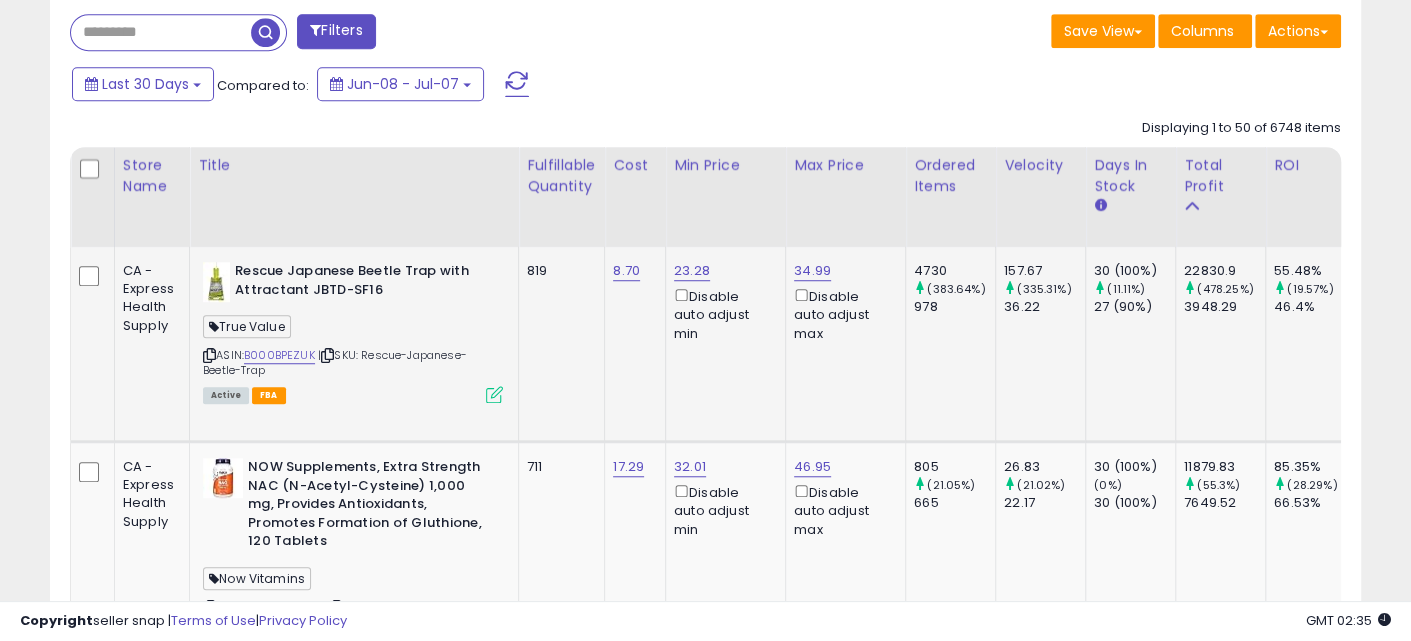 drag, startPoint x: 729, startPoint y: 347, endPoint x: 485, endPoint y: 348, distance: 244.00204 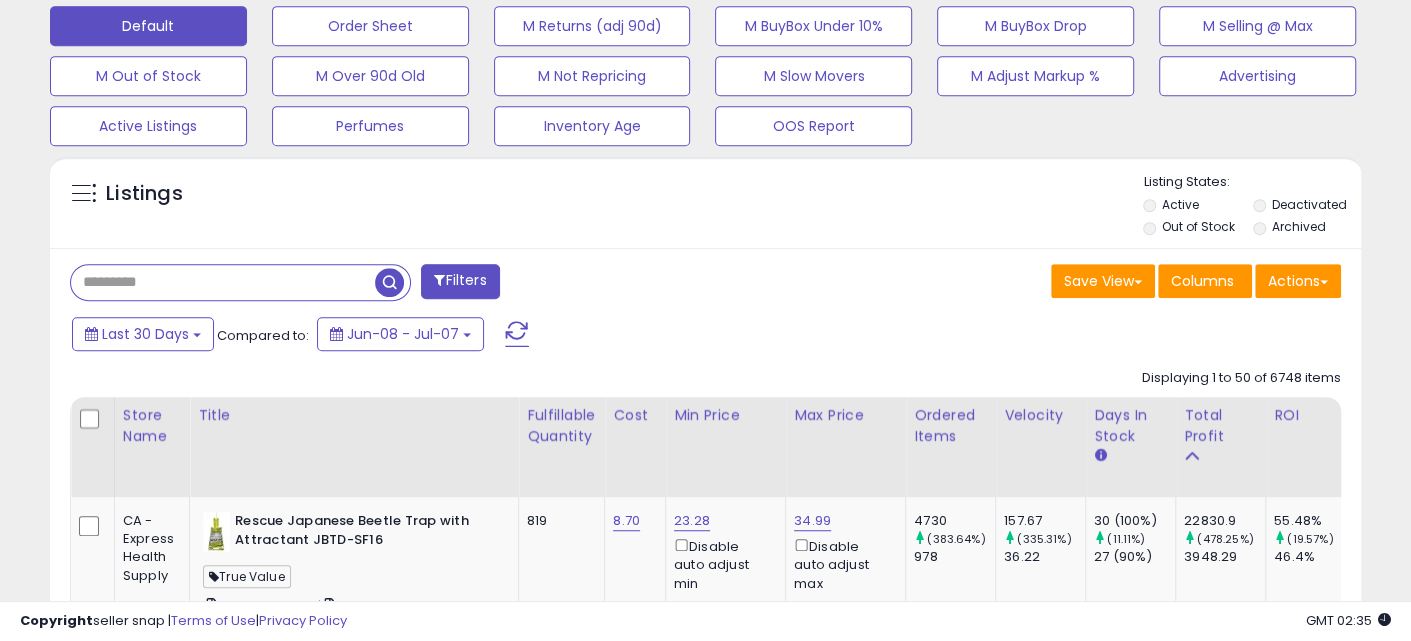 click at bounding box center [223, 282] 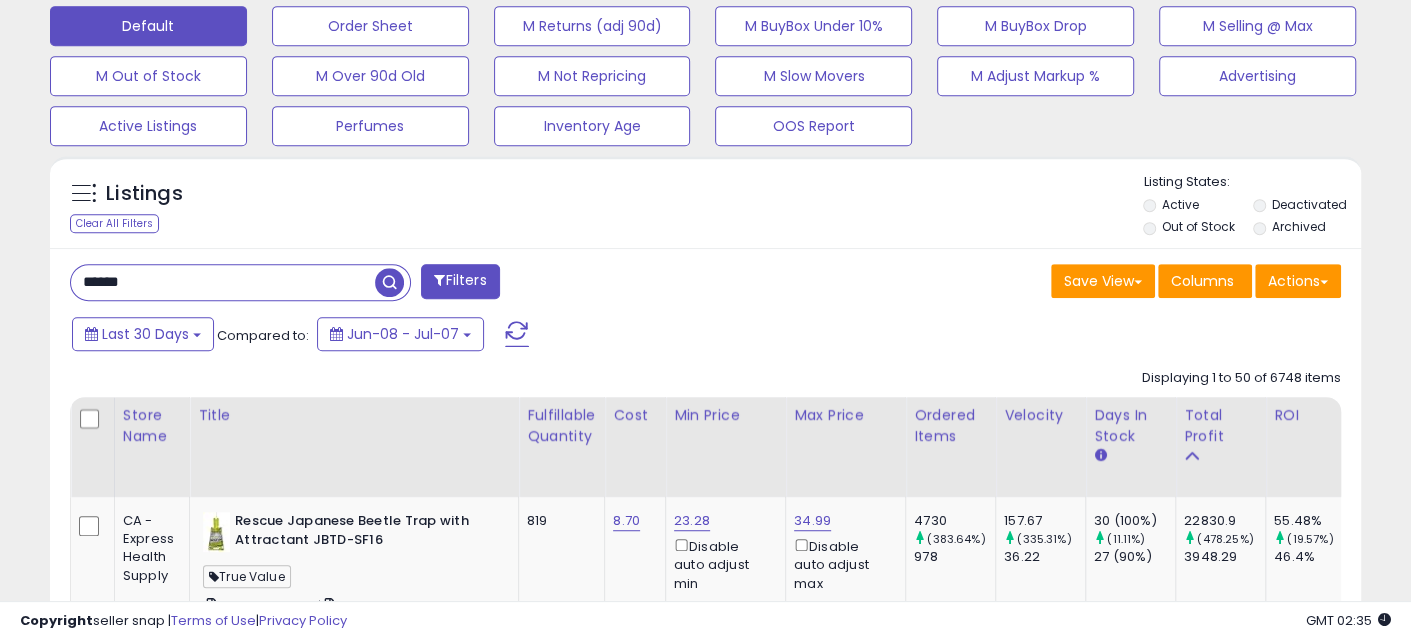 type on "******" 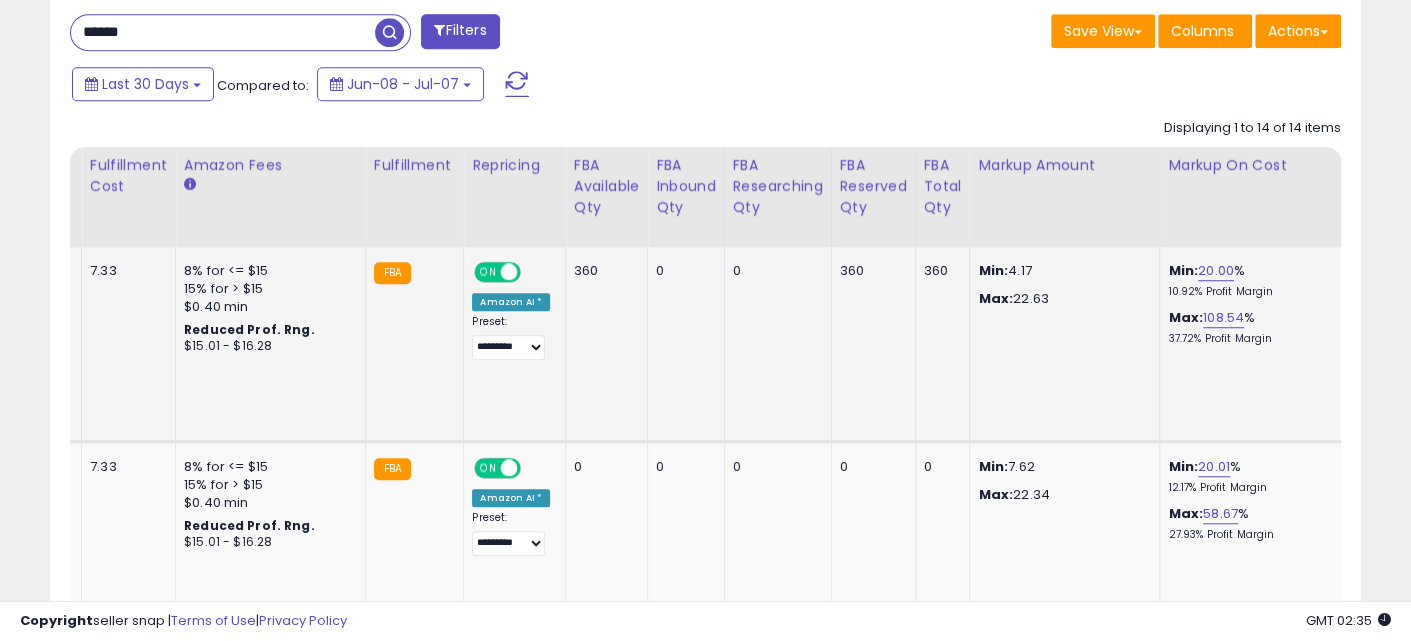 drag, startPoint x: 517, startPoint y: 323, endPoint x: 1156, endPoint y: 351, distance: 639.61316 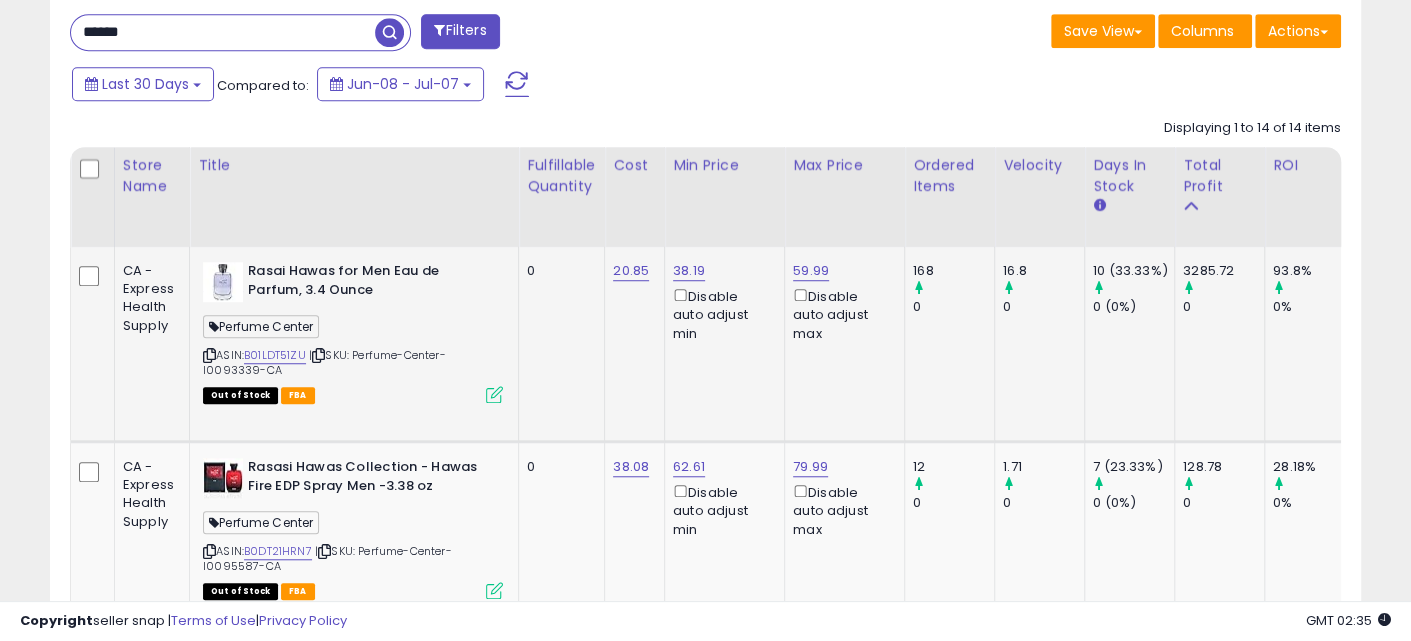 drag, startPoint x: 1021, startPoint y: 353, endPoint x: 343, endPoint y: 325, distance: 678.57794 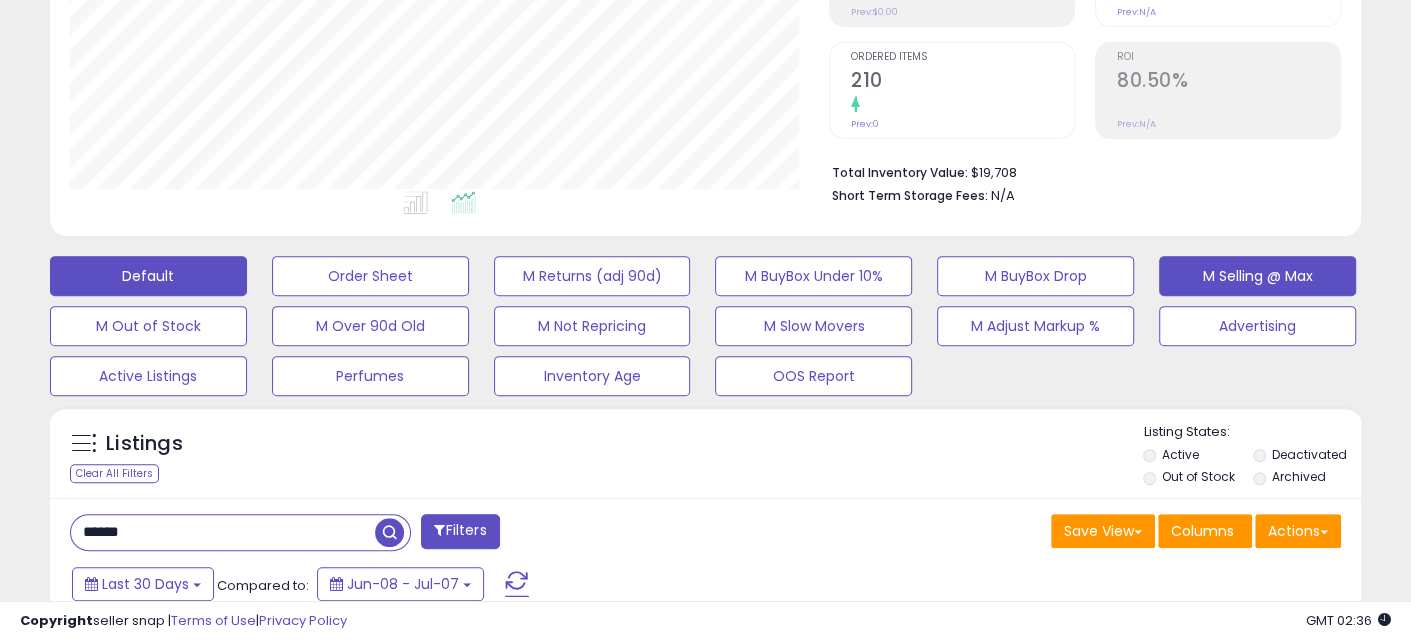 click on "M Selling @ Max" at bounding box center (370, 276) 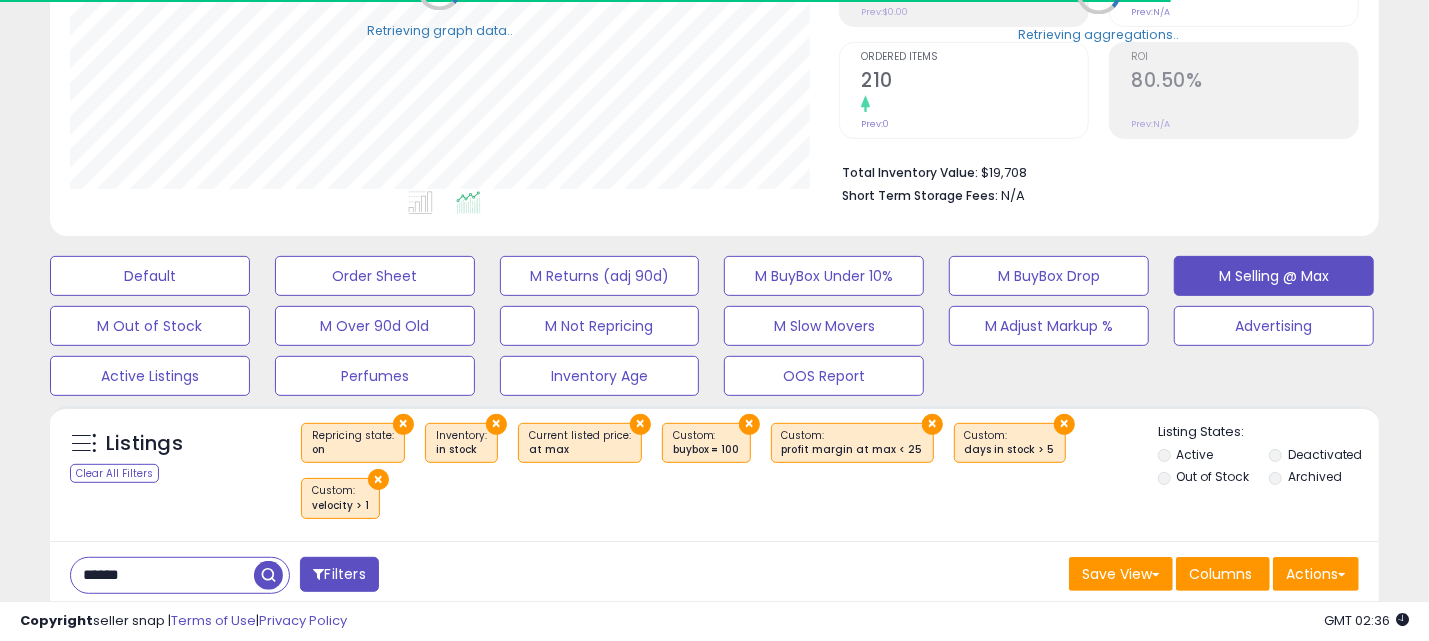 type 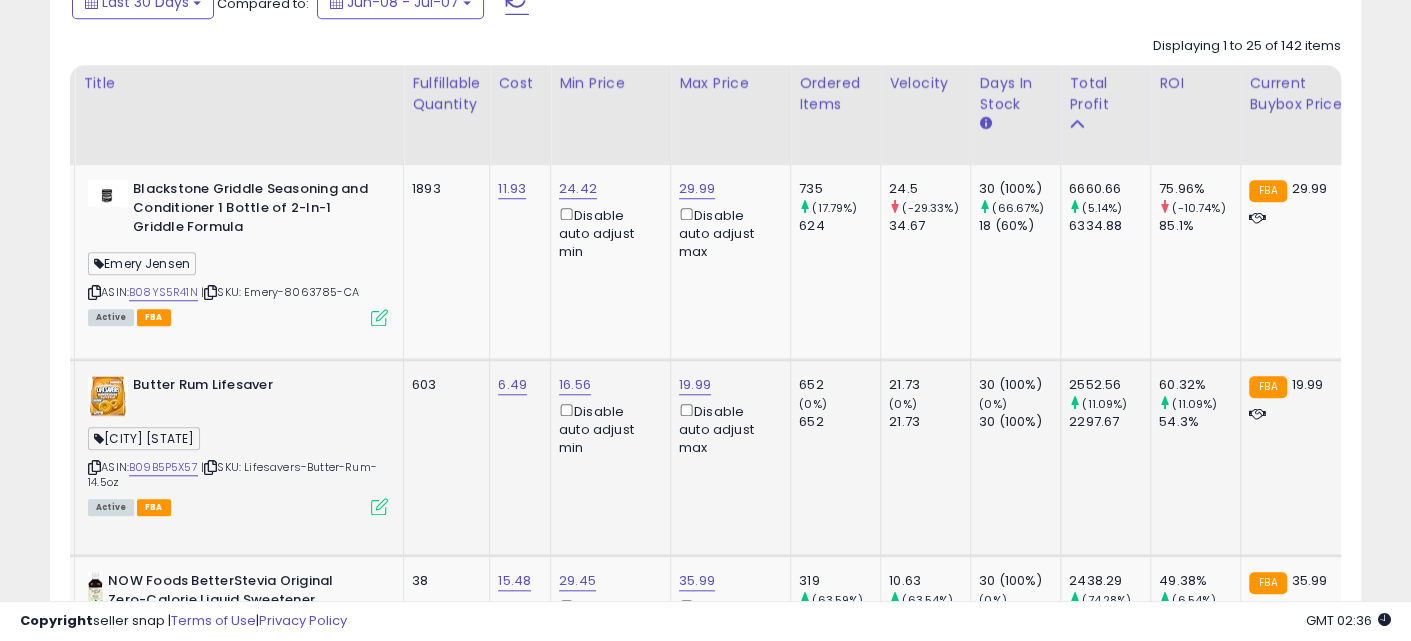 drag, startPoint x: 750, startPoint y: 412, endPoint x: 832, endPoint y: 421, distance: 82.492424 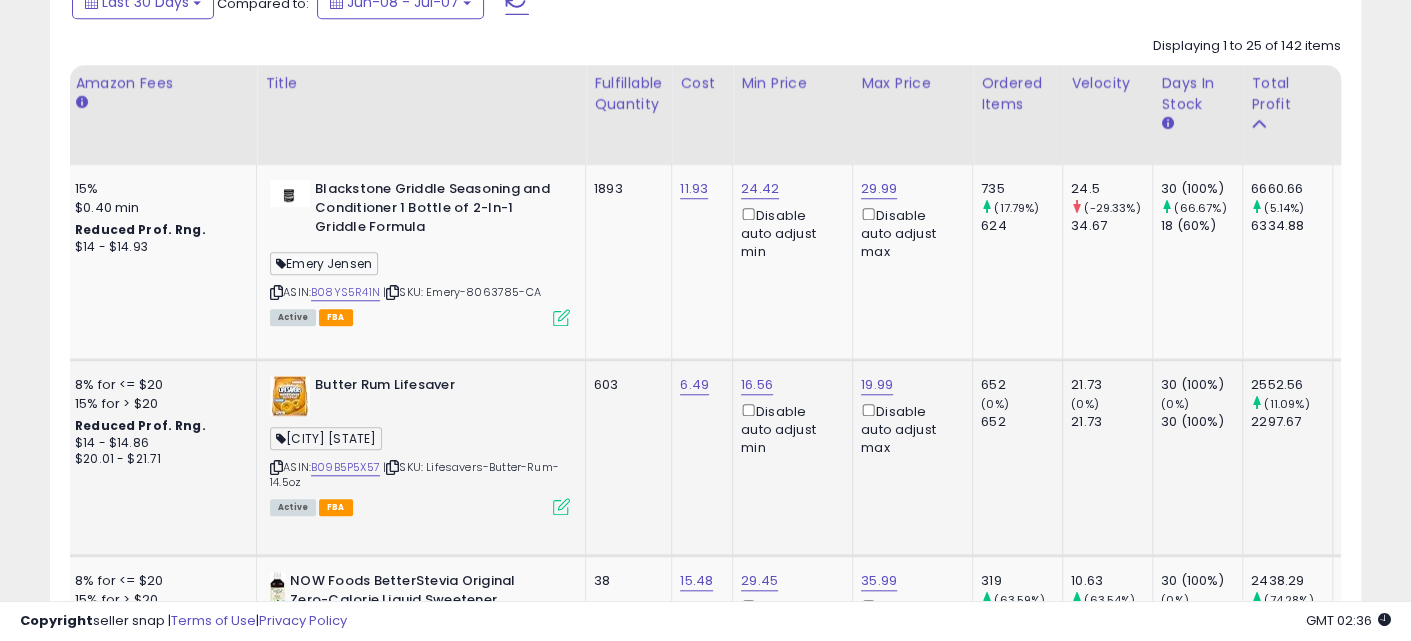 drag, startPoint x: 827, startPoint y: 442, endPoint x: 754, endPoint y: 433, distance: 73.552704 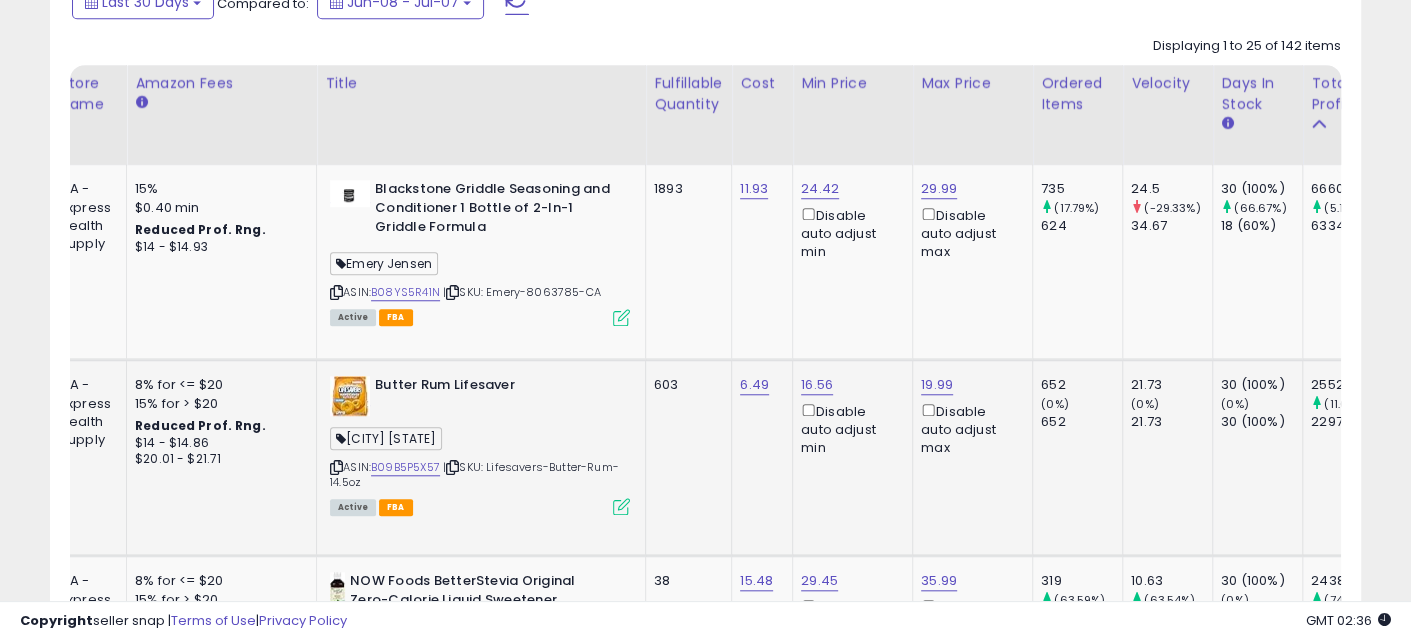drag, startPoint x: 1043, startPoint y: 469, endPoint x: 971, endPoint y: 467, distance: 72.02777 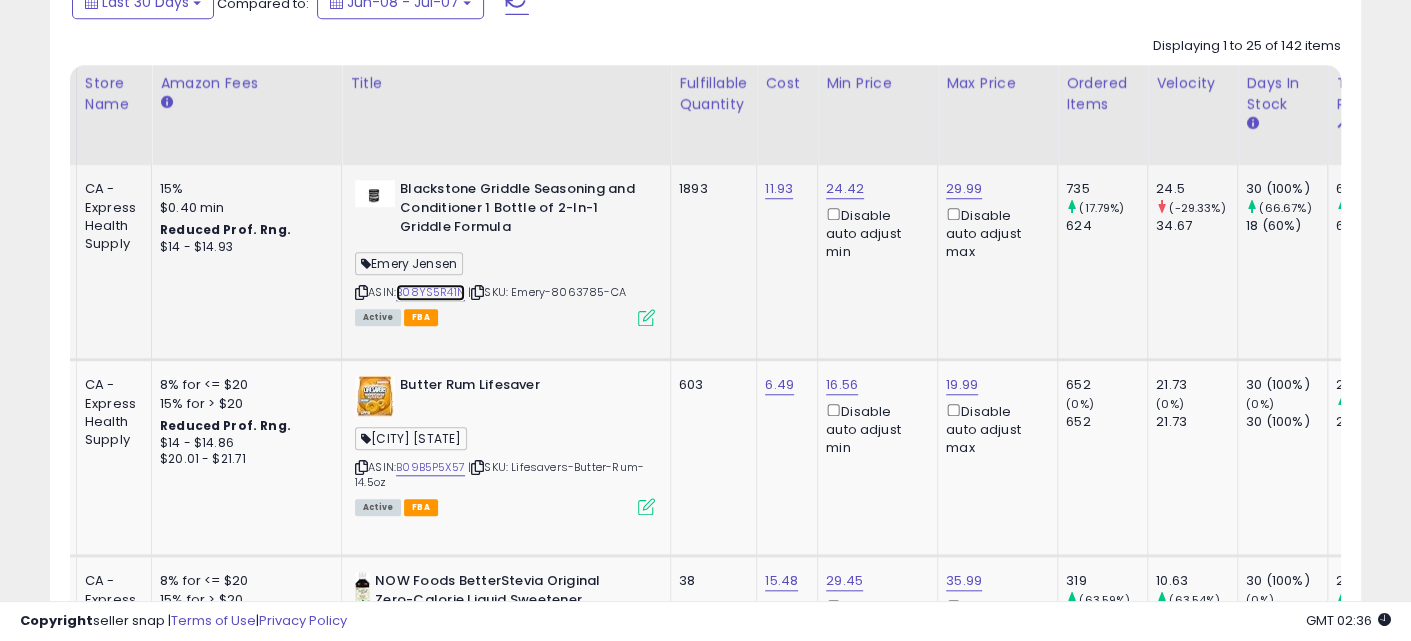 click on "B08YS5R41N" at bounding box center (430, 292) 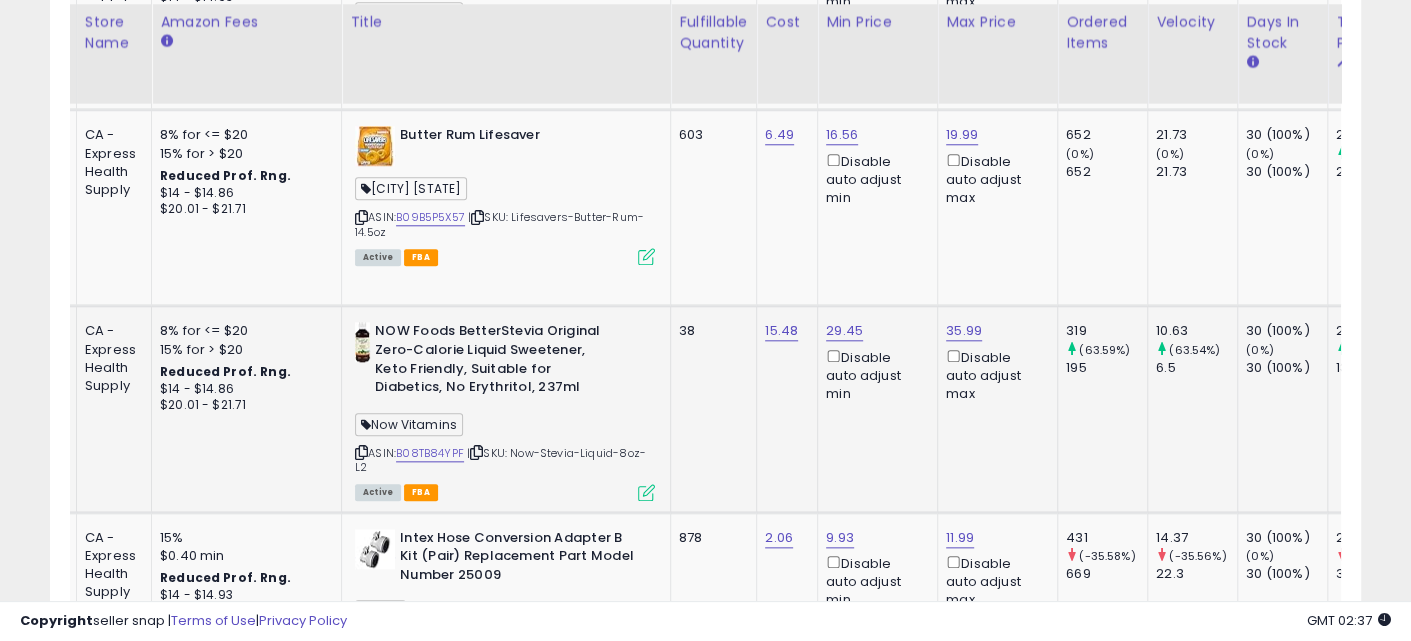 scroll, scrollTop: 0, scrollLeft: 48, axis: horizontal 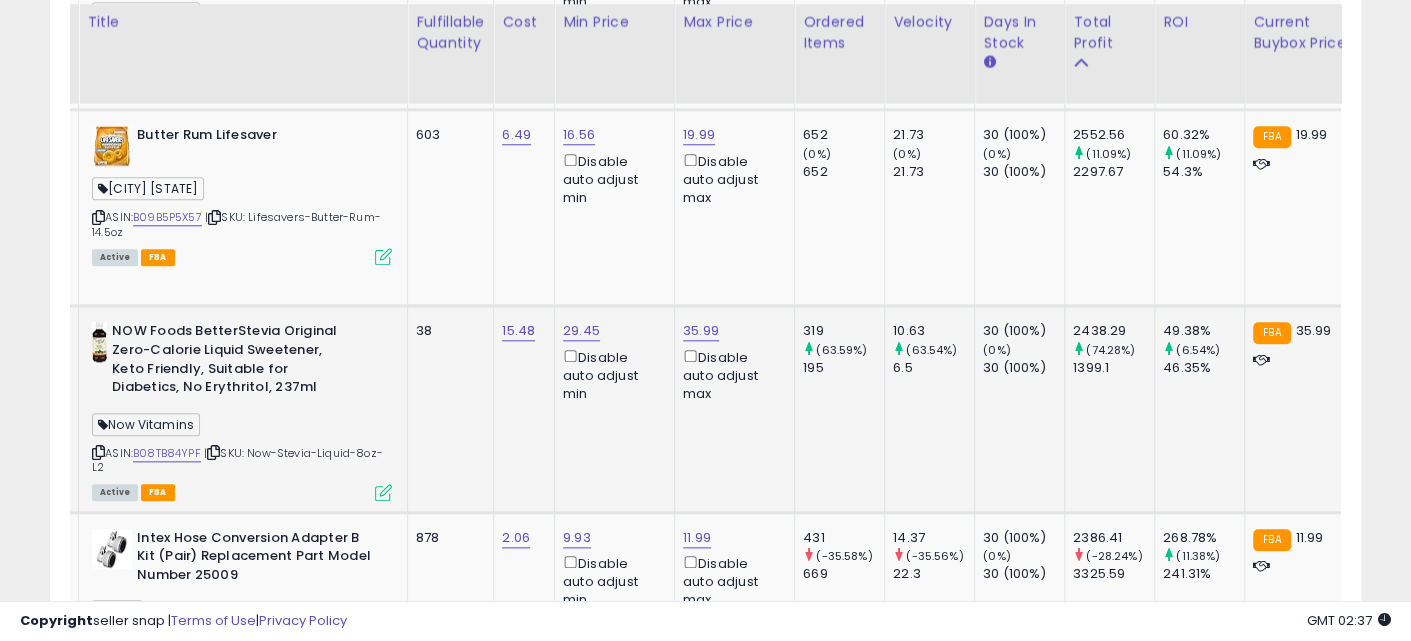 drag, startPoint x: 729, startPoint y: 374, endPoint x: 845, endPoint y: 389, distance: 116.965805 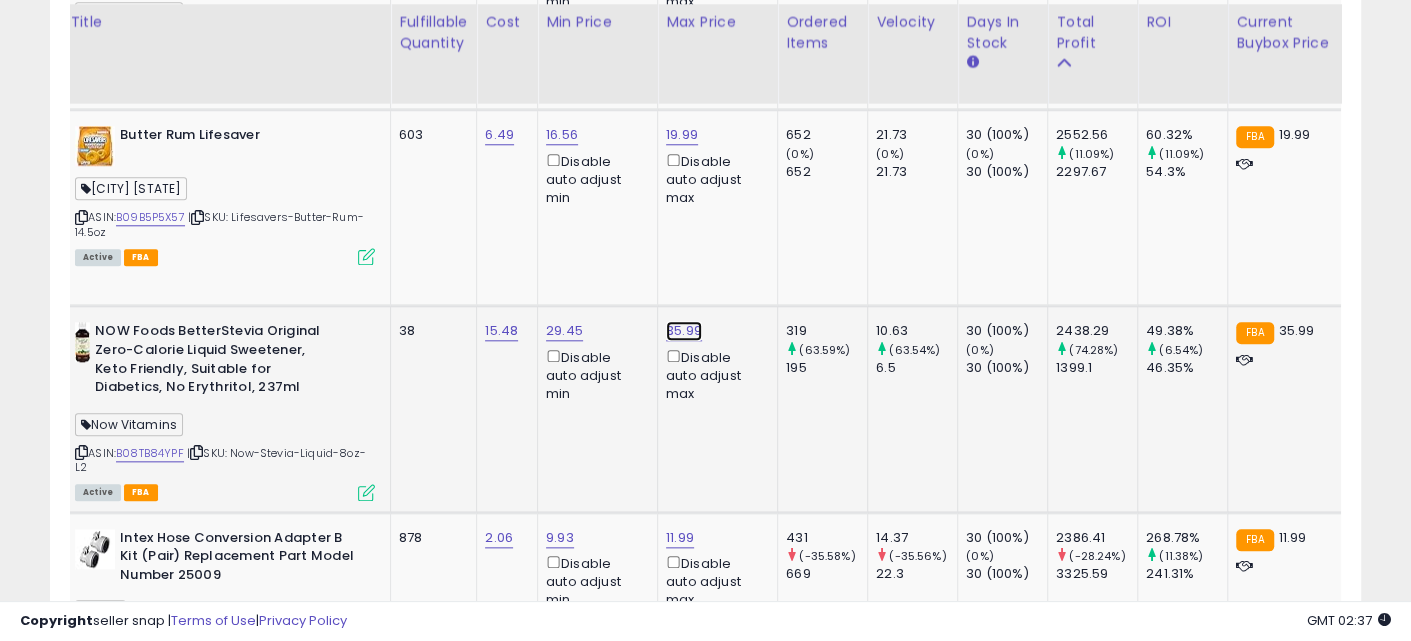 click on "35.99" at bounding box center [684, -61] 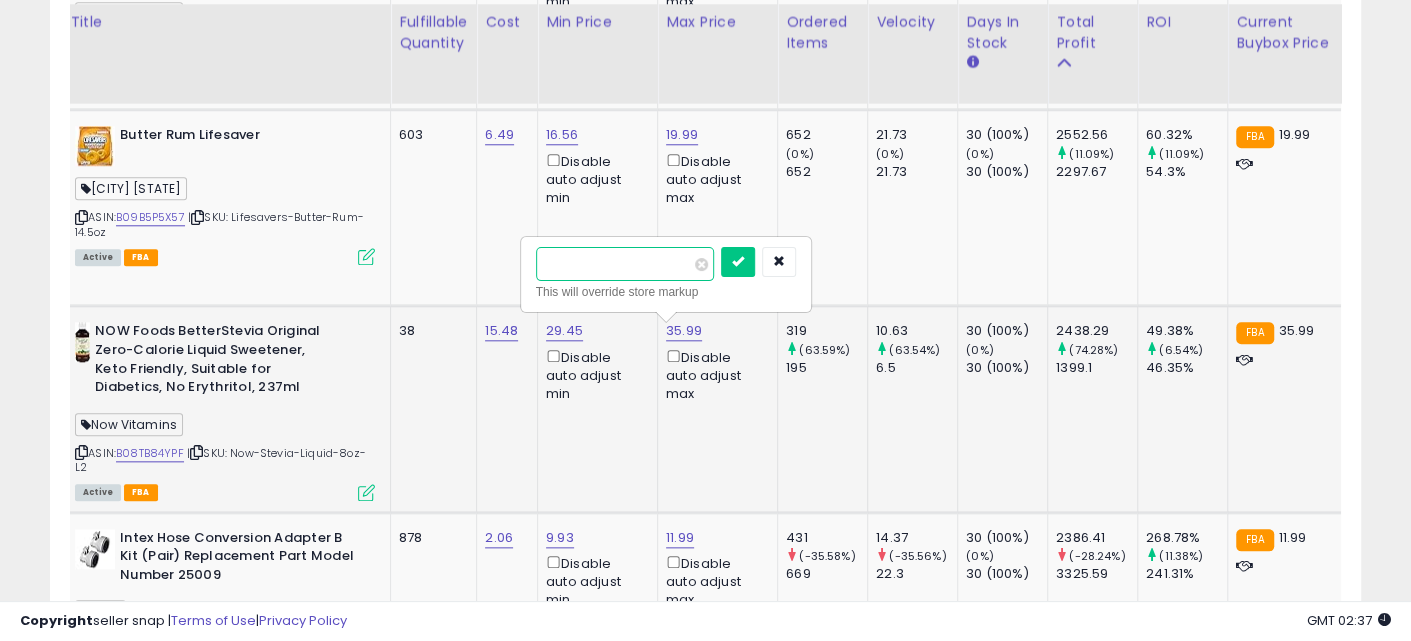 click on "*****" at bounding box center (625, 264) 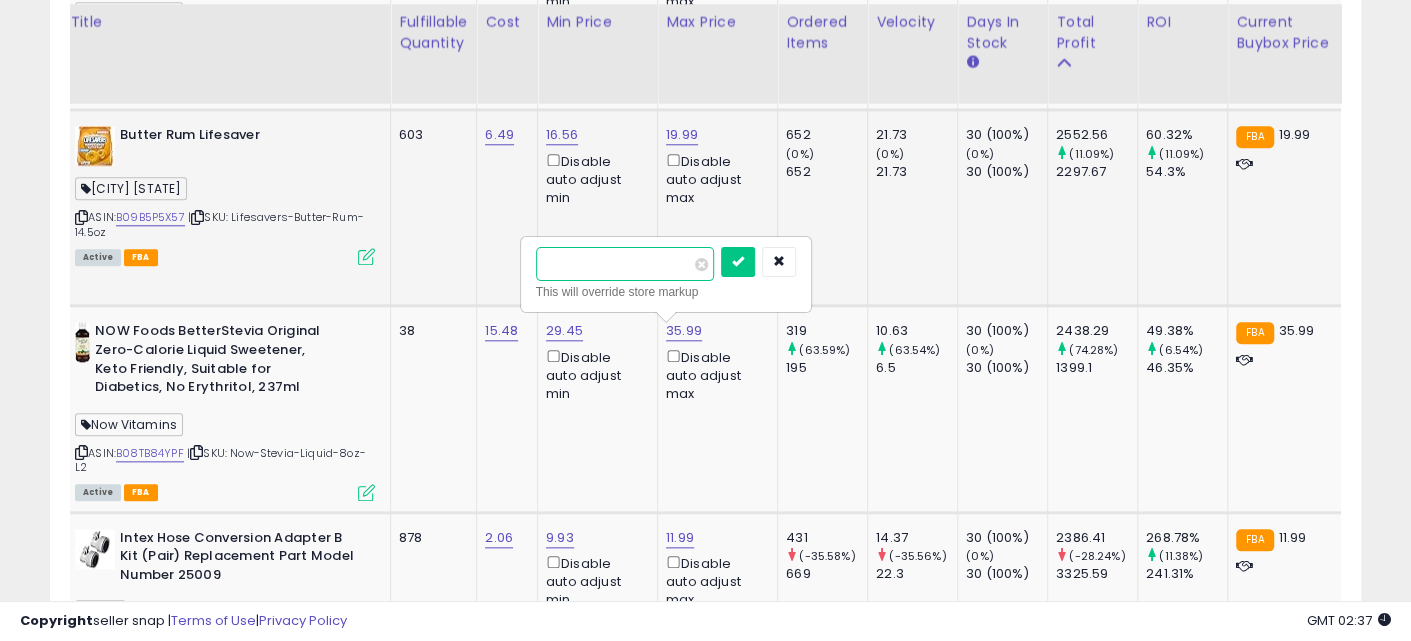 type on "*****" 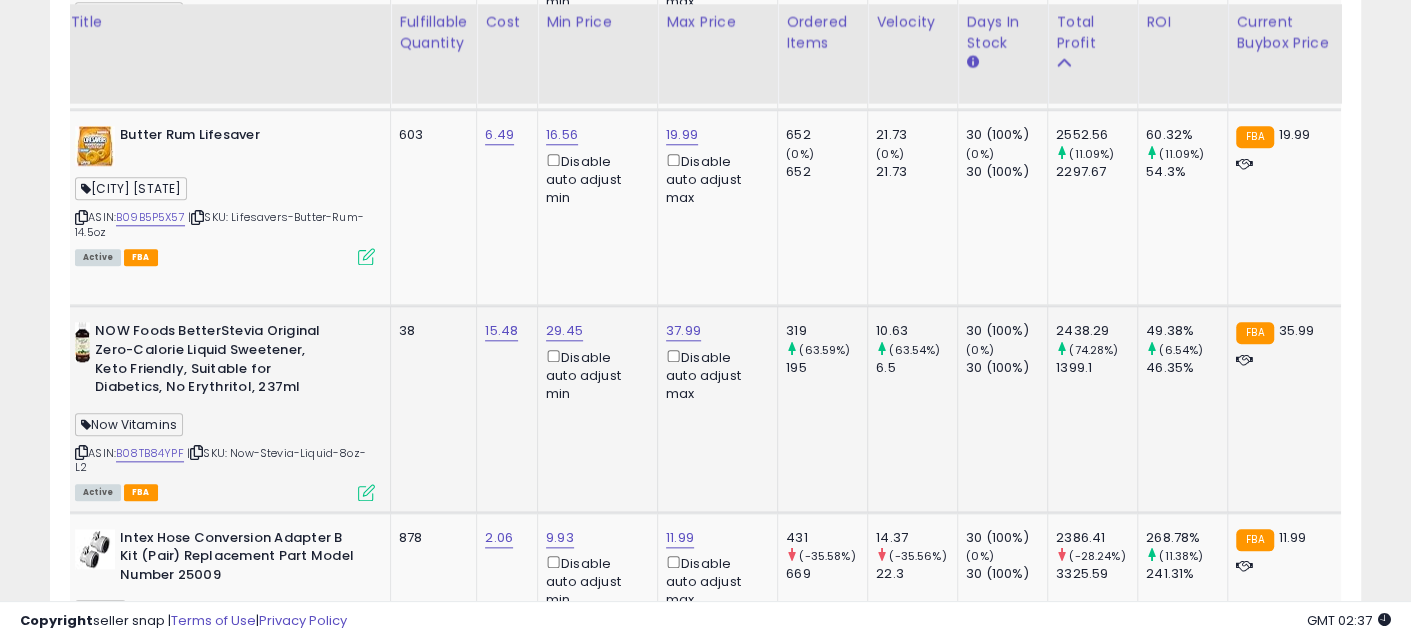 scroll, scrollTop: 0, scrollLeft: 352, axis: horizontal 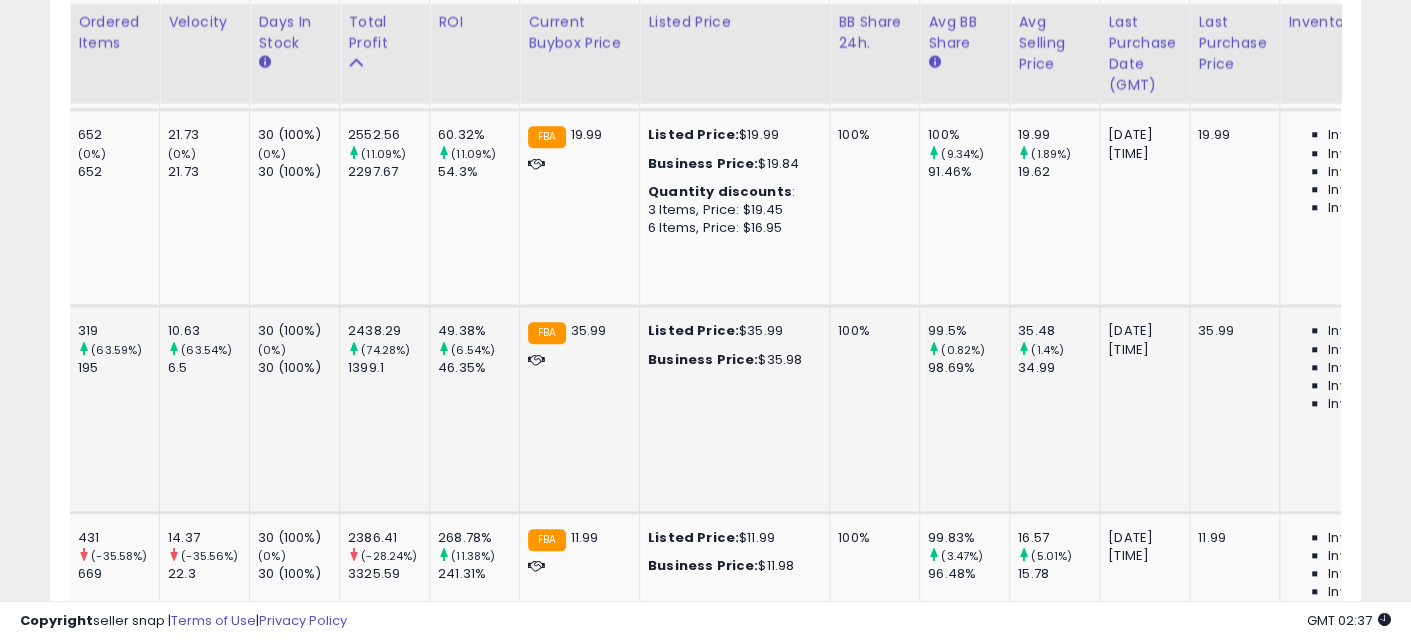 drag, startPoint x: 737, startPoint y: 418, endPoint x: 813, endPoint y: 416, distance: 76.02631 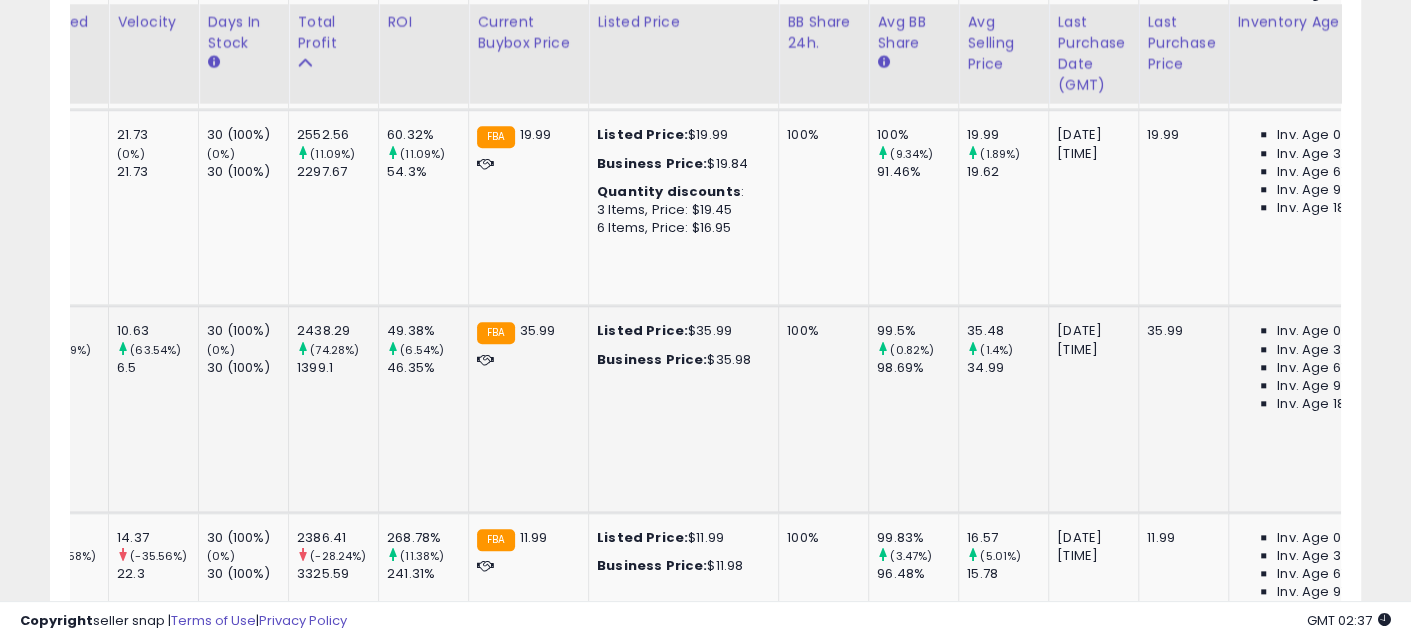 scroll, scrollTop: 0, scrollLeft: 885, axis: horizontal 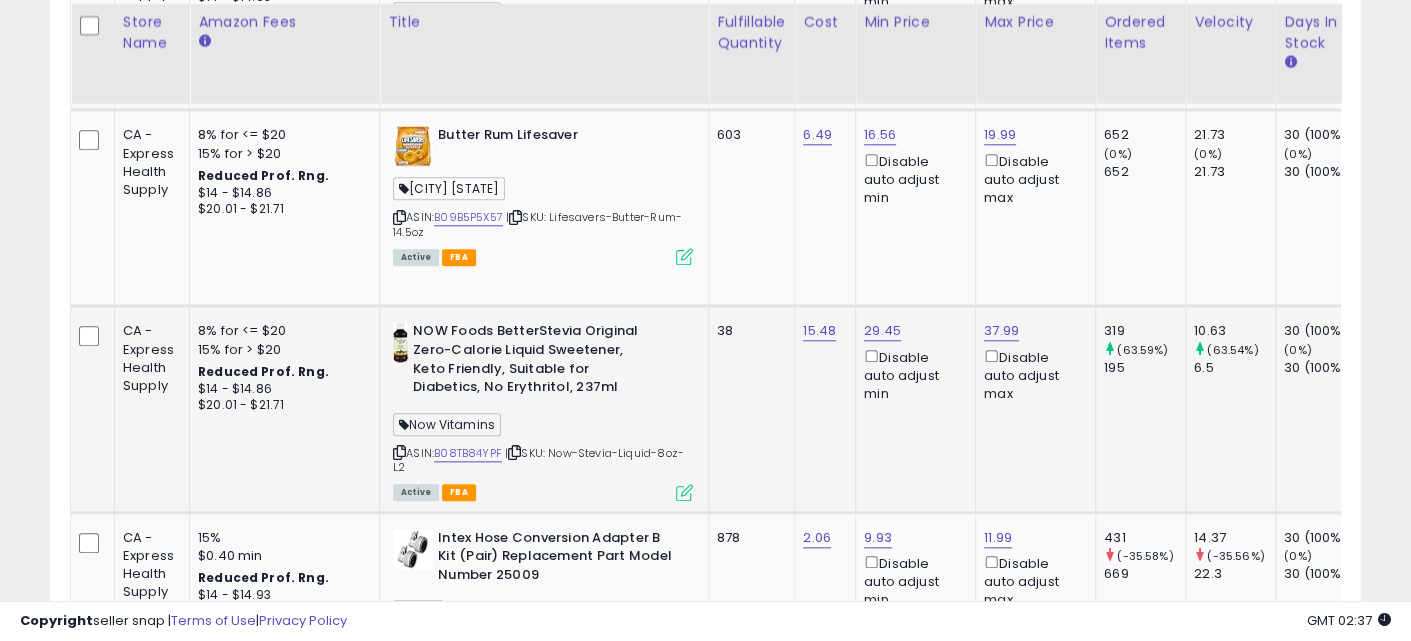 drag, startPoint x: 940, startPoint y: 401, endPoint x: 636, endPoint y: 400, distance: 304.00165 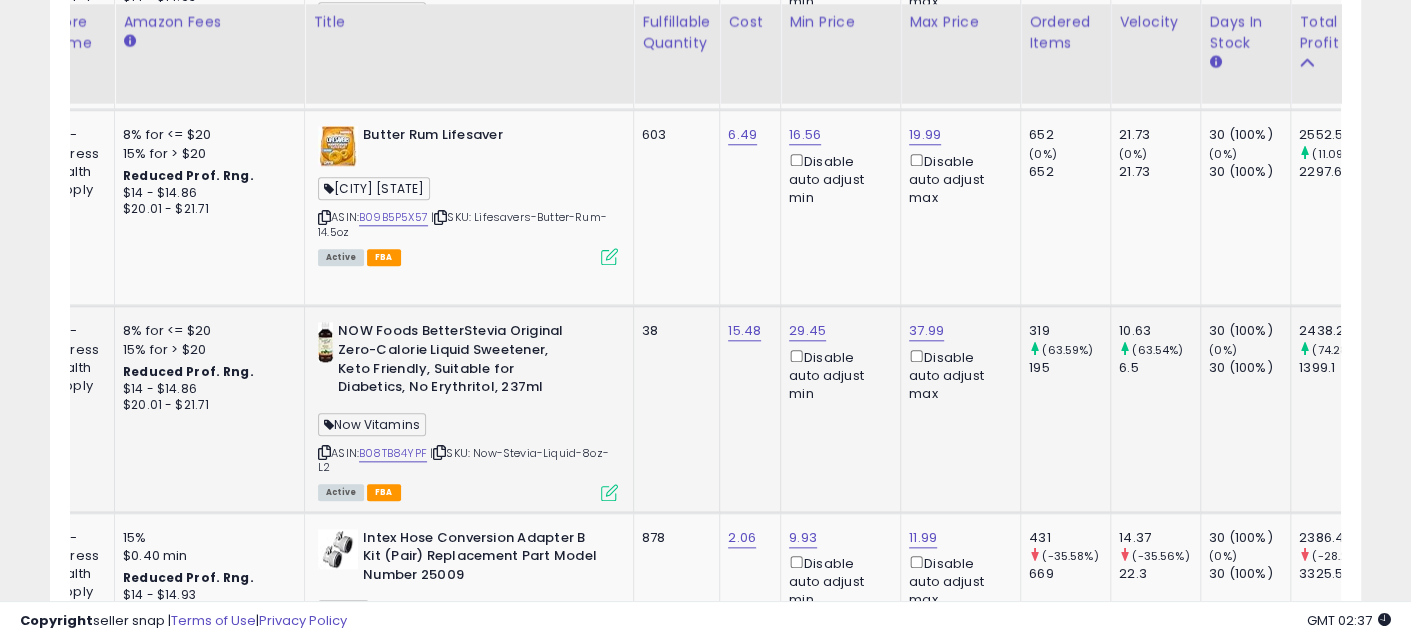 drag, startPoint x: 813, startPoint y: 412, endPoint x: 874, endPoint y: 422, distance: 61.81424 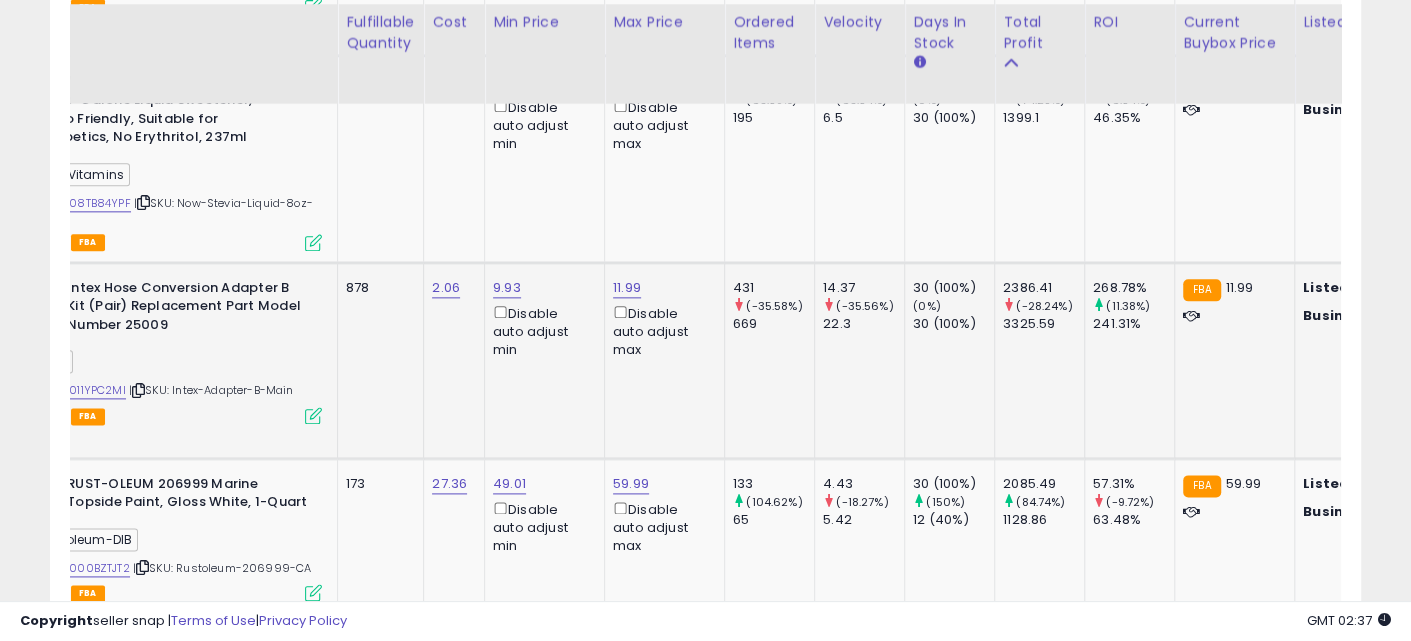 drag, startPoint x: 691, startPoint y: 386, endPoint x: 767, endPoint y: 397, distance: 76.79192 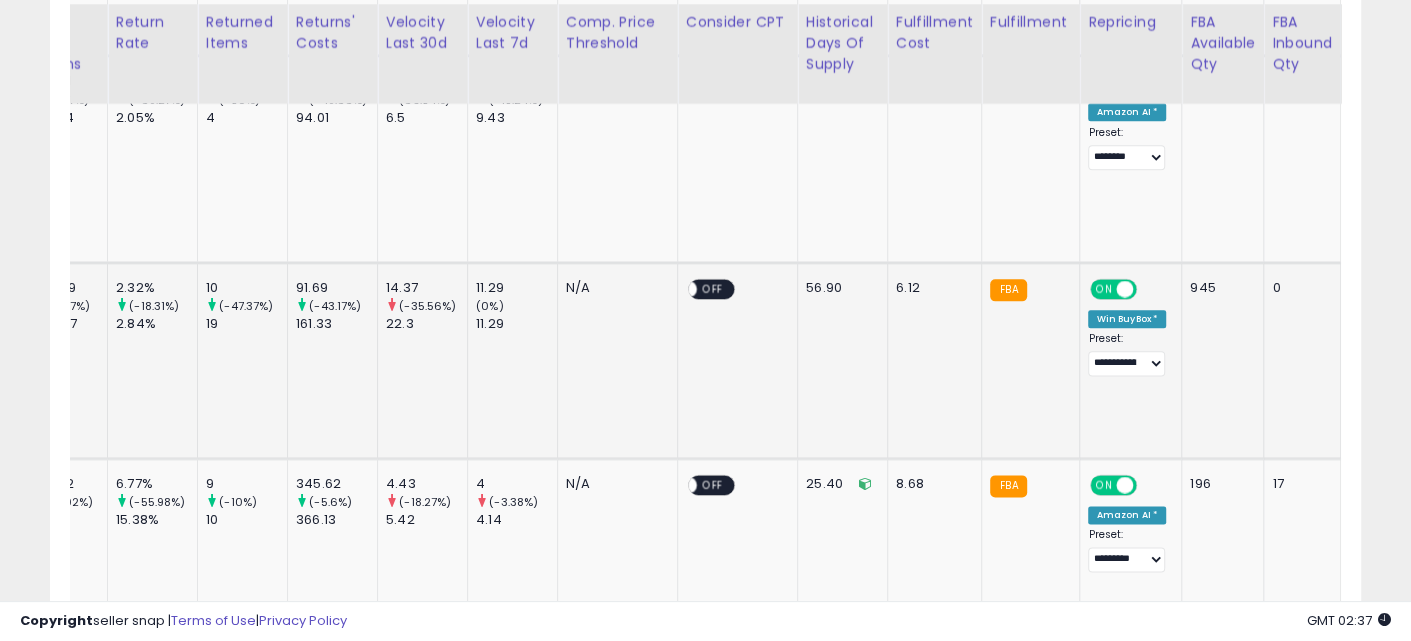 drag, startPoint x: 546, startPoint y: 387, endPoint x: 851, endPoint y: 394, distance: 305.08032 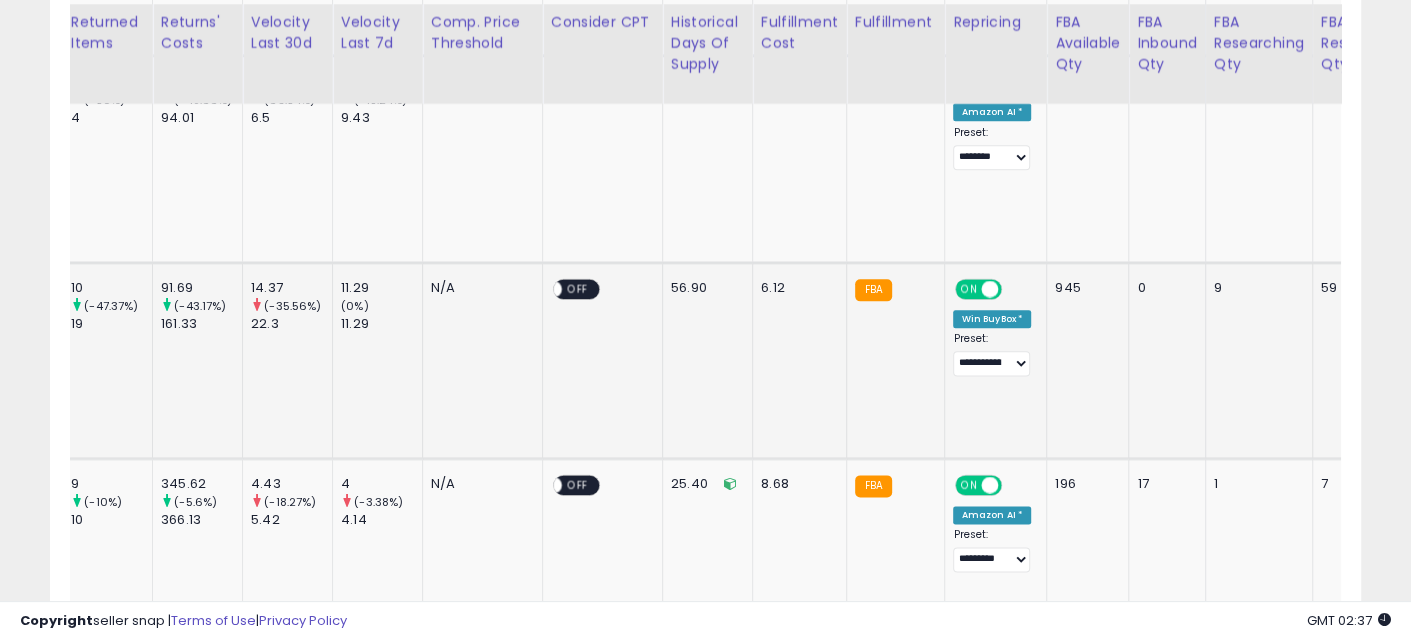 drag, startPoint x: 851, startPoint y: 394, endPoint x: 645, endPoint y: 387, distance: 206.1189 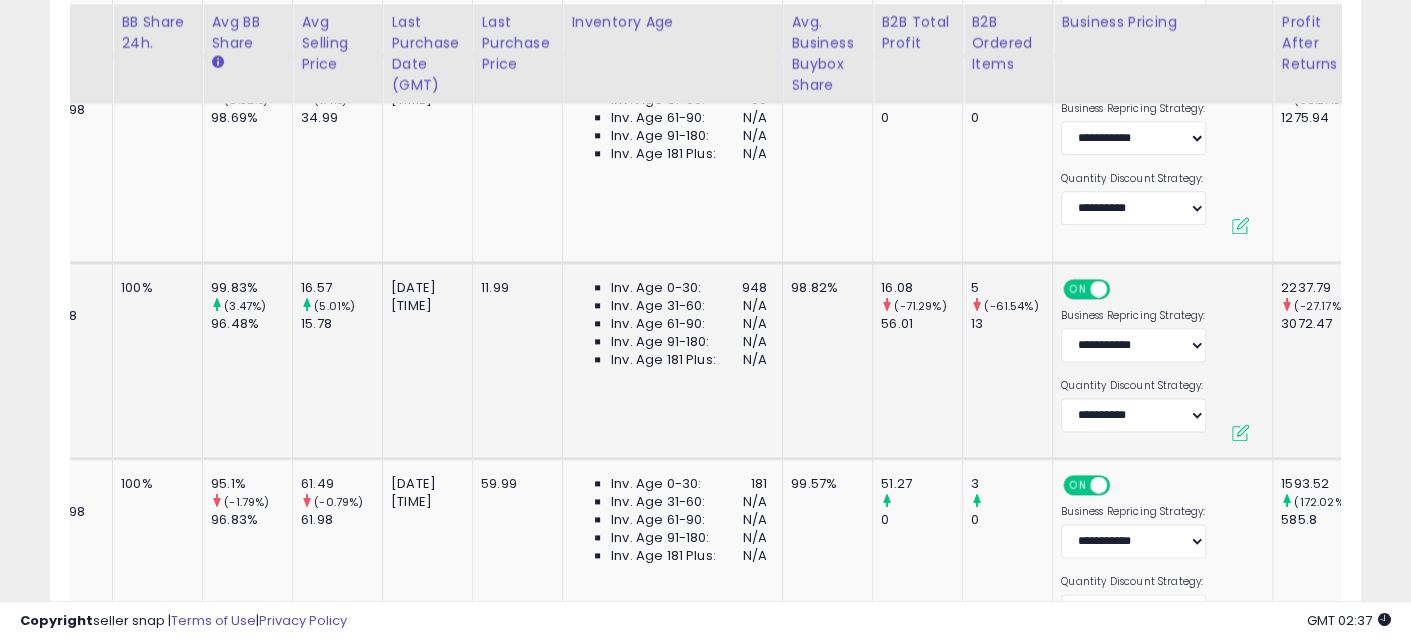 drag, startPoint x: 846, startPoint y: 392, endPoint x: 546, endPoint y: 379, distance: 300.28152 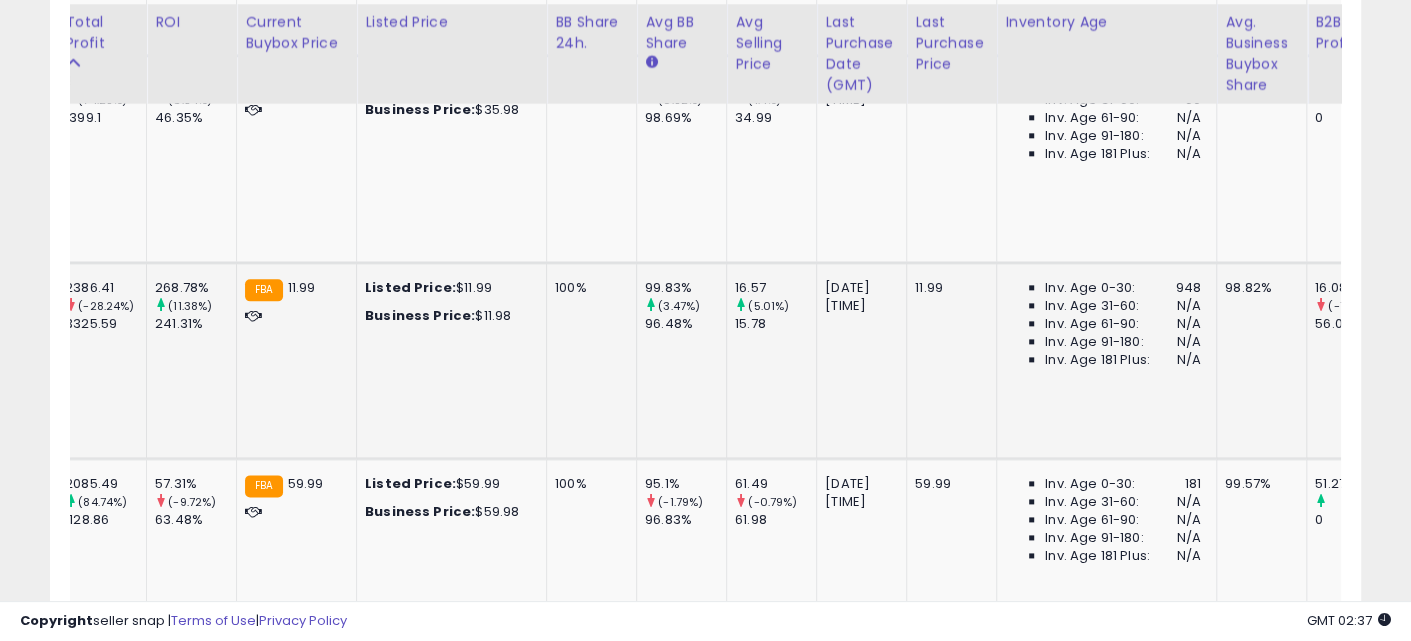 drag, startPoint x: 513, startPoint y: 389, endPoint x: 498, endPoint y: 389, distance: 15 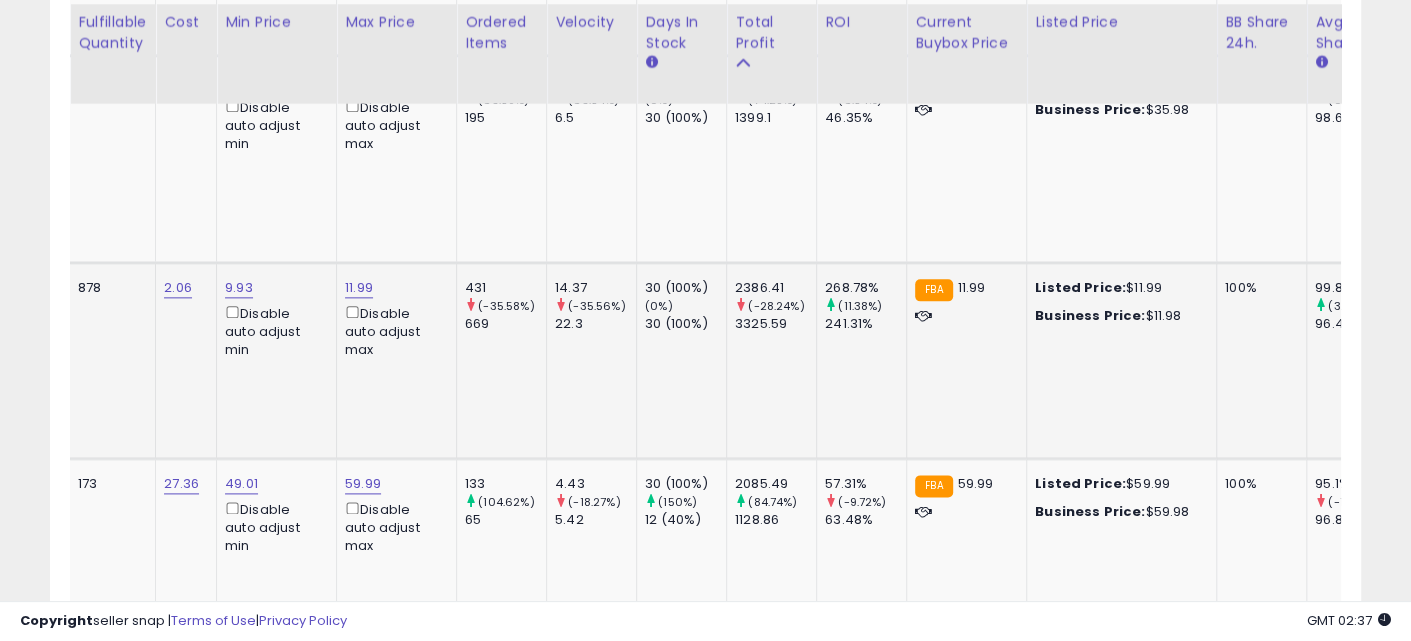 drag, startPoint x: 728, startPoint y: 394, endPoint x: 524, endPoint y: 387, distance: 204.12006 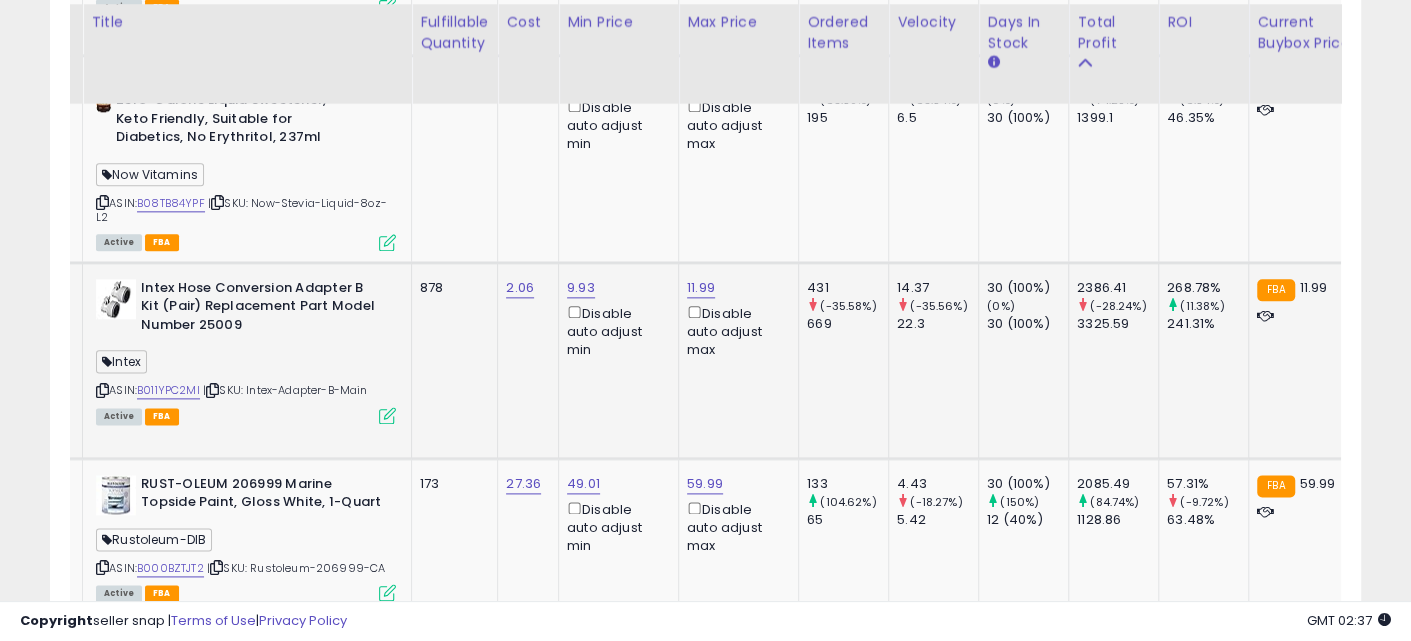 drag, startPoint x: 686, startPoint y: 391, endPoint x: 526, endPoint y: 383, distance: 160.19987 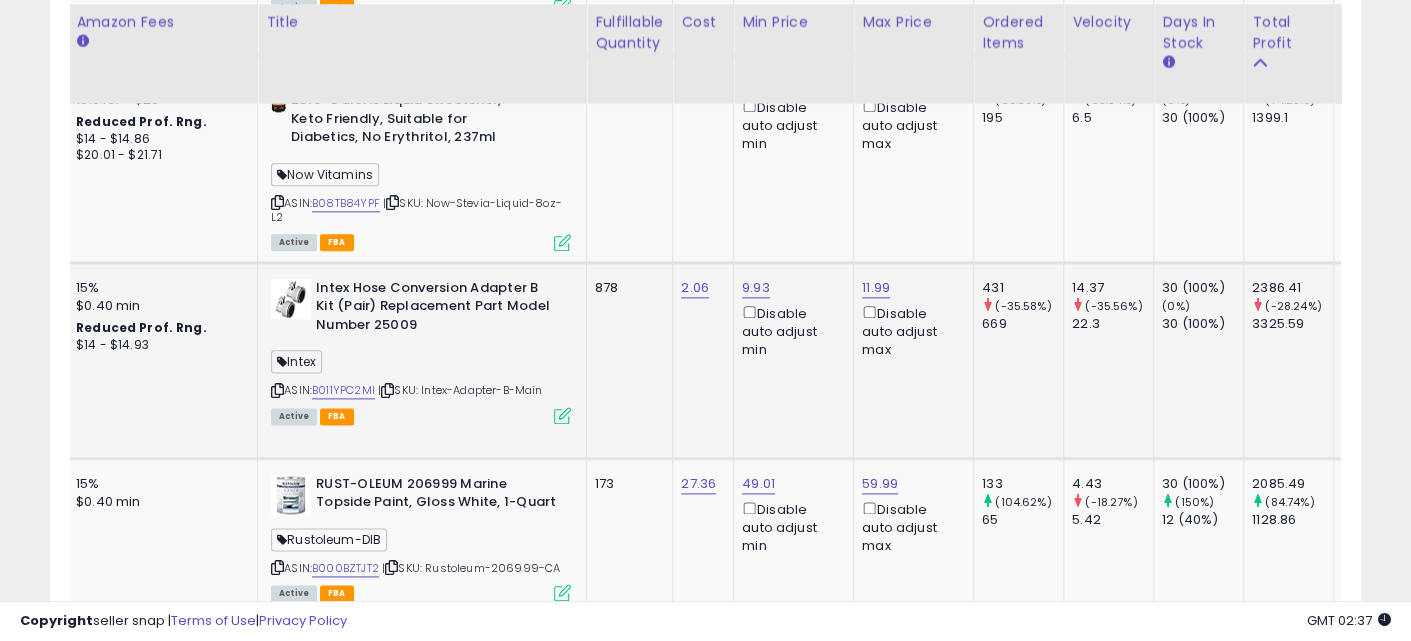 drag, startPoint x: 713, startPoint y: 368, endPoint x: 784, endPoint y: 380, distance: 72.00694 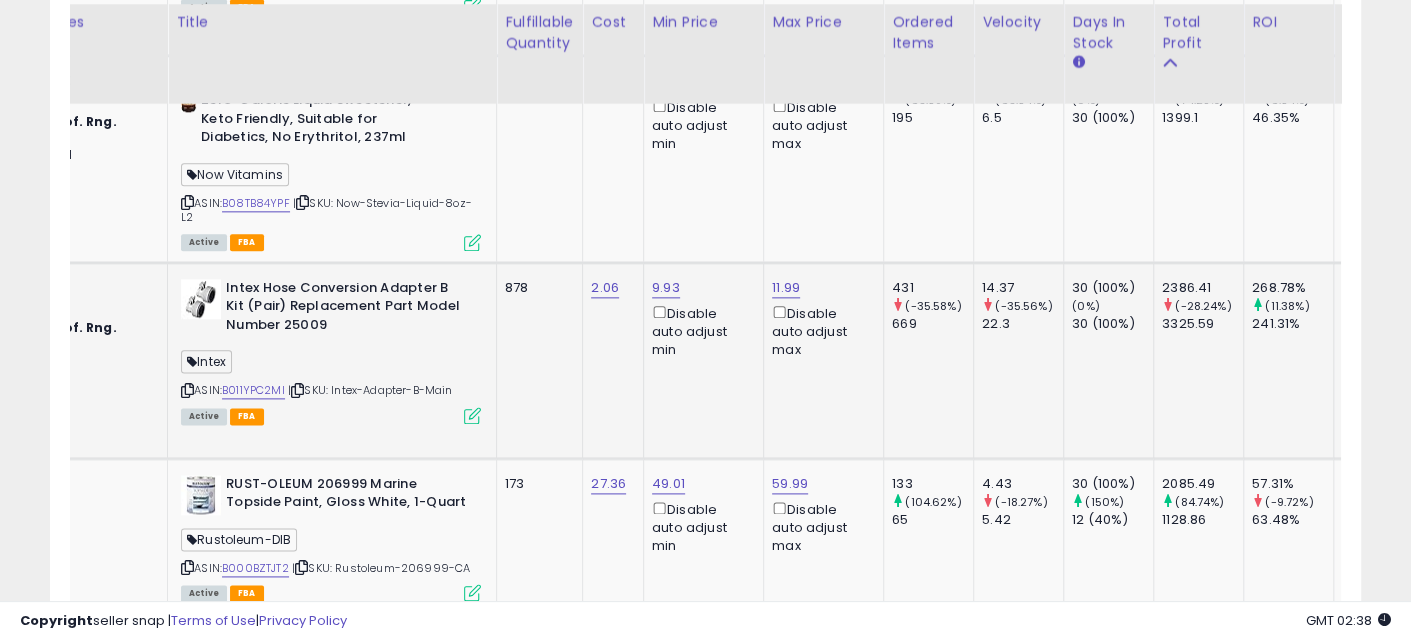 drag, startPoint x: 701, startPoint y: 397, endPoint x: 750, endPoint y: 403, distance: 49.365982 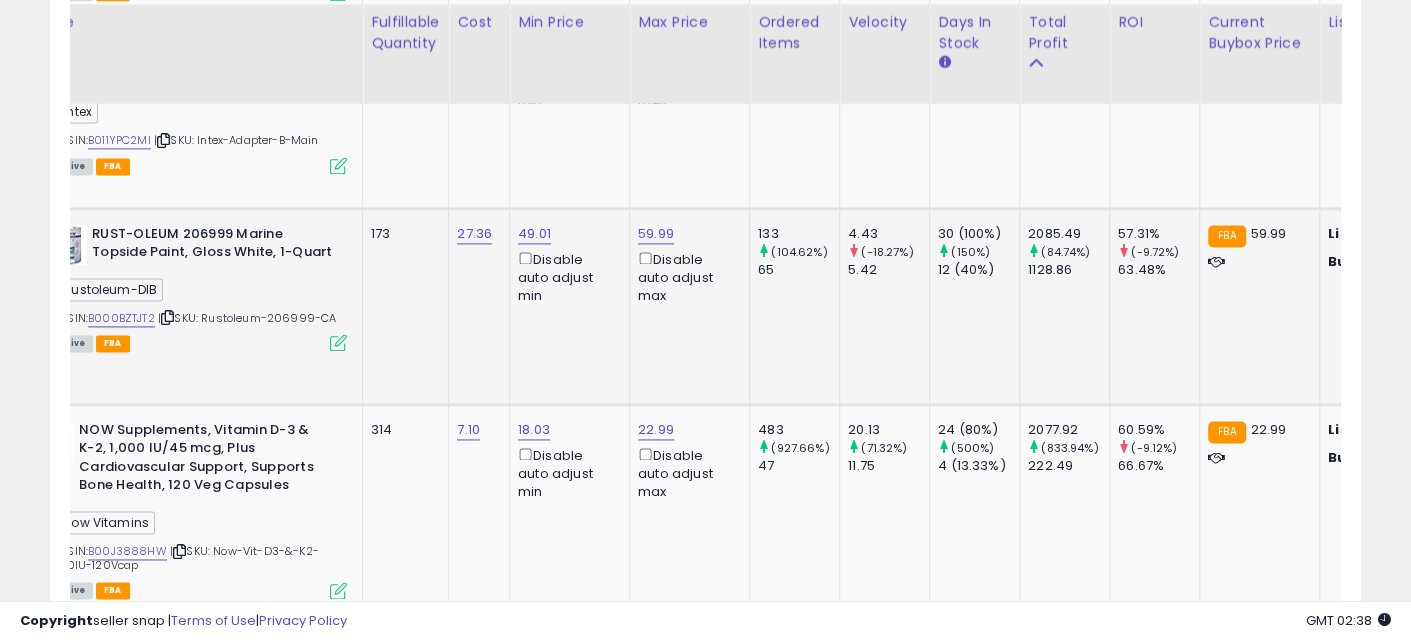 drag, startPoint x: 588, startPoint y: 330, endPoint x: 728, endPoint y: 336, distance: 140.12851 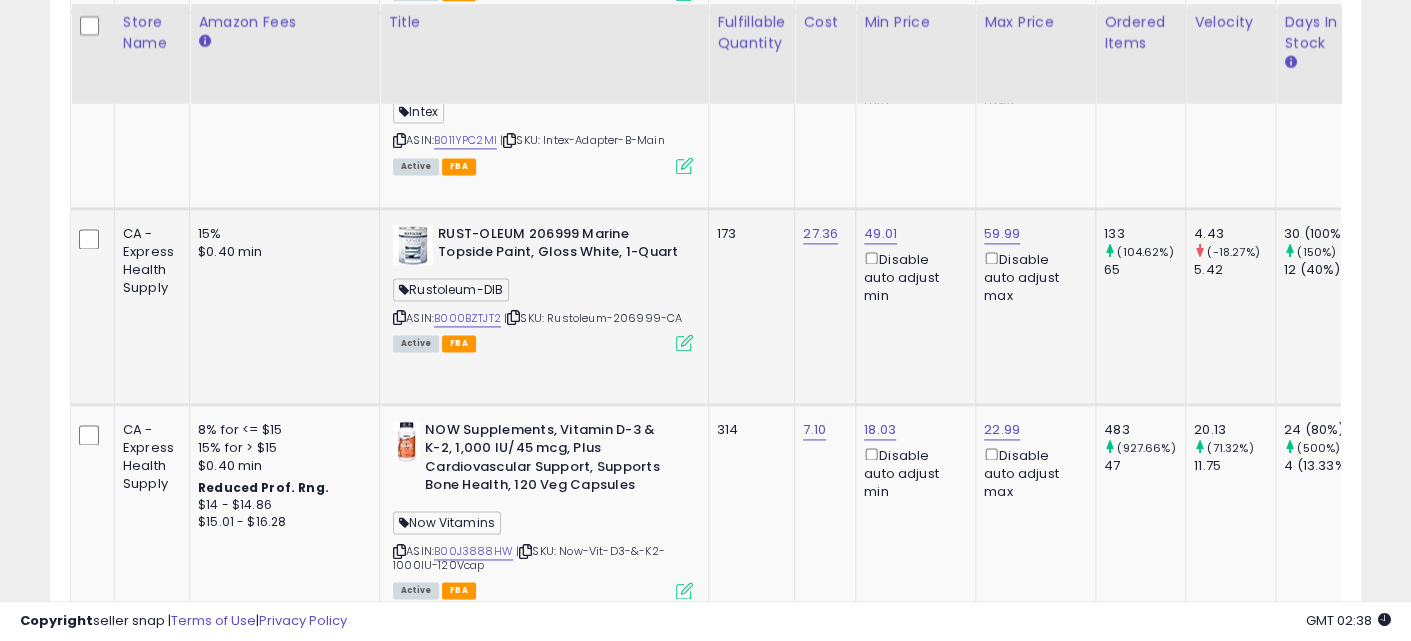 drag, startPoint x: 796, startPoint y: 339, endPoint x: 684, endPoint y: 335, distance: 112.0714 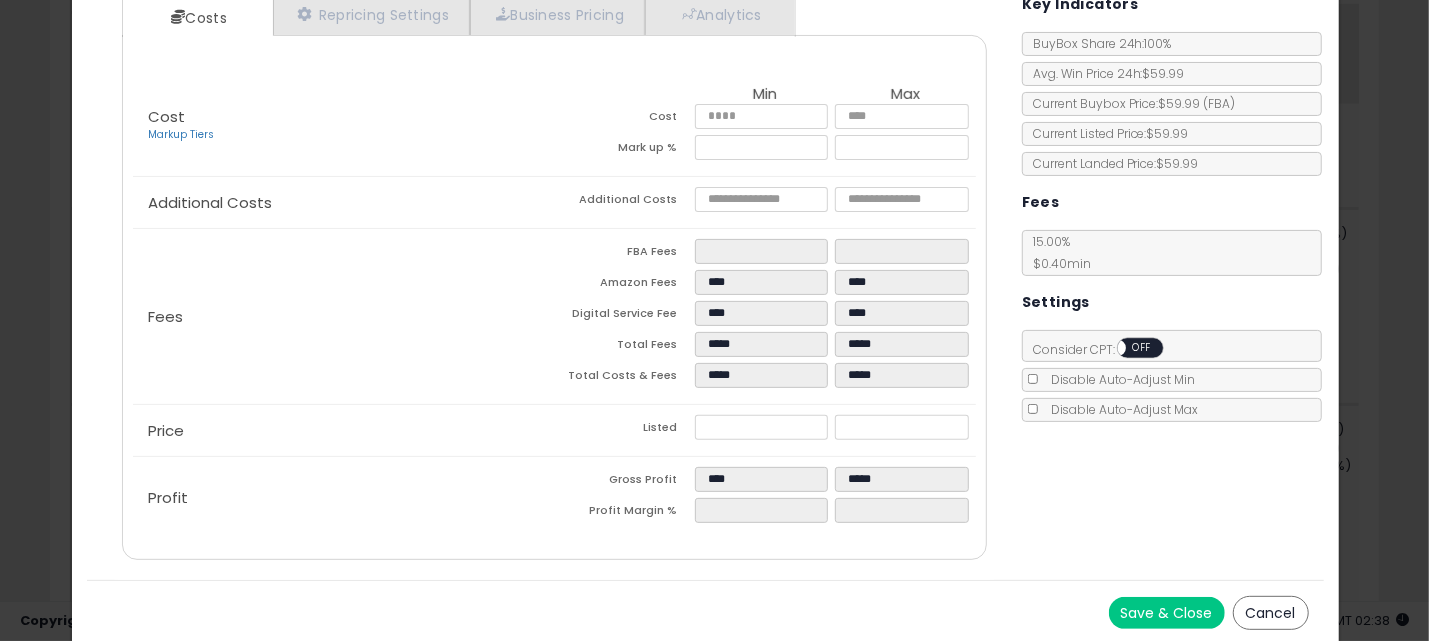click on "× Close
RUST-OLEUM 206999 Marine Topside Paint, Gloss White, 1-Quart
ASIN:  B000BZTJT2
|
SKU:  Rustoleum-206999-CA
FBA
Rustoleum-DIB ×
Repricing:
ON   OFF" 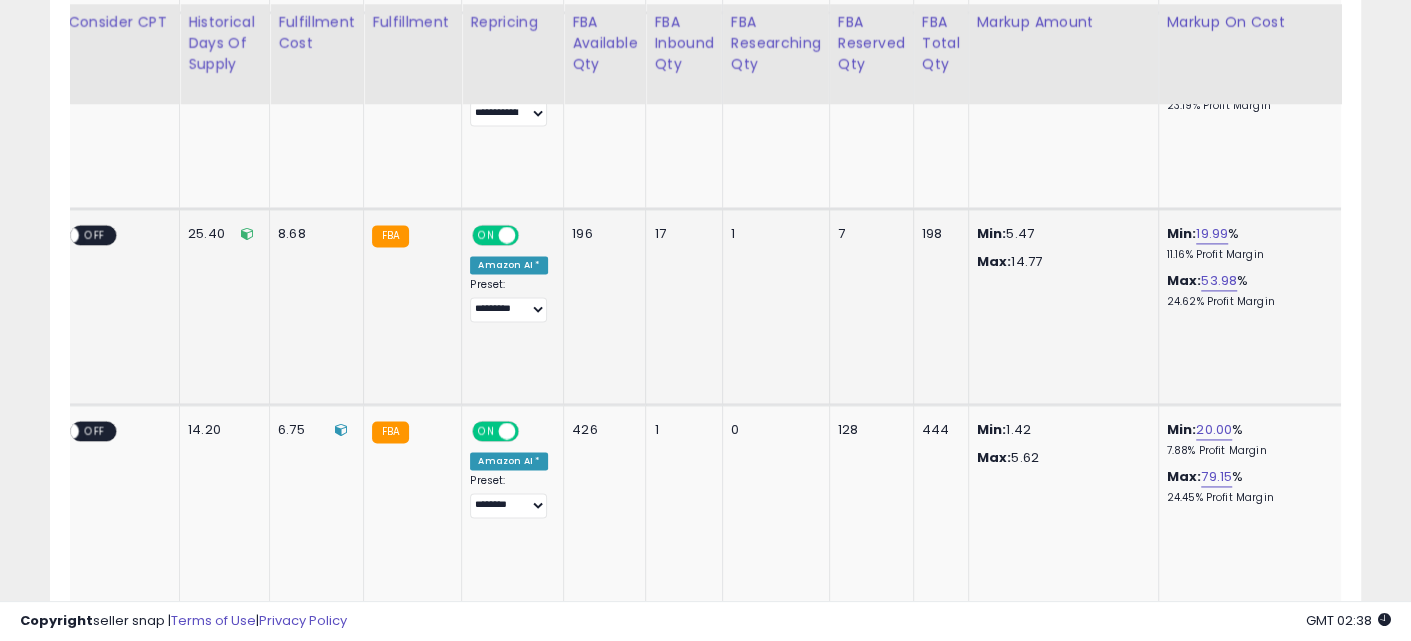drag, startPoint x: 747, startPoint y: 331, endPoint x: 1118, endPoint y: 357, distance: 371.90994 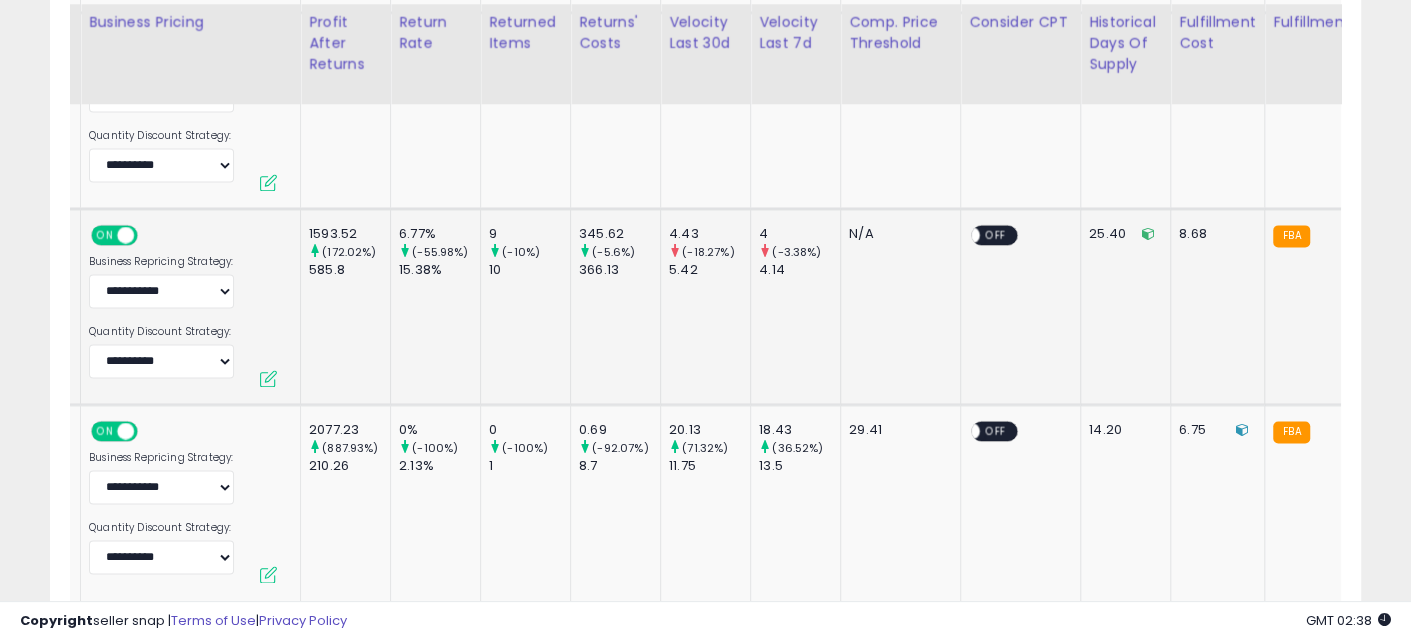 drag, startPoint x: 1008, startPoint y: 332, endPoint x: 854, endPoint y: 322, distance: 154.32434 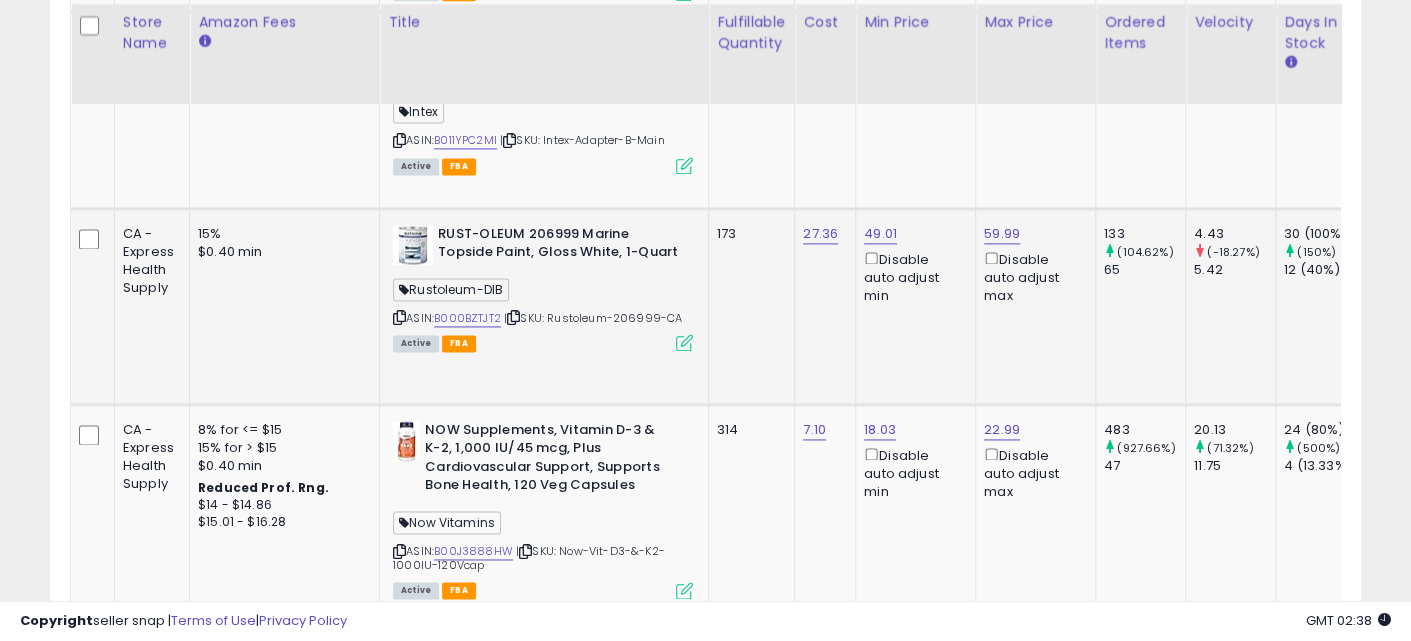 drag, startPoint x: 902, startPoint y: 346, endPoint x: 458, endPoint y: 344, distance: 444.00452 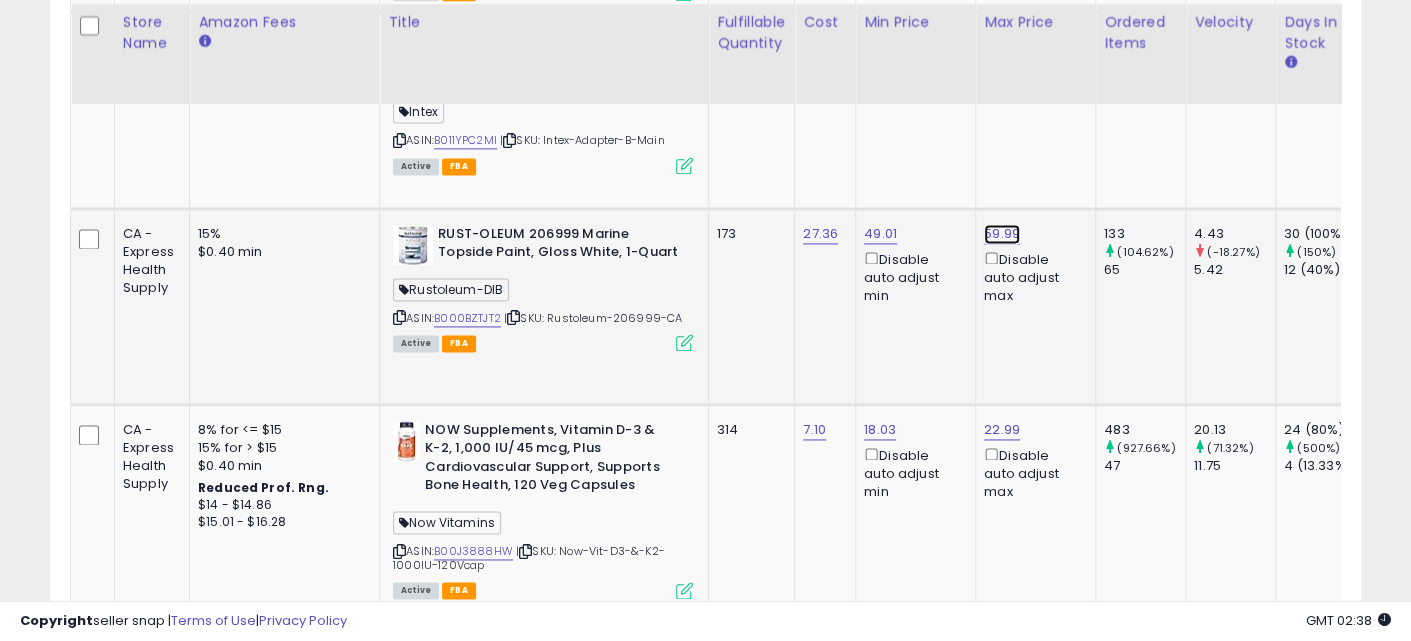 click on "59.99" at bounding box center (1002, -561) 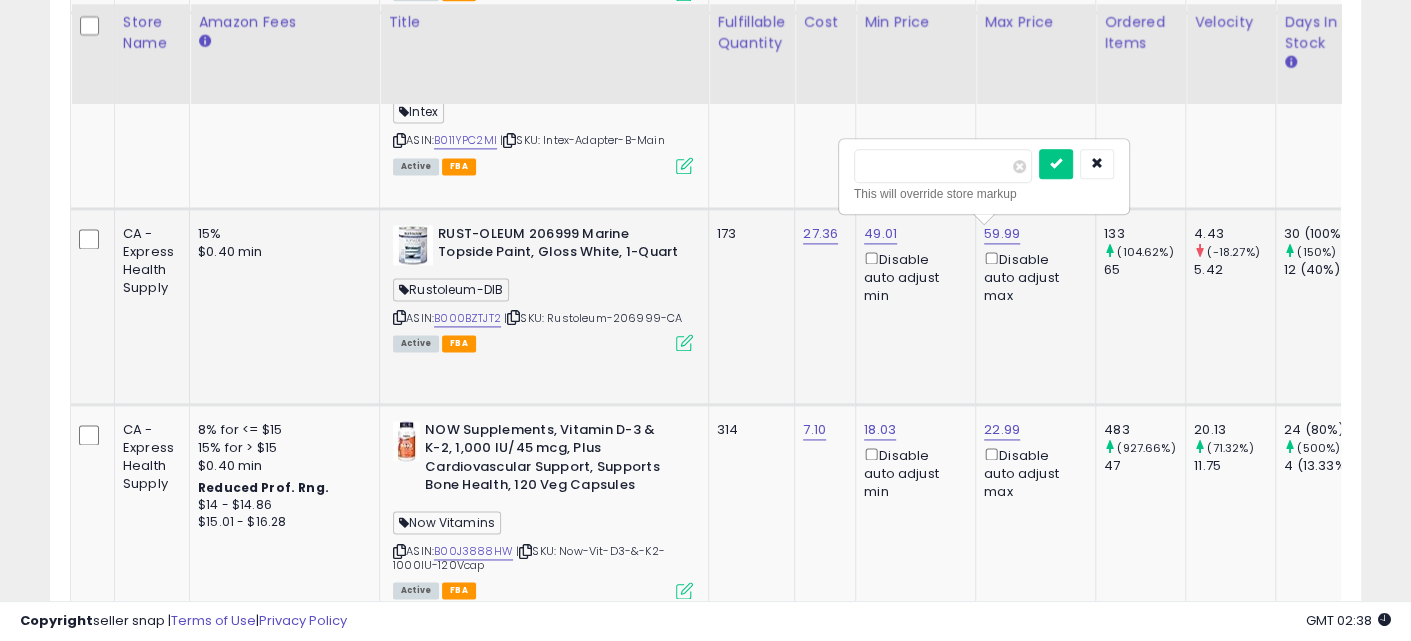 click on "*****" at bounding box center (943, 166) 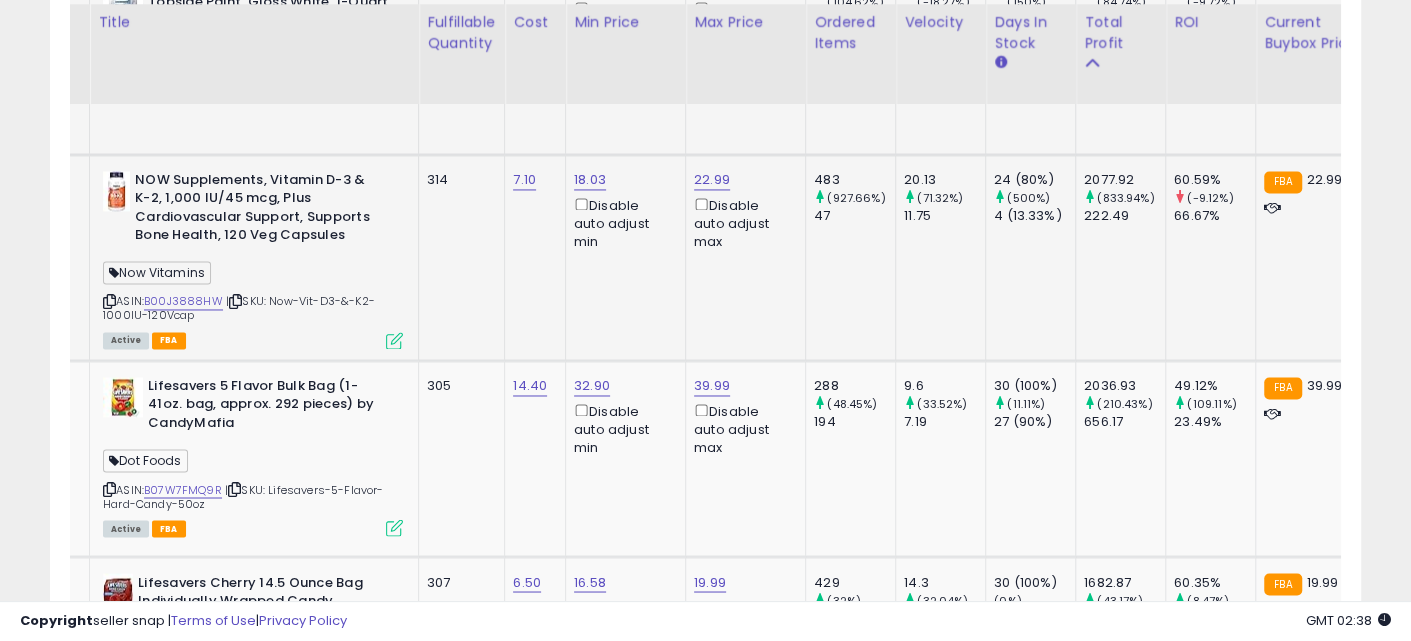 drag, startPoint x: 772, startPoint y: 310, endPoint x: 880, endPoint y: 327, distance: 109.32977 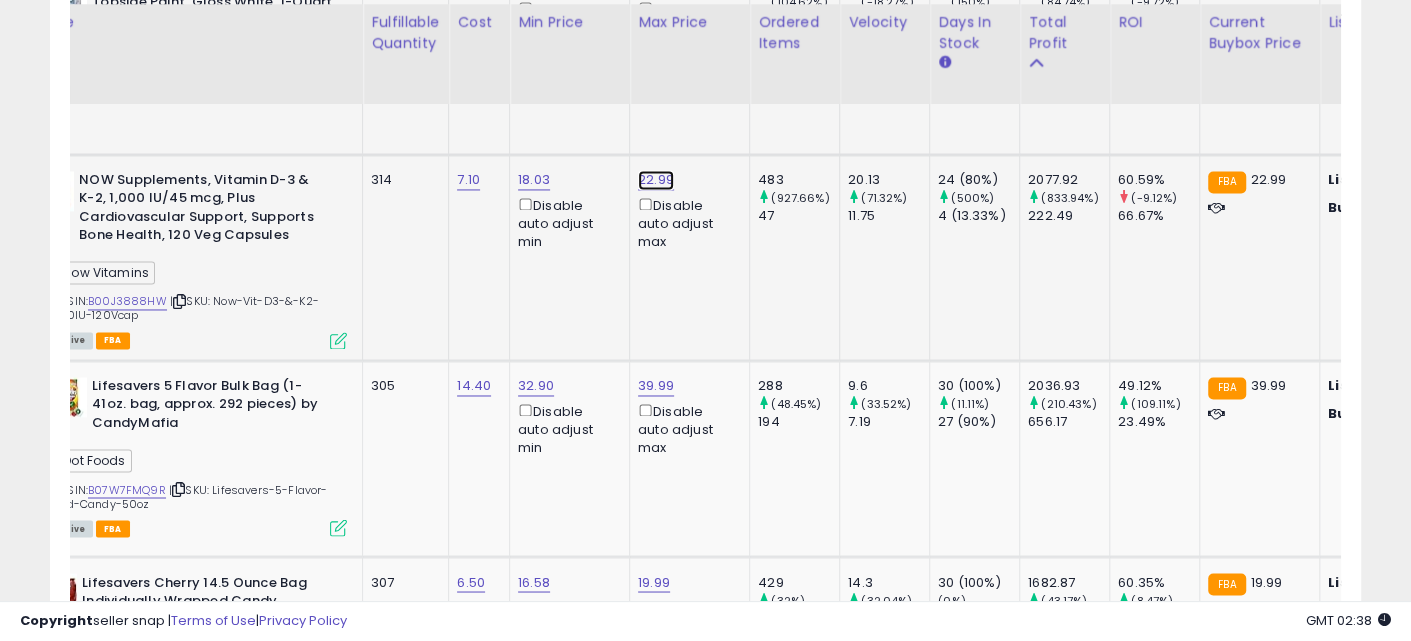 click on "22.99" at bounding box center [656, -811] 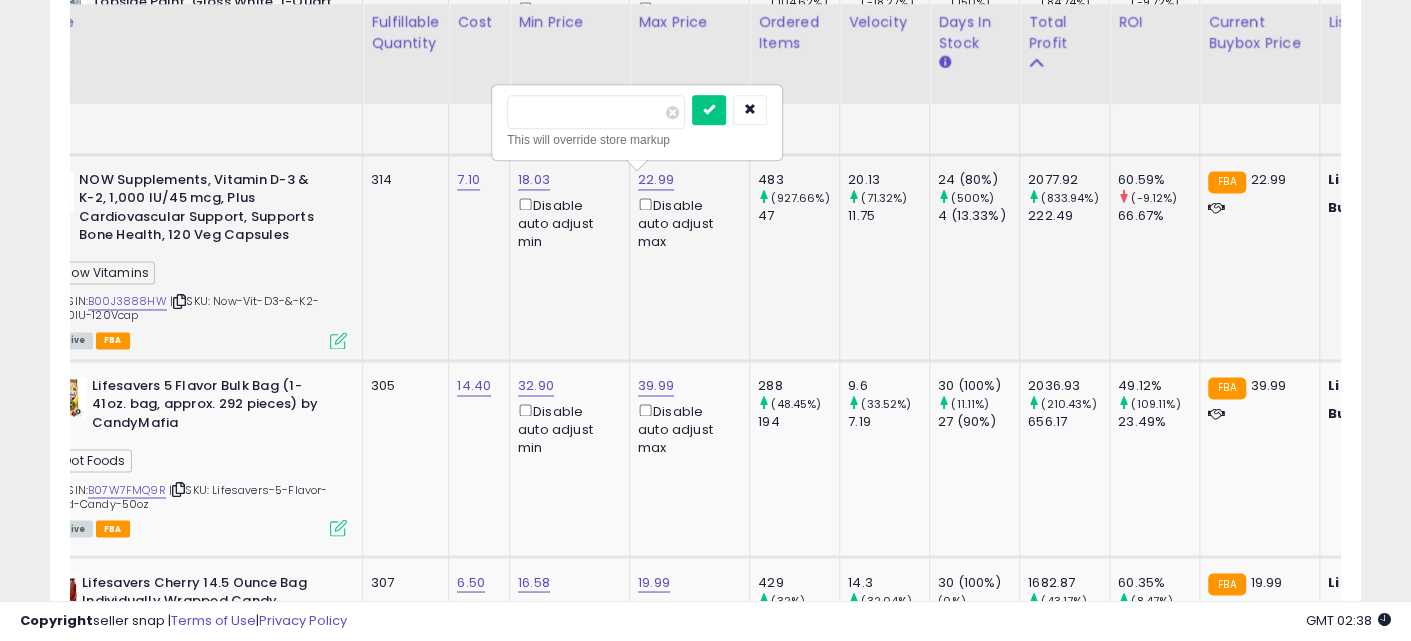 click on "*****" at bounding box center [596, 112] 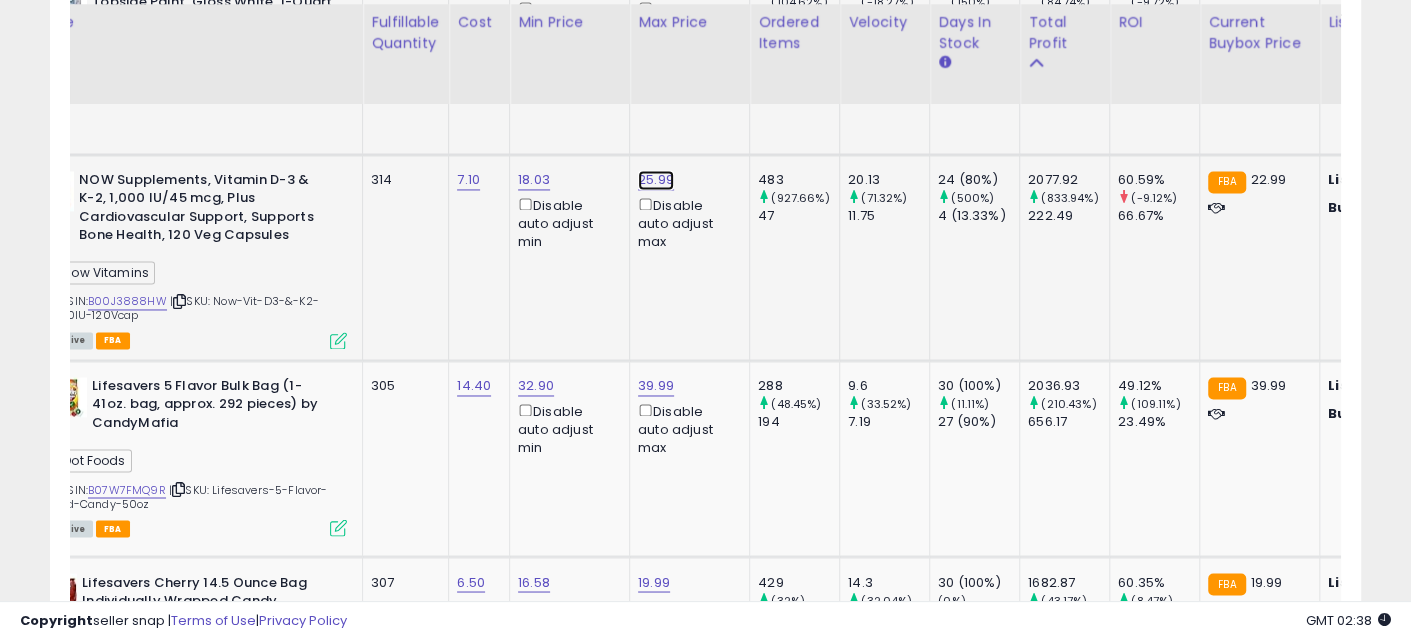 click on "25.99" at bounding box center (656, -811) 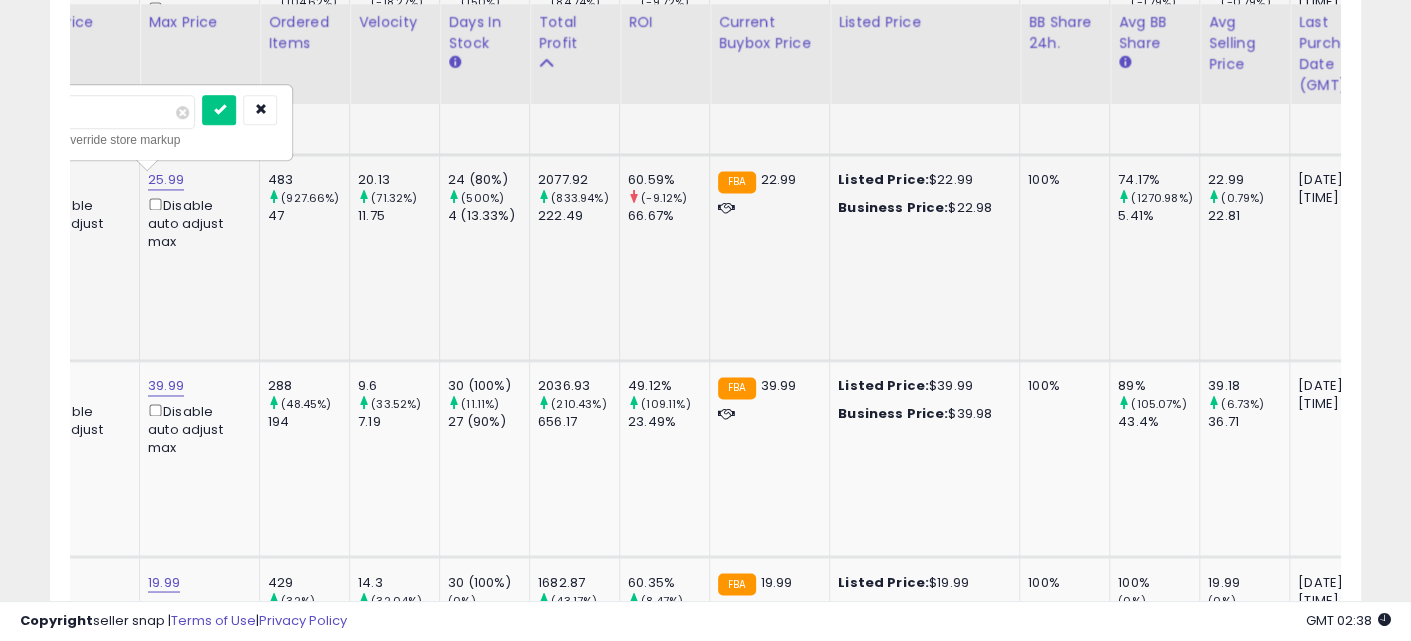 drag, startPoint x: 664, startPoint y: 298, endPoint x: 808, endPoint y: 298, distance: 144 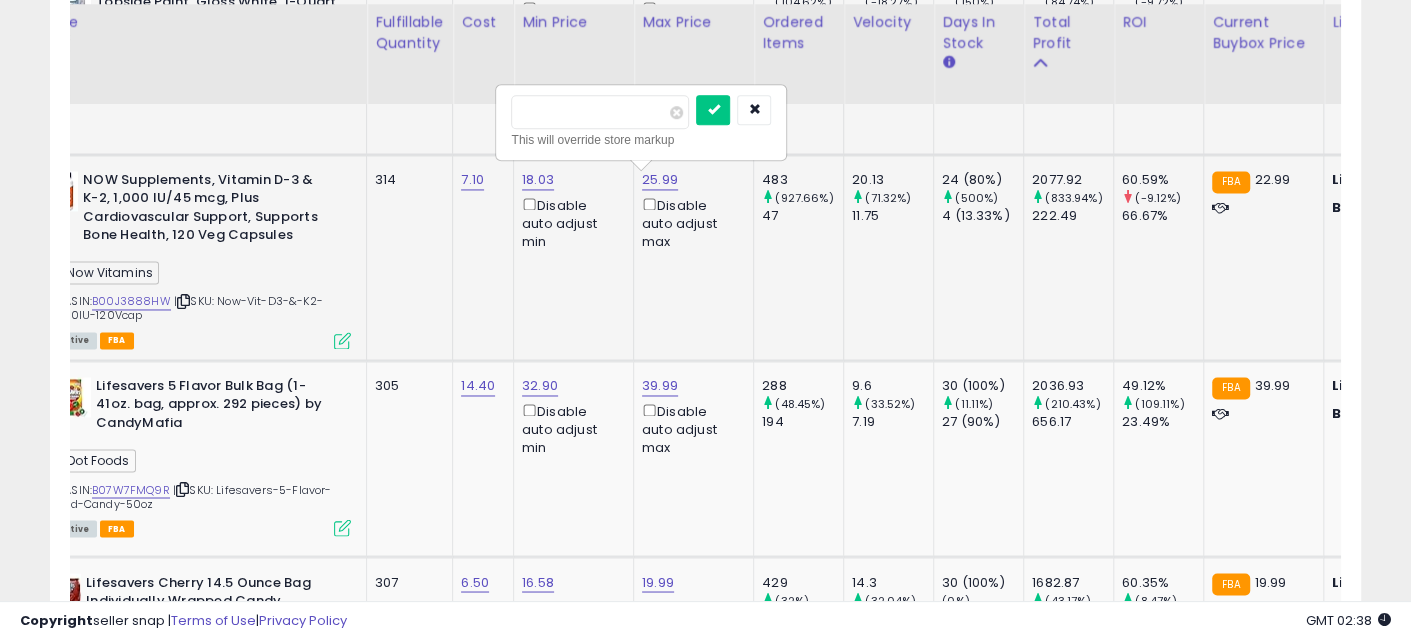 drag, startPoint x: 944, startPoint y: 307, endPoint x: 688, endPoint y: 286, distance: 256.8599 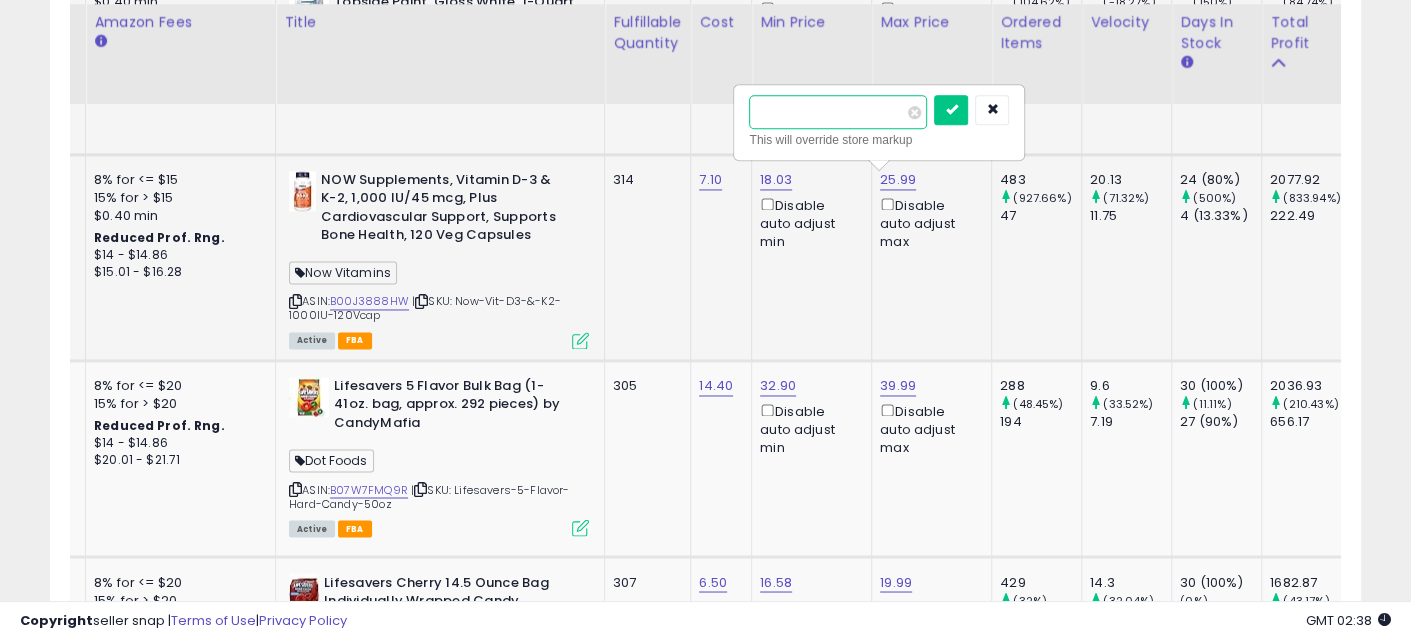 click on "*****" at bounding box center (838, 112) 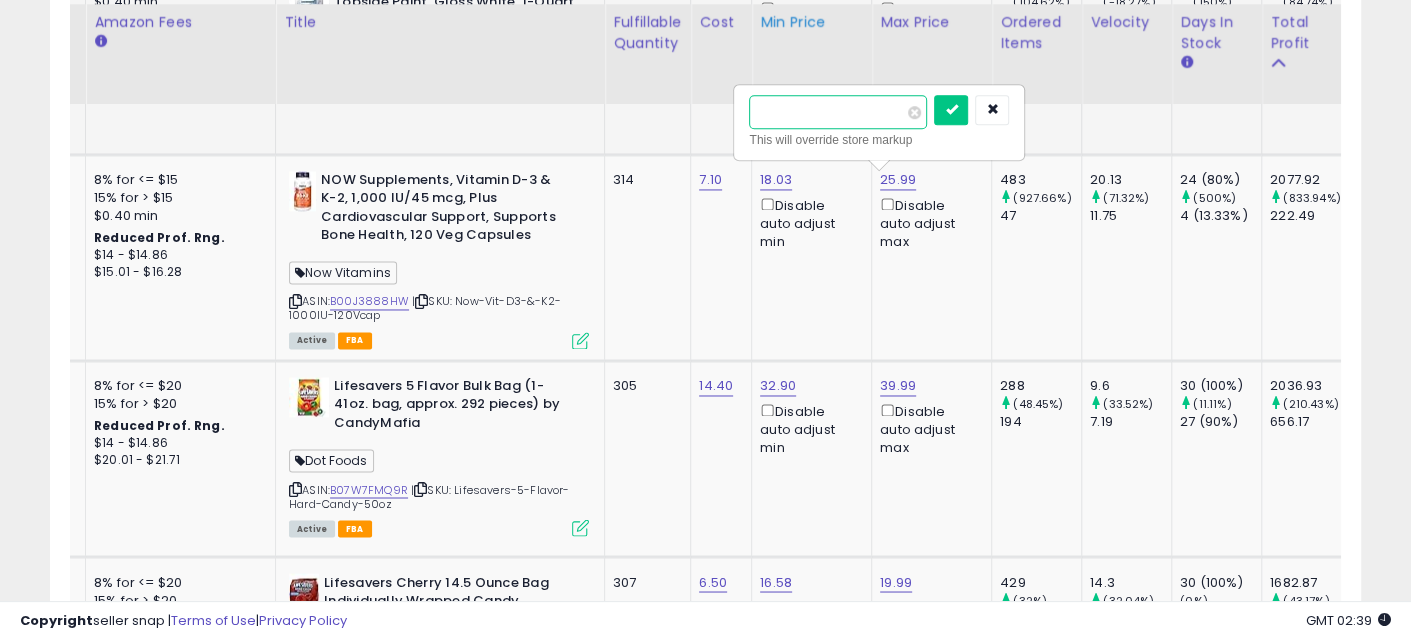 type on "*****" 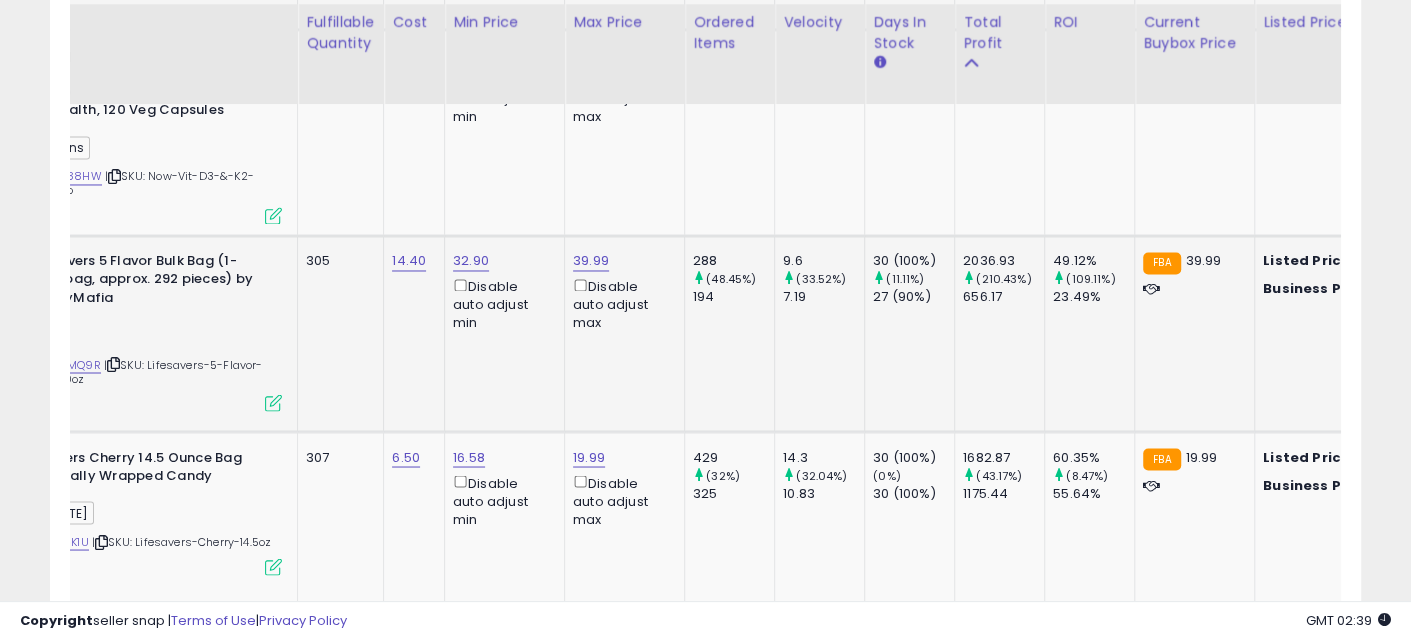 drag, startPoint x: 674, startPoint y: 347, endPoint x: 764, endPoint y: 365, distance: 91.78235 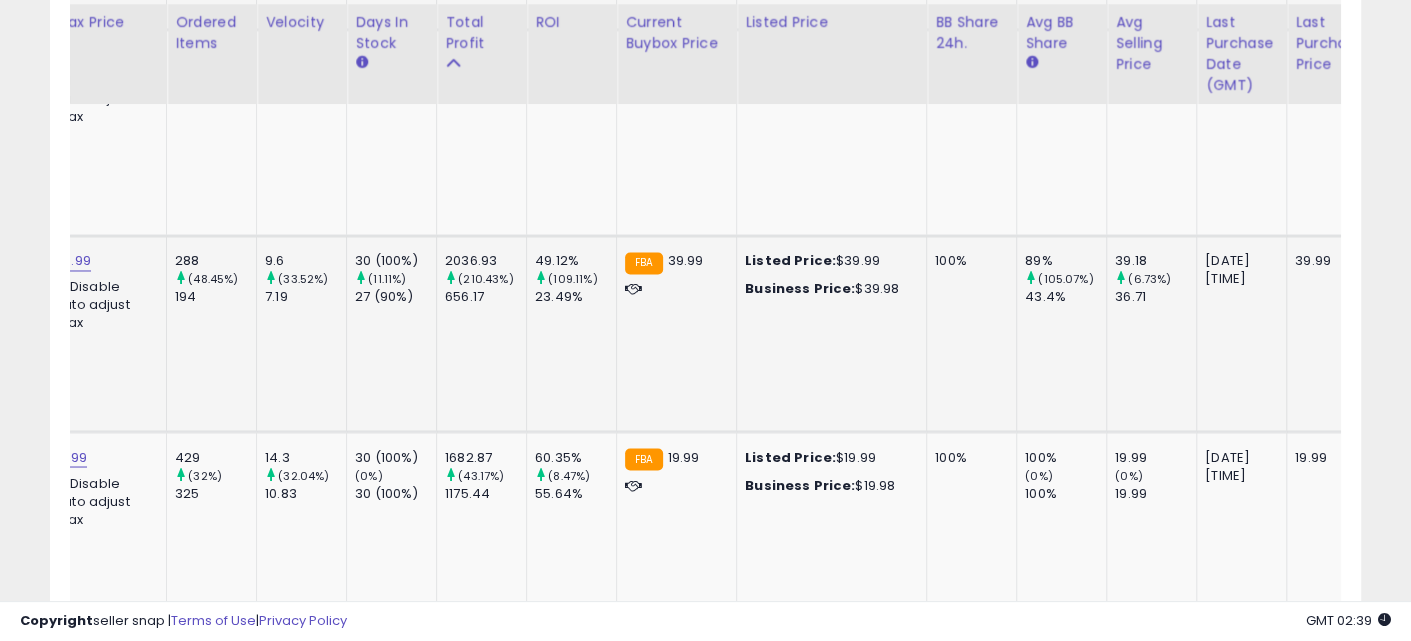 drag, startPoint x: 820, startPoint y: 365, endPoint x: 928, endPoint y: 377, distance: 108.66462 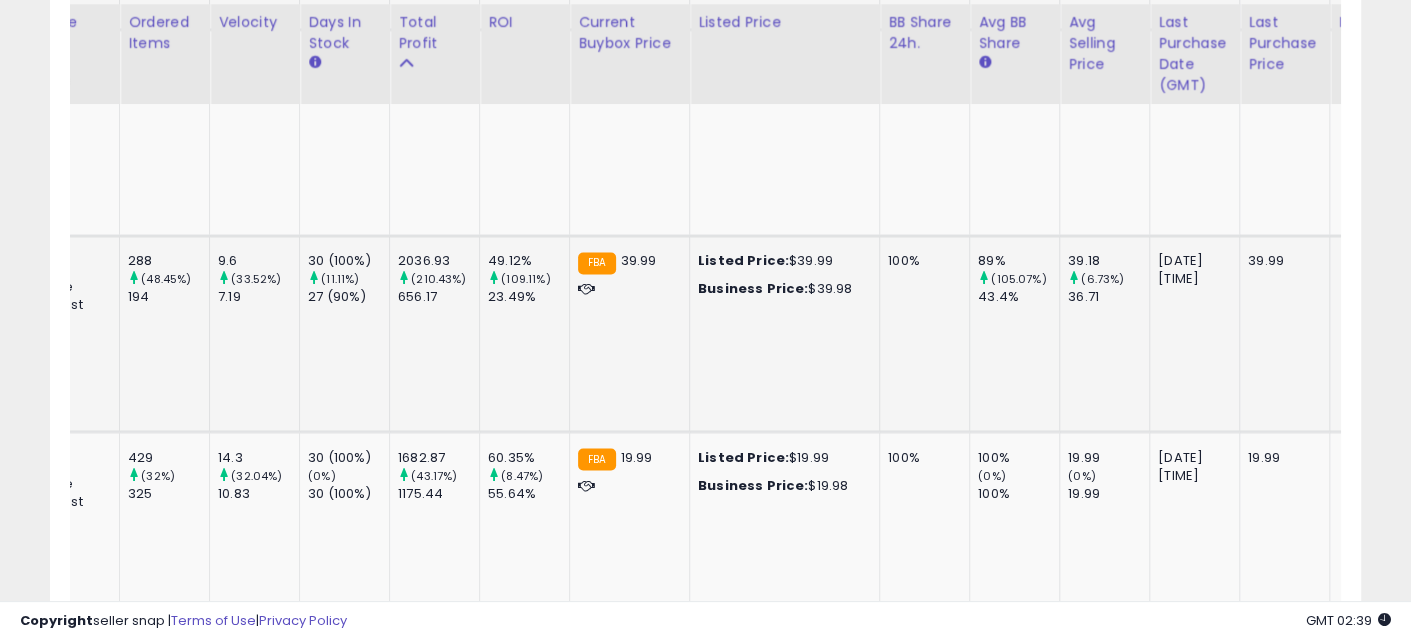 drag, startPoint x: 1111, startPoint y: 360, endPoint x: 660, endPoint y: 345, distance: 451.2494 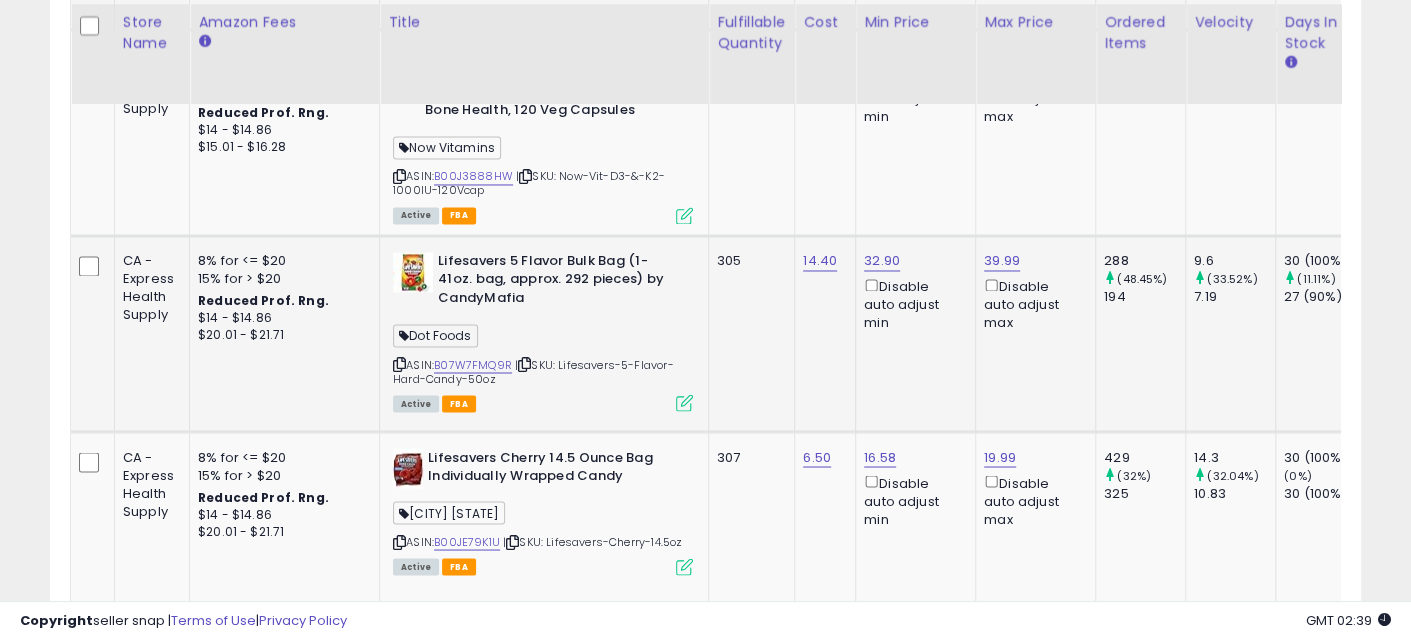 drag, startPoint x: 714, startPoint y: 356, endPoint x: 529, endPoint y: 357, distance: 185.0027 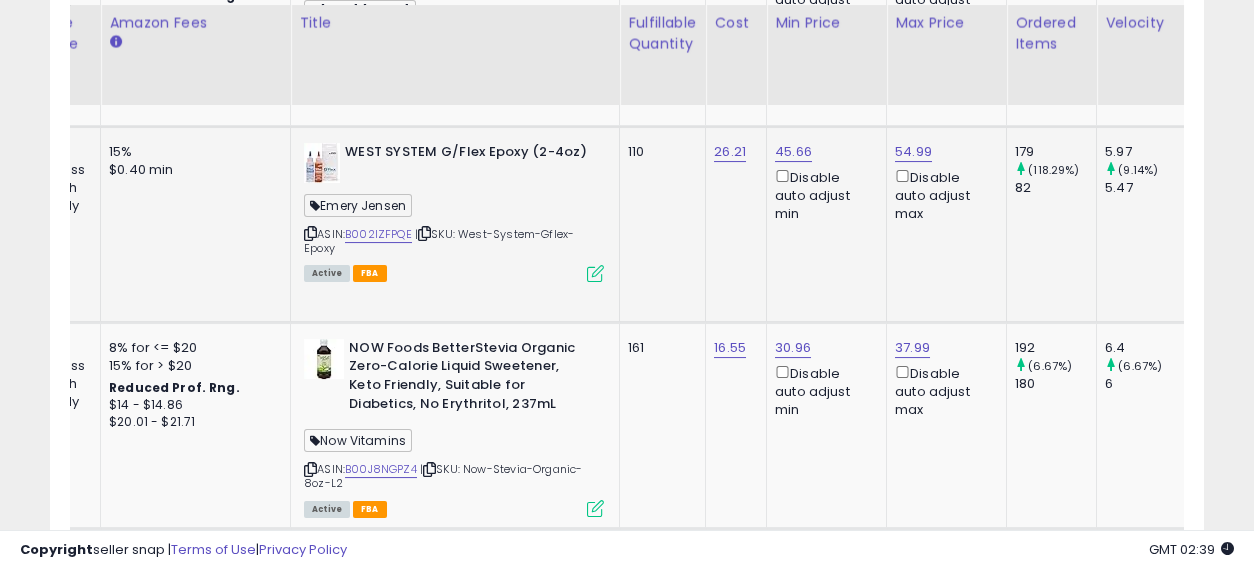 drag, startPoint x: 729, startPoint y: 256, endPoint x: 794, endPoint y: 264, distance: 65.490456 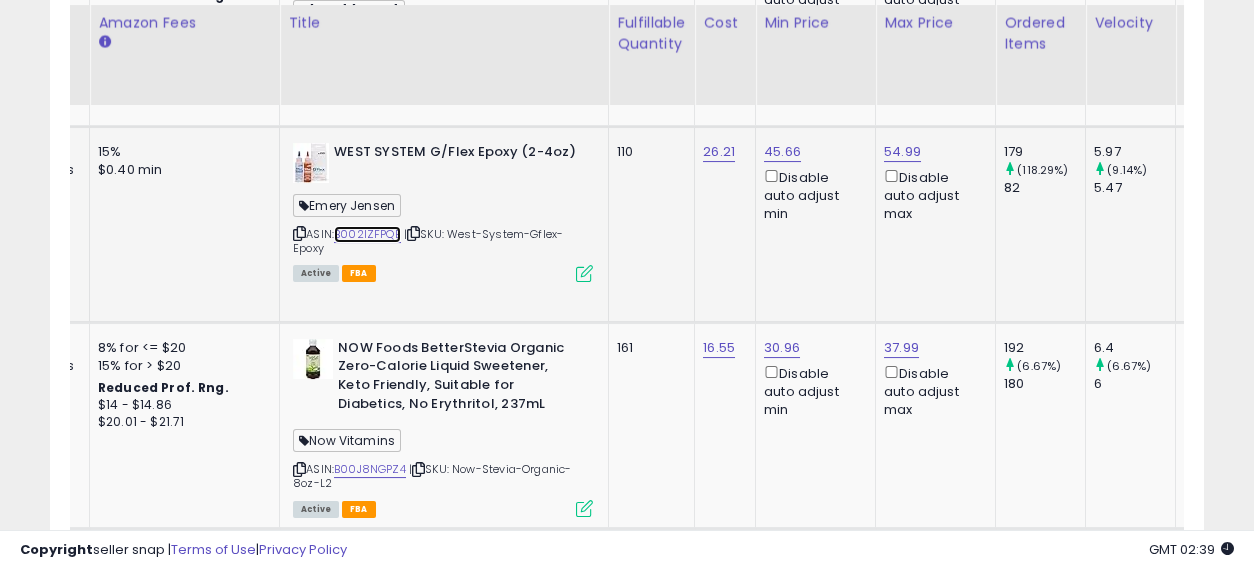 click on "B002IZFPQE" at bounding box center (367, 234) 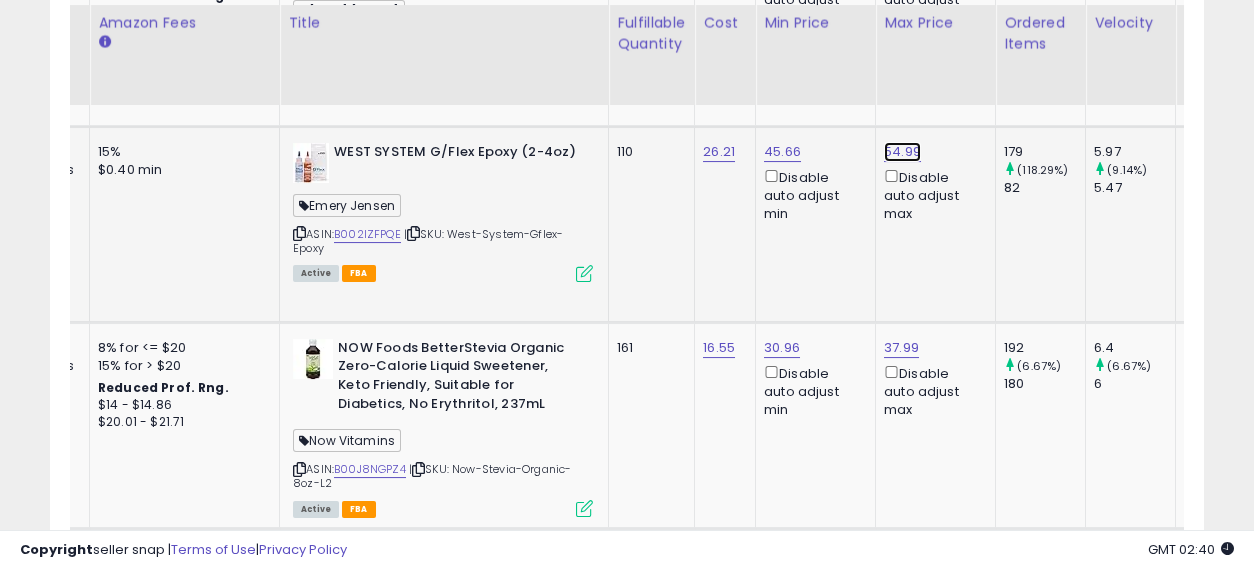 click on "54.99" at bounding box center [902, -1437] 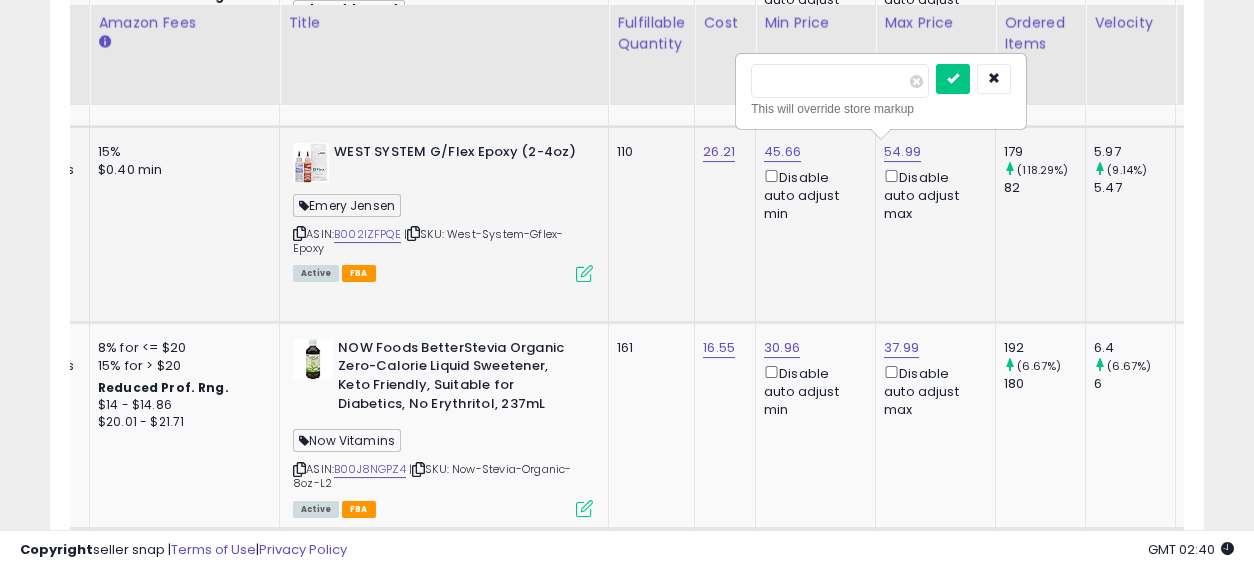 click on "*****" at bounding box center (840, 81) 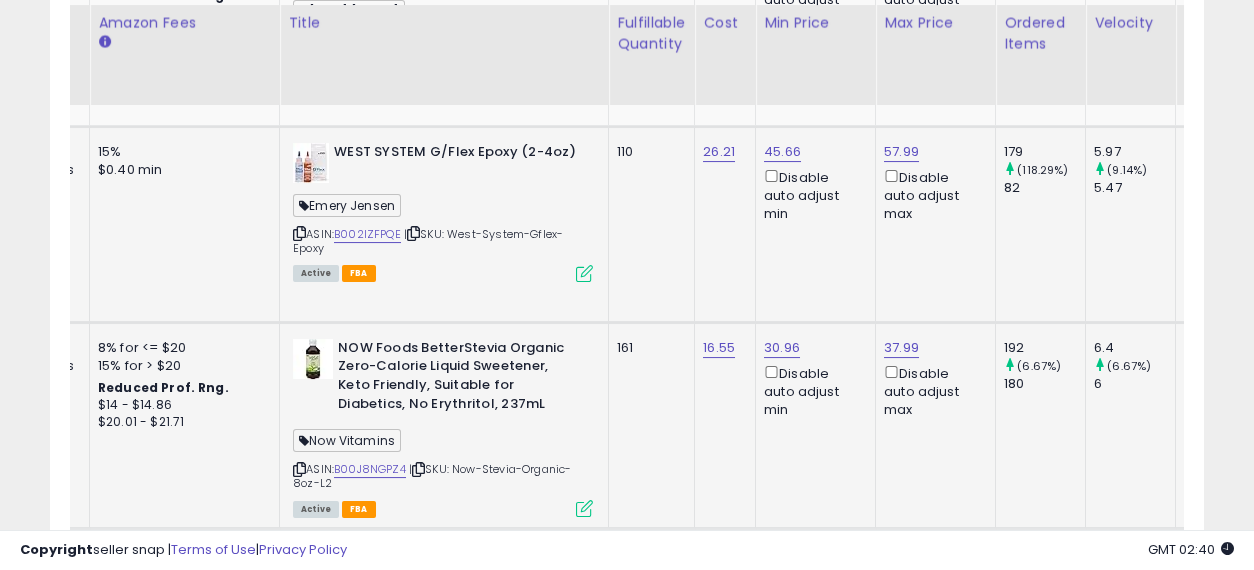 scroll, scrollTop: 2736, scrollLeft: 0, axis: vertical 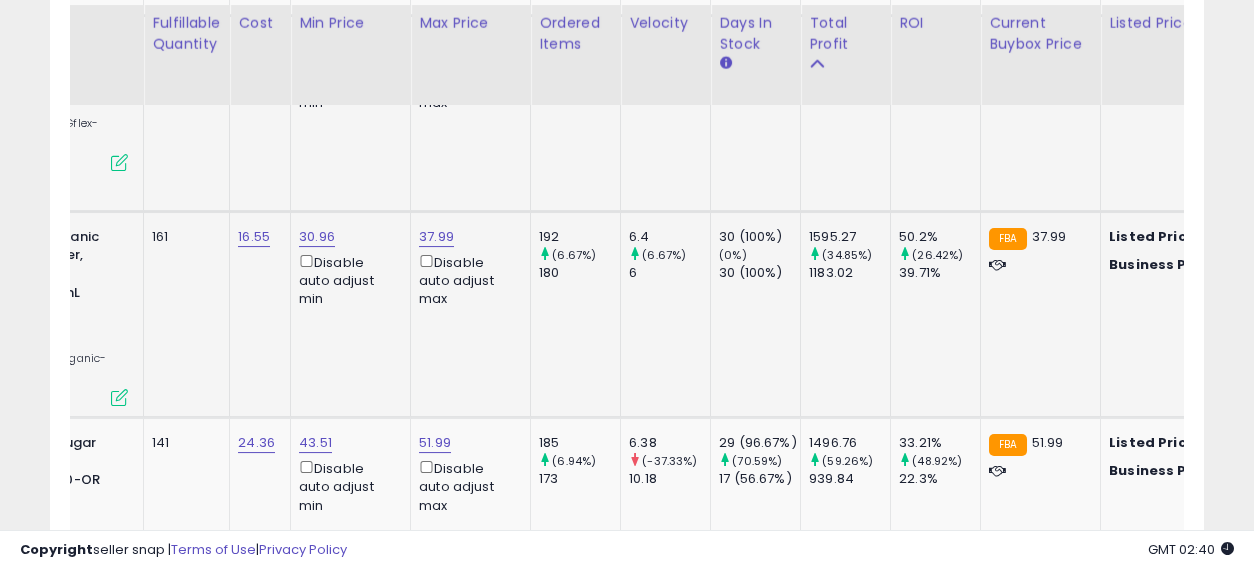 drag, startPoint x: 670, startPoint y: 327, endPoint x: 762, endPoint y: 337, distance: 92.541885 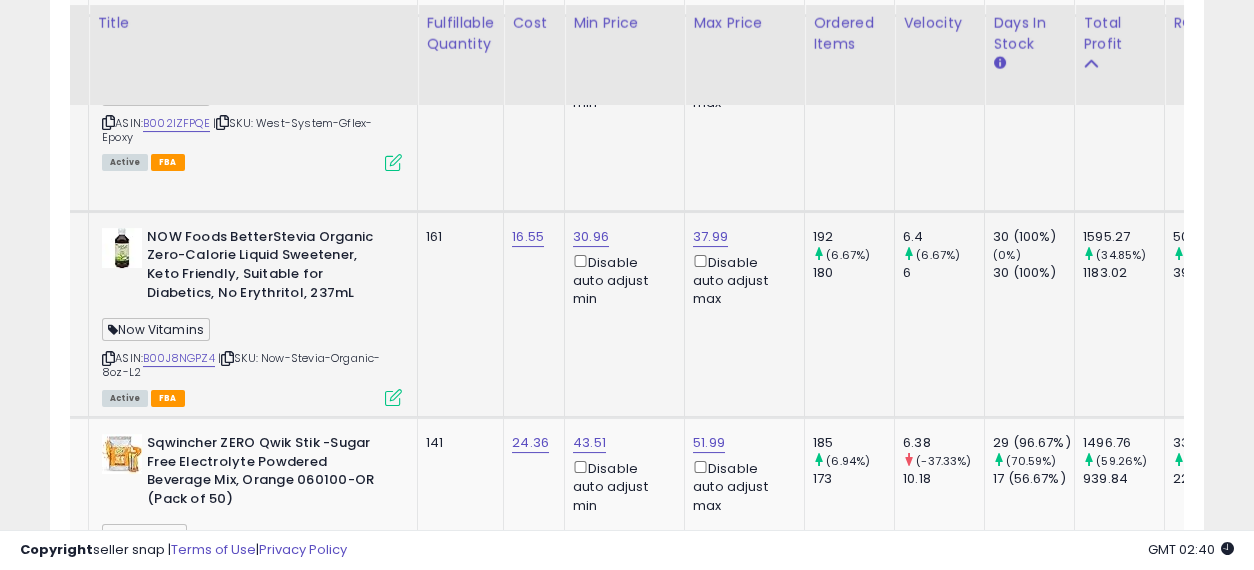 drag, startPoint x: 861, startPoint y: 341, endPoint x: 736, endPoint y: 336, distance: 125.09996 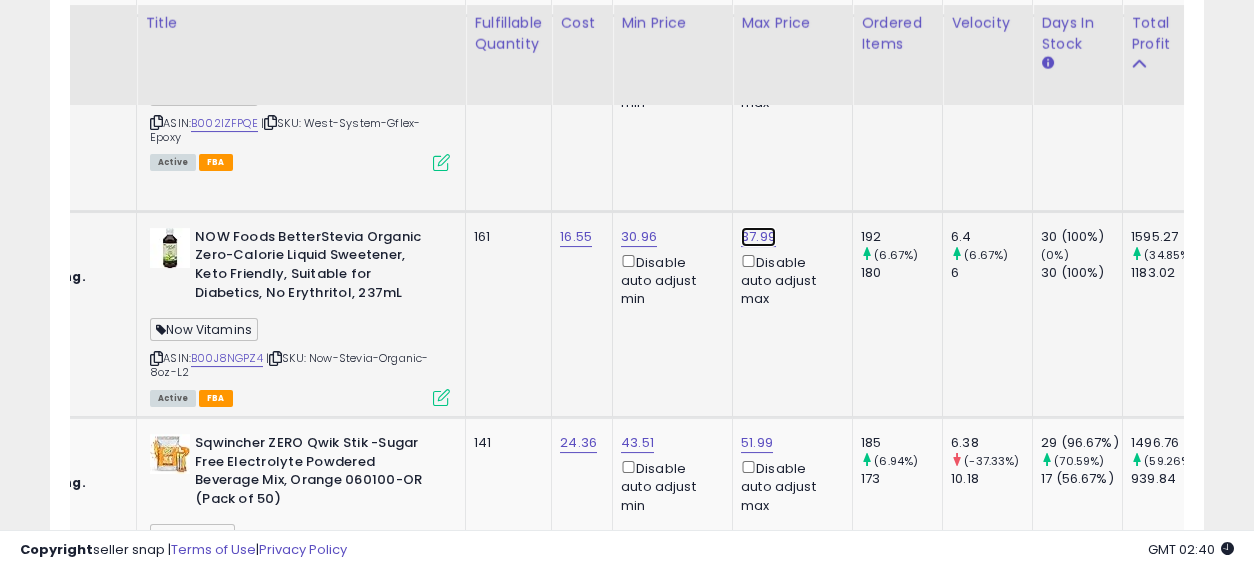 click on "37.99" at bounding box center (759, -1548) 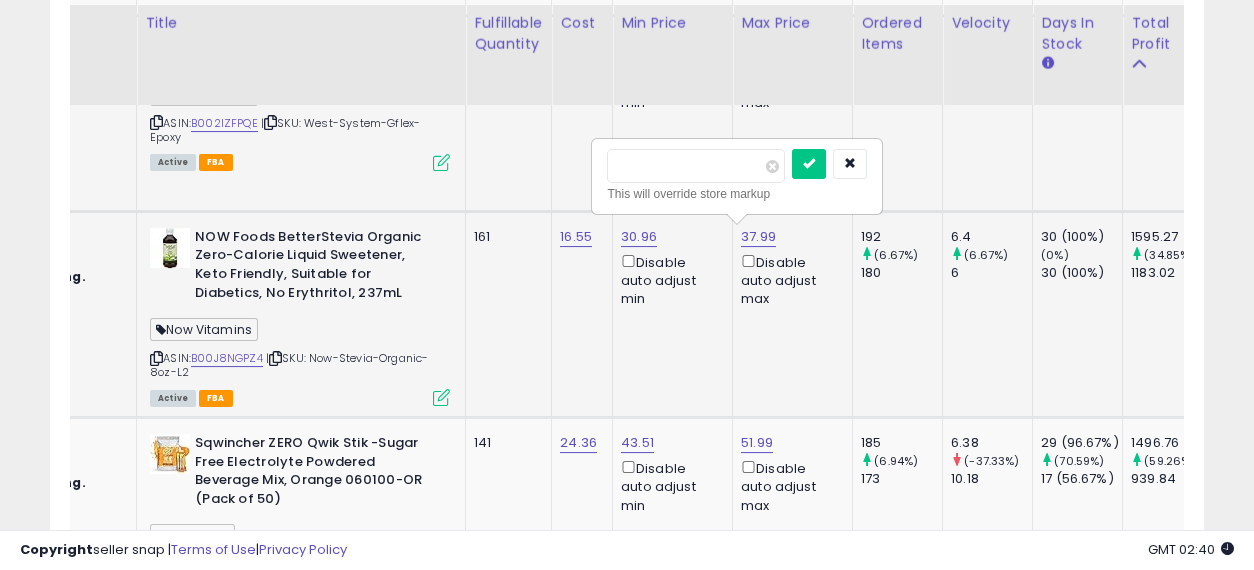 click on "*****" at bounding box center (696, 166) 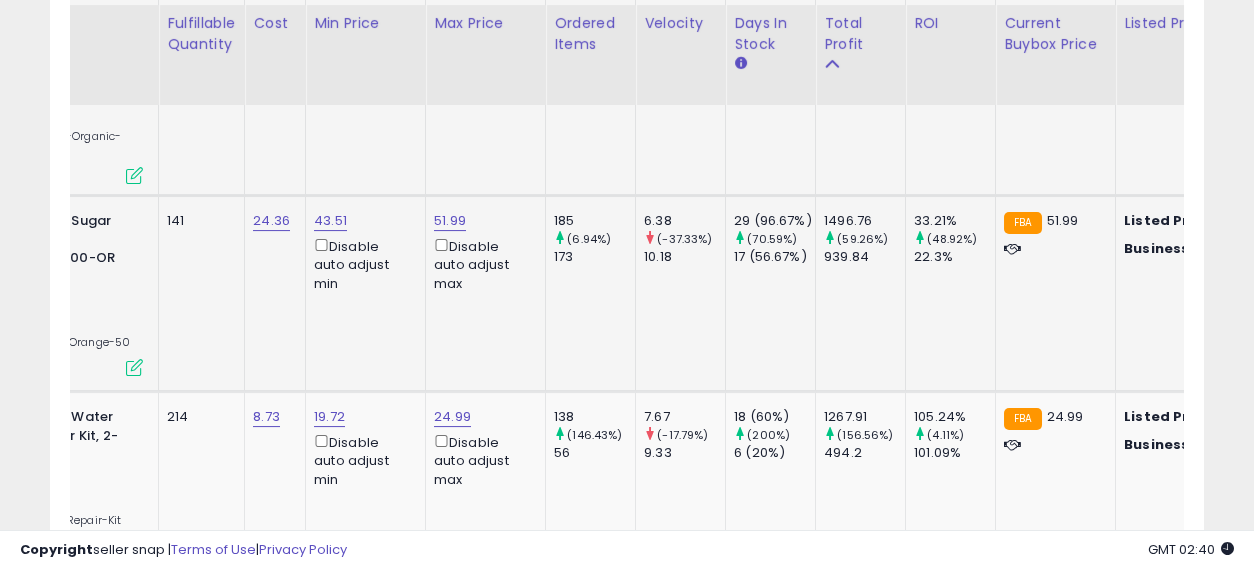 drag, startPoint x: 529, startPoint y: 286, endPoint x: 652, endPoint y: 310, distance: 125.31959 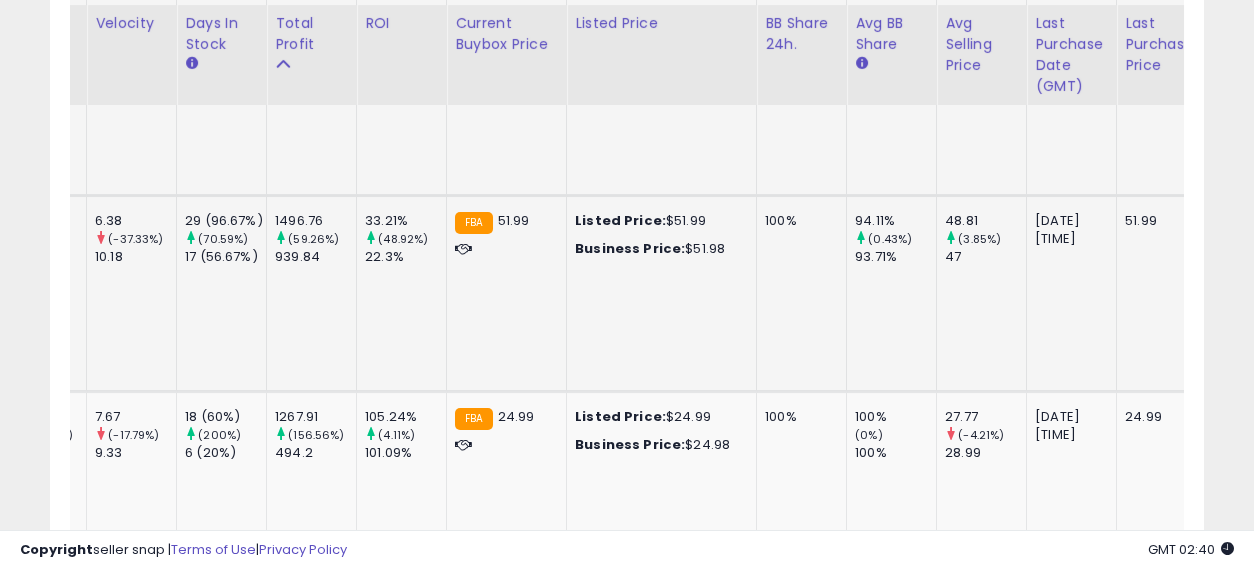 drag, startPoint x: 534, startPoint y: 304, endPoint x: 703, endPoint y: 310, distance: 169.10648 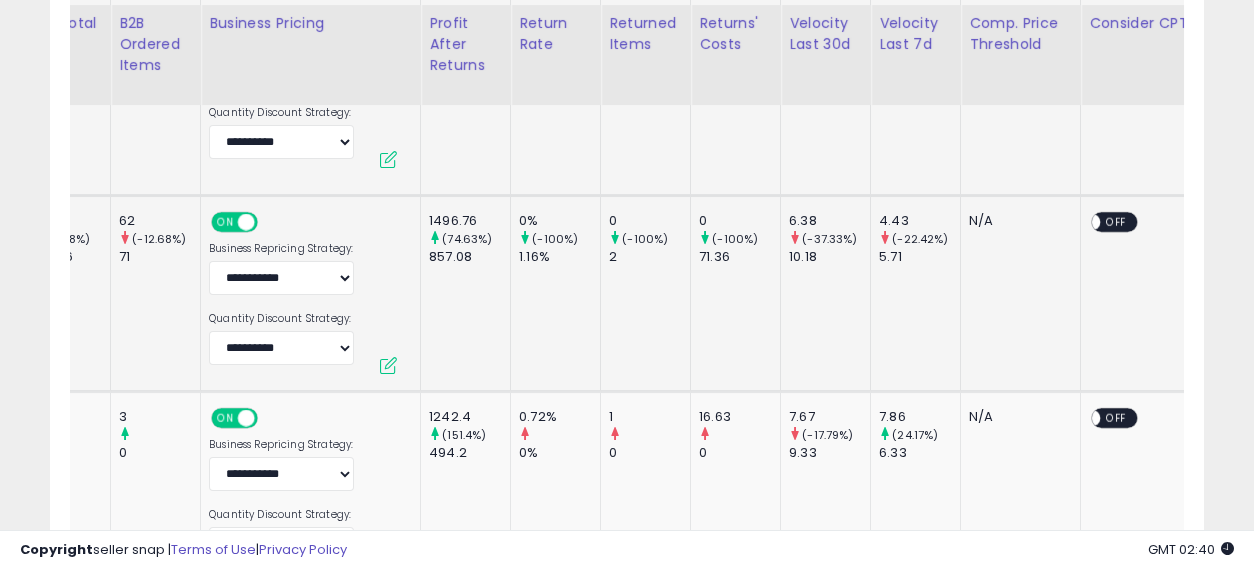 drag, startPoint x: 546, startPoint y: 303, endPoint x: 694, endPoint y: 310, distance: 148.16545 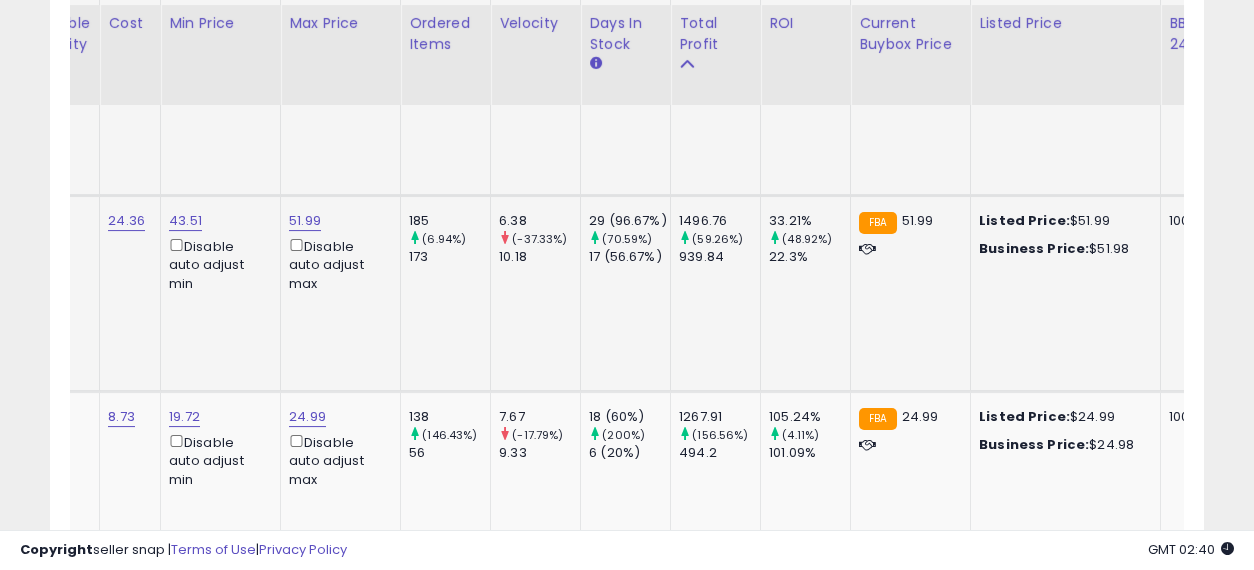 drag, startPoint x: 893, startPoint y: 299, endPoint x: 574, endPoint y: 290, distance: 319.12692 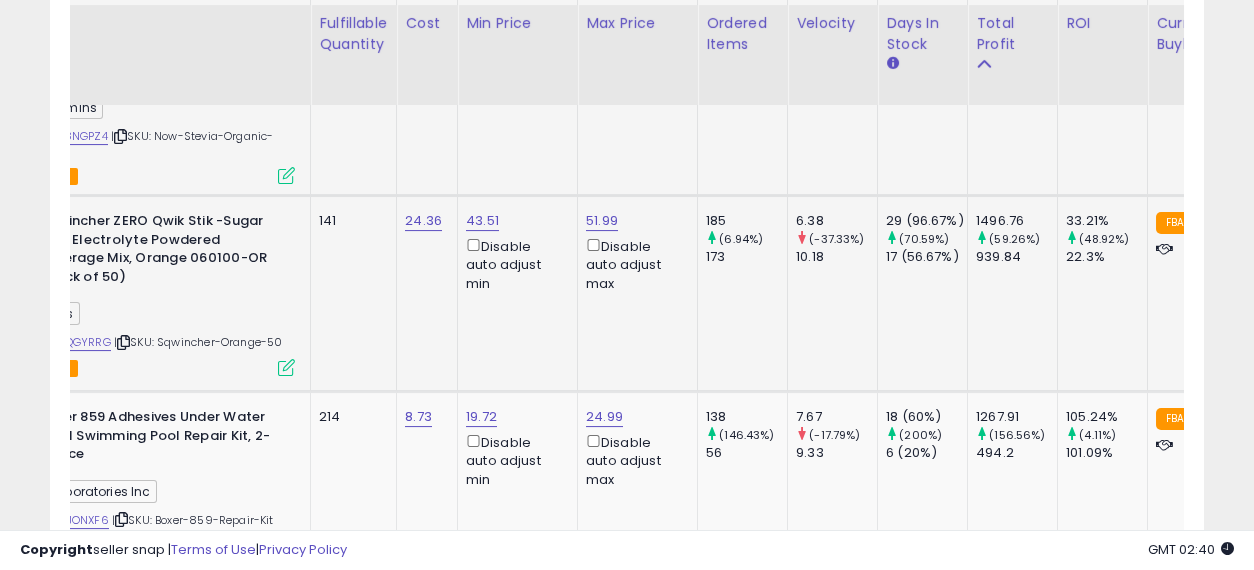 drag, startPoint x: 635, startPoint y: 290, endPoint x: 744, endPoint y: 292, distance: 109.01835 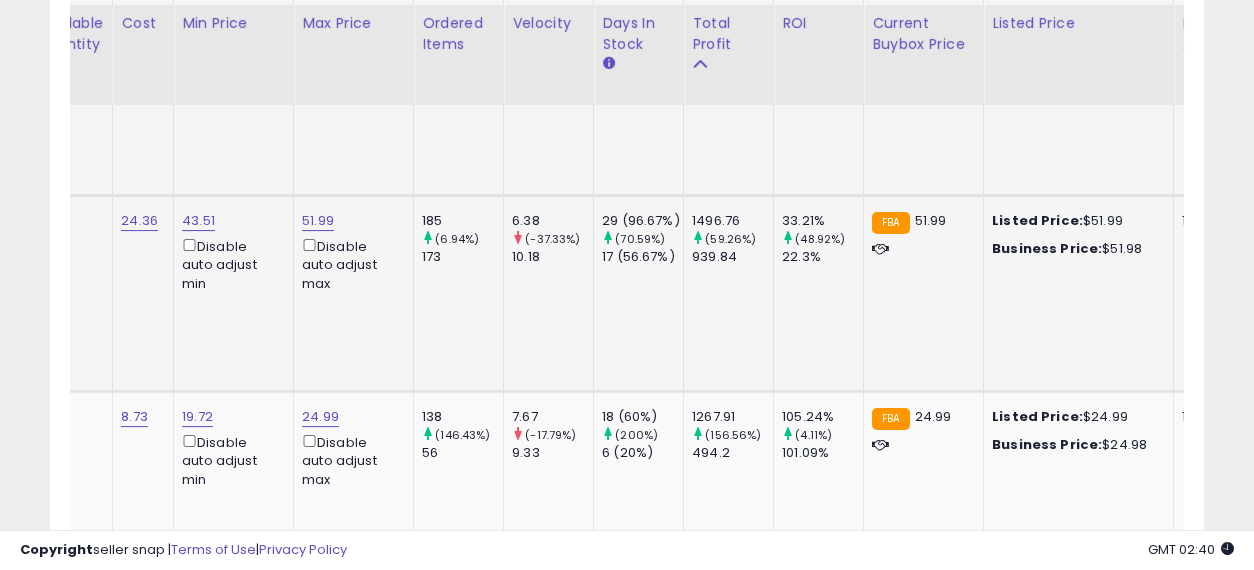 drag, startPoint x: 568, startPoint y: 300, endPoint x: 662, endPoint y: 307, distance: 94.26028 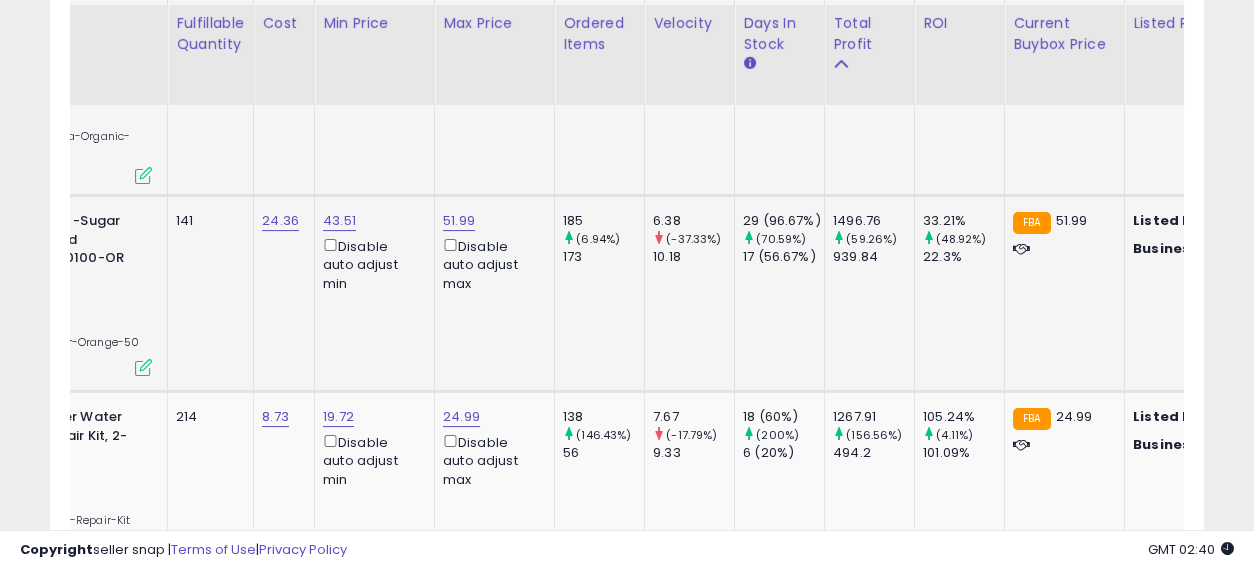 drag, startPoint x: 662, startPoint y: 307, endPoint x: 535, endPoint y: 297, distance: 127.39309 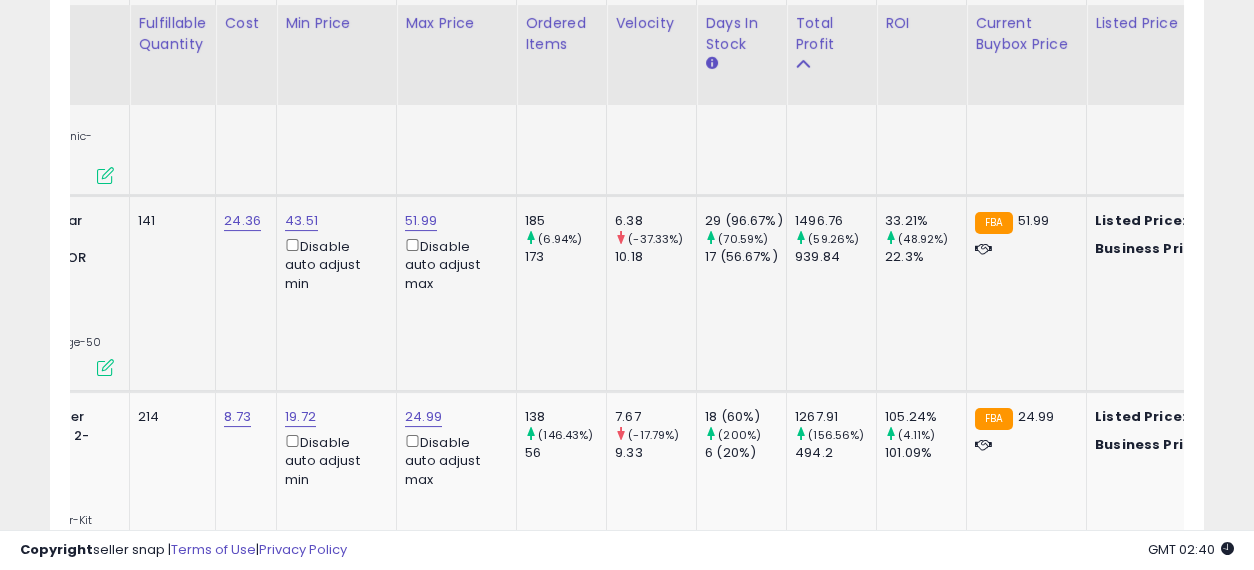 drag, startPoint x: 584, startPoint y: 304, endPoint x: 654, endPoint y: 310, distance: 70.256676 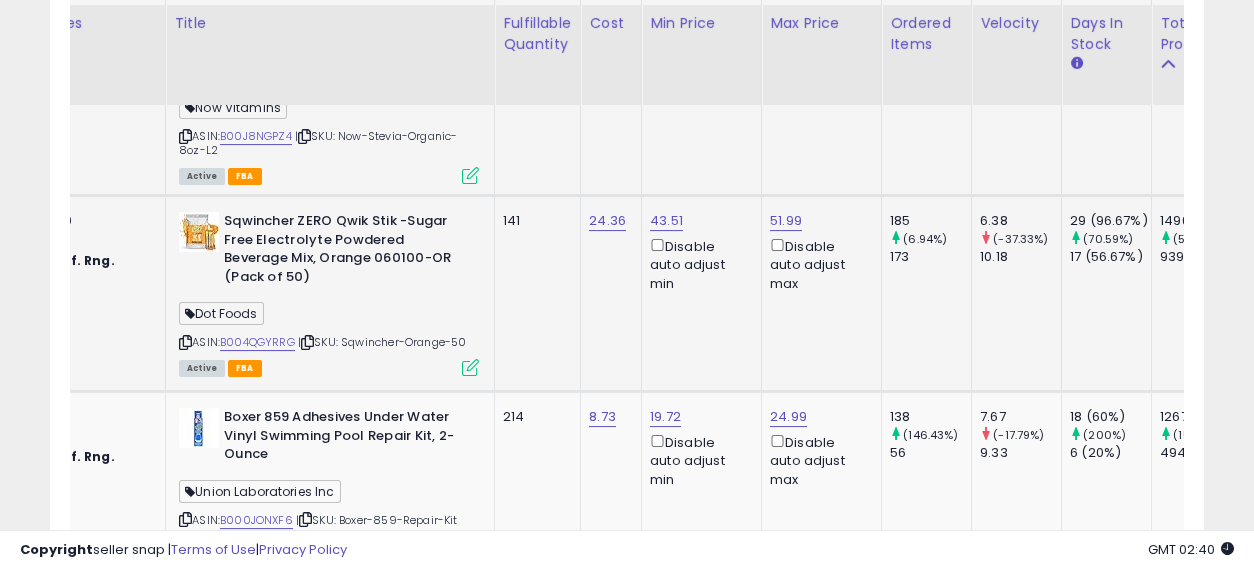 drag, startPoint x: 712, startPoint y: 304, endPoint x: 583, endPoint y: 300, distance: 129.062 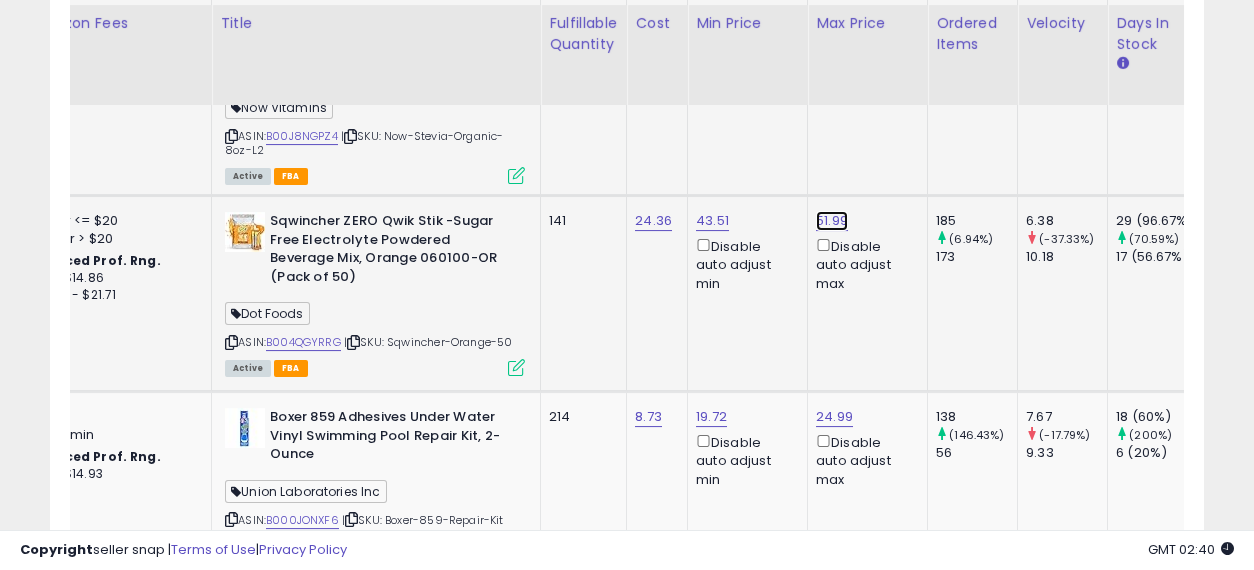click on "51.99" at bounding box center (834, -1770) 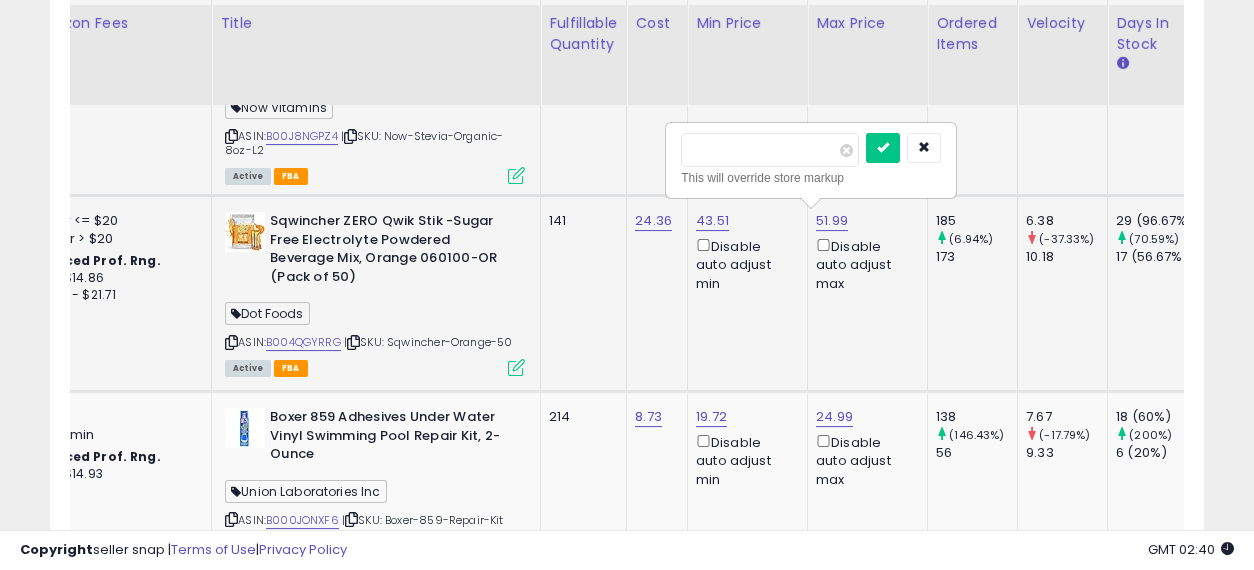 click on "*****" at bounding box center (770, 150) 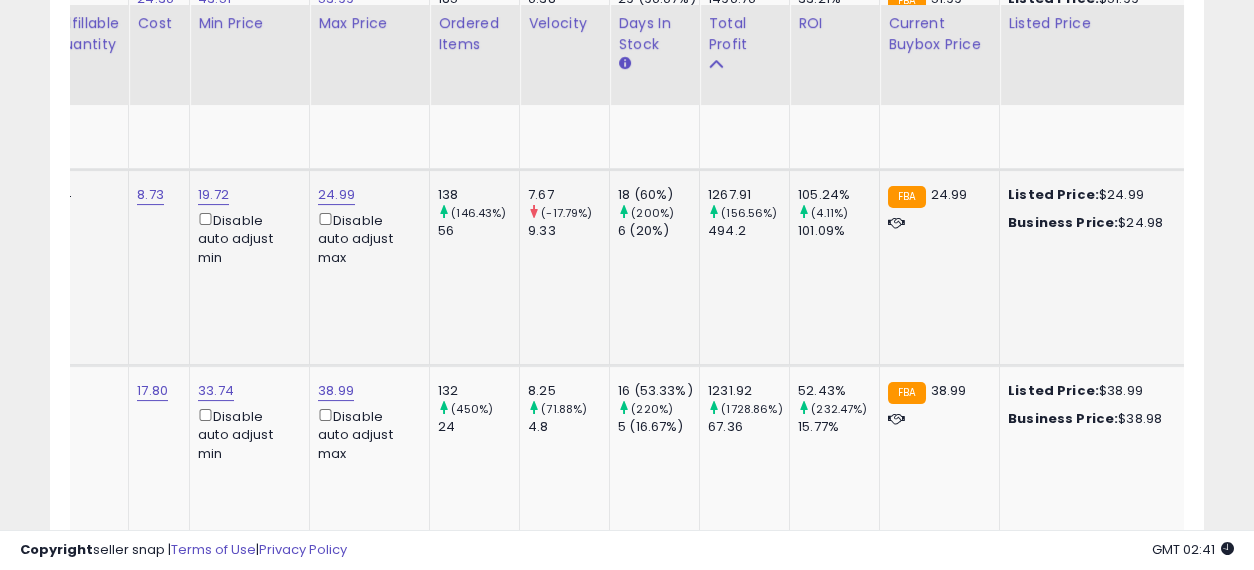 drag, startPoint x: 616, startPoint y: 278, endPoint x: 771, endPoint y: 288, distance: 155.32225 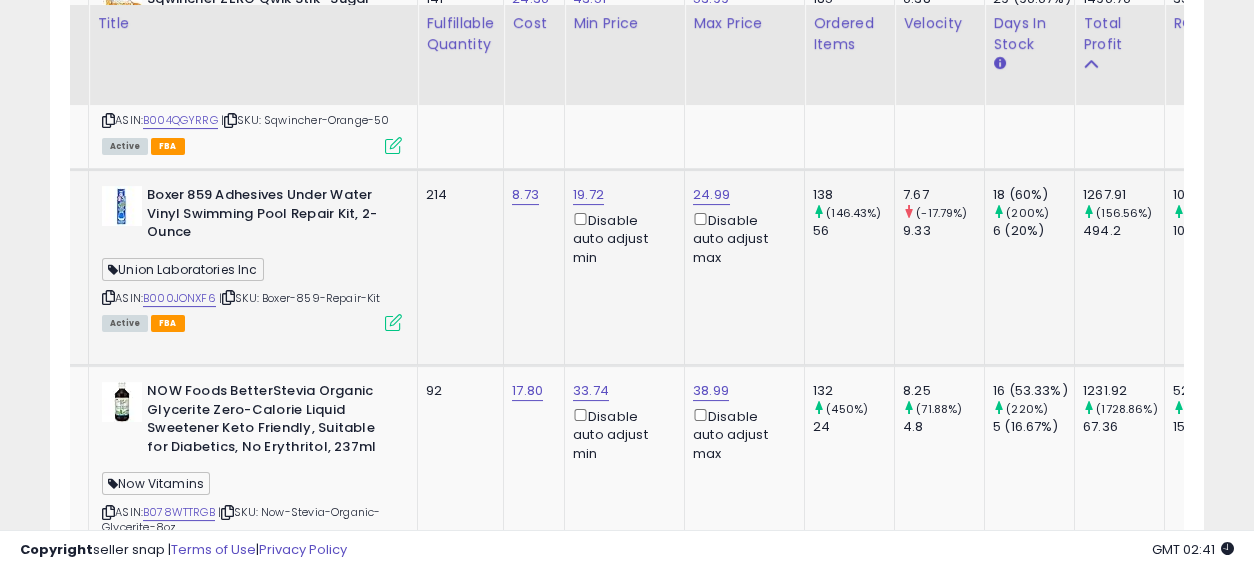 drag, startPoint x: 894, startPoint y: 290, endPoint x: 695, endPoint y: 285, distance: 199.0628 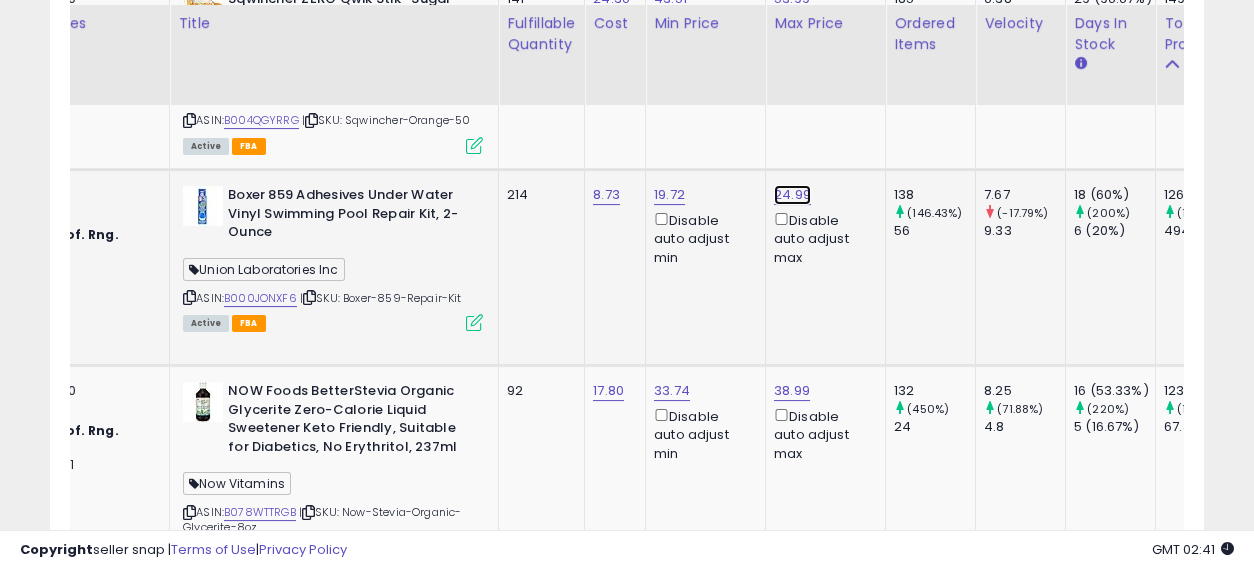click on "24.99" at bounding box center [792, -1992] 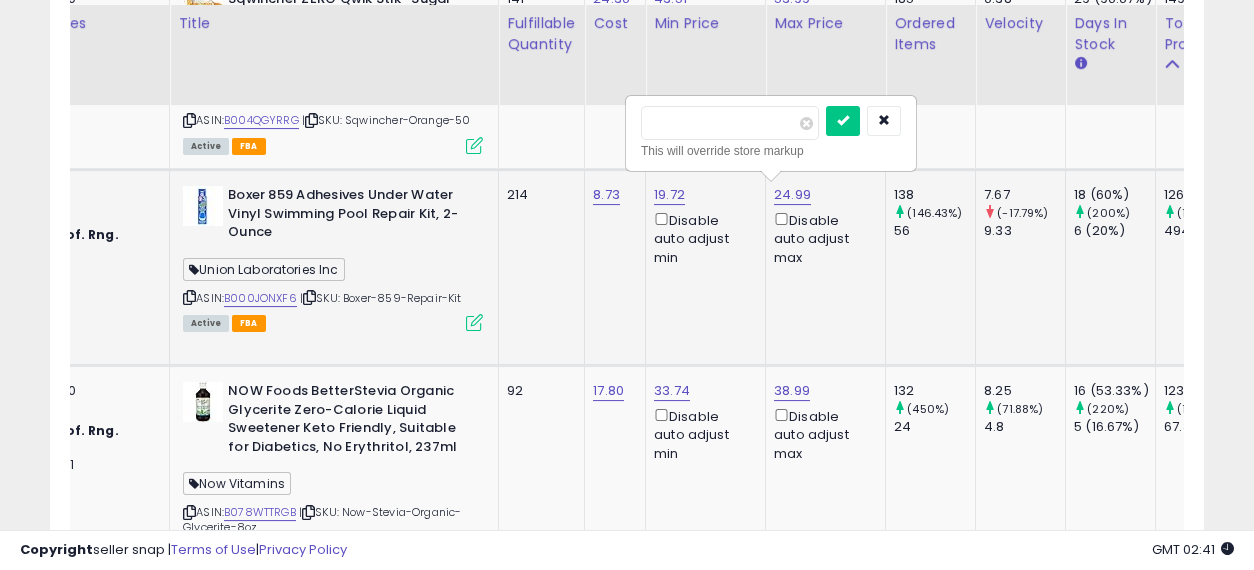 click on "*****" at bounding box center [730, 123] 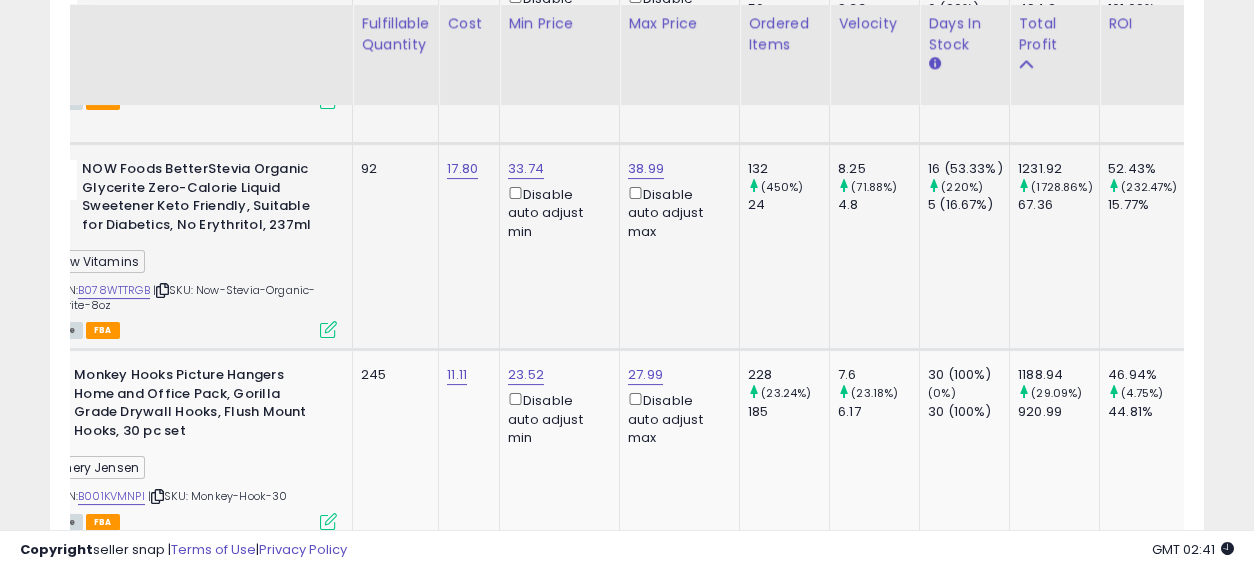drag, startPoint x: 582, startPoint y: 273, endPoint x: 732, endPoint y: 281, distance: 150.21318 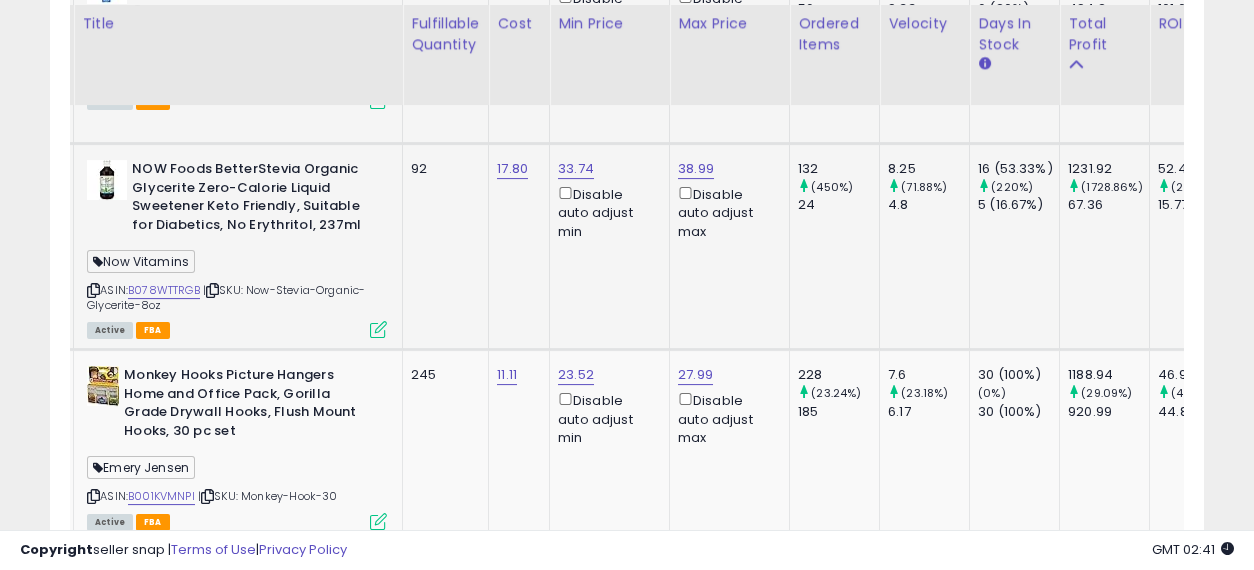 drag, startPoint x: 839, startPoint y: 290, endPoint x: 720, endPoint y: 283, distance: 119.2057 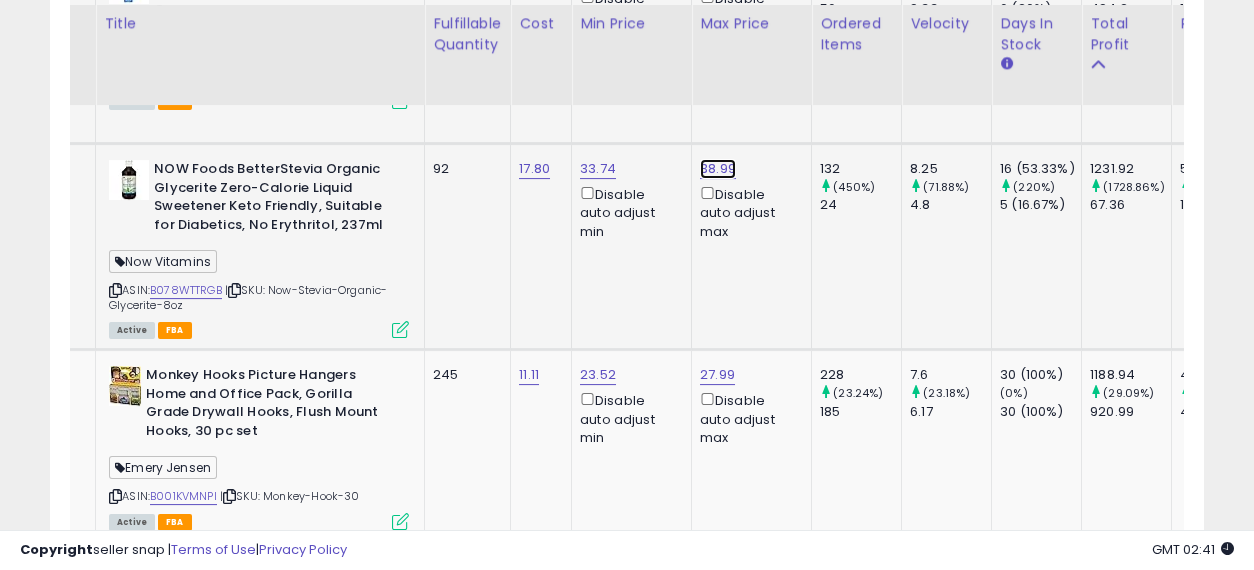 click on "38.99" at bounding box center (718, -2214) 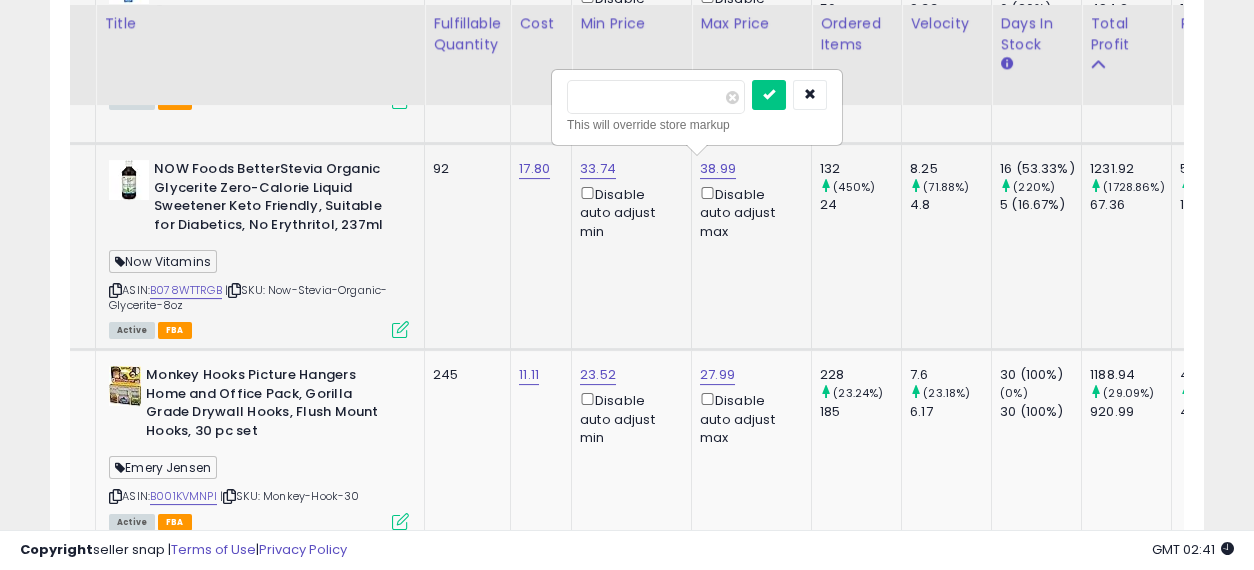 click on "*****" at bounding box center (656, 97) 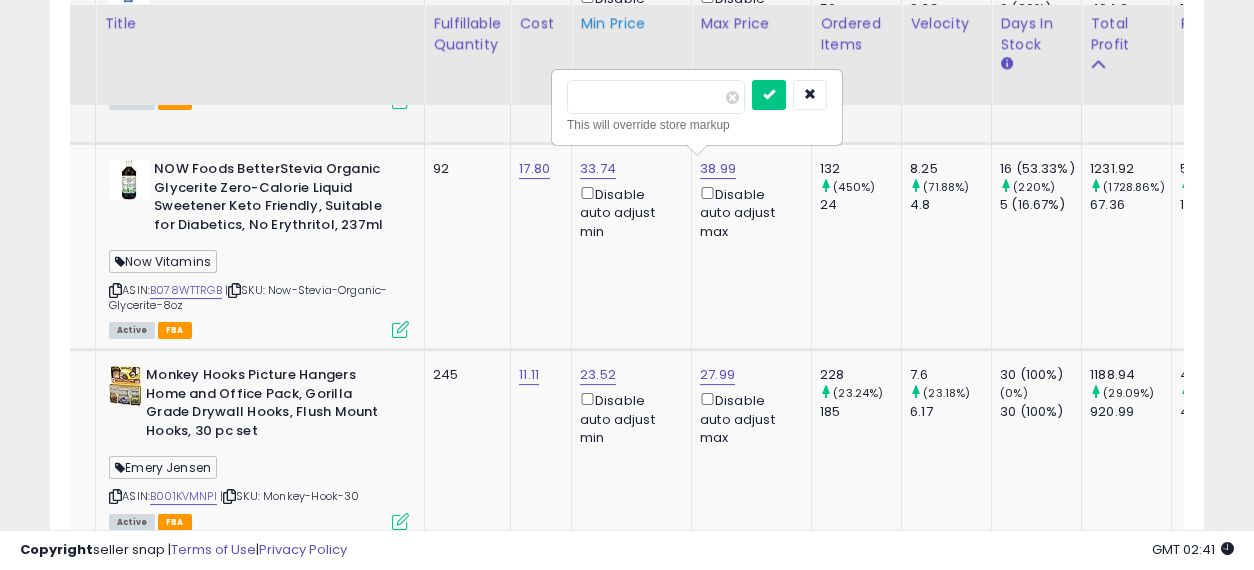type on "*****" 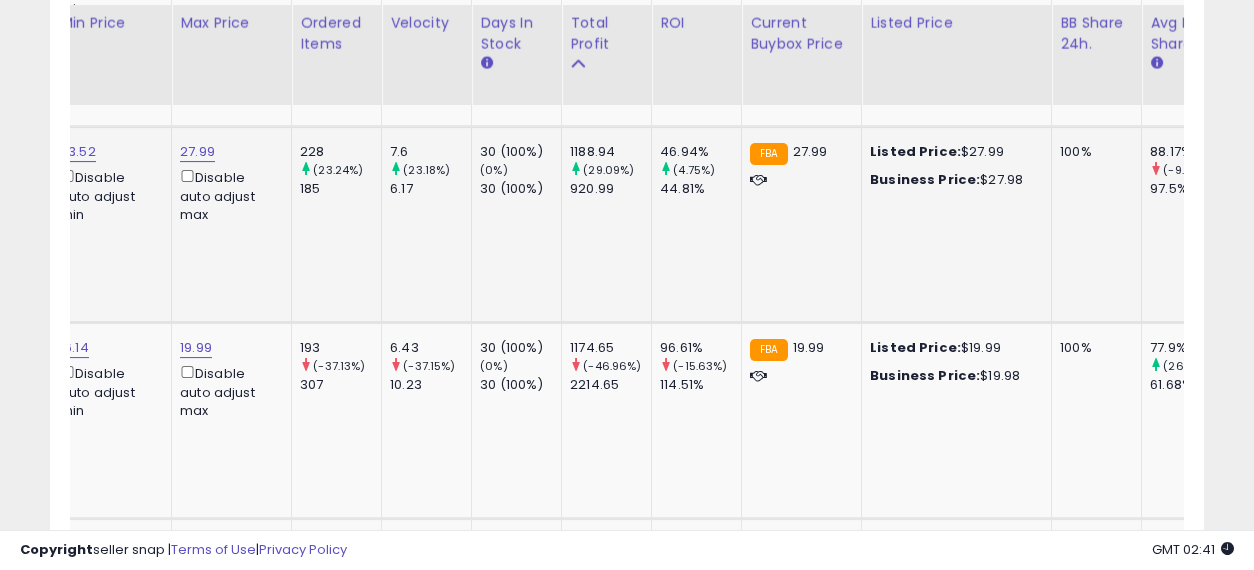drag, startPoint x: 570, startPoint y: 253, endPoint x: 664, endPoint y: 253, distance: 94 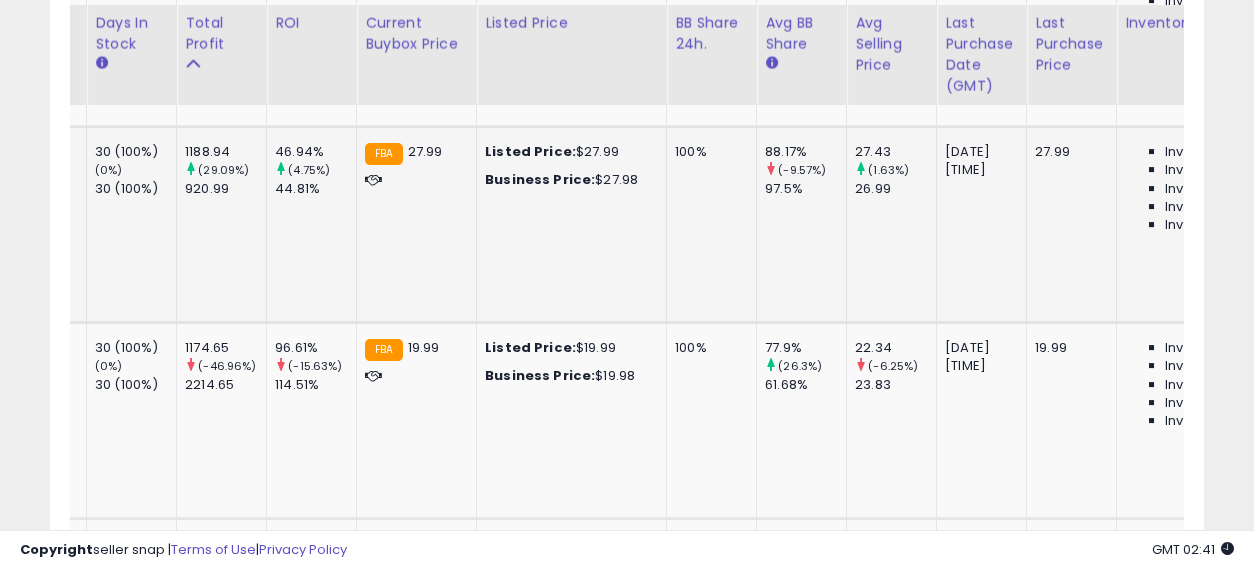 drag, startPoint x: 667, startPoint y: 255, endPoint x: 797, endPoint y: 263, distance: 130.24593 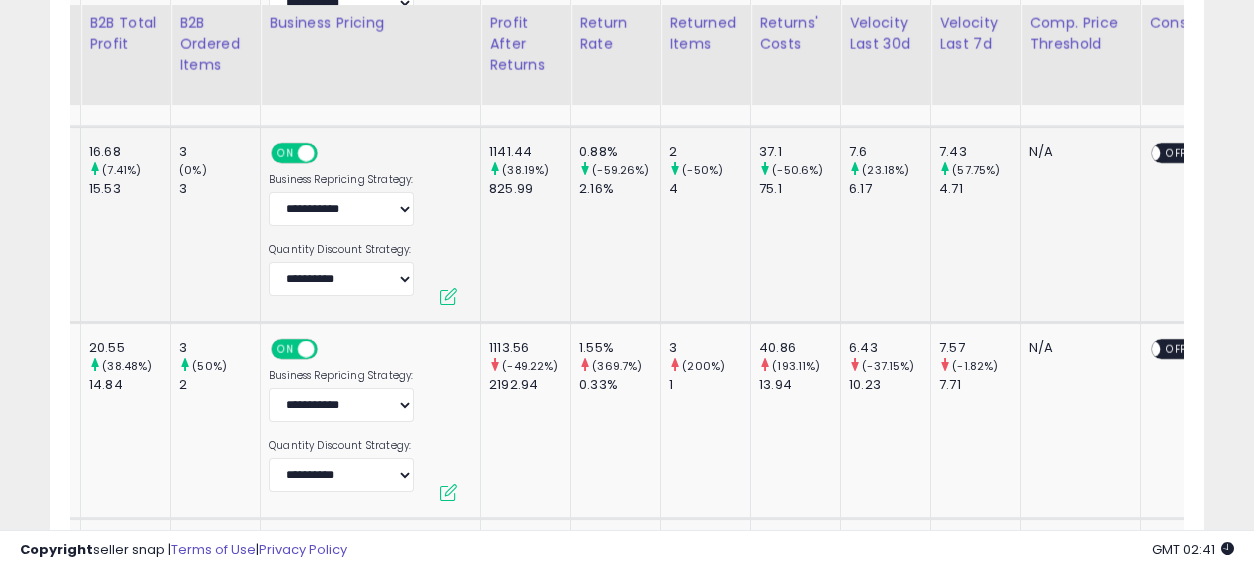 drag, startPoint x: 724, startPoint y: 246, endPoint x: 906, endPoint y: 259, distance: 182.4637 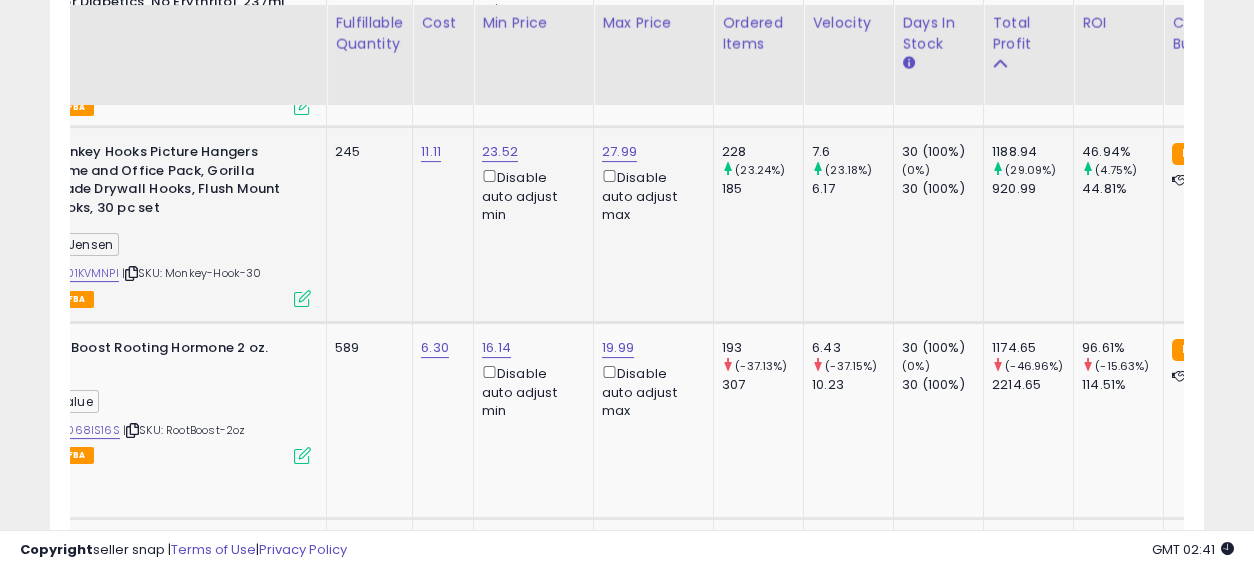 drag, startPoint x: 1042, startPoint y: 261, endPoint x: 681, endPoint y: 245, distance: 361.3544 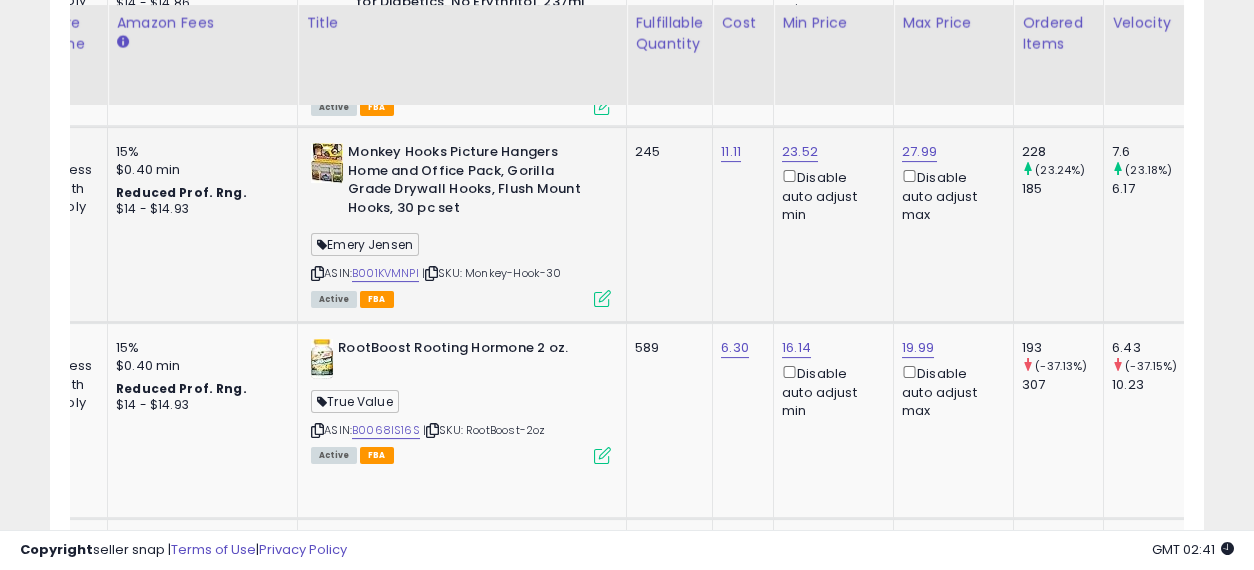 drag, startPoint x: 712, startPoint y: 239, endPoint x: 771, endPoint y: 245, distance: 59.3043 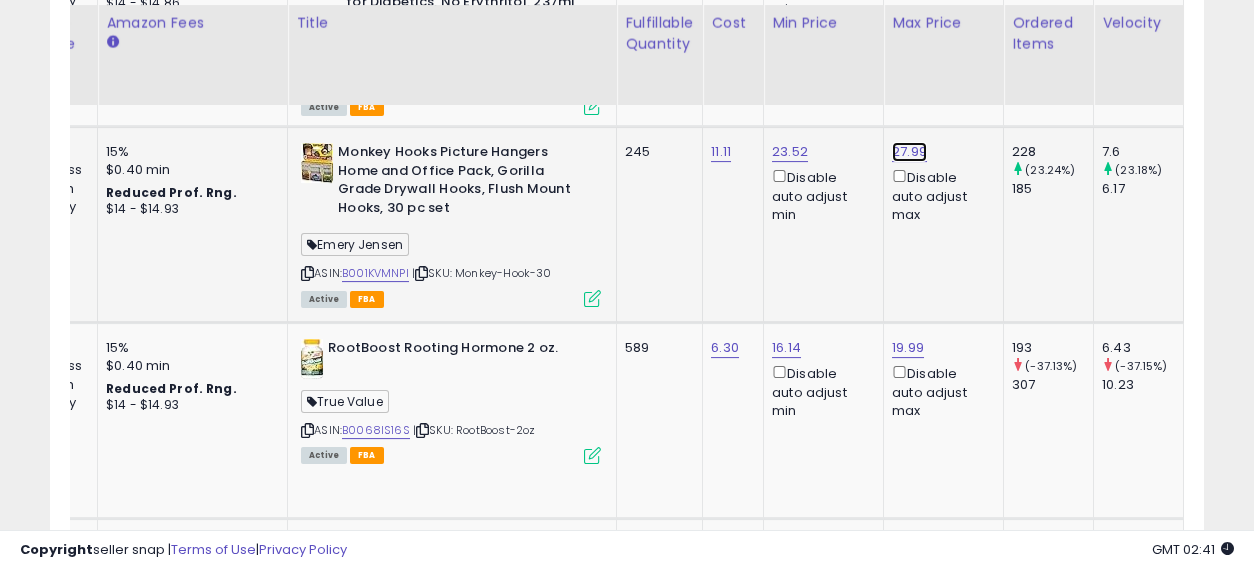 click on "27.99" at bounding box center (910, -2437) 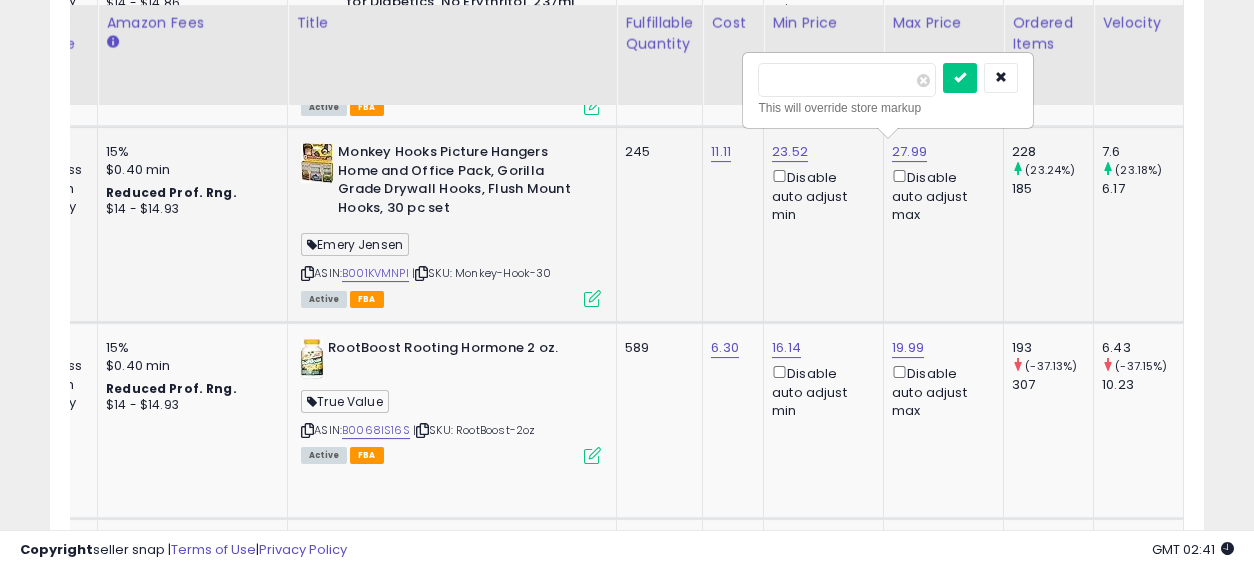click on "*****" at bounding box center (847, 80) 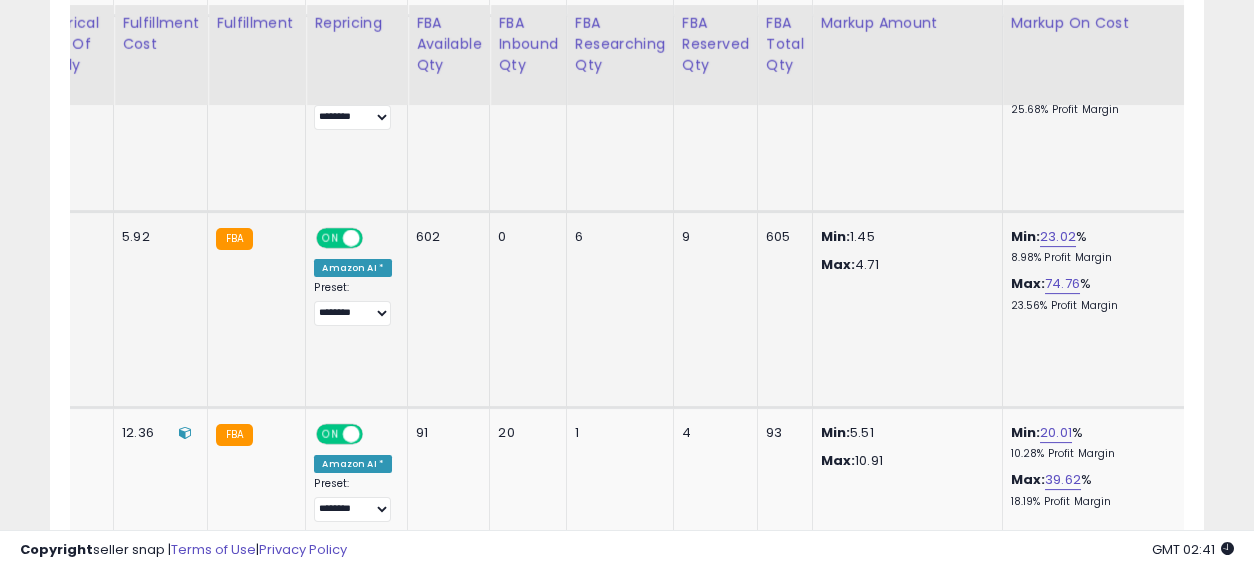 drag, startPoint x: 640, startPoint y: 287, endPoint x: 972, endPoint y: 296, distance: 332.12198 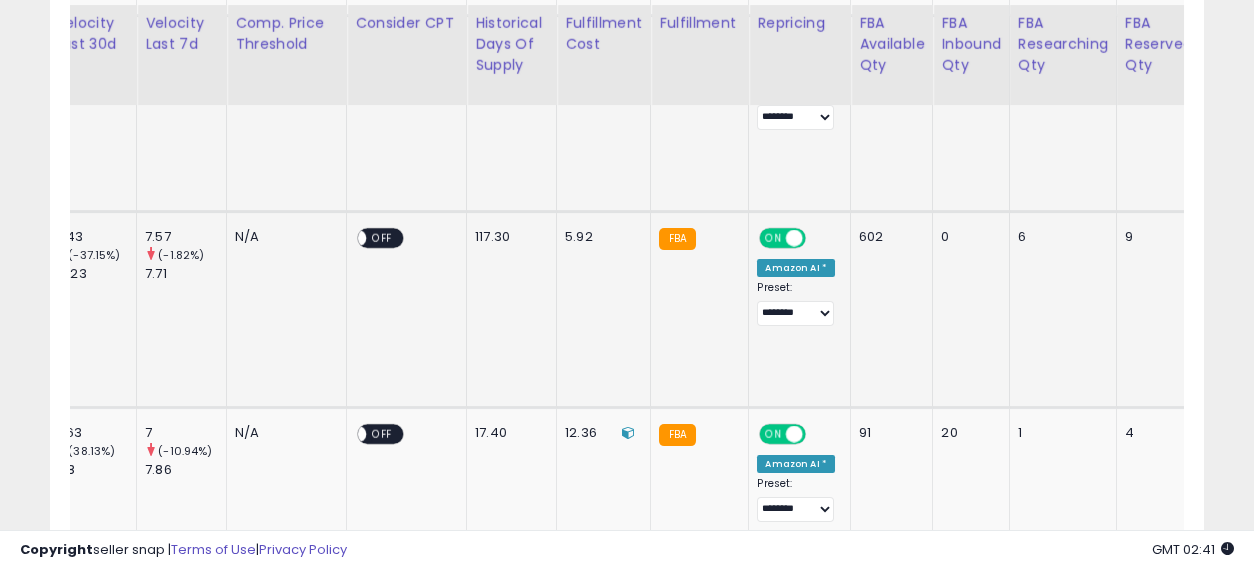 drag, startPoint x: 914, startPoint y: 299, endPoint x: 731, endPoint y: 300, distance: 183.00273 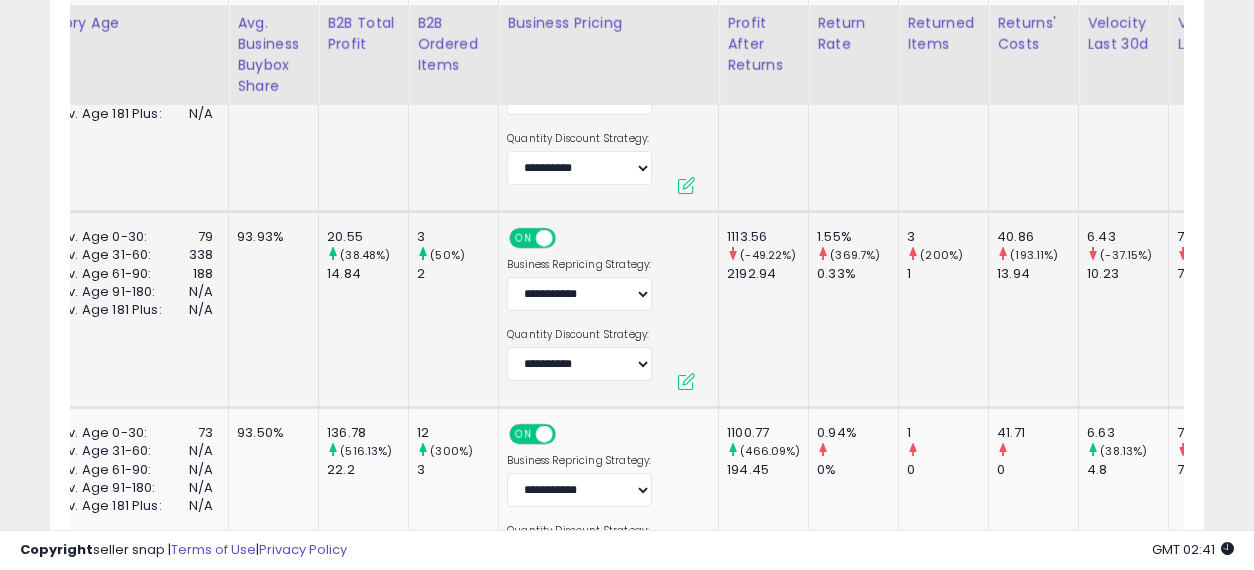 drag, startPoint x: 945, startPoint y: 316, endPoint x: 546, endPoint y: 321, distance: 399.03134 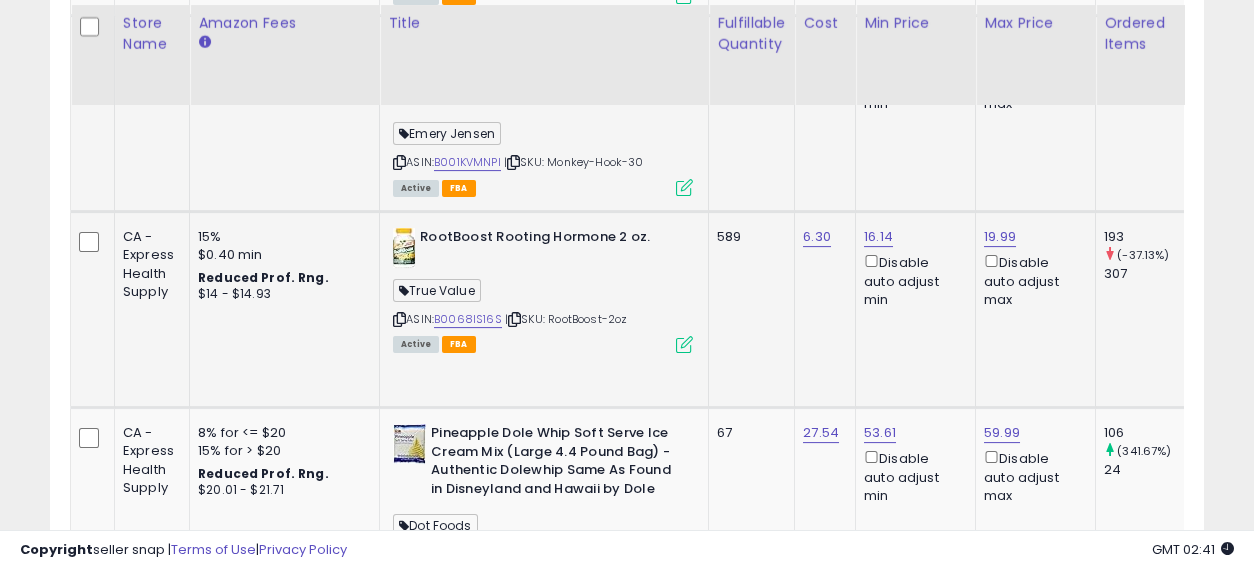 drag, startPoint x: 816, startPoint y: 310, endPoint x: 458, endPoint y: 307, distance: 358.01257 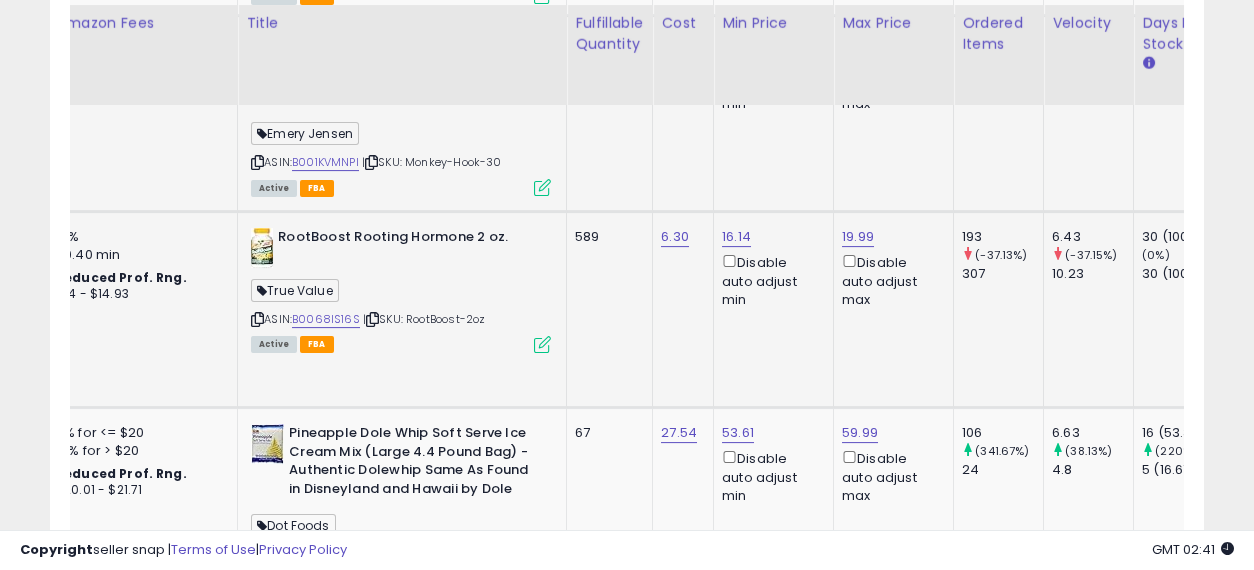 drag, startPoint x: 683, startPoint y: 281, endPoint x: 746, endPoint y: 282, distance: 63.007935 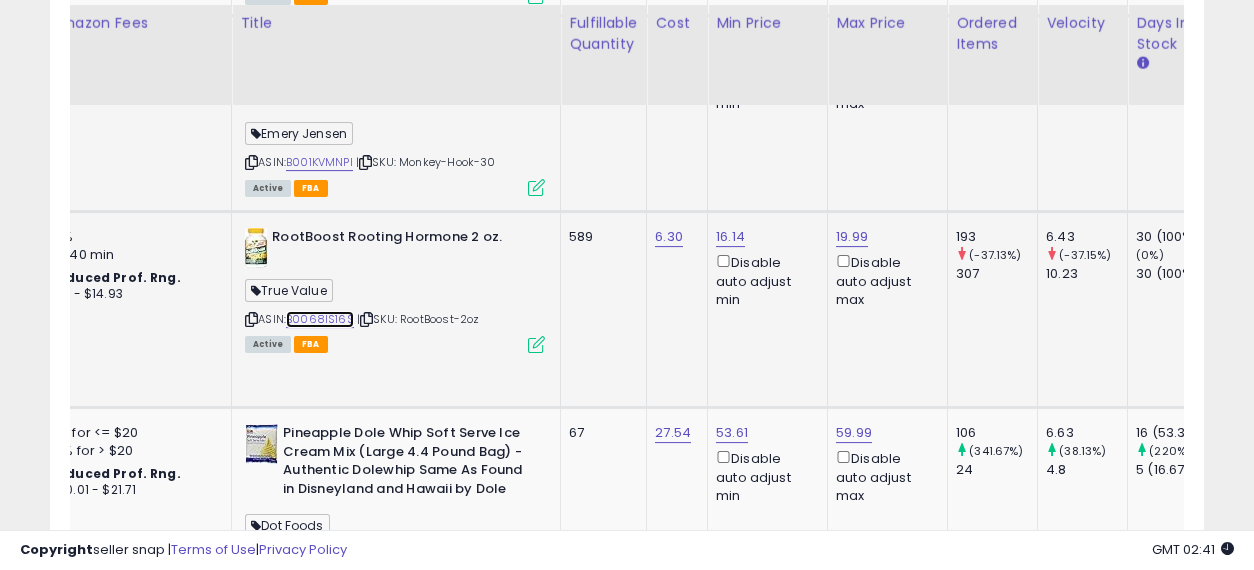 click on "B0068IS16S" at bounding box center [320, 319] 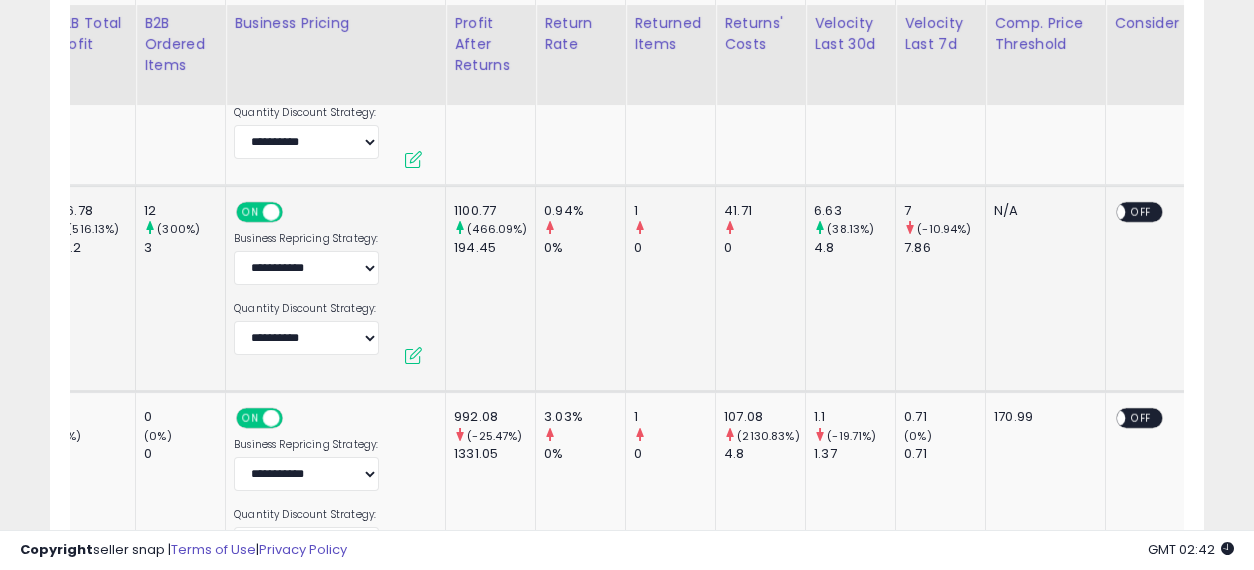 drag, startPoint x: 639, startPoint y: 283, endPoint x: 735, endPoint y: 301, distance: 97.67292 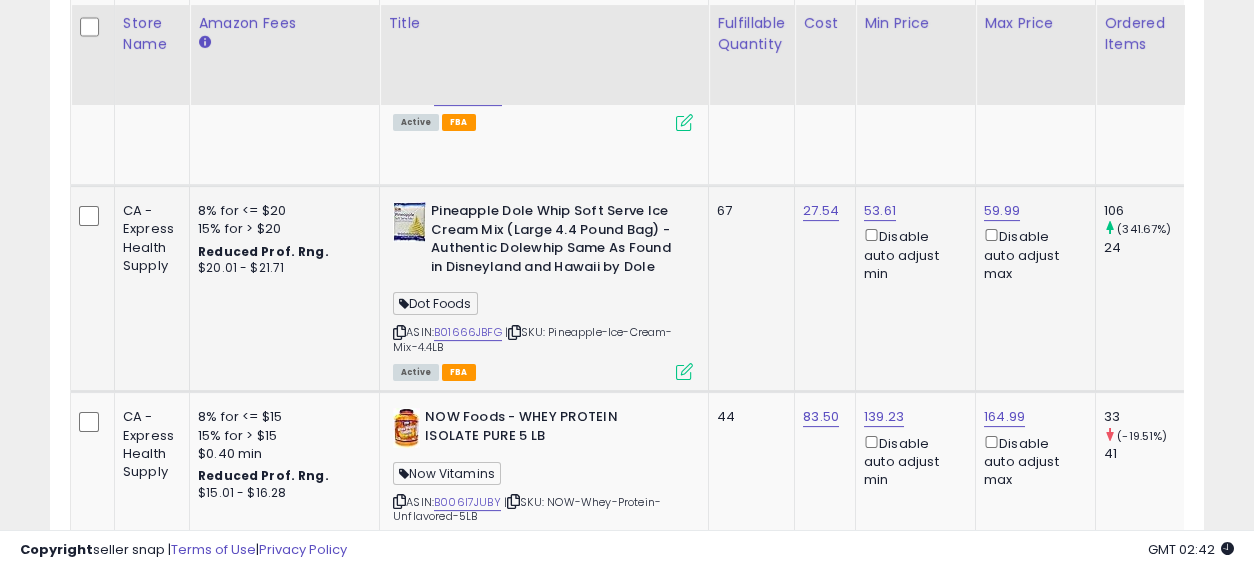 drag, startPoint x: 874, startPoint y: 294, endPoint x: 393, endPoint y: 252, distance: 482.8302 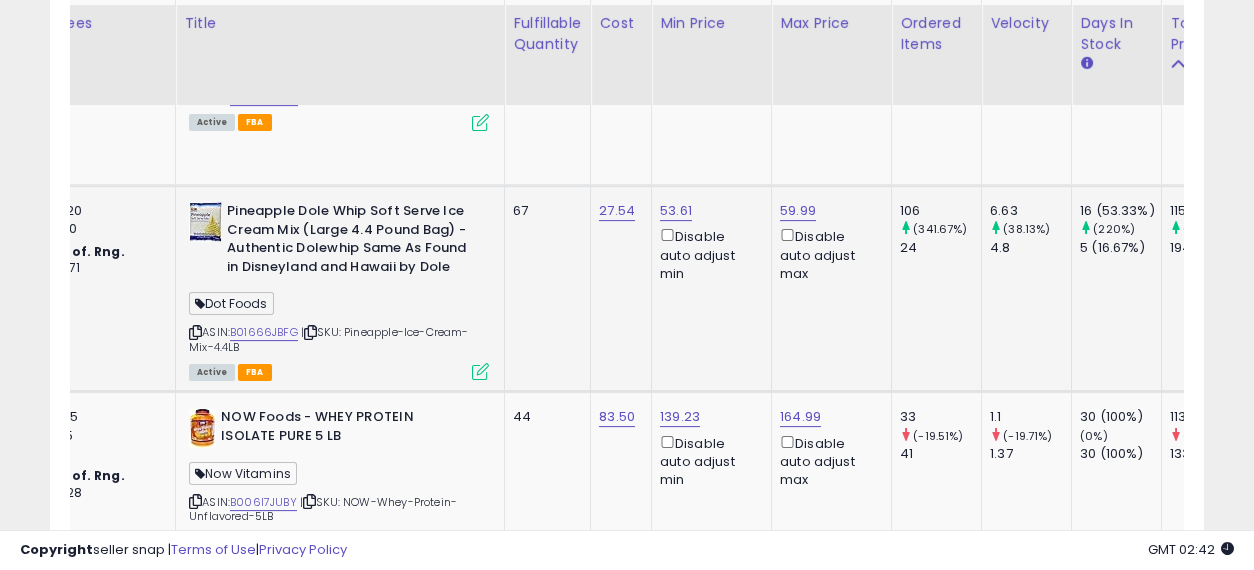 drag, startPoint x: 732, startPoint y: 272, endPoint x: 819, endPoint y: 293, distance: 89.498604 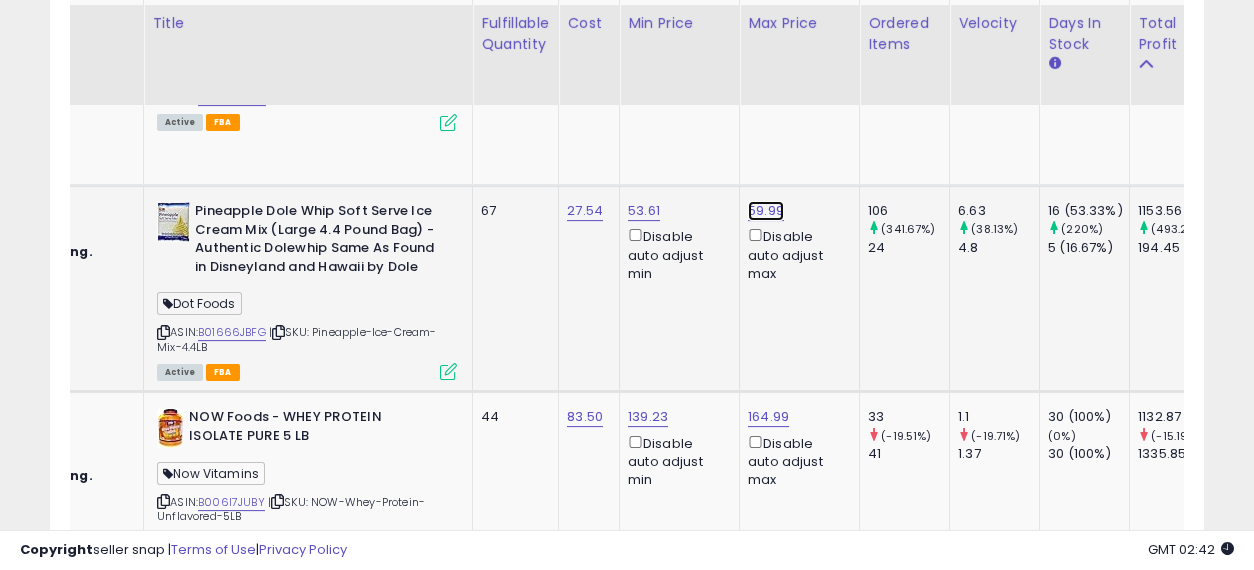 click on "59.99" at bounding box center (766, -2770) 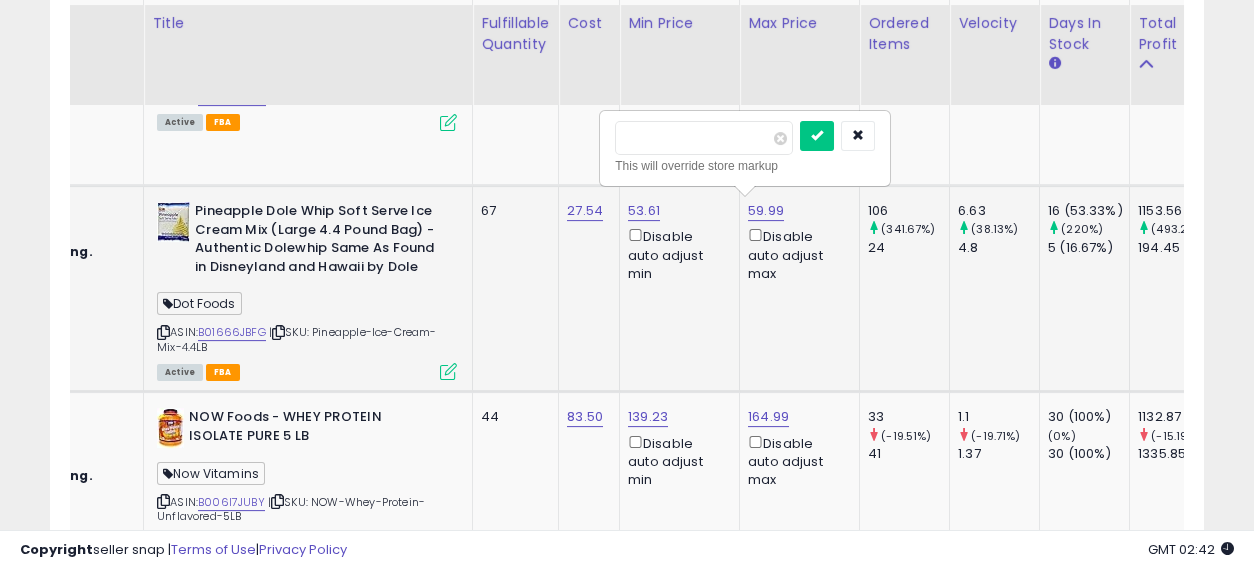 click on "*****" at bounding box center [704, 138] 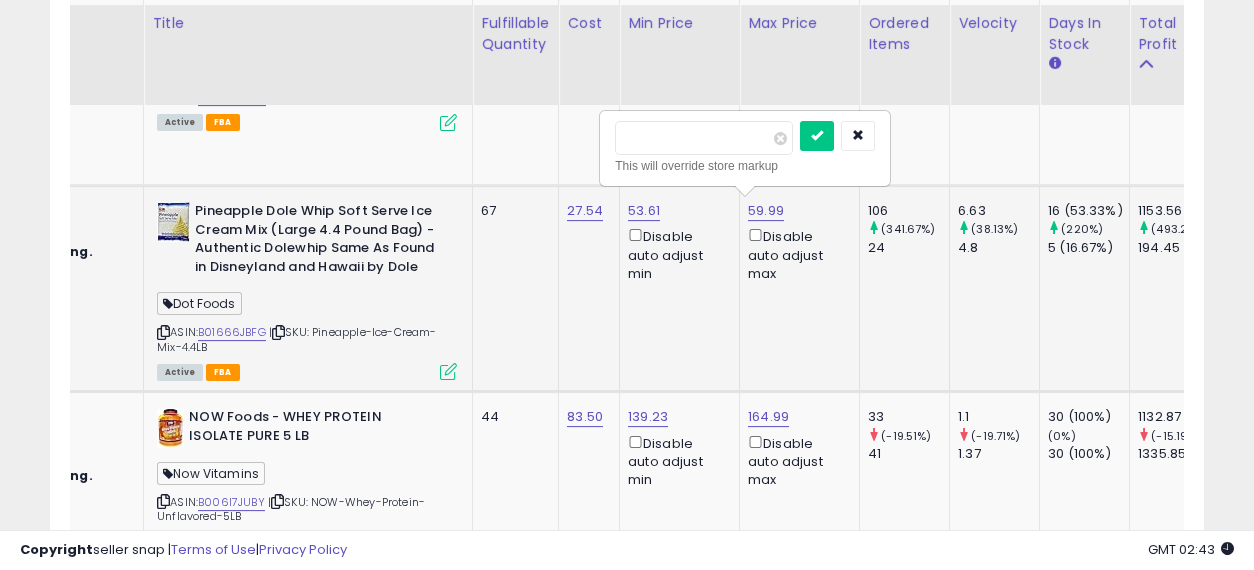 type on "*****" 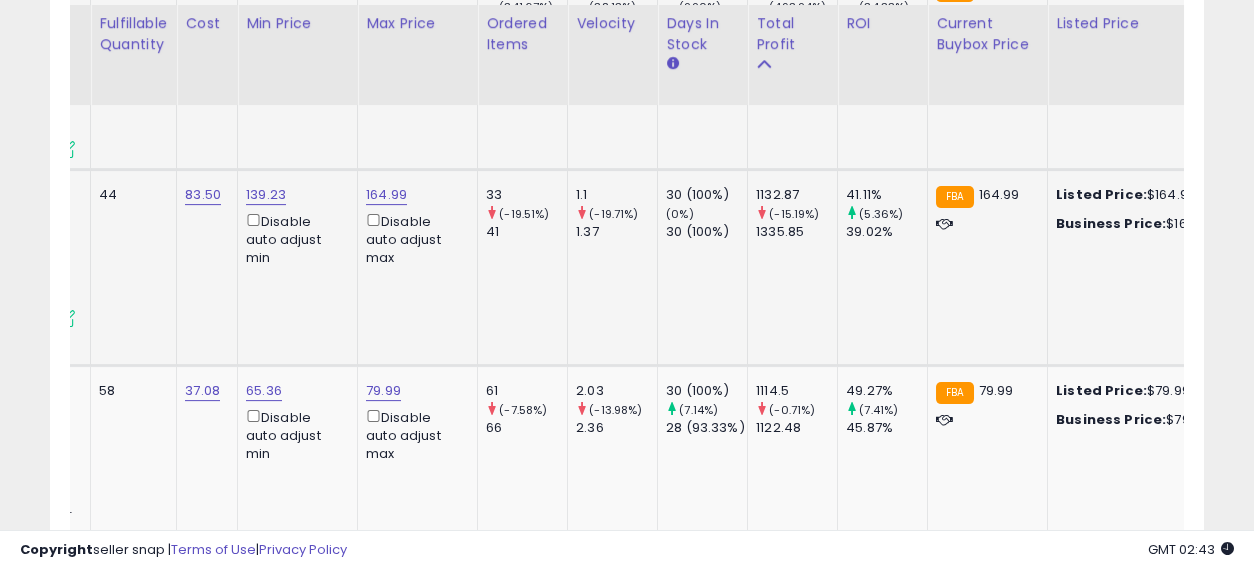drag, startPoint x: 552, startPoint y: 290, endPoint x: 685, endPoint y: 288, distance: 133.01503 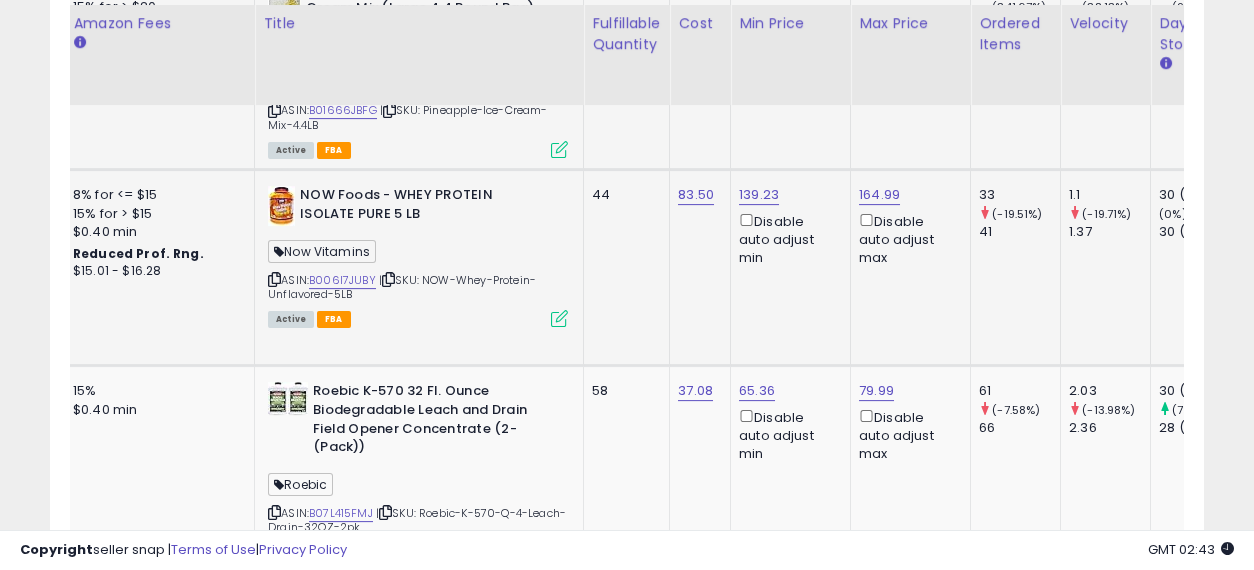 drag, startPoint x: 802, startPoint y: 297, endPoint x: 710, endPoint y: 296, distance: 92.00543 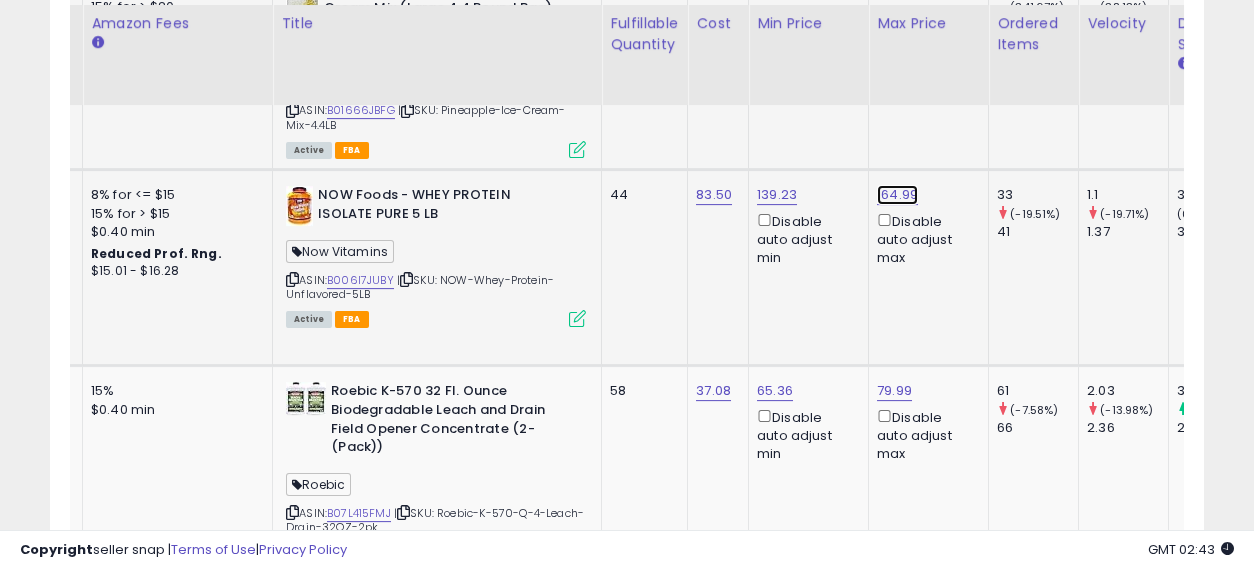 click on "164.99" at bounding box center [895, -2992] 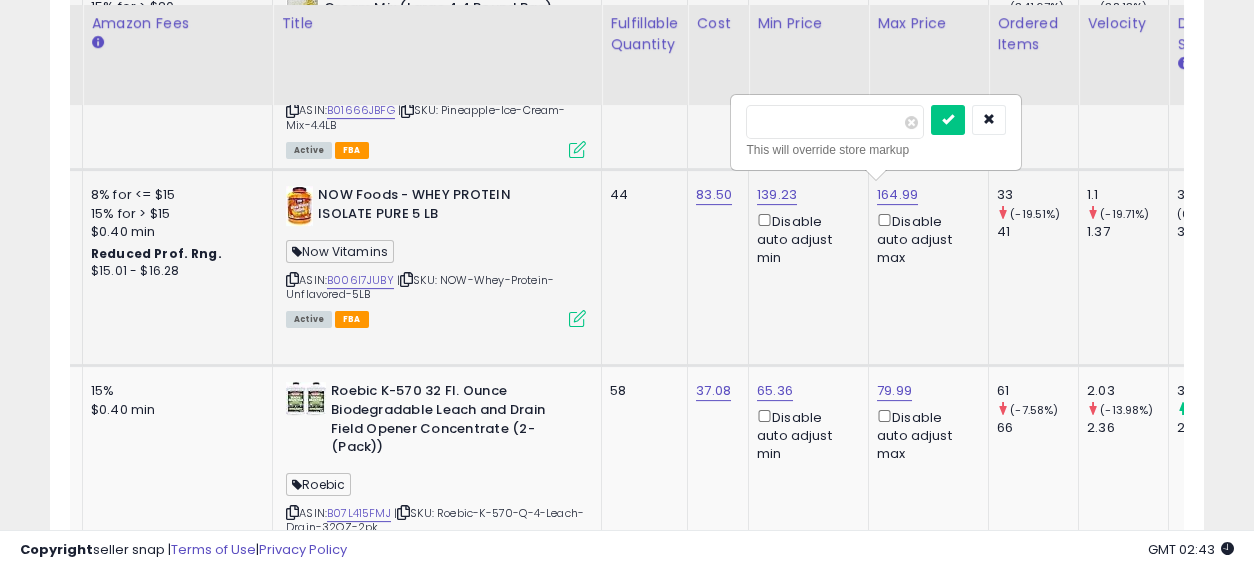 click on "******" at bounding box center (835, 122) 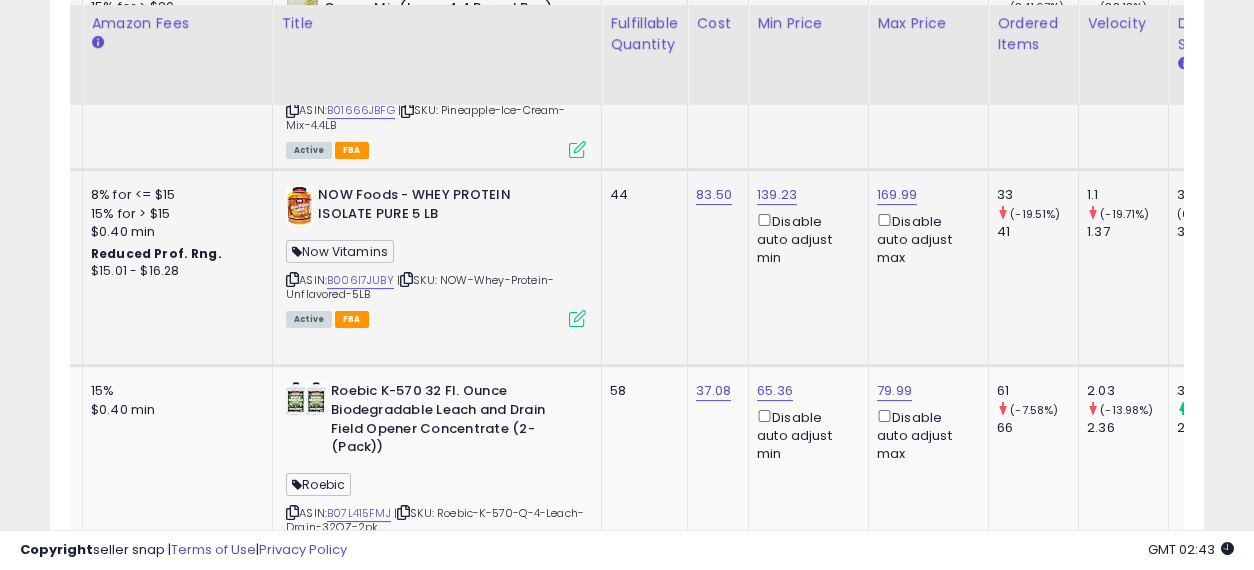 click at bounding box center [577, 318] 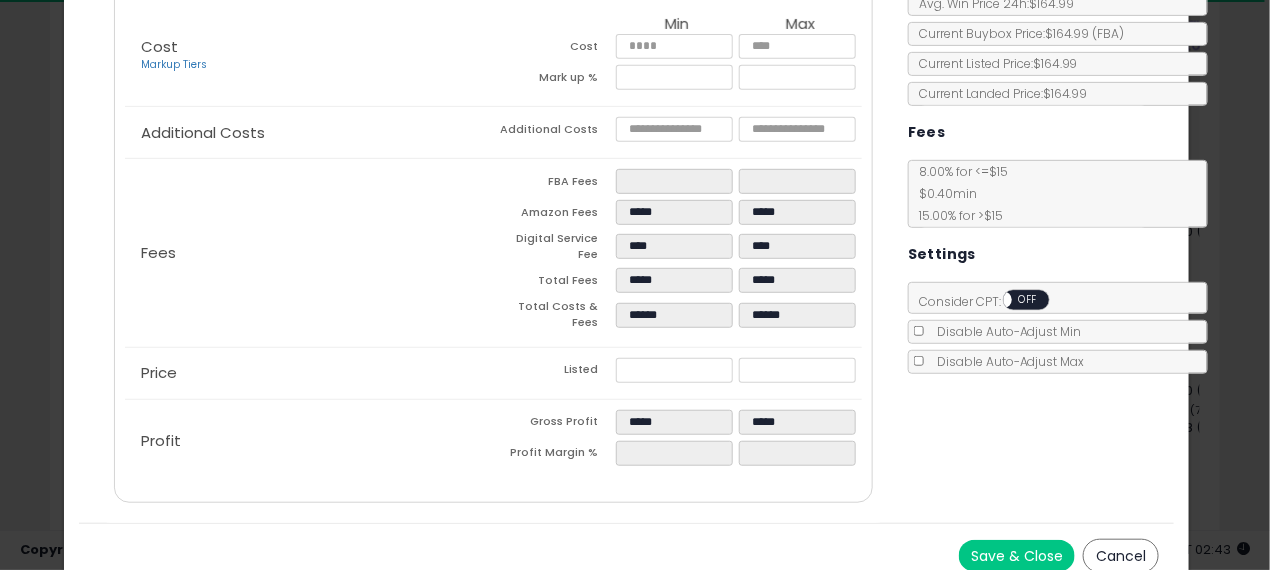 click on "× Close
NOW Foods - WHEY PROTEIN ISOLATE PURE 5 LB
ASIN:  B006I7JUBY
|
SKU:  NOW-Whey-Protein-Unflavored-5LB
FBA
Now Vitamins ×
Repricing:
ON   OFF
Retrieving listing data..." 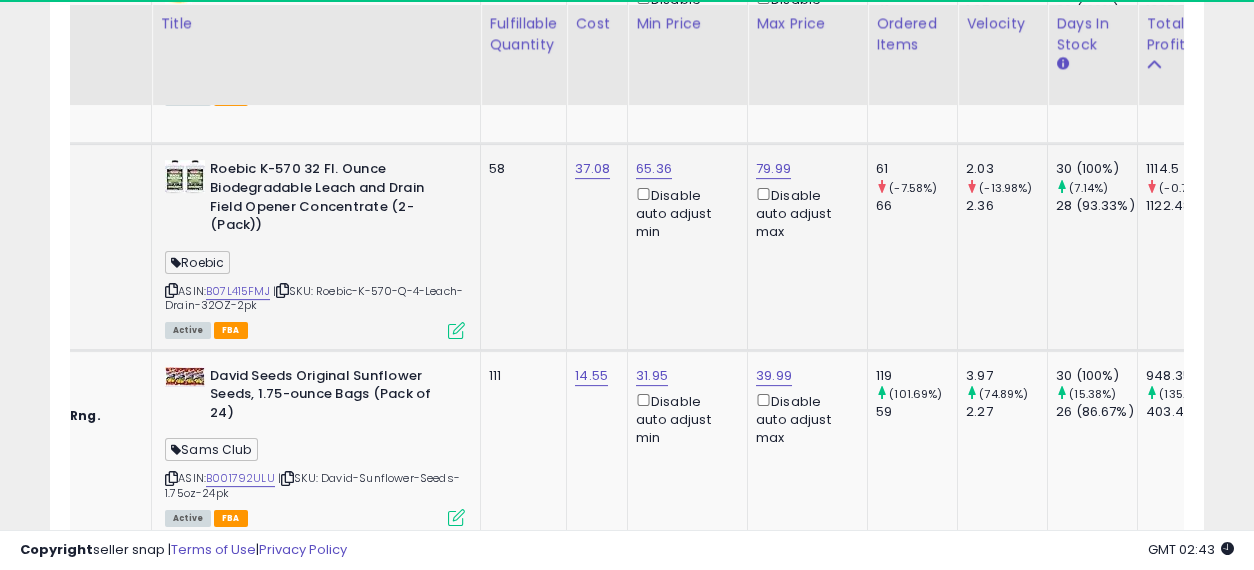 drag, startPoint x: 632, startPoint y: 251, endPoint x: 688, endPoint y: 260, distance: 56.718605 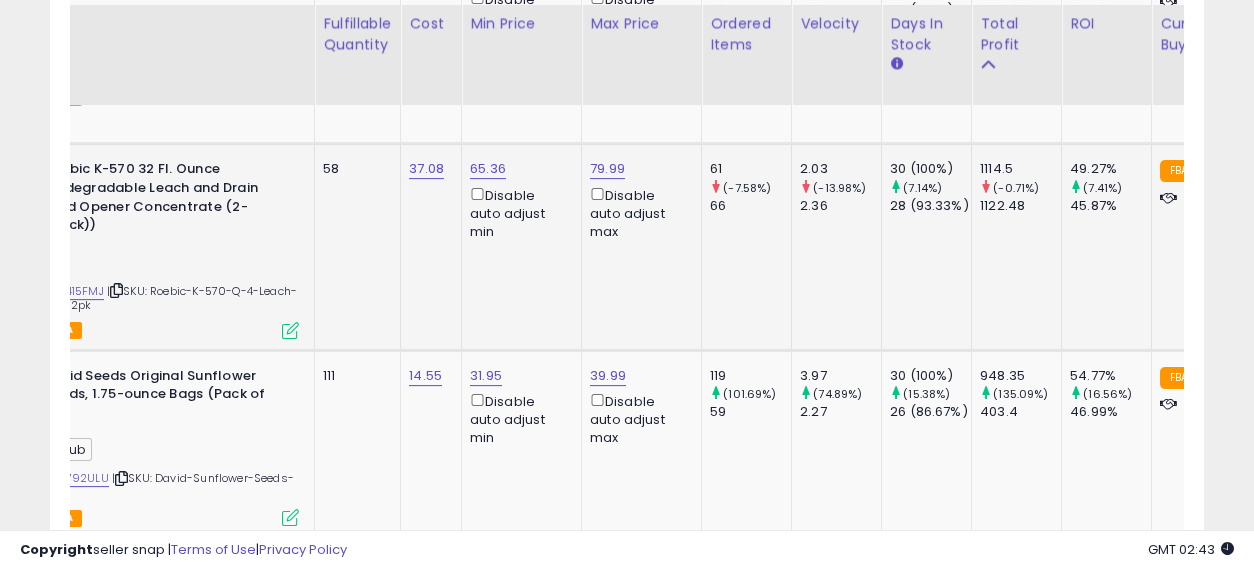 drag, startPoint x: 542, startPoint y: 261, endPoint x: 630, endPoint y: 265, distance: 88.09086 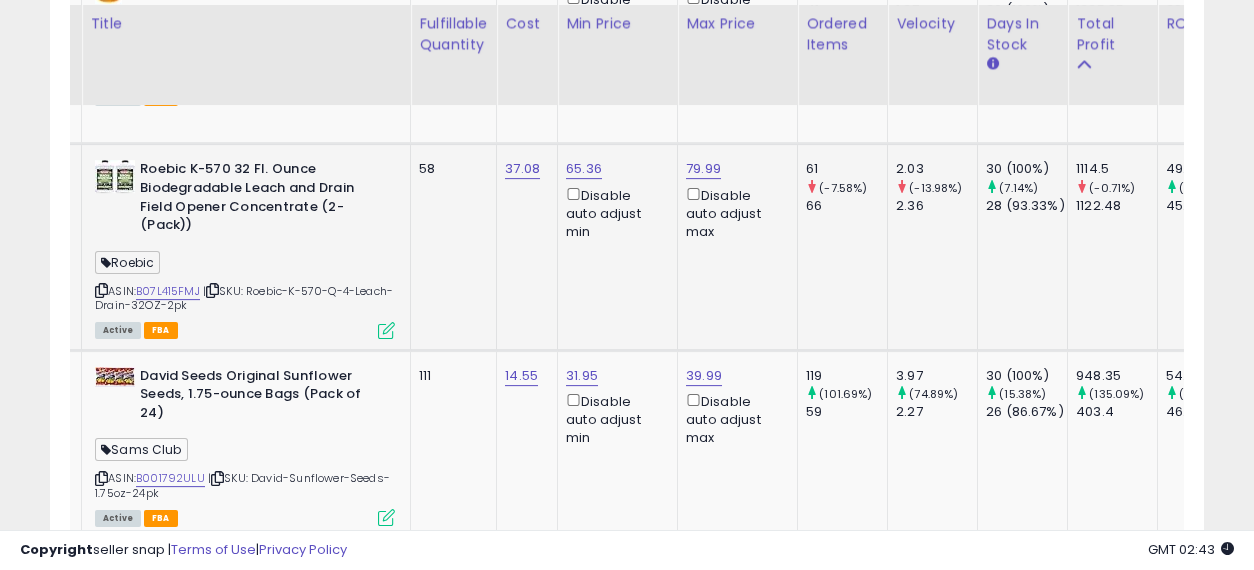 drag, startPoint x: 698, startPoint y: 263, endPoint x: 629, endPoint y: 259, distance: 69.115845 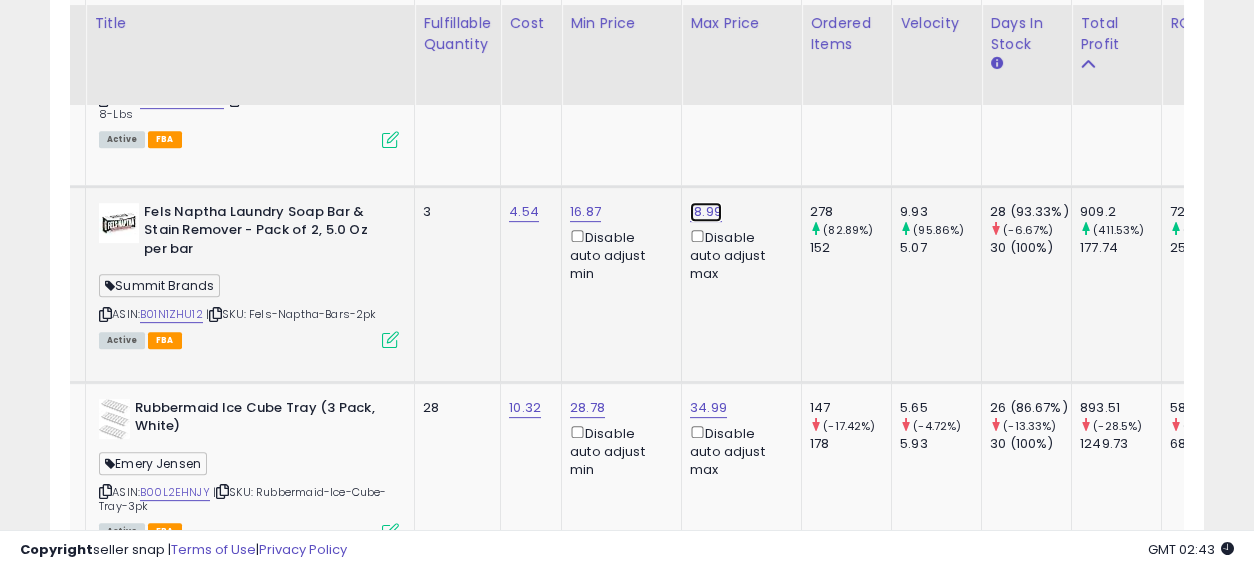 click on "18.99" at bounding box center [708, -3770] 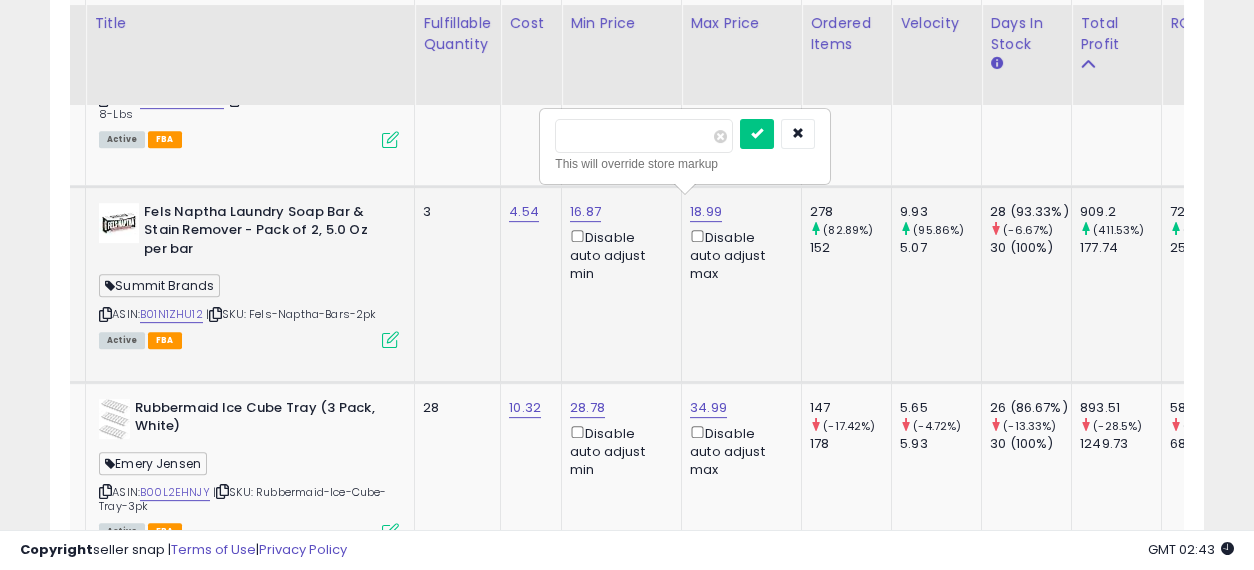 click on "*****" at bounding box center [644, 136] 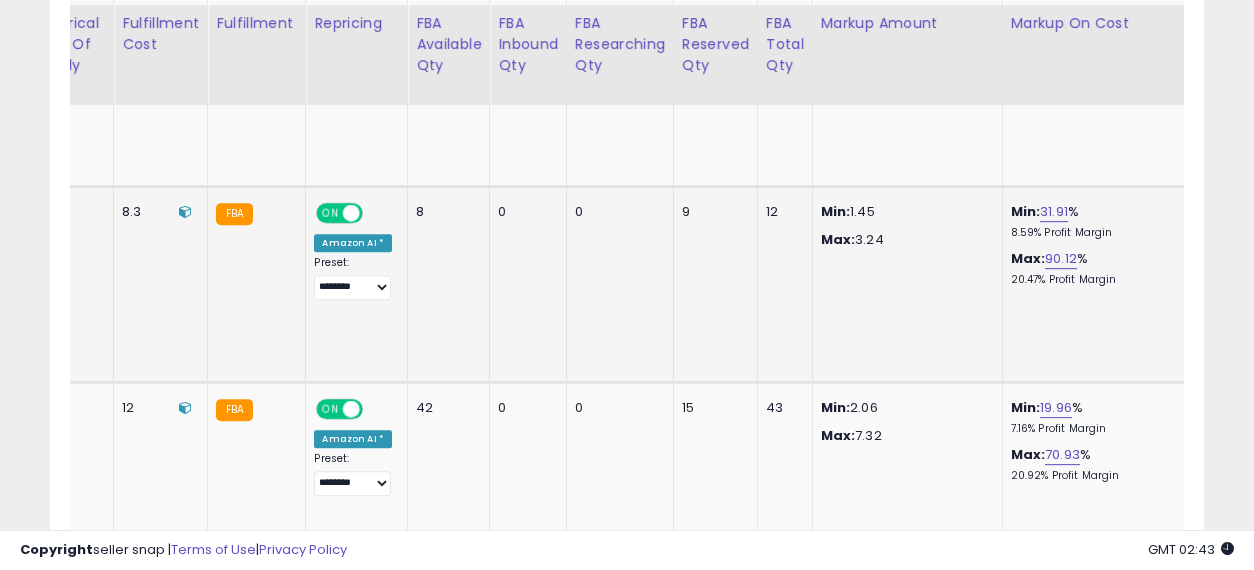 drag, startPoint x: 494, startPoint y: 286, endPoint x: 1066, endPoint y: 300, distance: 572.1713 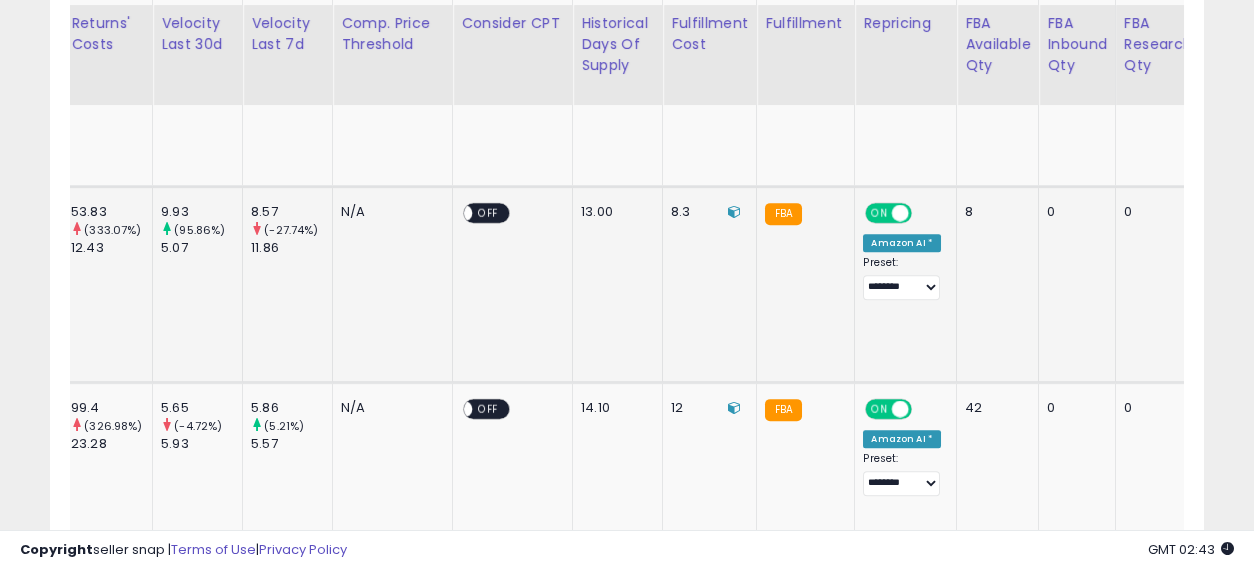 drag, startPoint x: 966, startPoint y: 303, endPoint x: 804, endPoint y: 296, distance: 162.15117 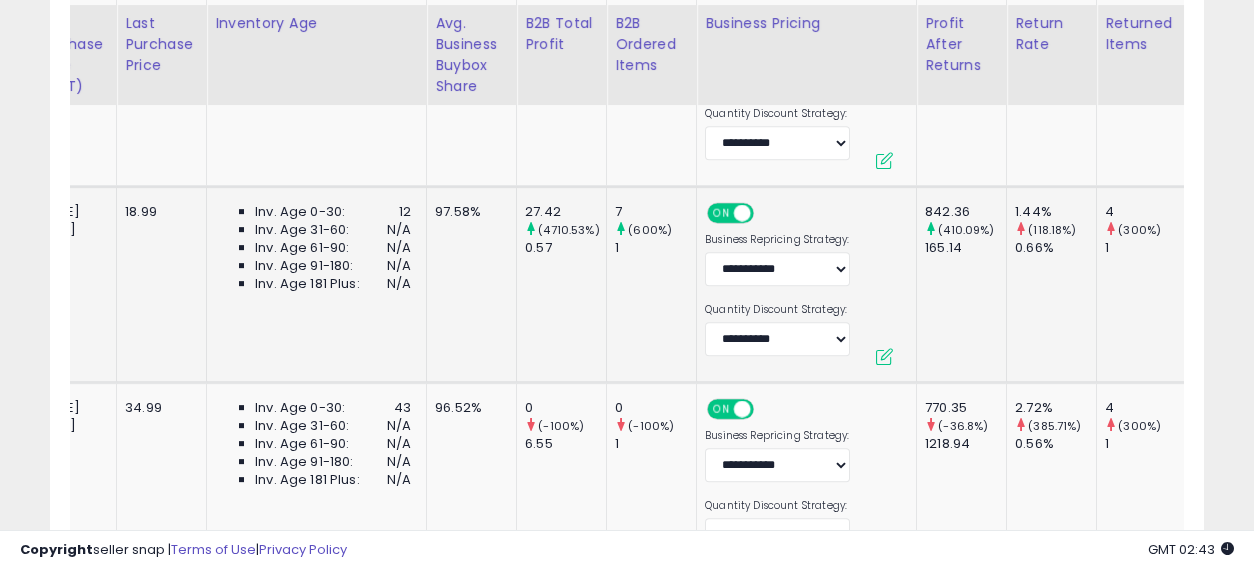 drag, startPoint x: 878, startPoint y: 284, endPoint x: 646, endPoint y: 285, distance: 232.00215 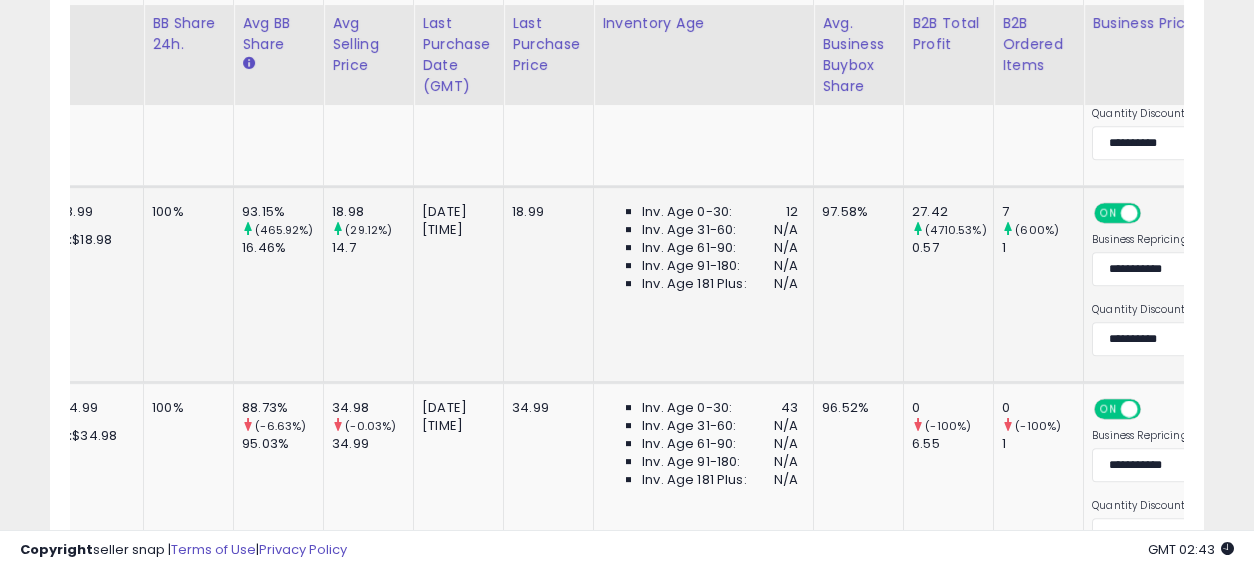 drag, startPoint x: 720, startPoint y: 280, endPoint x: 519, endPoint y: 290, distance: 201.2486 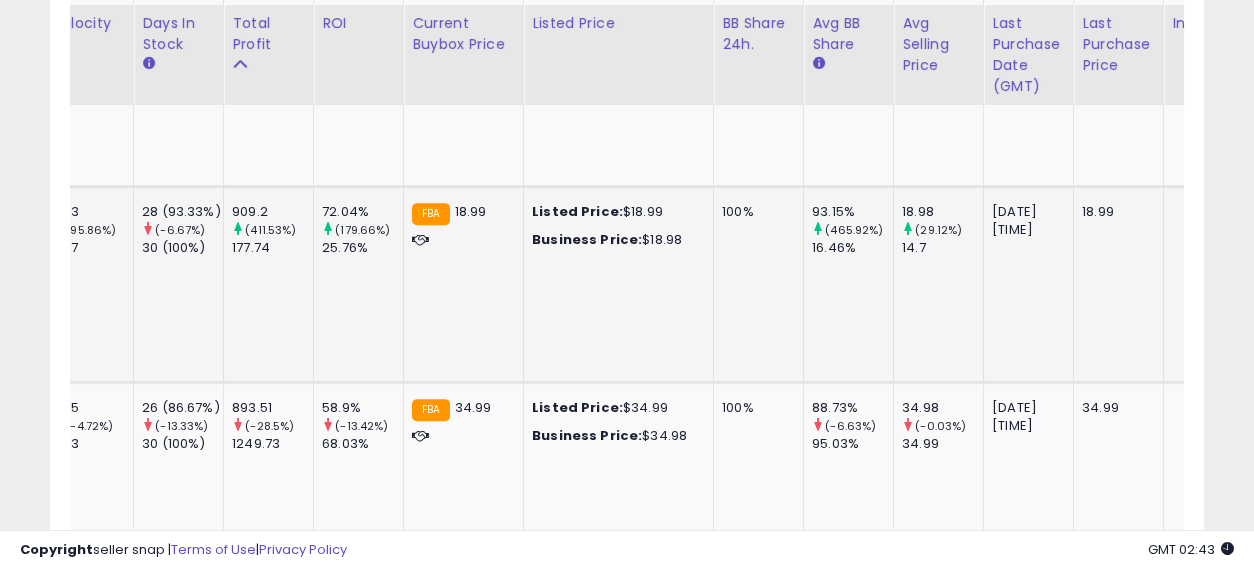 drag, startPoint x: 823, startPoint y: 292, endPoint x: 552, endPoint y: 294, distance: 271.0074 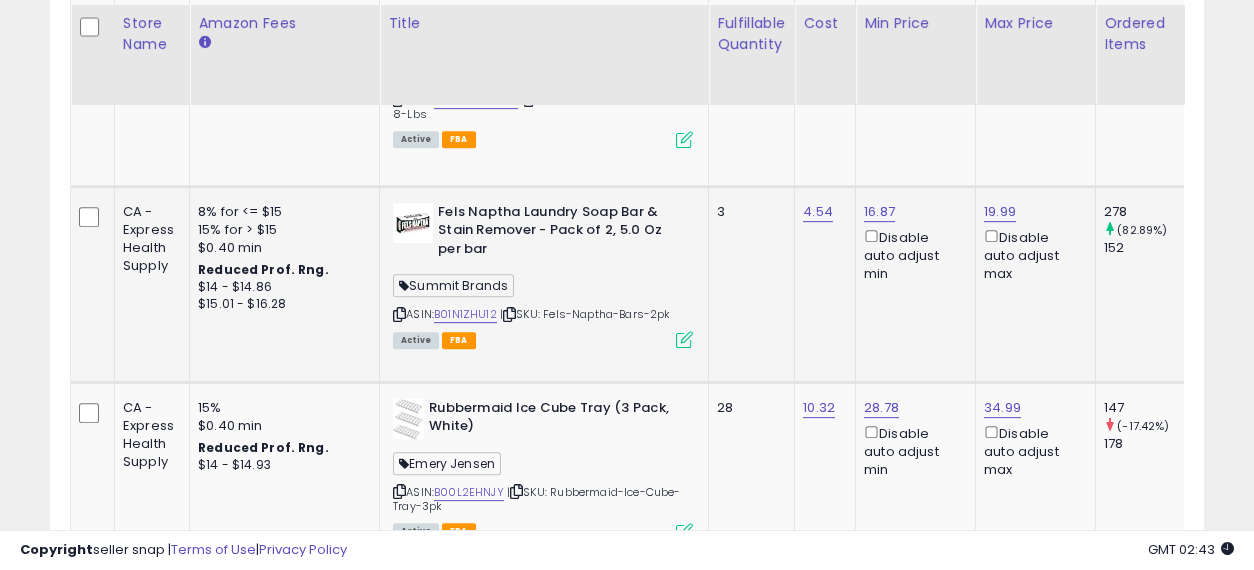 drag, startPoint x: 811, startPoint y: 298, endPoint x: 576, endPoint y: 311, distance: 235.3593 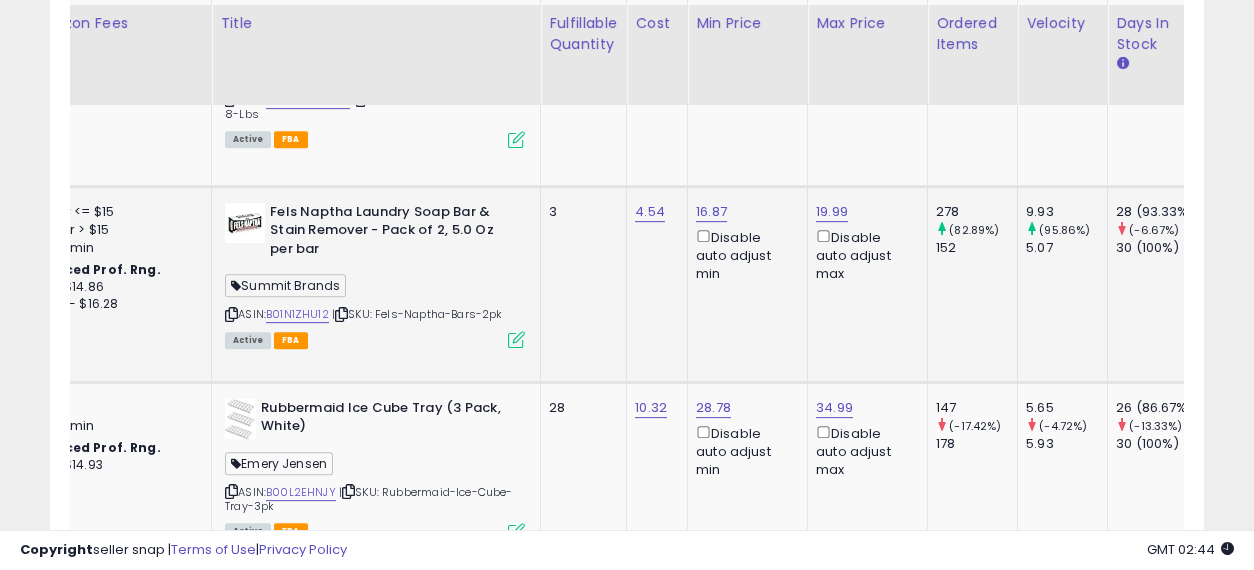 drag, startPoint x: 674, startPoint y: 272, endPoint x: 777, endPoint y: 277, distance: 103.121284 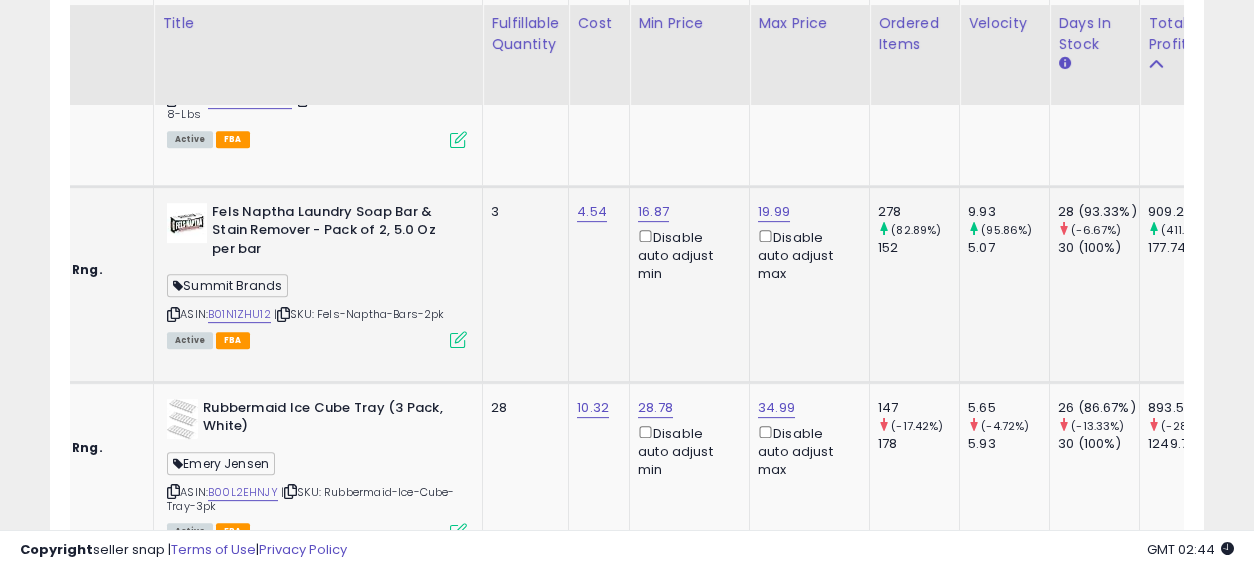 drag, startPoint x: 572, startPoint y: 279, endPoint x: 625, endPoint y: 281, distance: 53.037724 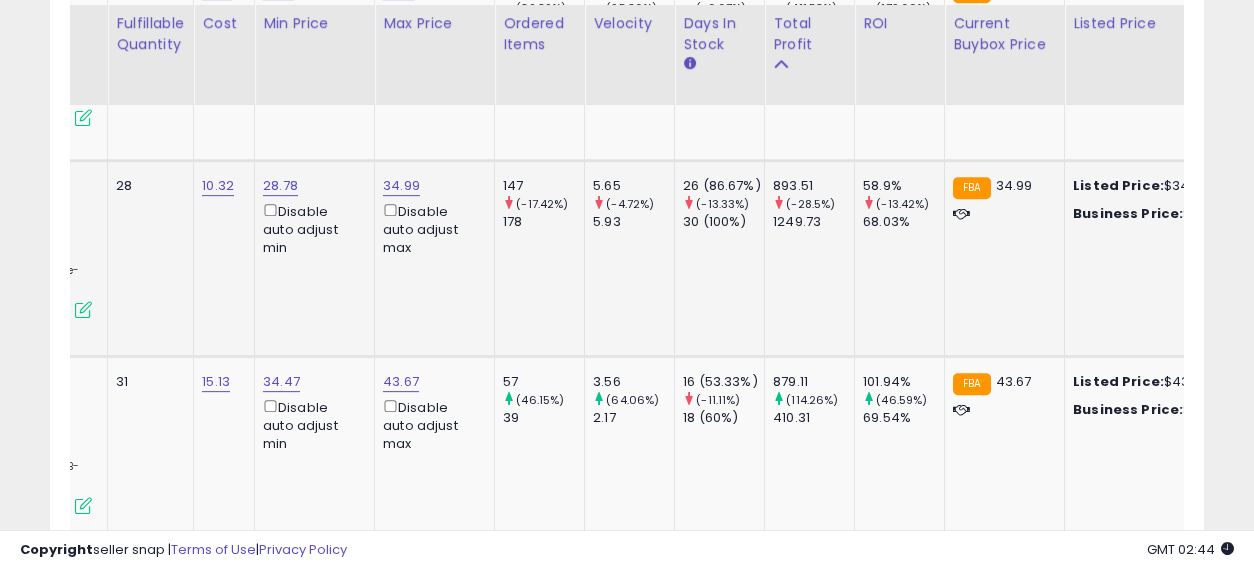 drag, startPoint x: 586, startPoint y: 278, endPoint x: 701, endPoint y: 281, distance: 115.03912 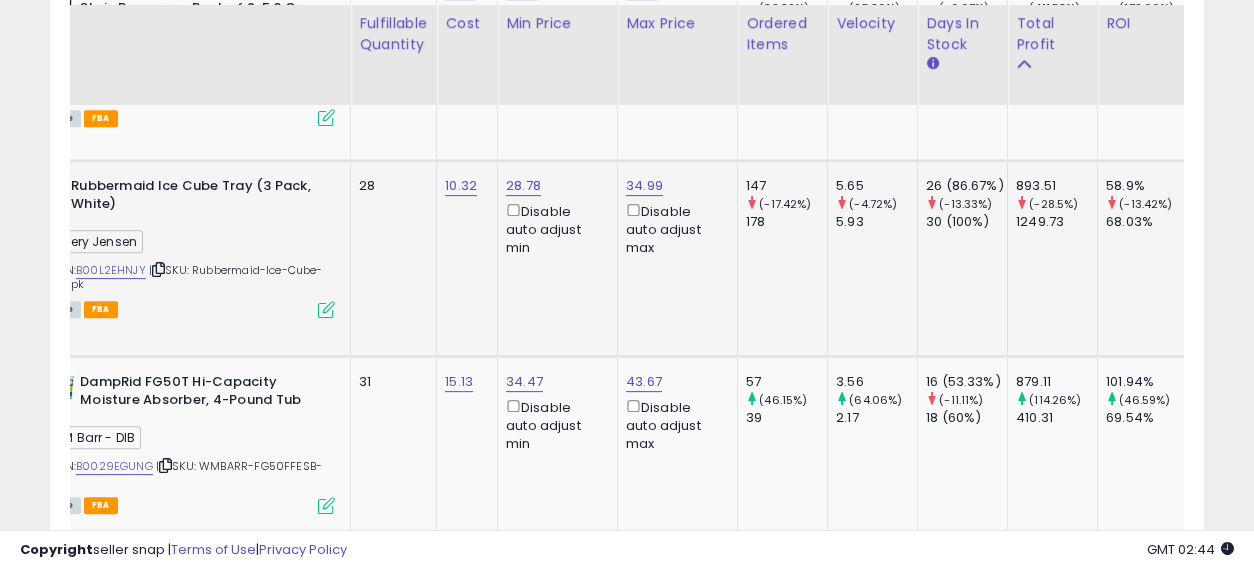 drag, startPoint x: 352, startPoint y: 279, endPoint x: 234, endPoint y: 278, distance: 118.004234 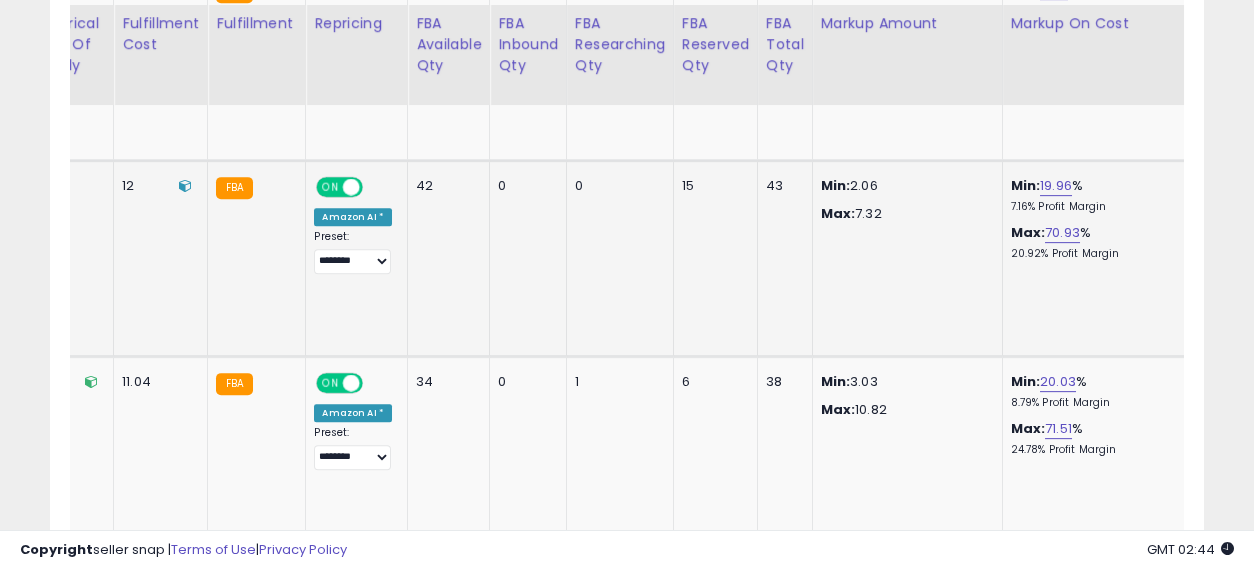 drag, startPoint x: 227, startPoint y: 283, endPoint x: 781, endPoint y: 271, distance: 554.12994 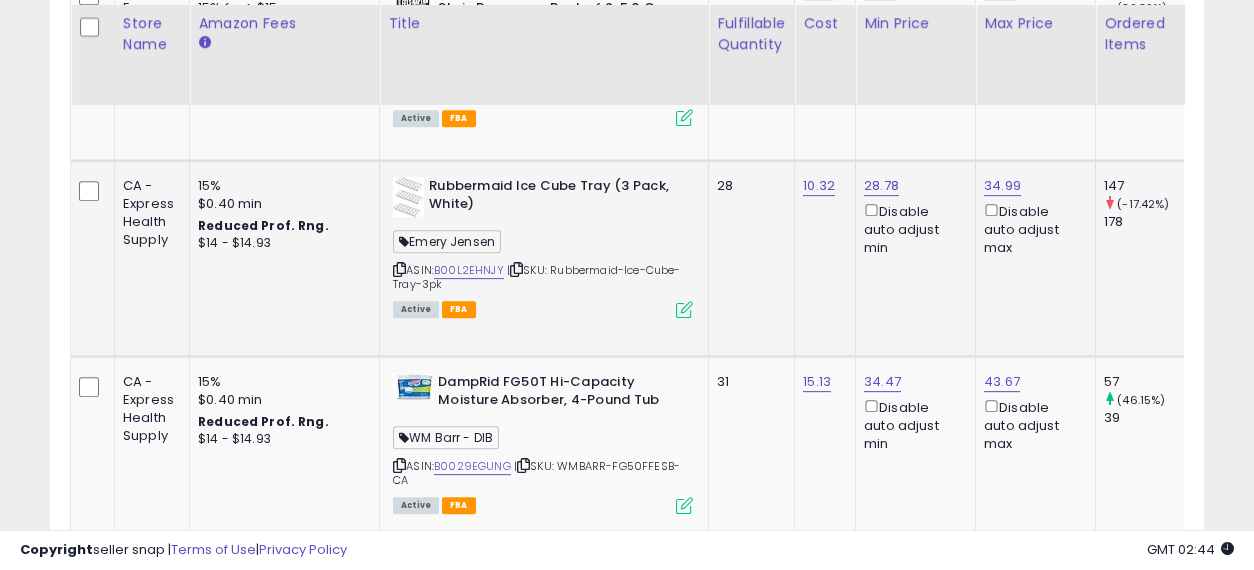 drag, startPoint x: 894, startPoint y: 263, endPoint x: 404, endPoint y: 277, distance: 490.19995 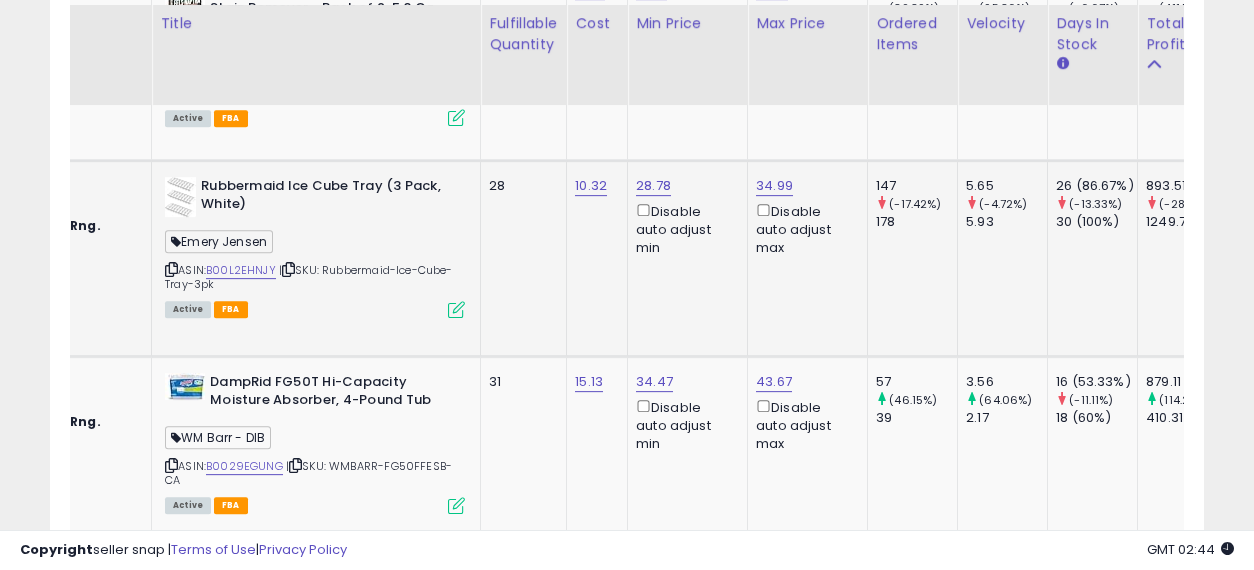 drag, startPoint x: 661, startPoint y: 257, endPoint x: 752, endPoint y: 260, distance: 91.04944 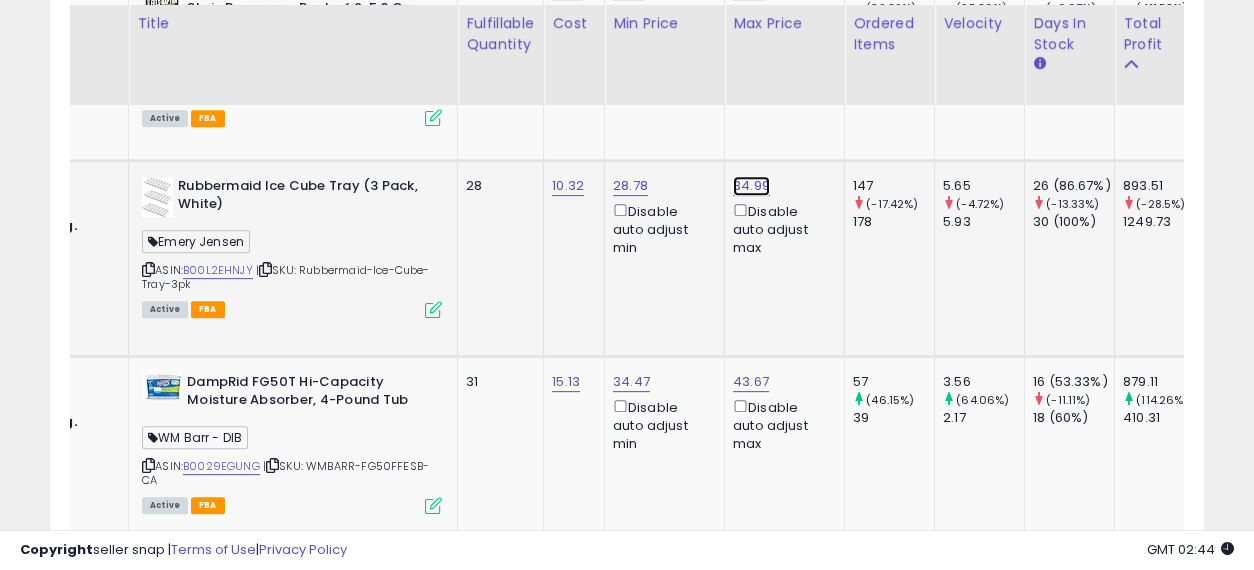 click on "34.99" at bounding box center [751, -3992] 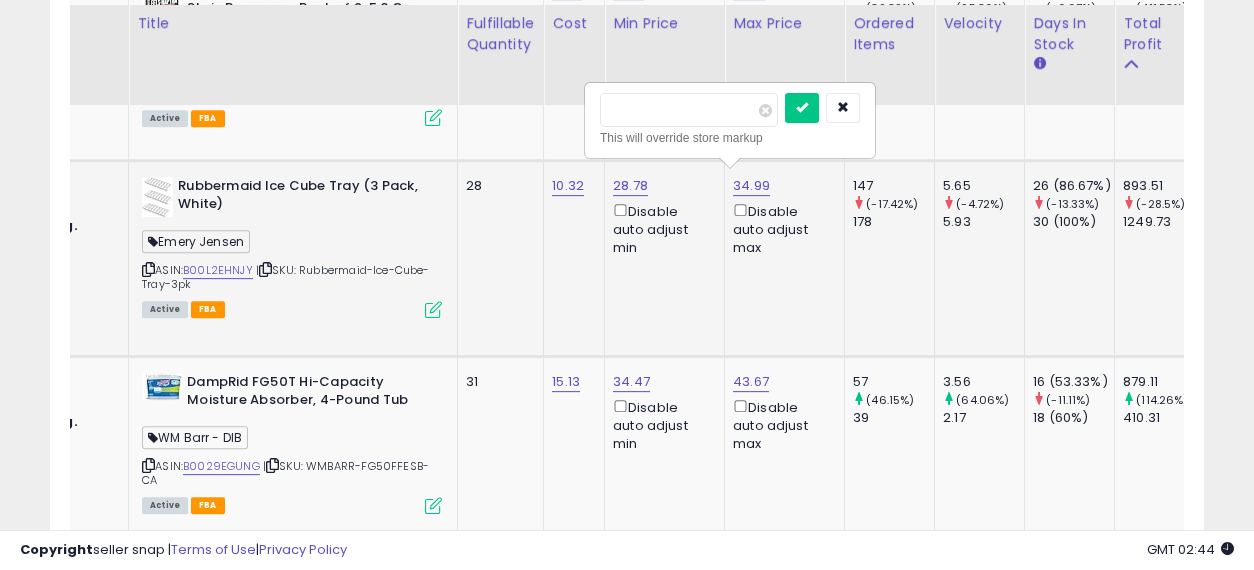 click on "*****" at bounding box center [689, 110] 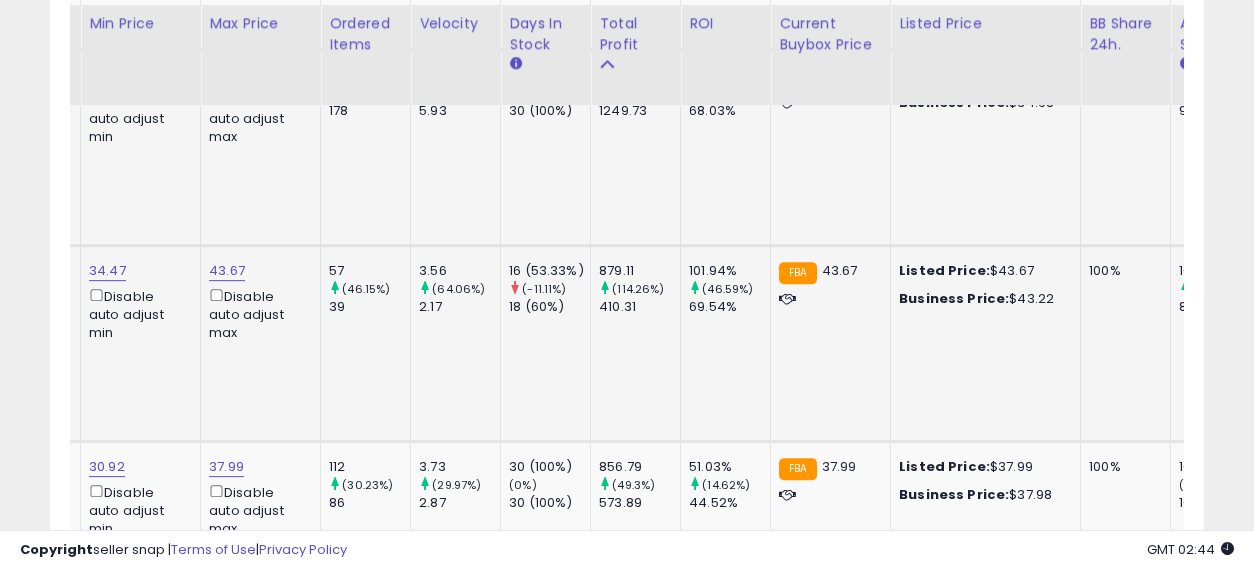 drag, startPoint x: 577, startPoint y: 345, endPoint x: 677, endPoint y: 352, distance: 100.2447 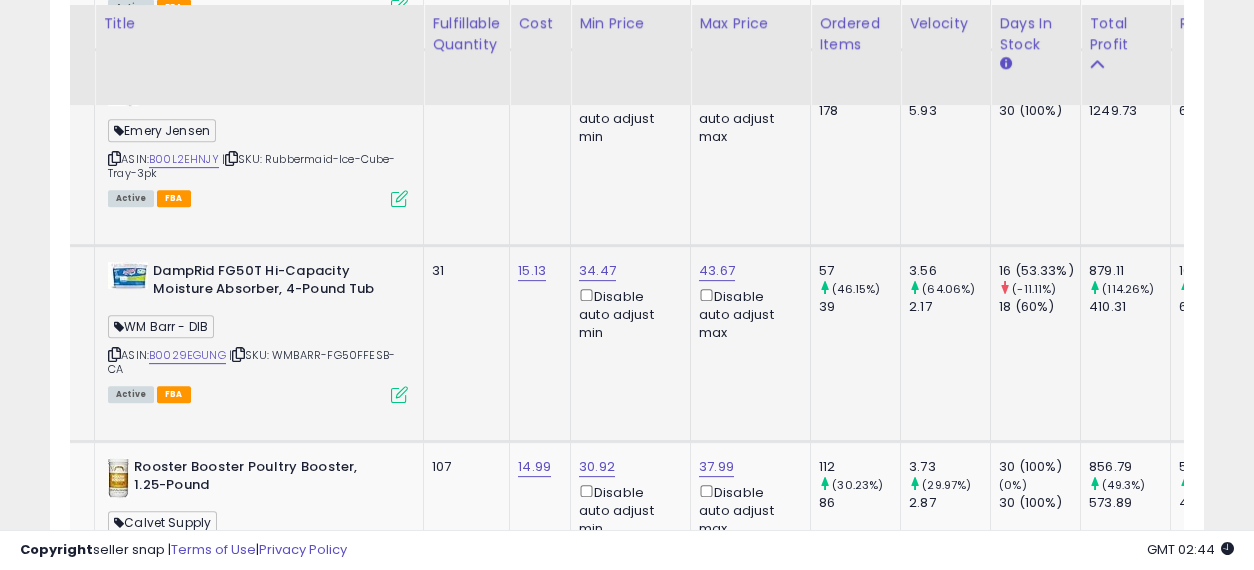 drag, startPoint x: 777, startPoint y: 354, endPoint x: 586, endPoint y: 355, distance: 191.00262 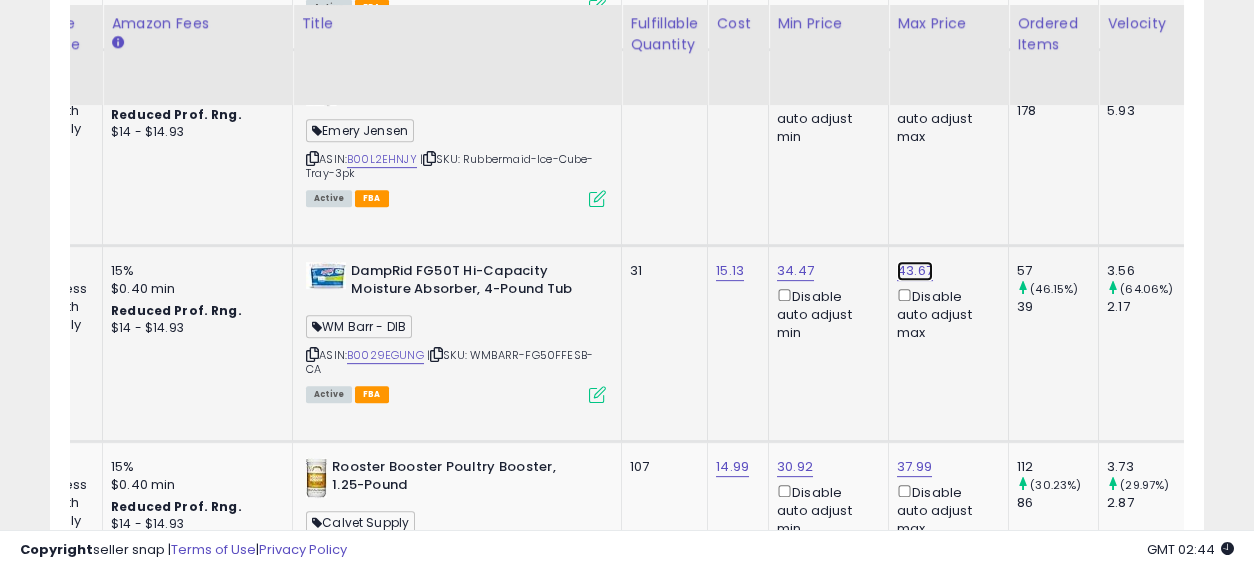 click on "43.67" at bounding box center (915, -4103) 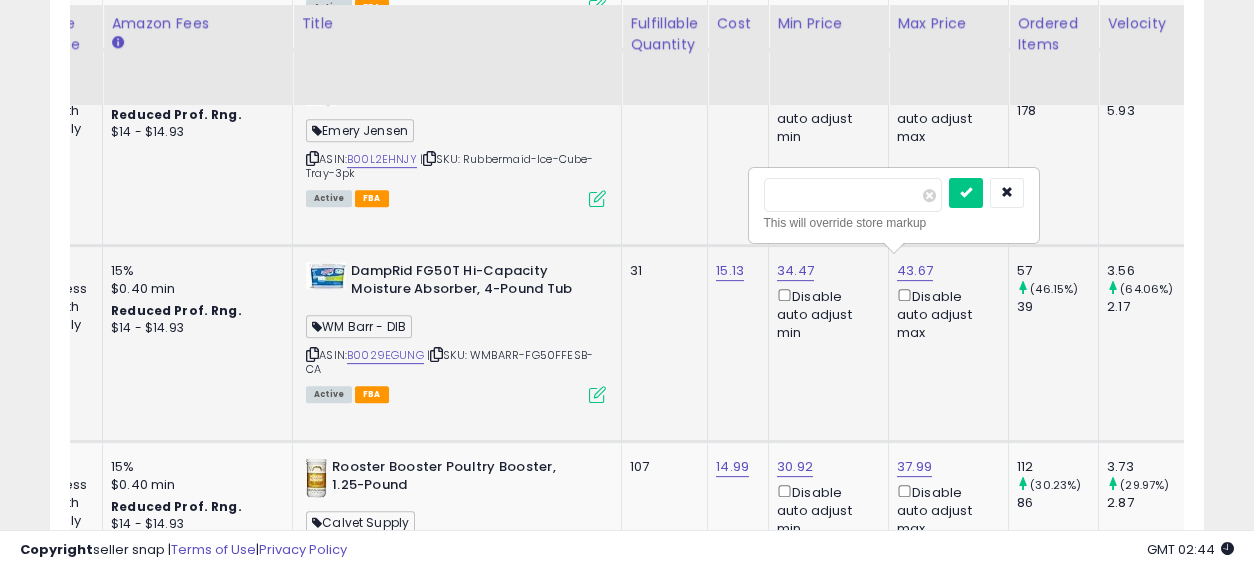 click on "*****" at bounding box center [853, 195] 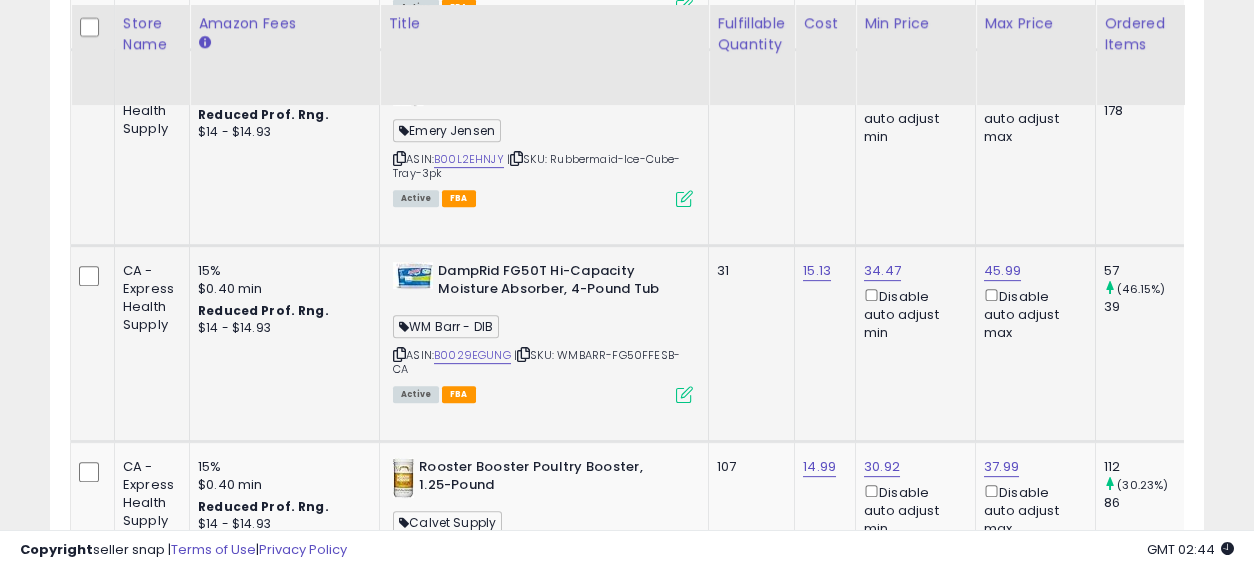drag, startPoint x: 730, startPoint y: 290, endPoint x: 491, endPoint y: 302, distance: 239.30107 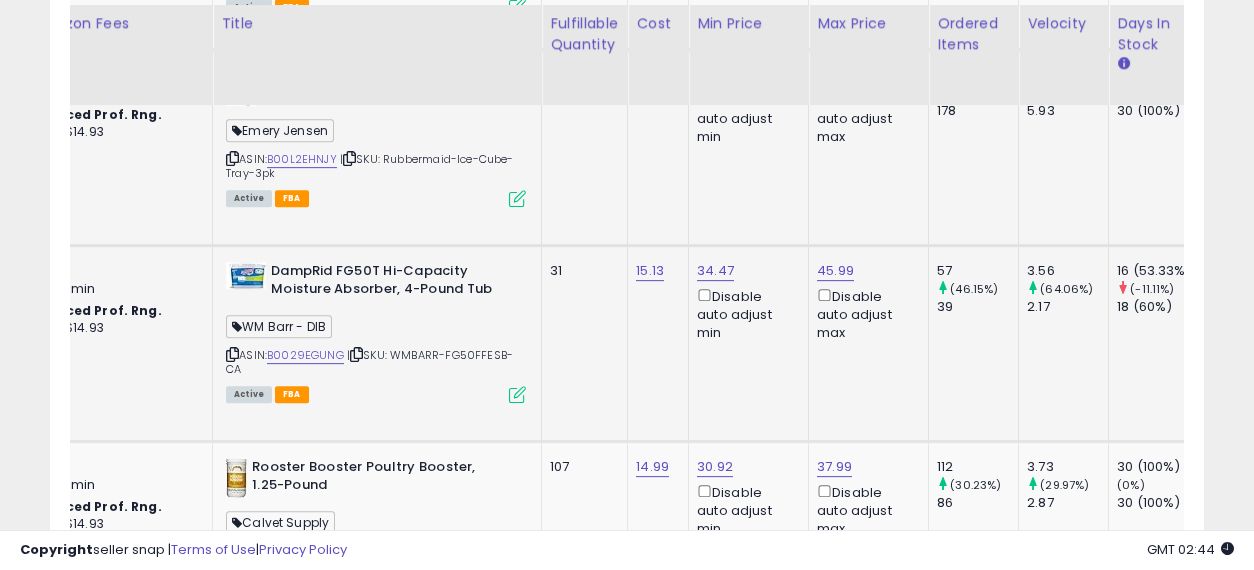 drag, startPoint x: 649, startPoint y: 290, endPoint x: 755, endPoint y: 299, distance: 106.381386 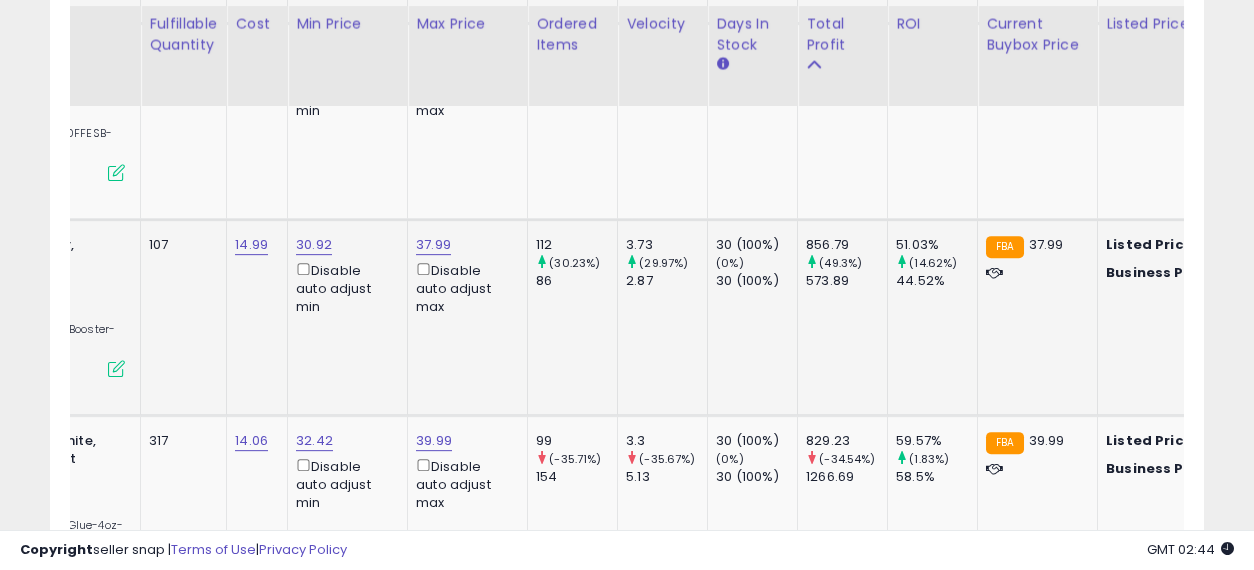 drag, startPoint x: 585, startPoint y: 312, endPoint x: 687, endPoint y: 321, distance: 102.396286 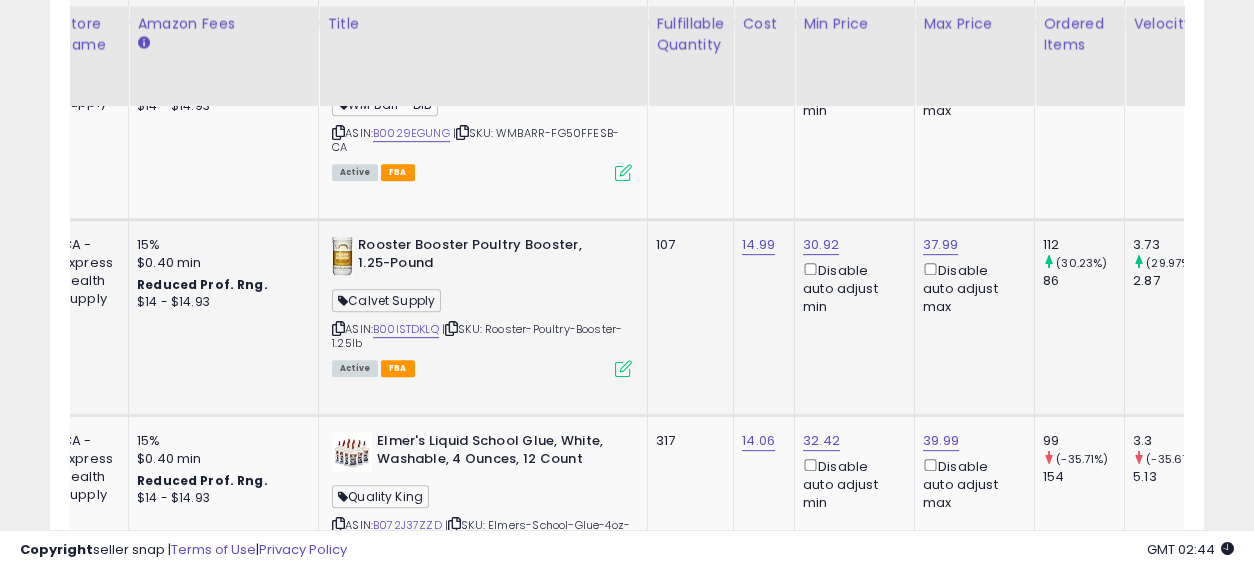 drag, startPoint x: 851, startPoint y: 336, endPoint x: 640, endPoint y: 335, distance: 211.00237 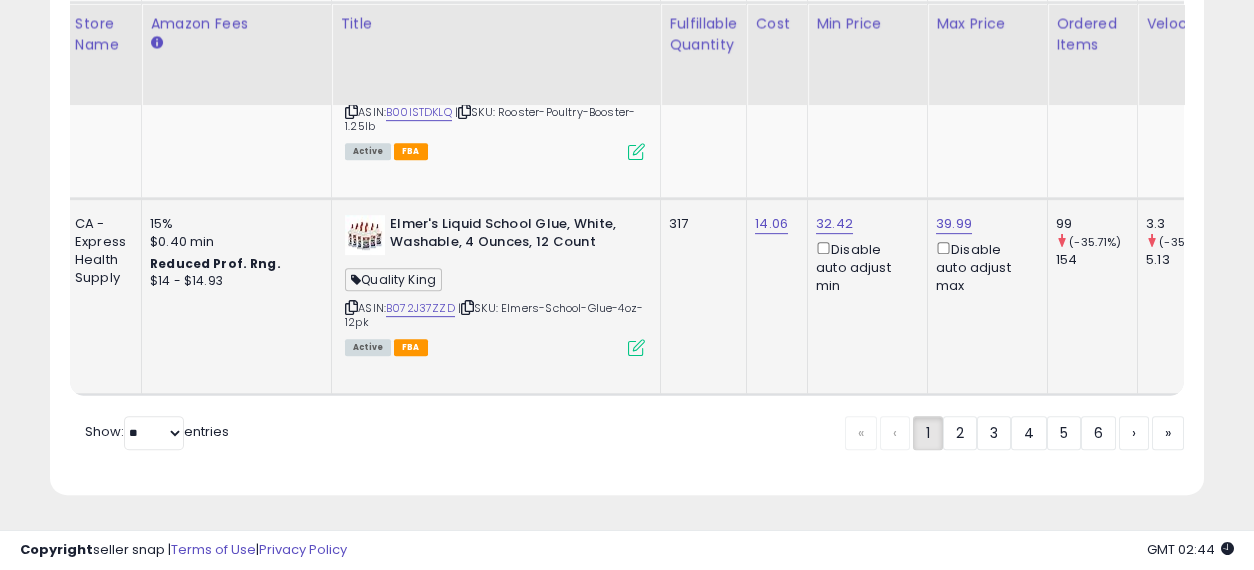 drag, startPoint x: 703, startPoint y: 302, endPoint x: 750, endPoint y: 307, distance: 47.26521 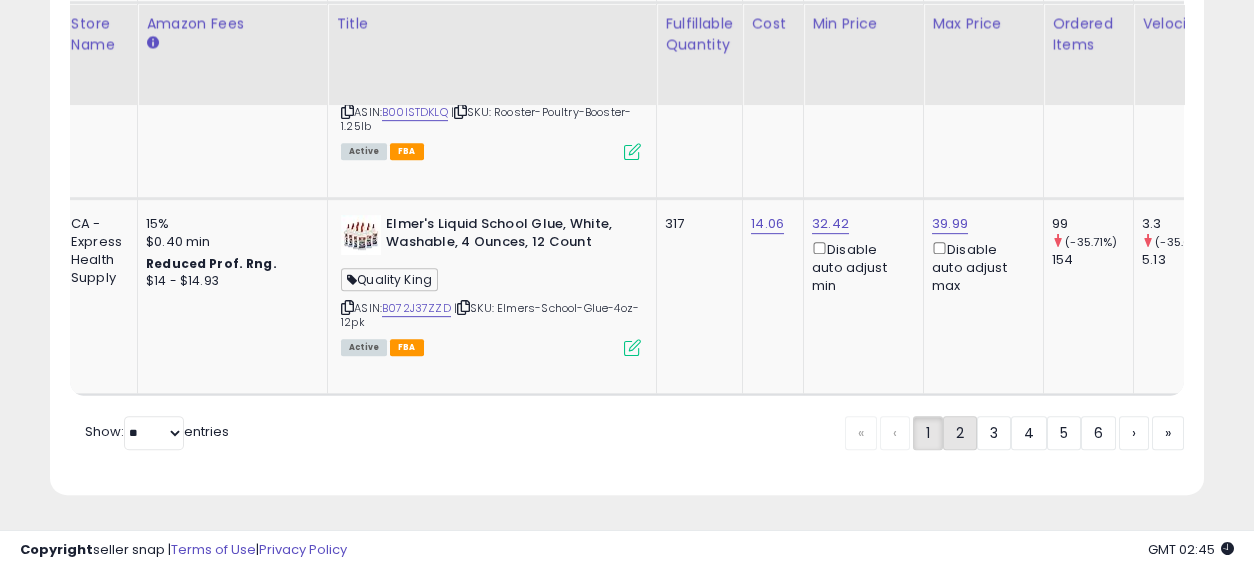 click on "2" 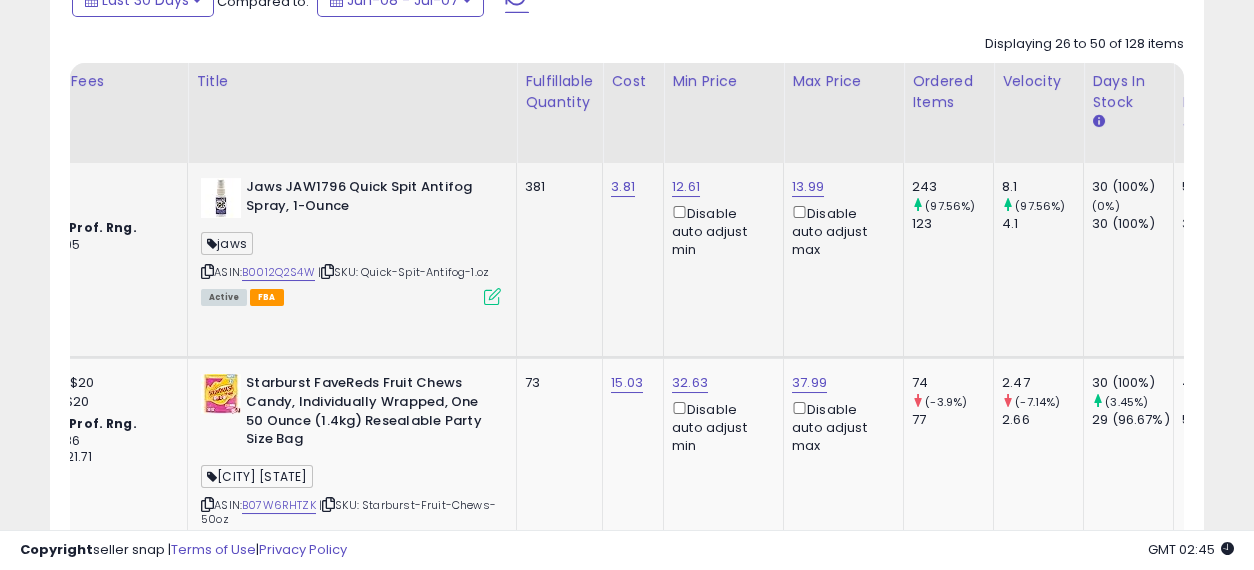drag, startPoint x: 696, startPoint y: 275, endPoint x: 766, endPoint y: 293, distance: 72.277245 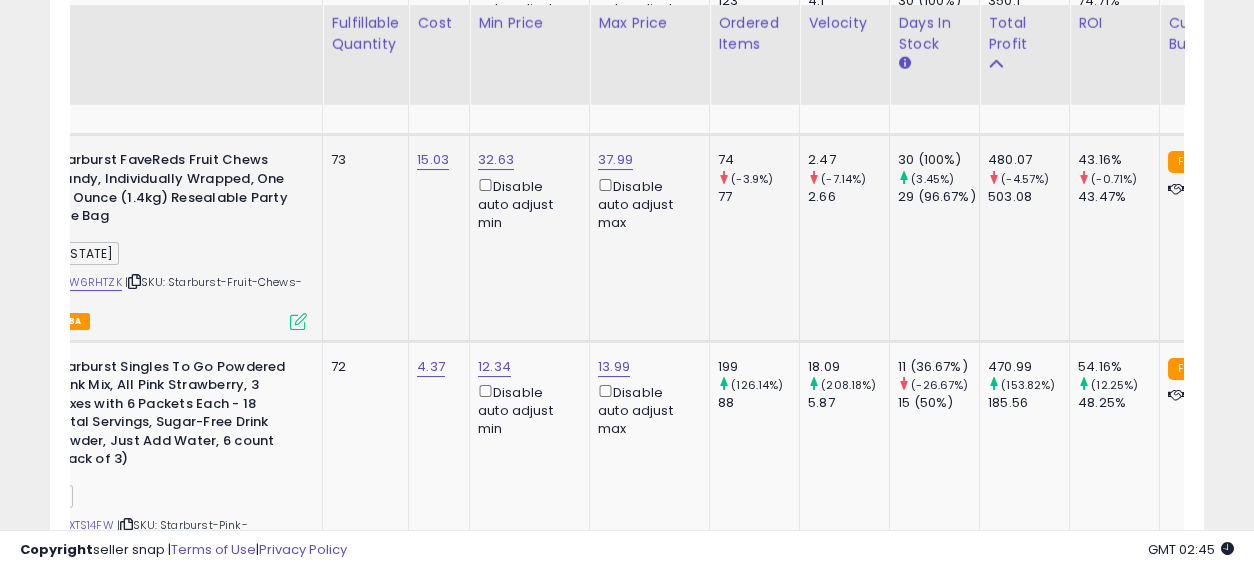 drag, startPoint x: 667, startPoint y: 253, endPoint x: 702, endPoint y: 256, distance: 35.128338 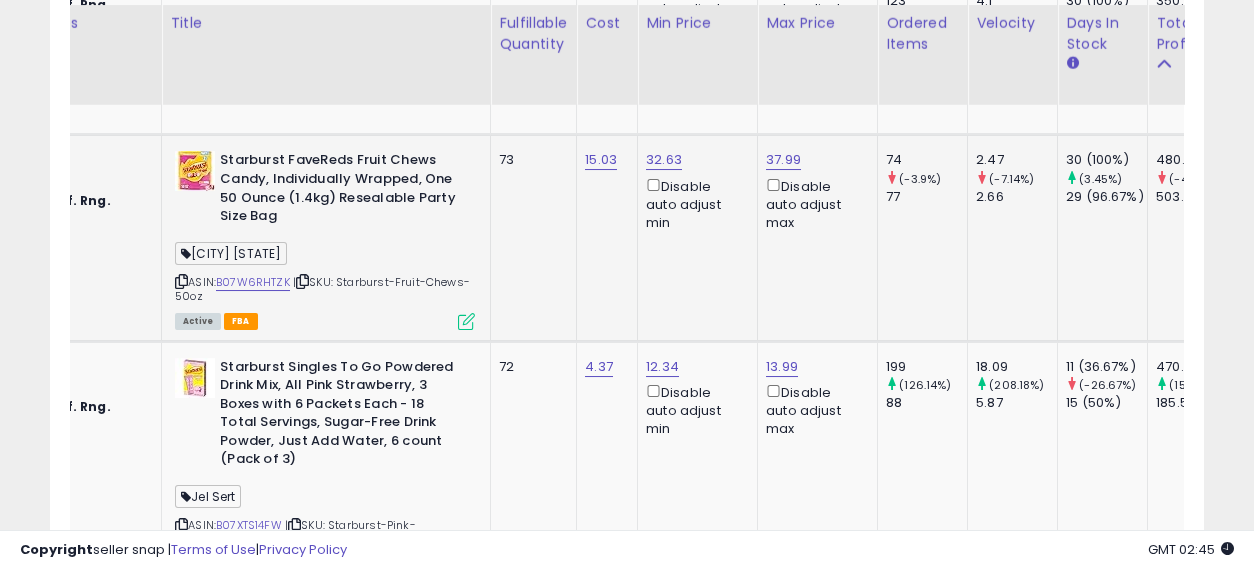 drag, startPoint x: 851, startPoint y: 261, endPoint x: 719, endPoint y: 261, distance: 132 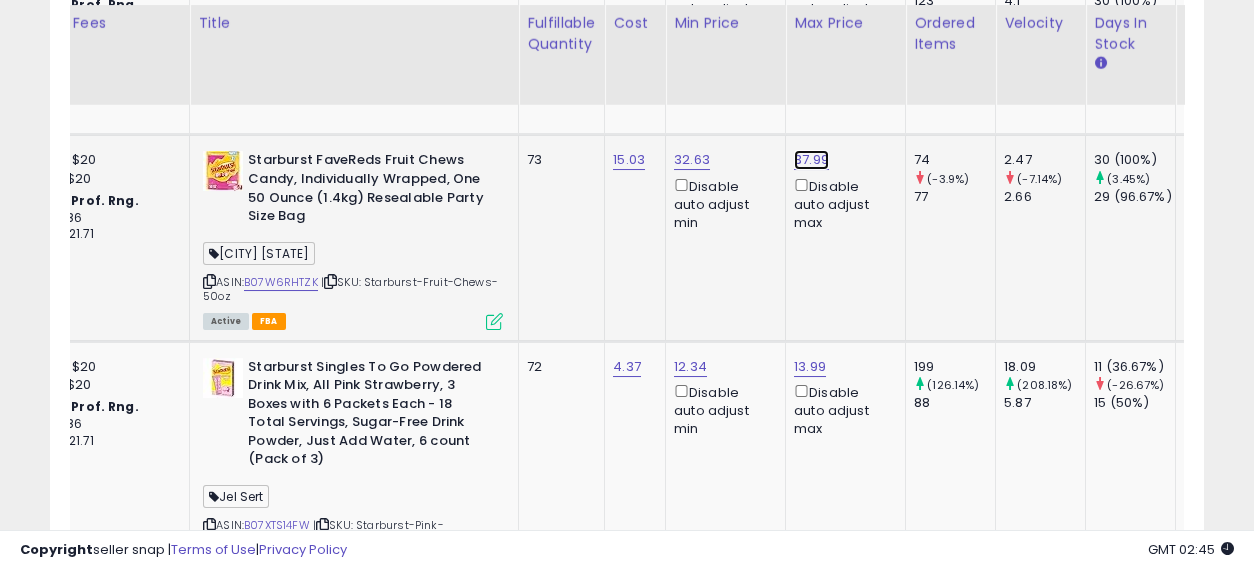 click on "37.99" at bounding box center [810, -36] 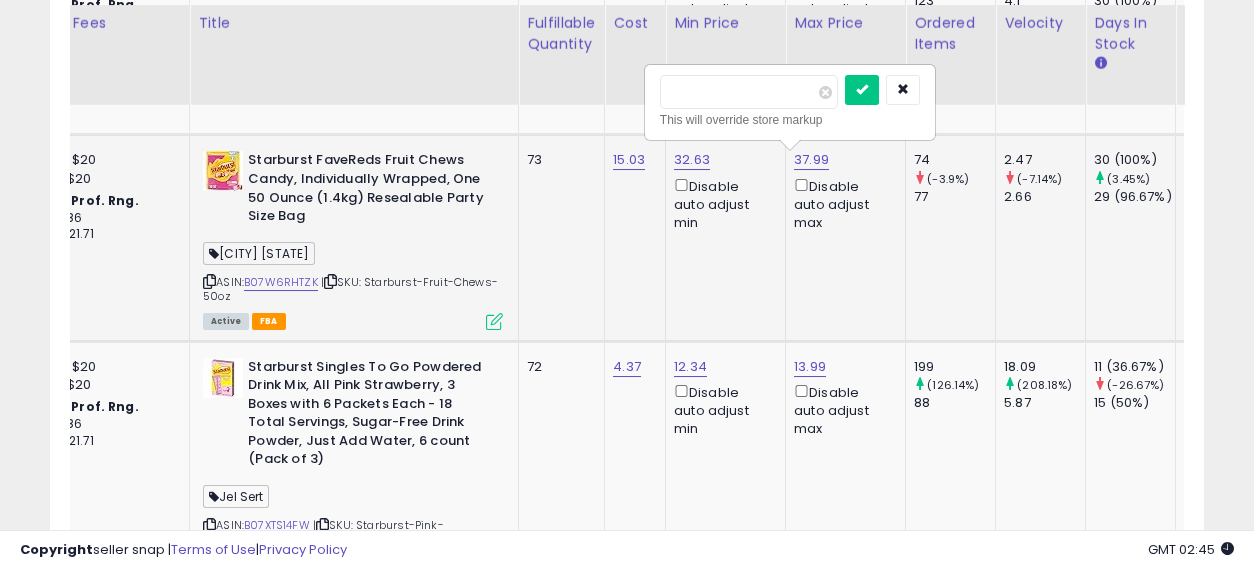 click on "*****" at bounding box center (749, 92) 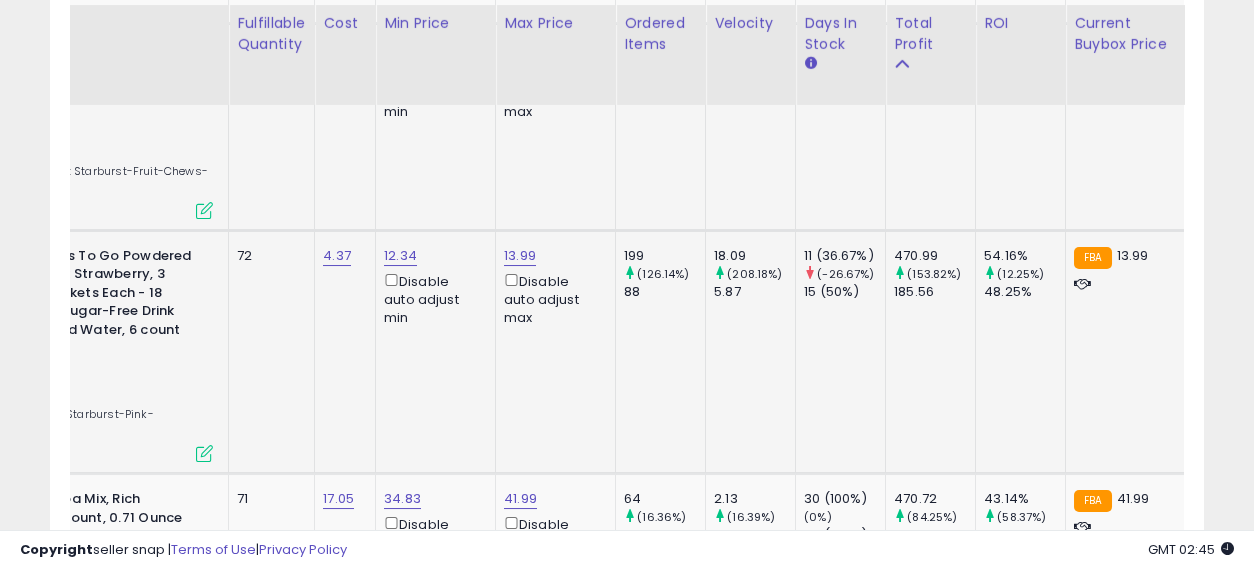drag, startPoint x: 579, startPoint y: 360, endPoint x: 794, endPoint y: 372, distance: 215.33463 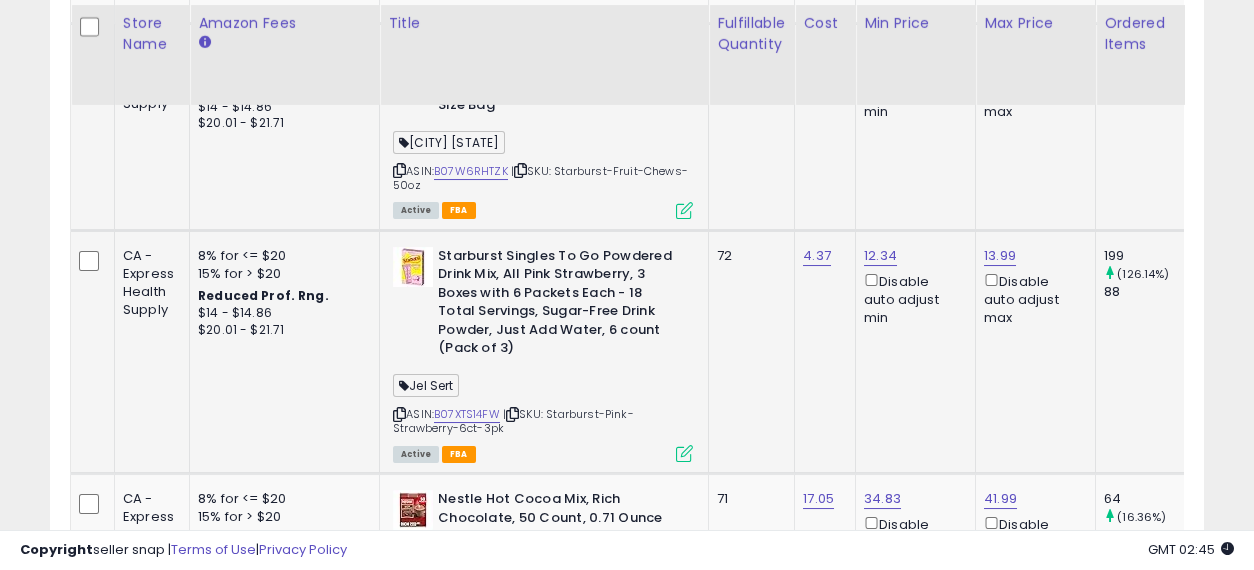 drag, startPoint x: 794, startPoint y: 372, endPoint x: 477, endPoint y: 358, distance: 317.309 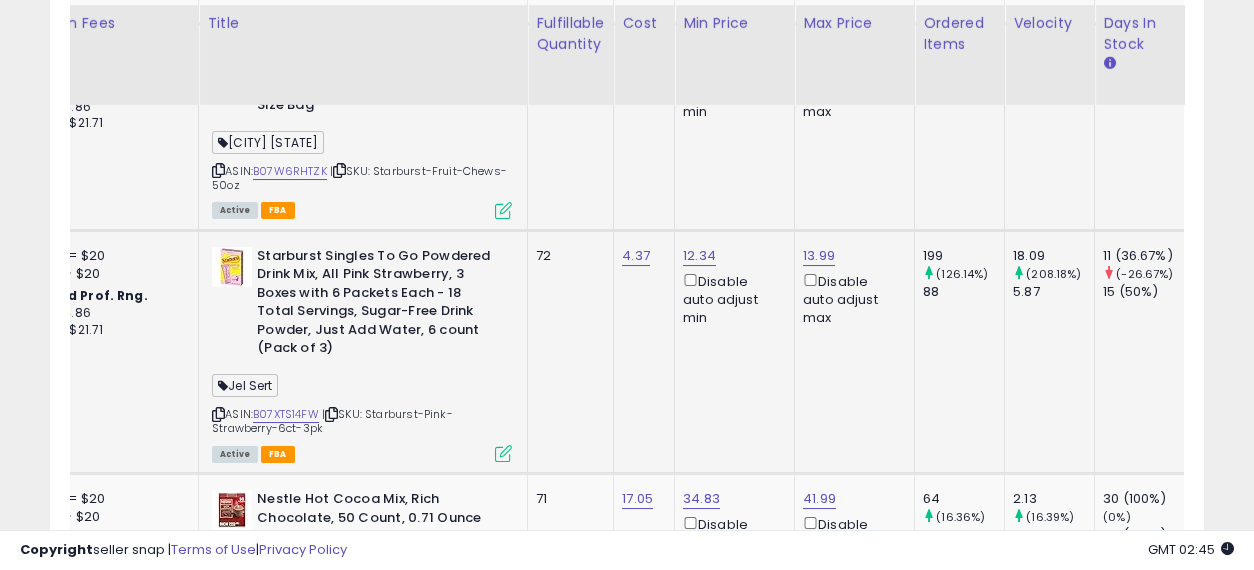 drag, startPoint x: 695, startPoint y: 351, endPoint x: 777, endPoint y: 360, distance: 82.492424 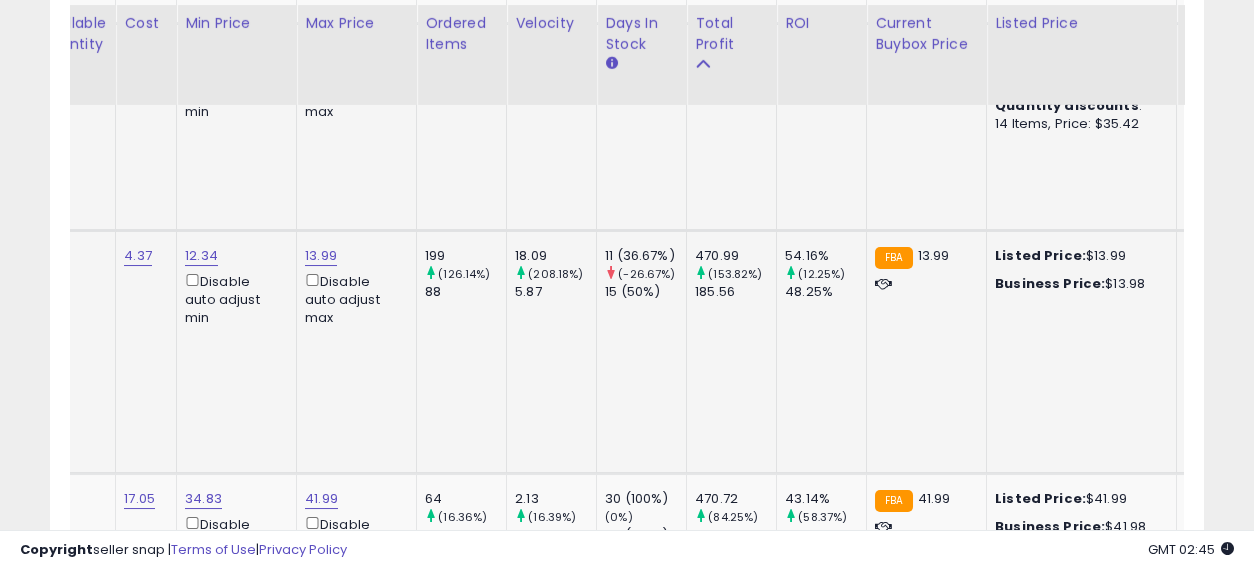 drag, startPoint x: 686, startPoint y: 364, endPoint x: 796, endPoint y: 374, distance: 110.45361 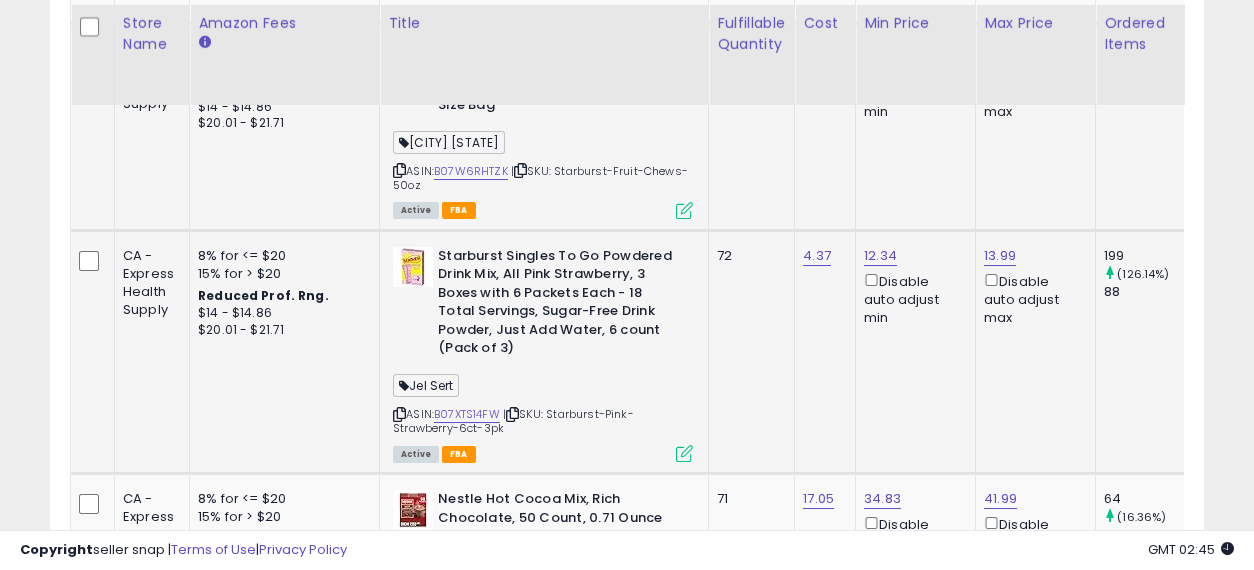 drag, startPoint x: 937, startPoint y: 374, endPoint x: 632, endPoint y: 358, distance: 305.41937 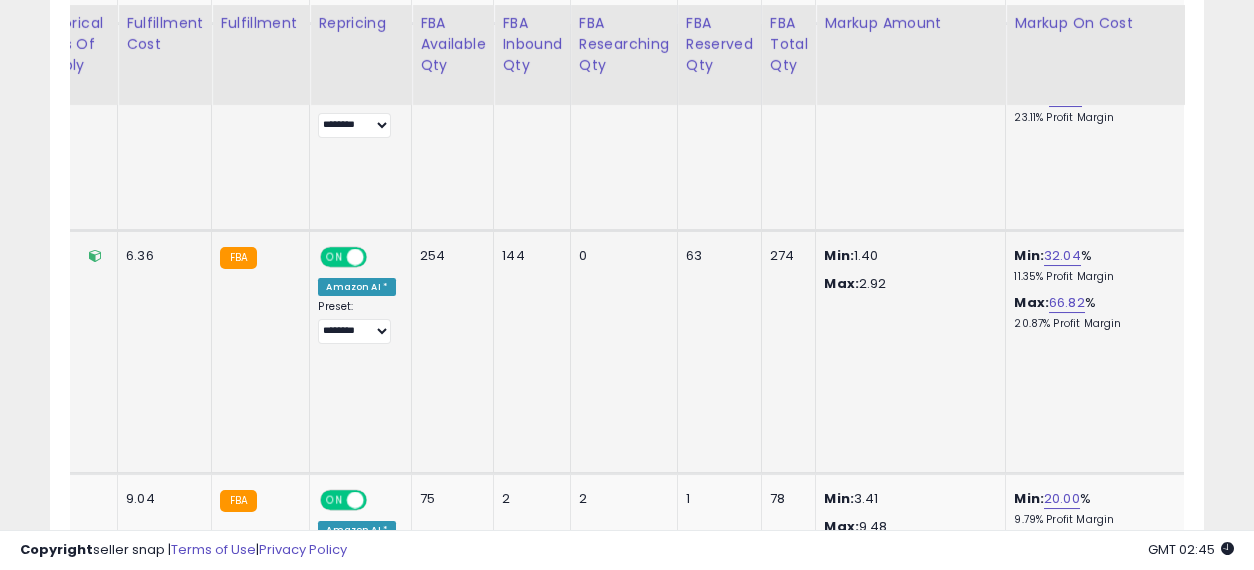 drag, startPoint x: 700, startPoint y: 360, endPoint x: 1179, endPoint y: 390, distance: 479.93854 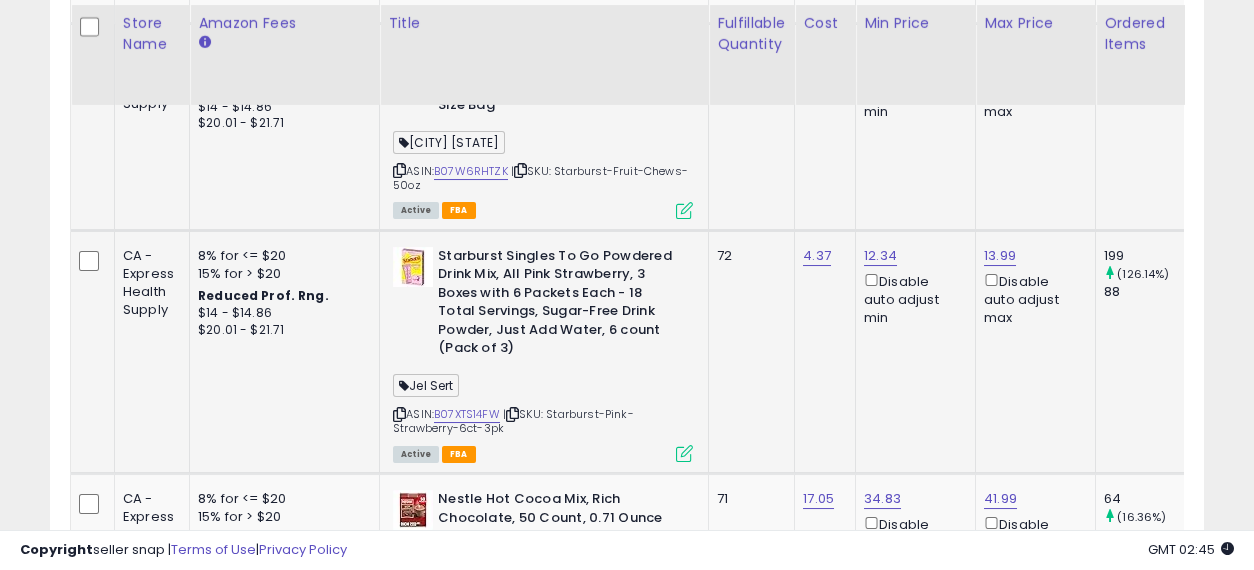 drag, startPoint x: 1060, startPoint y: 387, endPoint x: 510, endPoint y: 357, distance: 550.81757 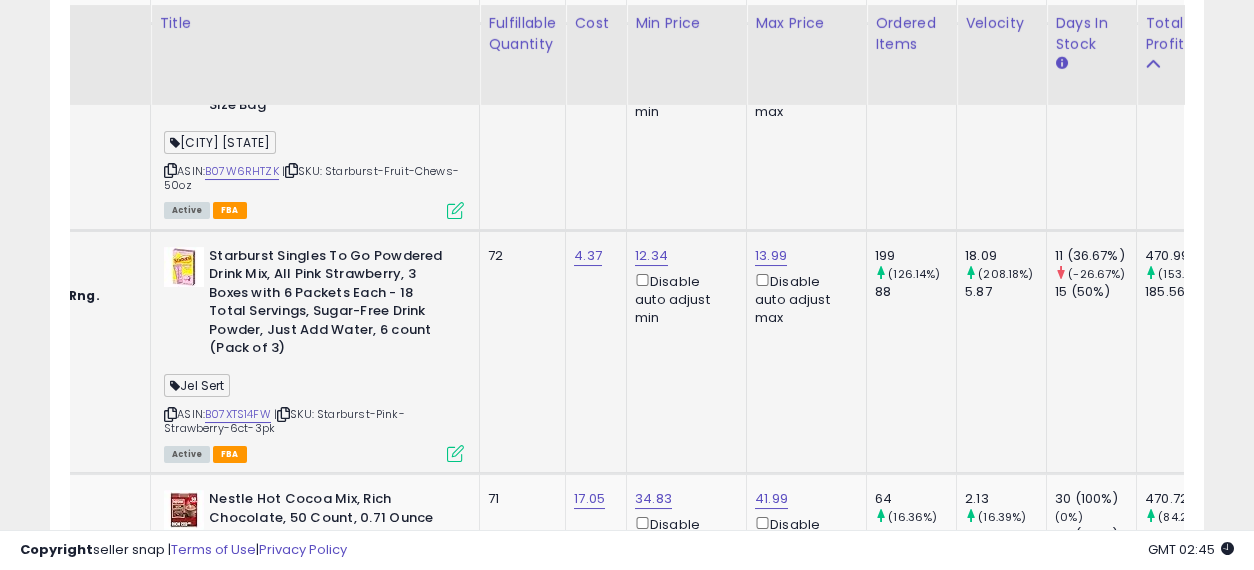 drag, startPoint x: 745, startPoint y: 364, endPoint x: 778, endPoint y: 364, distance: 33 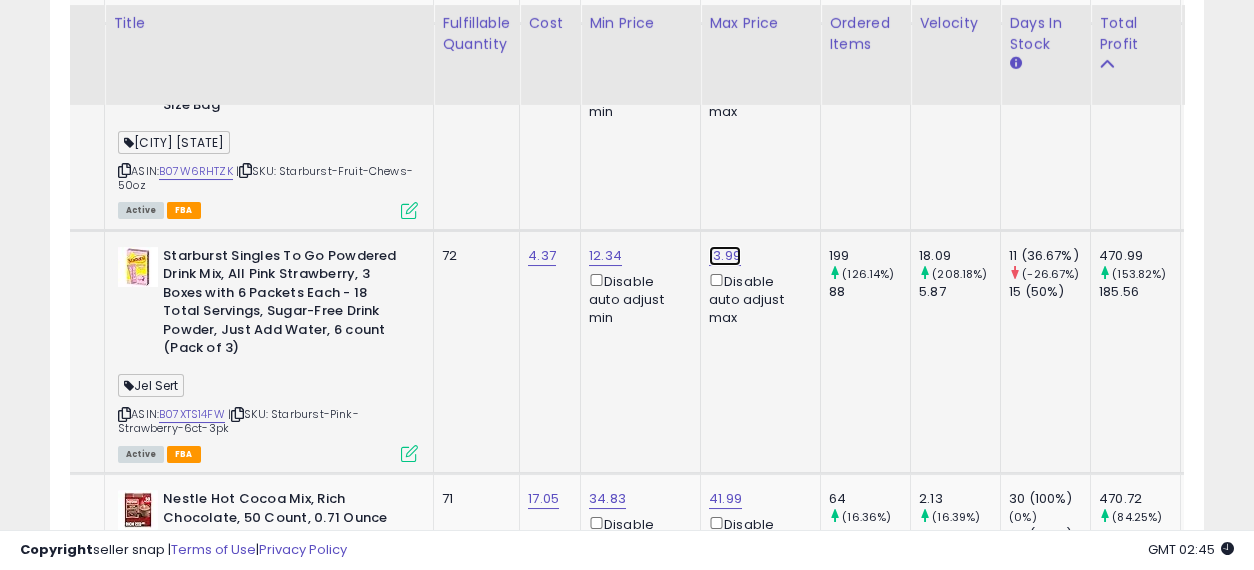 click on "13.99" at bounding box center (725, -147) 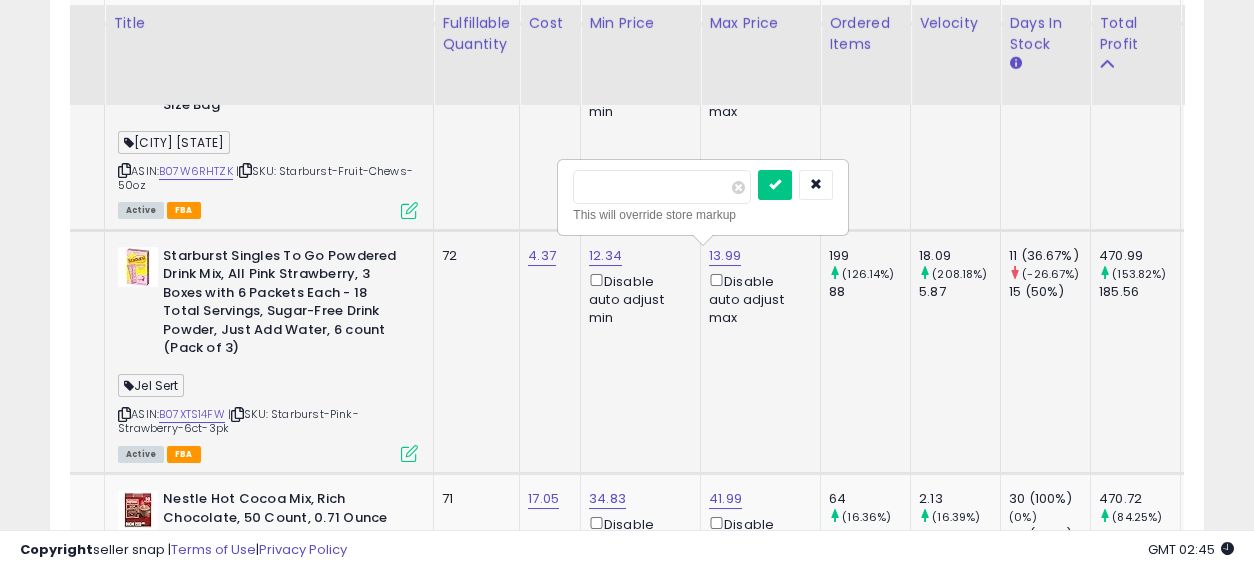 click on "*****" at bounding box center [662, 187] 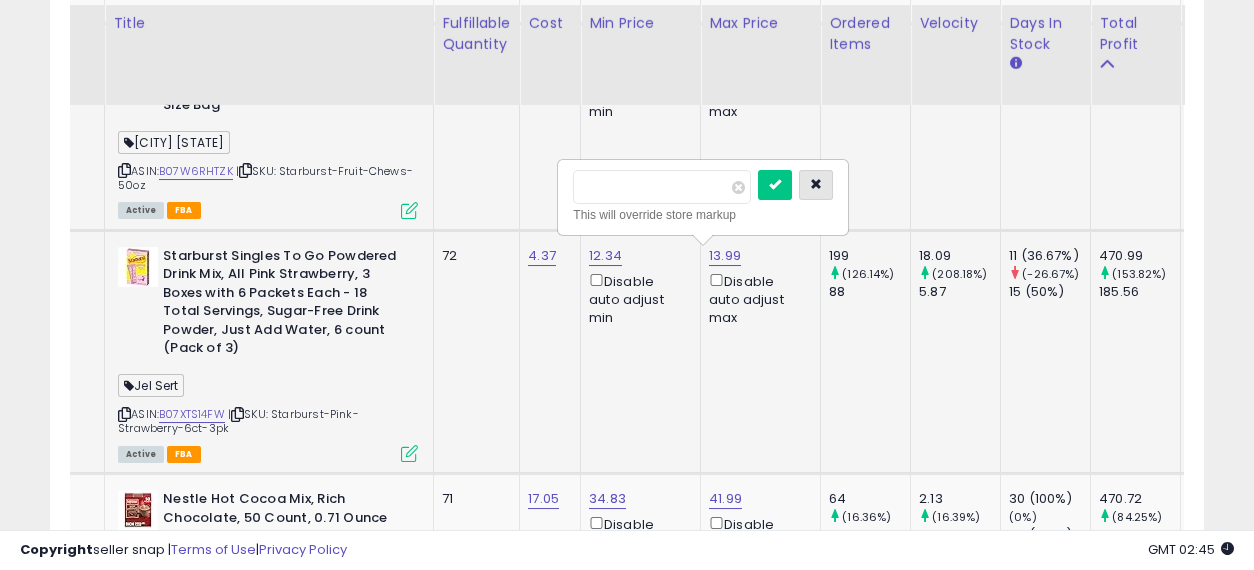 click at bounding box center [816, 185] 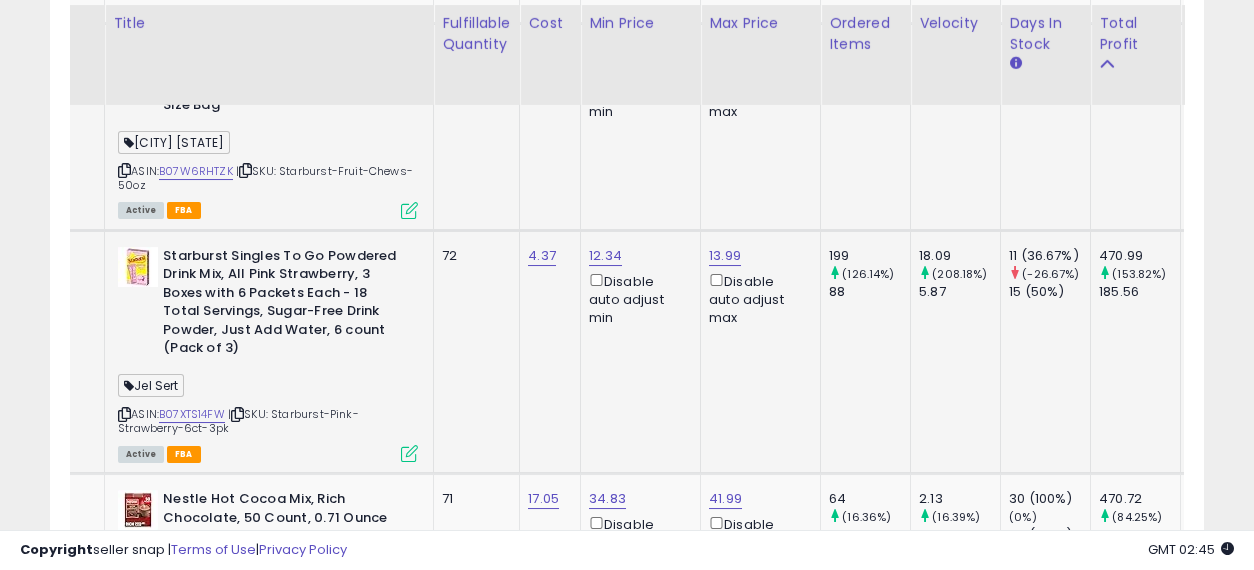 click at bounding box center [409, 453] 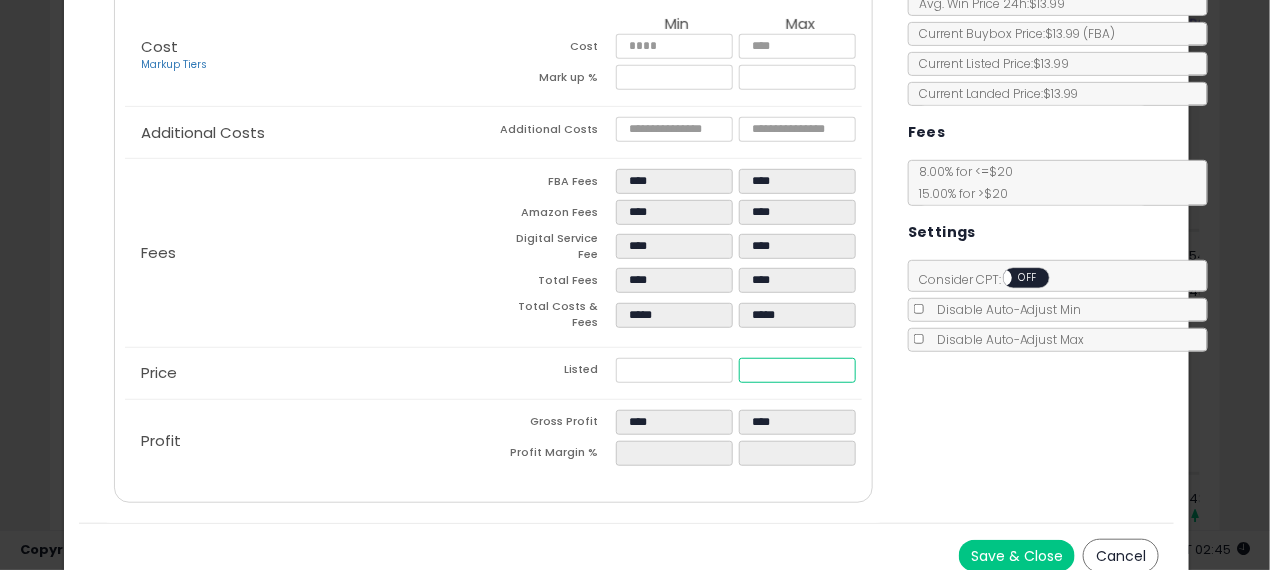click on "*****" at bounding box center (797, 370) 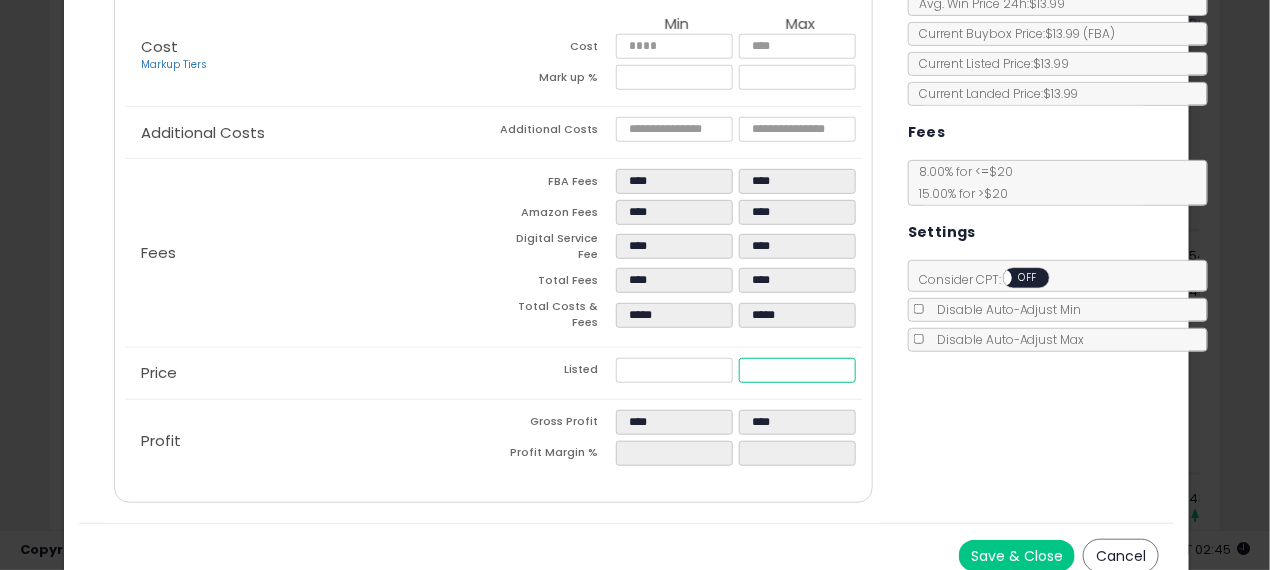 type on "****" 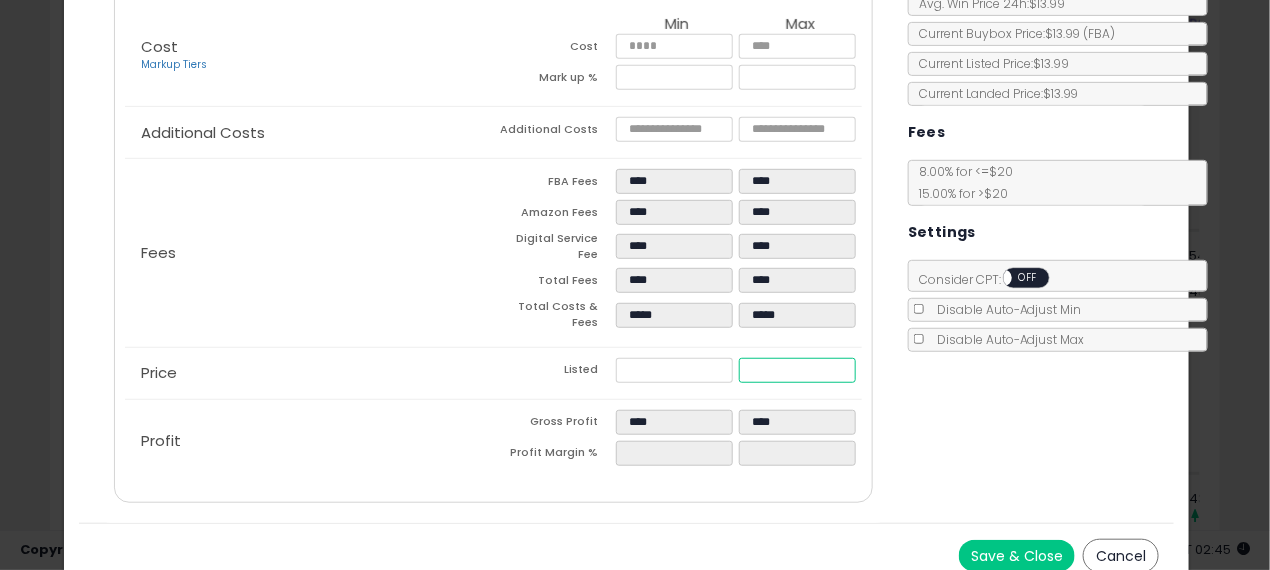 type on "****" 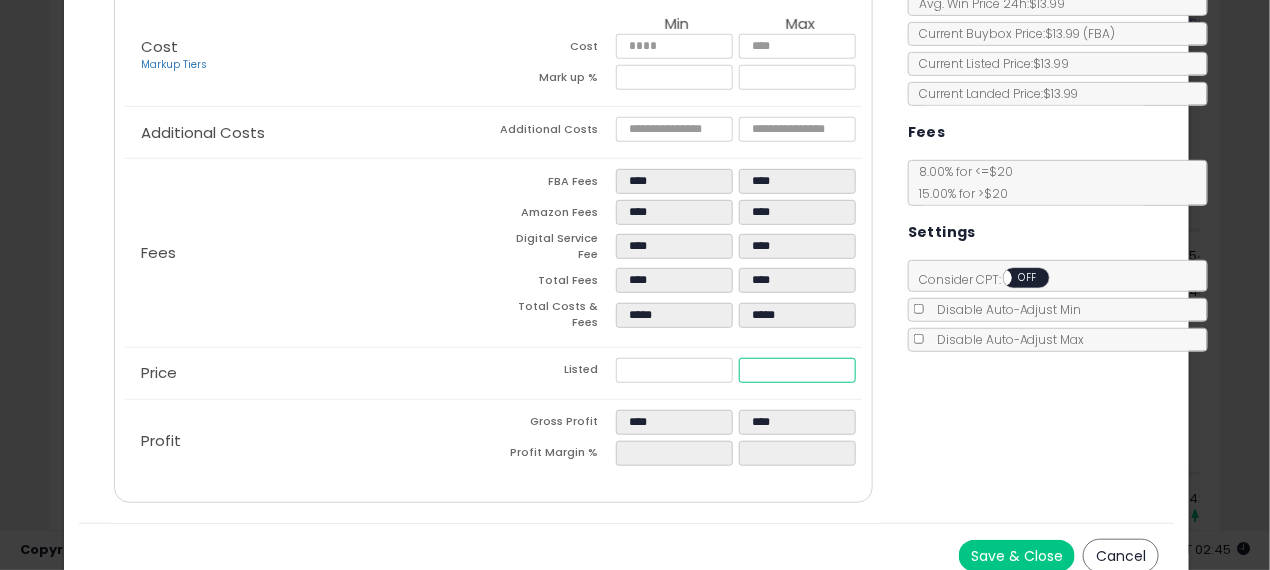 type on "*****" 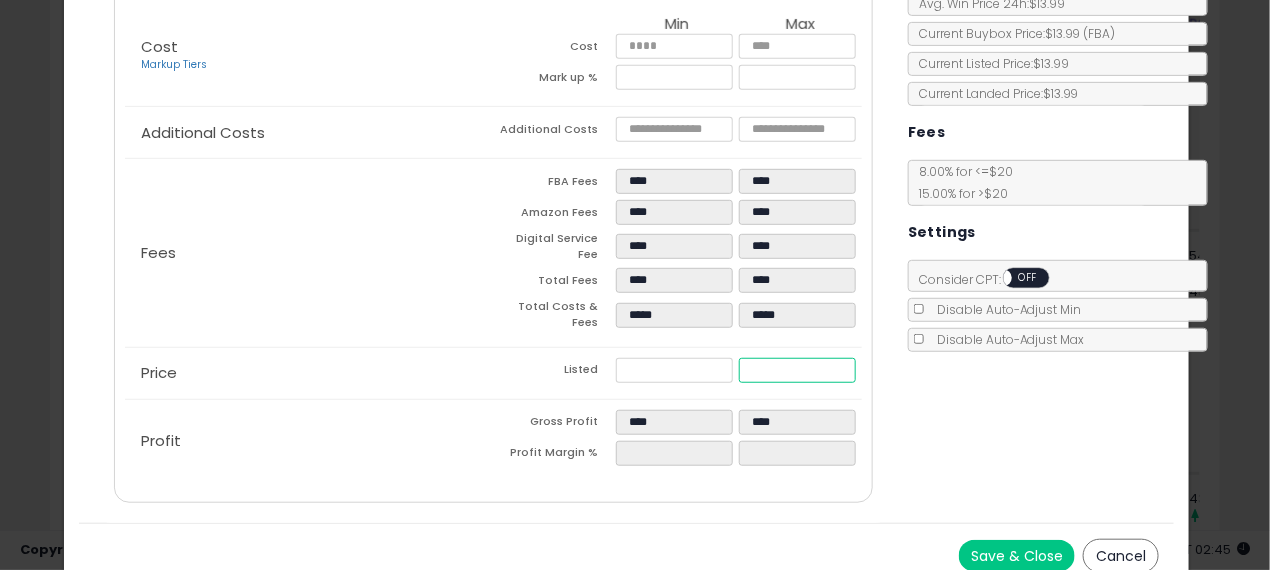 type on "*****" 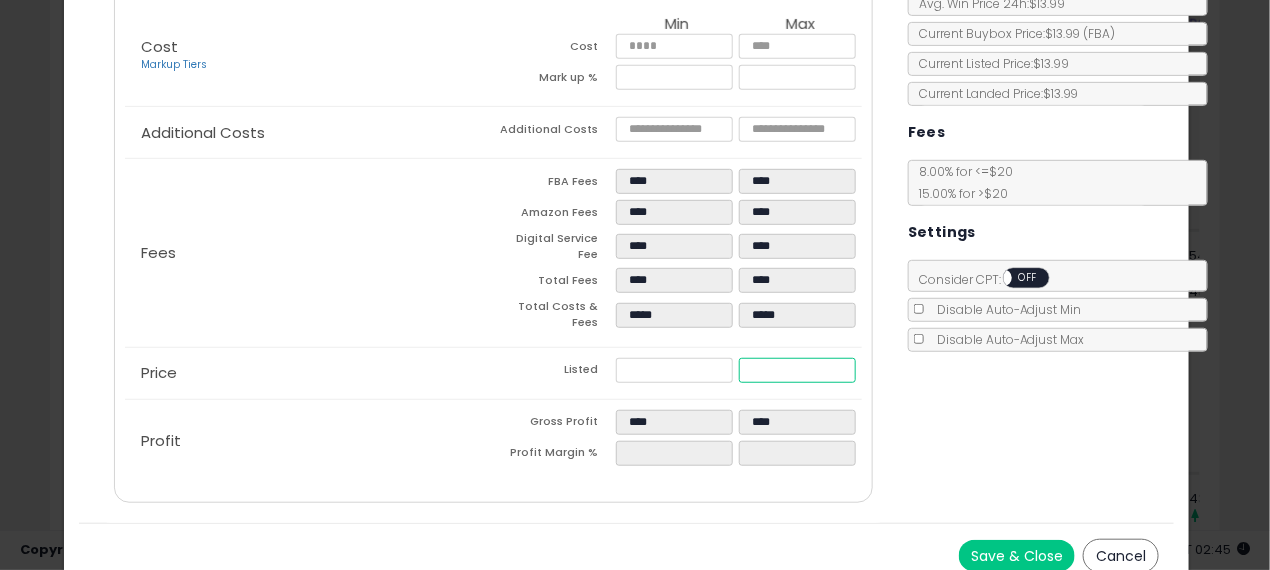 type on "****" 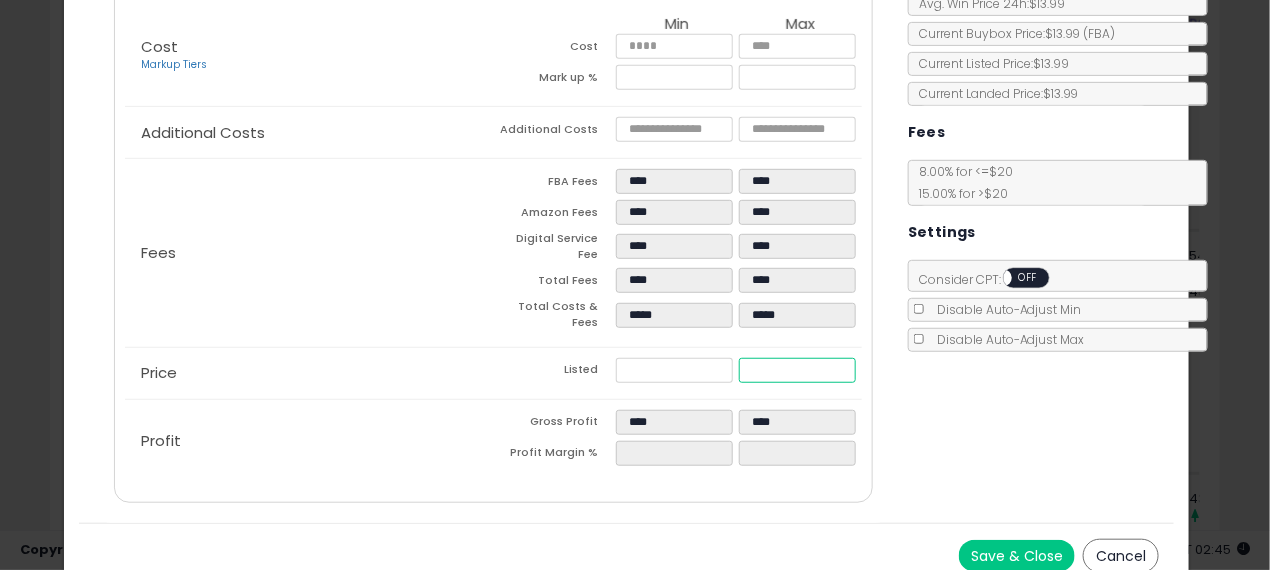 type on "*****" 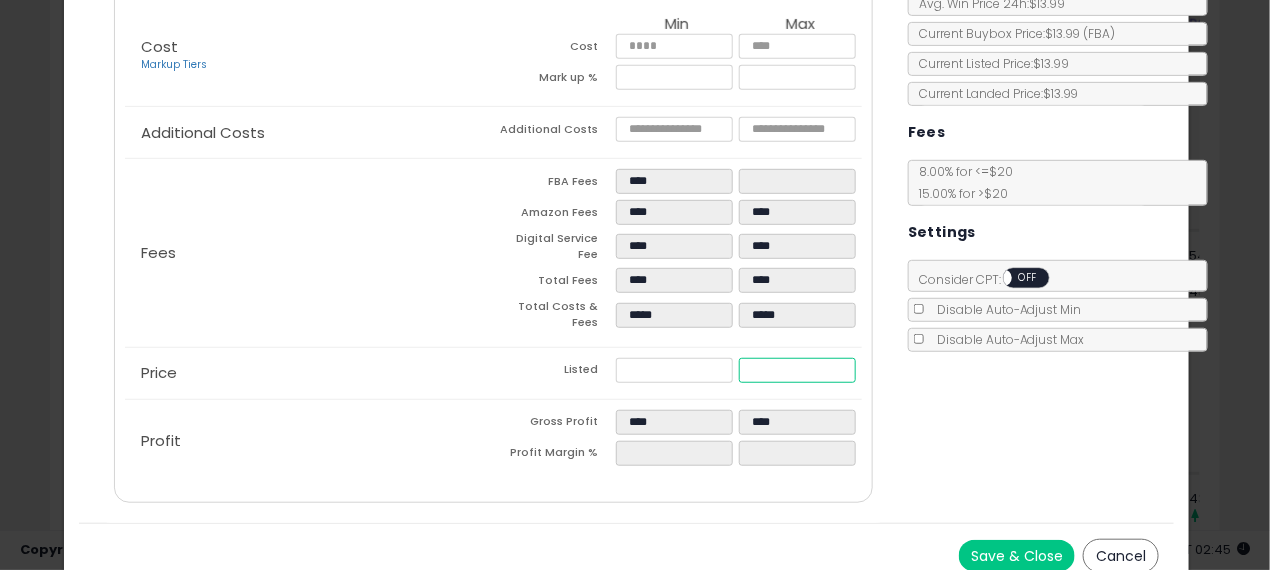 type on "*****" 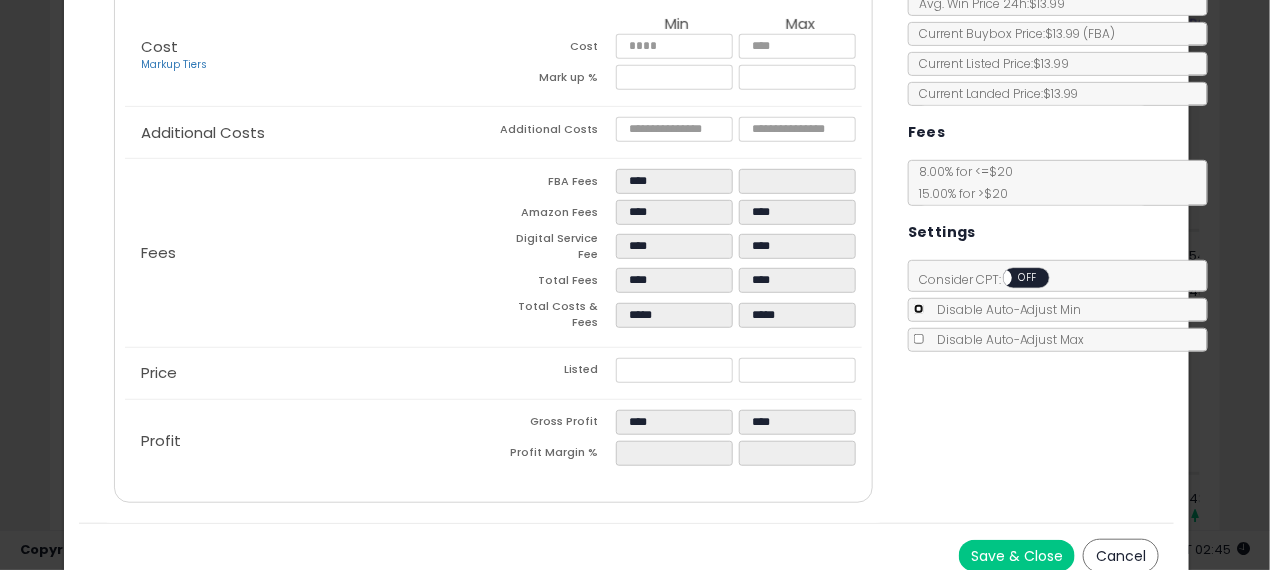 type on "******" 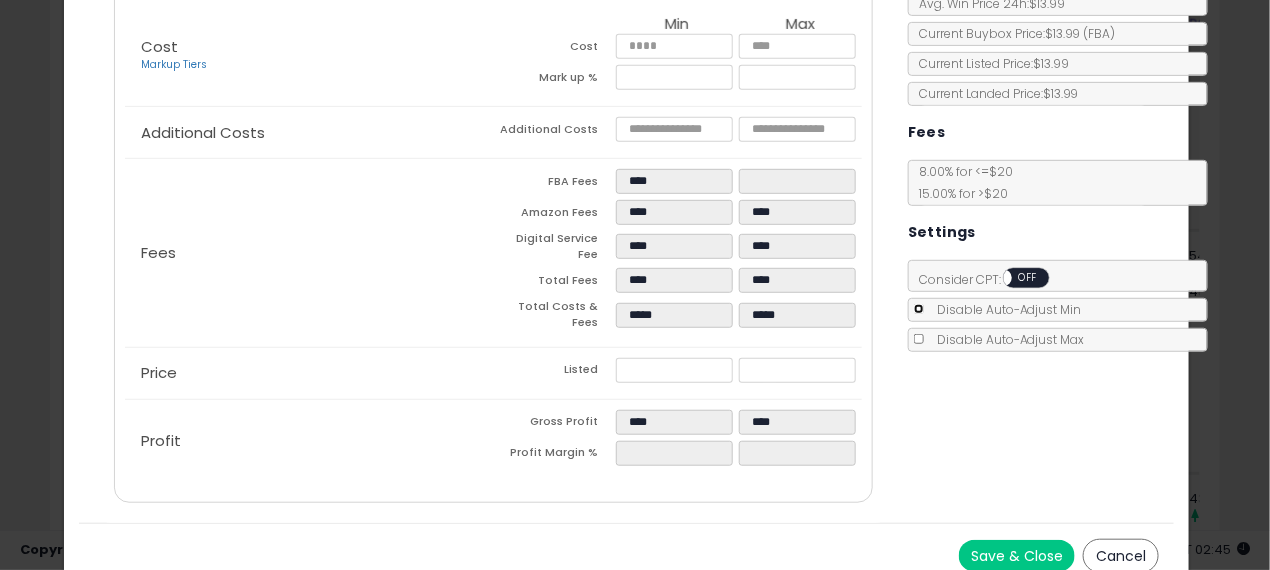 type on "****" 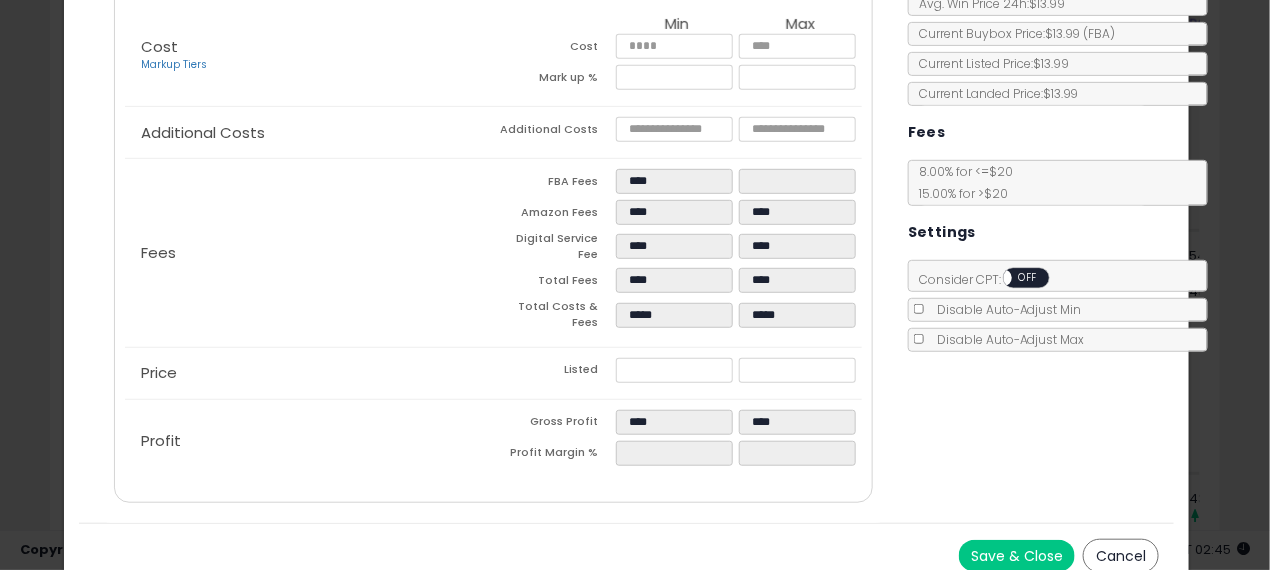 click on "Save & Close" at bounding box center [1017, 556] 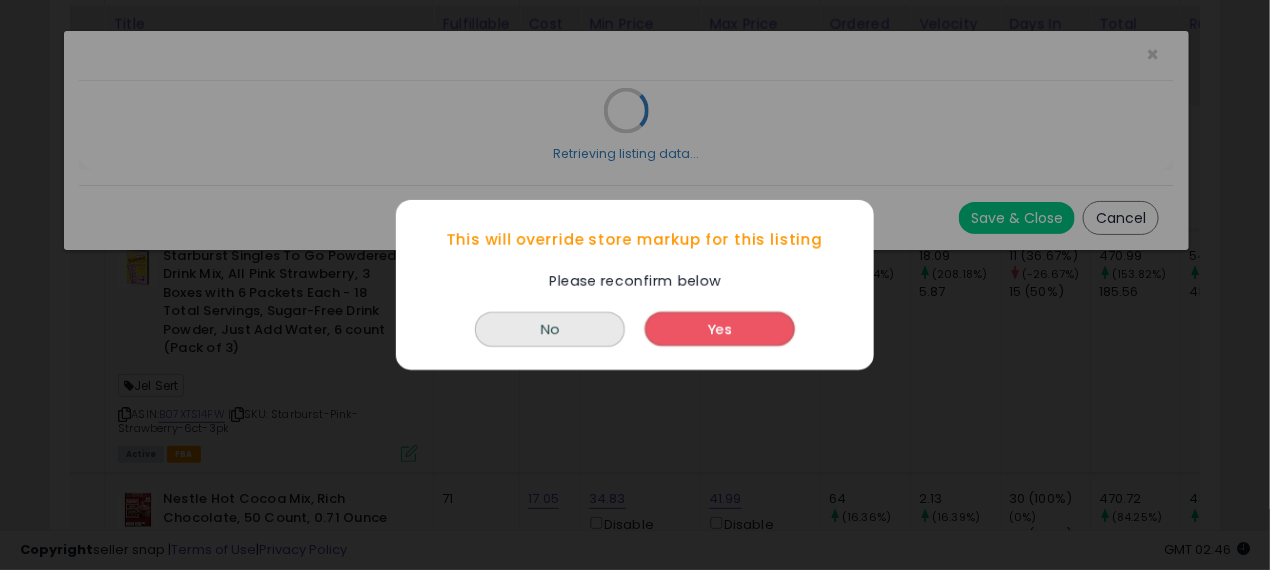 click on "Yes" at bounding box center (720, 329) 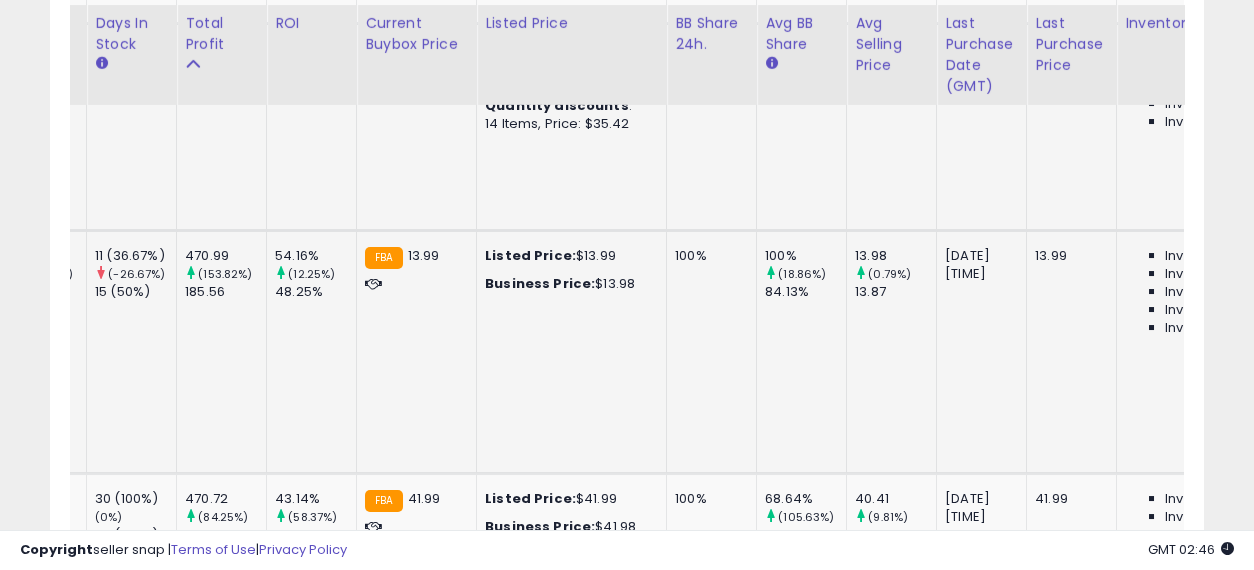 drag, startPoint x: 643, startPoint y: 380, endPoint x: 804, endPoint y: 377, distance: 161.02795 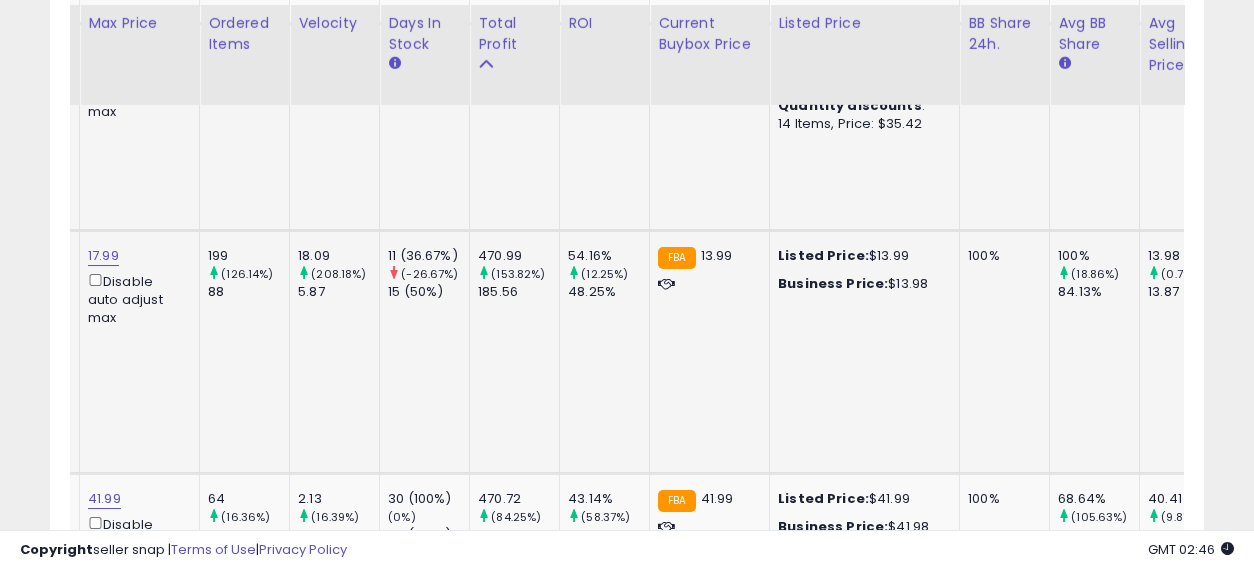 drag, startPoint x: 812, startPoint y: 373, endPoint x: 576, endPoint y: 381, distance: 236.13556 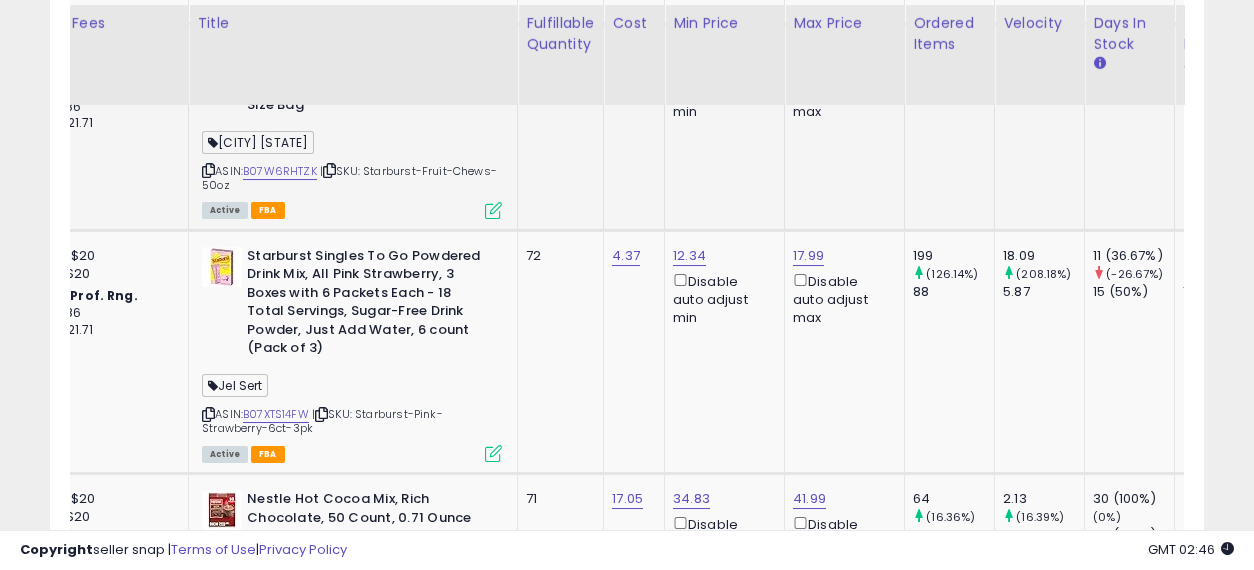 drag, startPoint x: 777, startPoint y: 357, endPoint x: 515, endPoint y: 364, distance: 262.0935 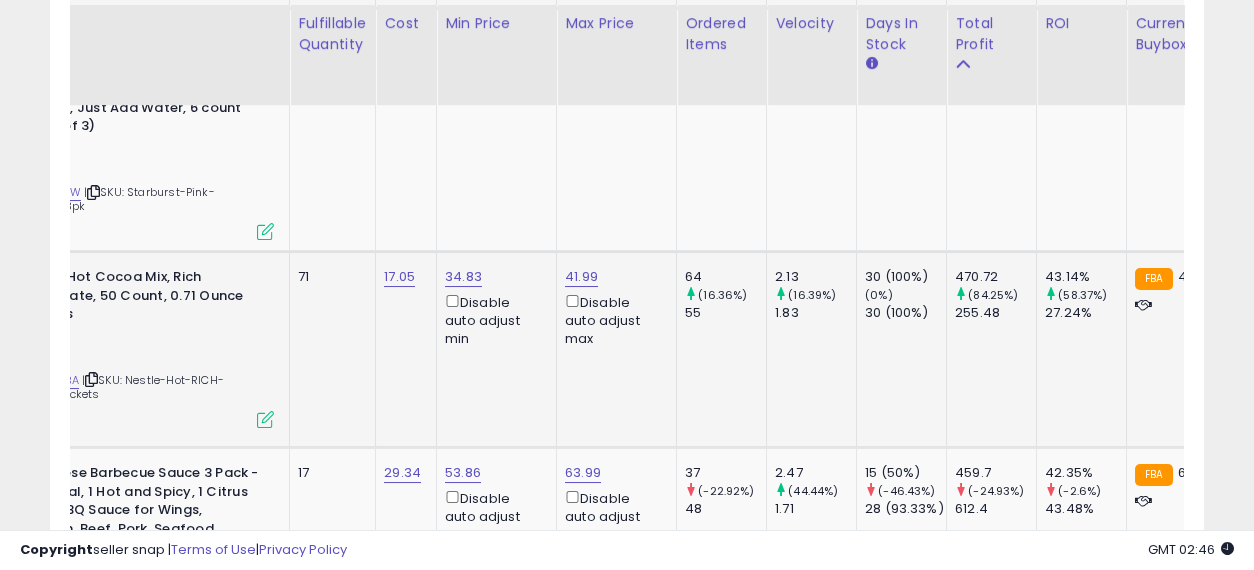 drag, startPoint x: 630, startPoint y: 329, endPoint x: 812, endPoint y: 341, distance: 182.39517 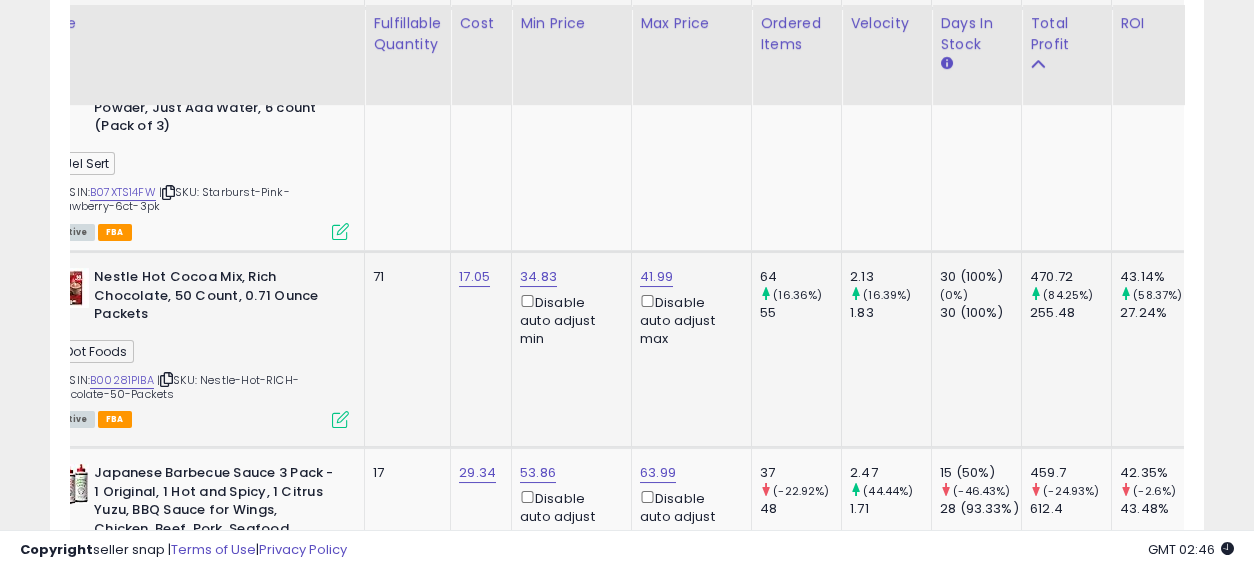 drag, startPoint x: 910, startPoint y: 351, endPoint x: 751, endPoint y: 347, distance: 159.05031 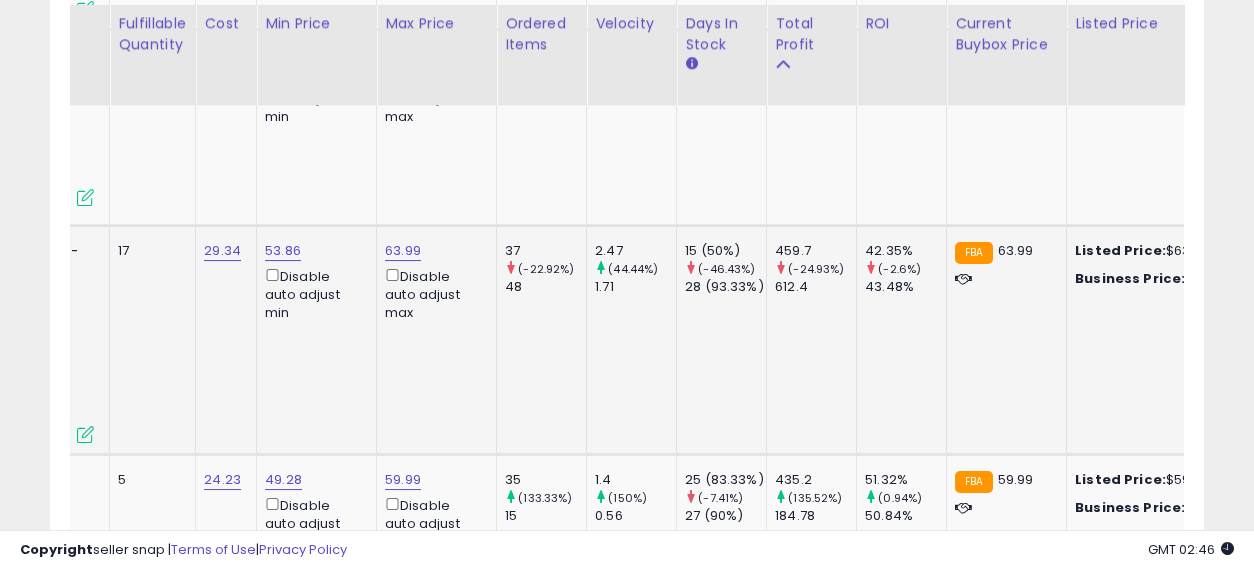 drag, startPoint x: 630, startPoint y: 342, endPoint x: 738, endPoint y: 368, distance: 111.085556 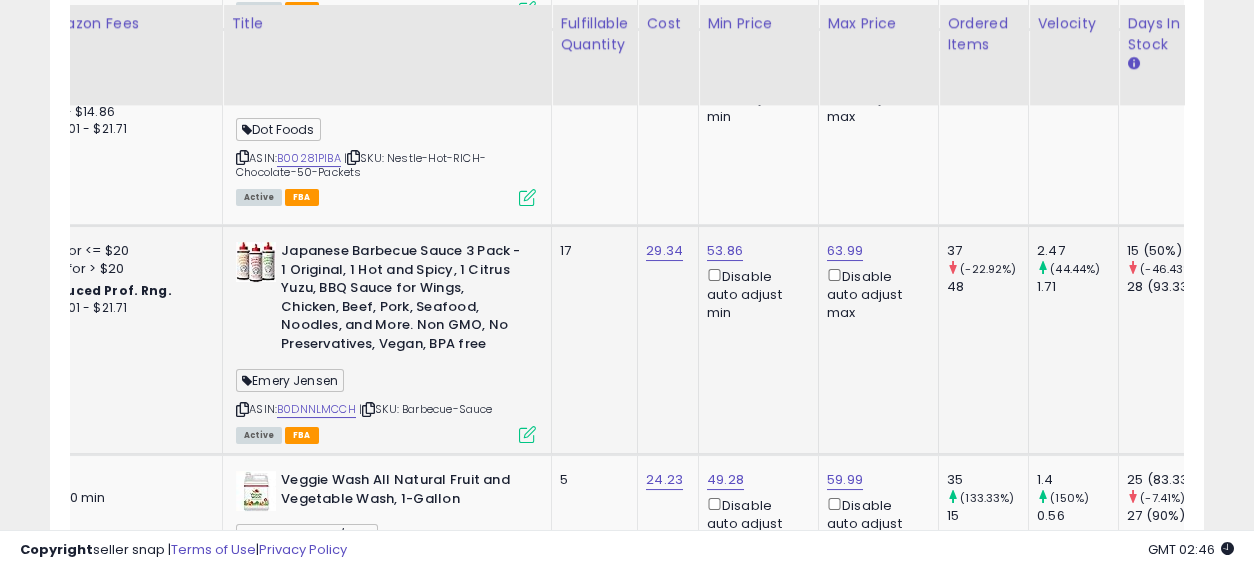 drag, startPoint x: 935, startPoint y: 337, endPoint x: 799, endPoint y: 335, distance: 136.01471 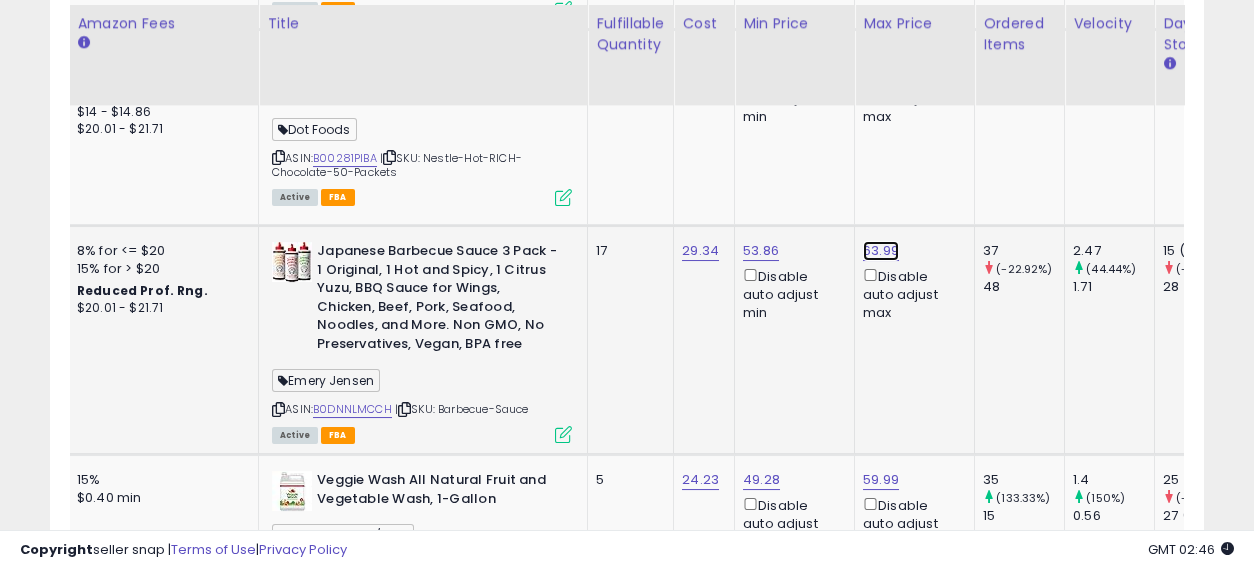 click on "63.99" at bounding box center [879, -591] 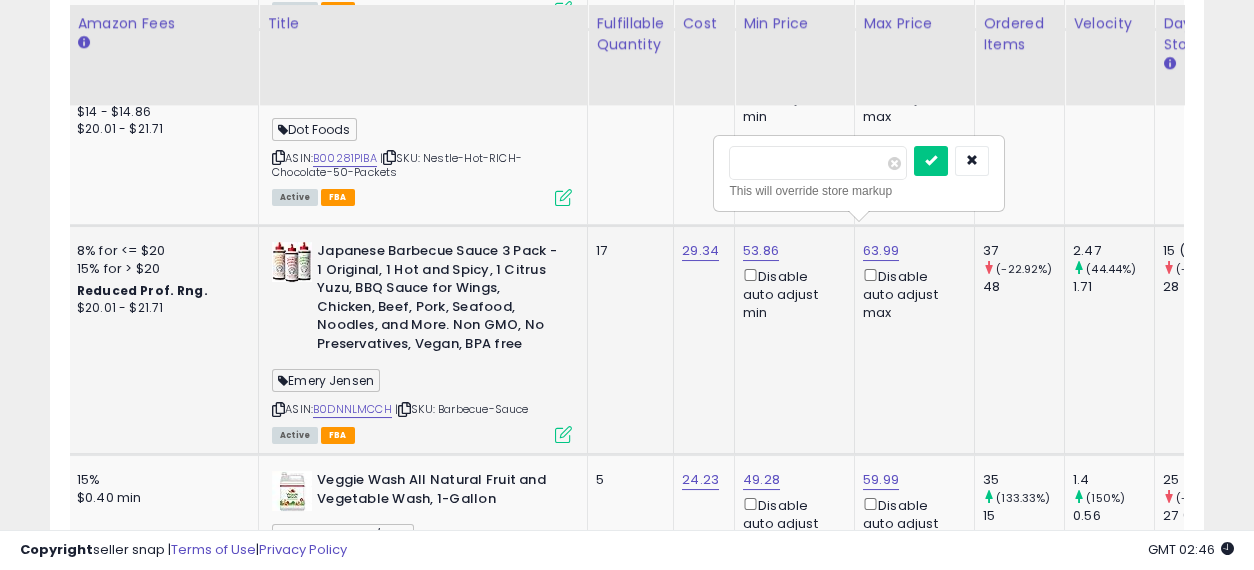 click on "*****" at bounding box center [818, 163] 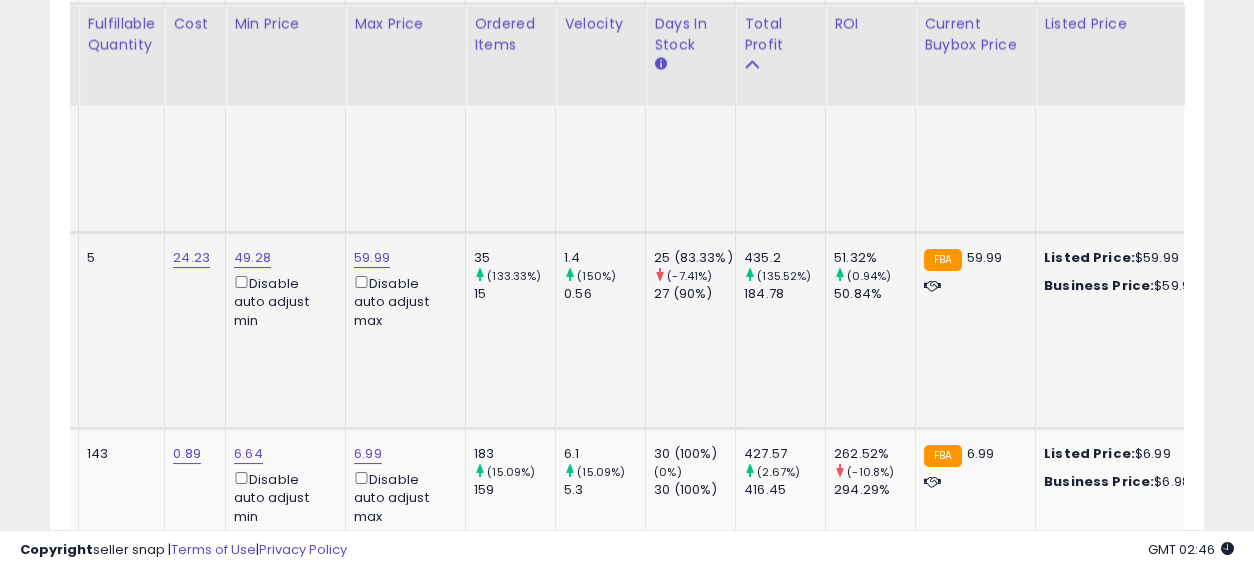 drag, startPoint x: 685, startPoint y: 321, endPoint x: 849, endPoint y: 321, distance: 164 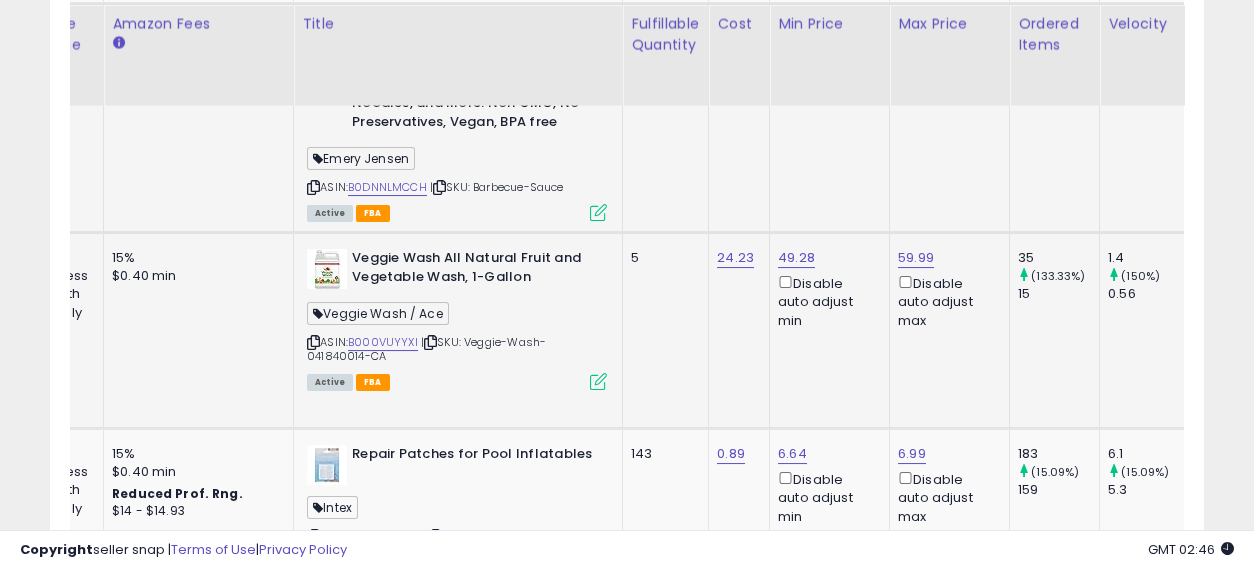 drag, startPoint x: 975, startPoint y: 323, endPoint x: 720, endPoint y: 321, distance: 255.00784 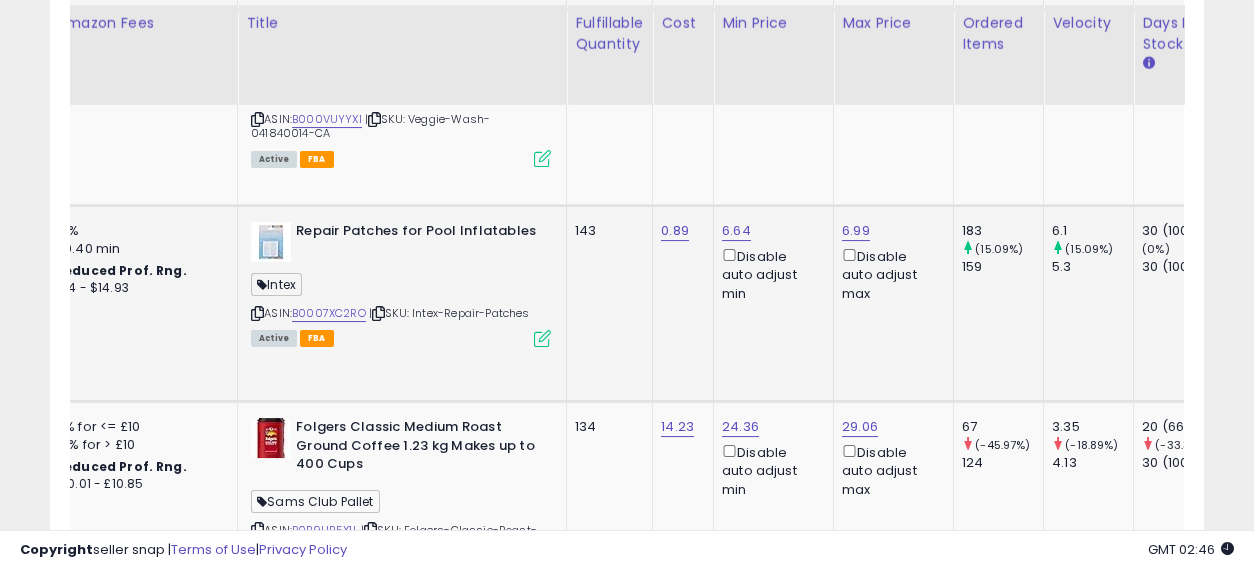 drag, startPoint x: 785, startPoint y: 321, endPoint x: 873, endPoint y: 327, distance: 88.20431 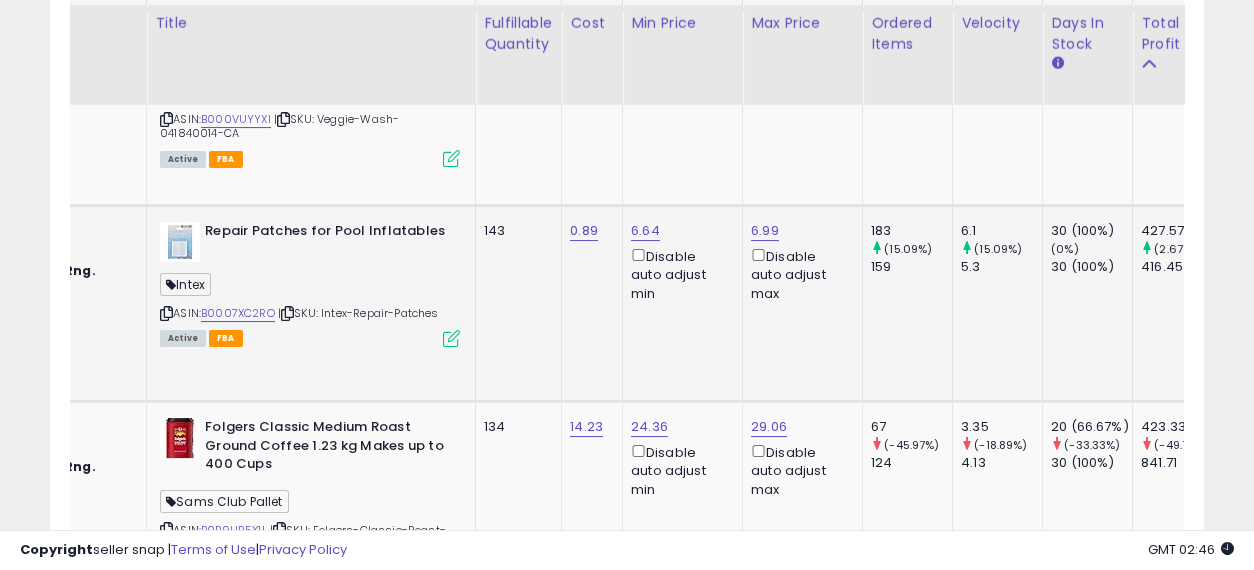 drag, startPoint x: 658, startPoint y: 313, endPoint x: 716, endPoint y: 315, distance: 58.034473 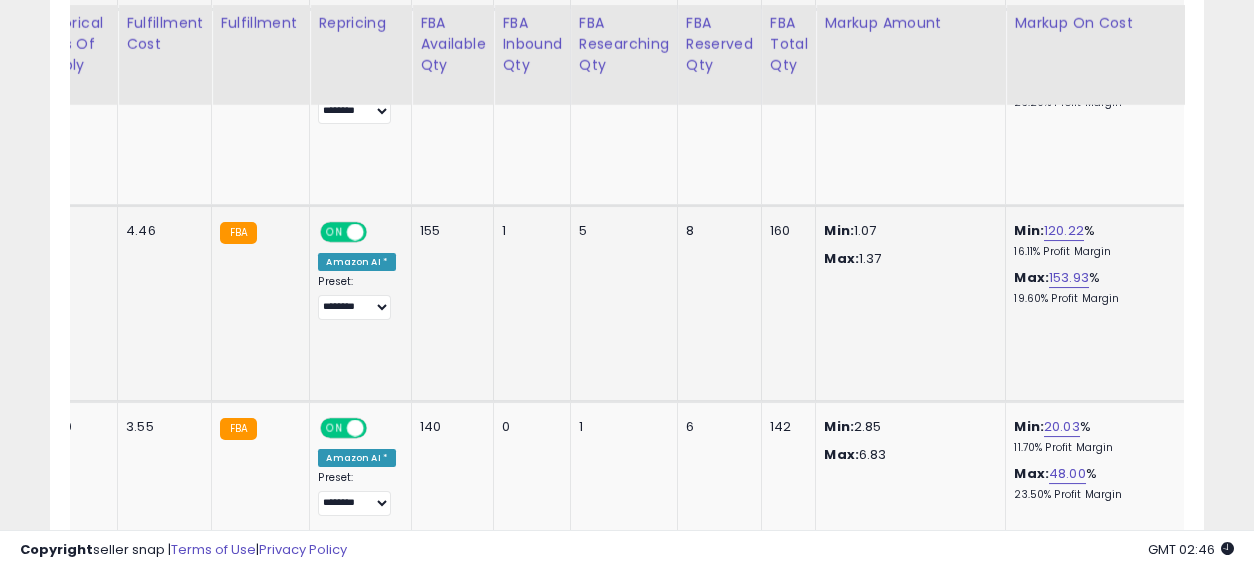 drag, startPoint x: 554, startPoint y: 315, endPoint x: 1120, endPoint y: 317, distance: 566.00354 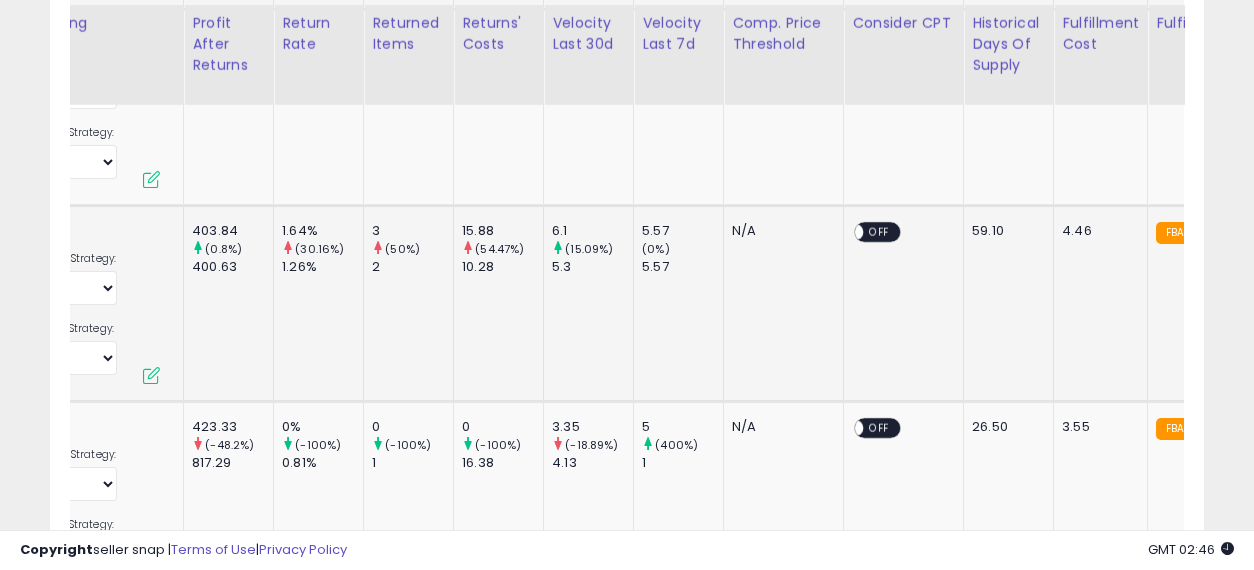 drag, startPoint x: 783, startPoint y: 316, endPoint x: 722, endPoint y: 314, distance: 61.03278 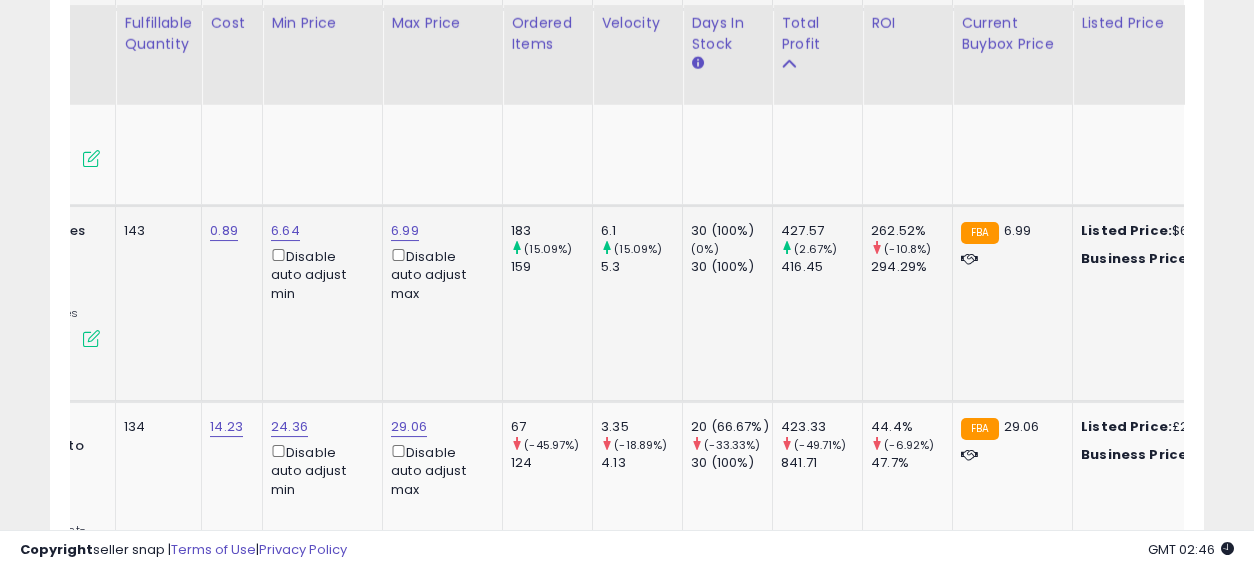 drag, startPoint x: 970, startPoint y: 306, endPoint x: 617, endPoint y: 310, distance: 353.02267 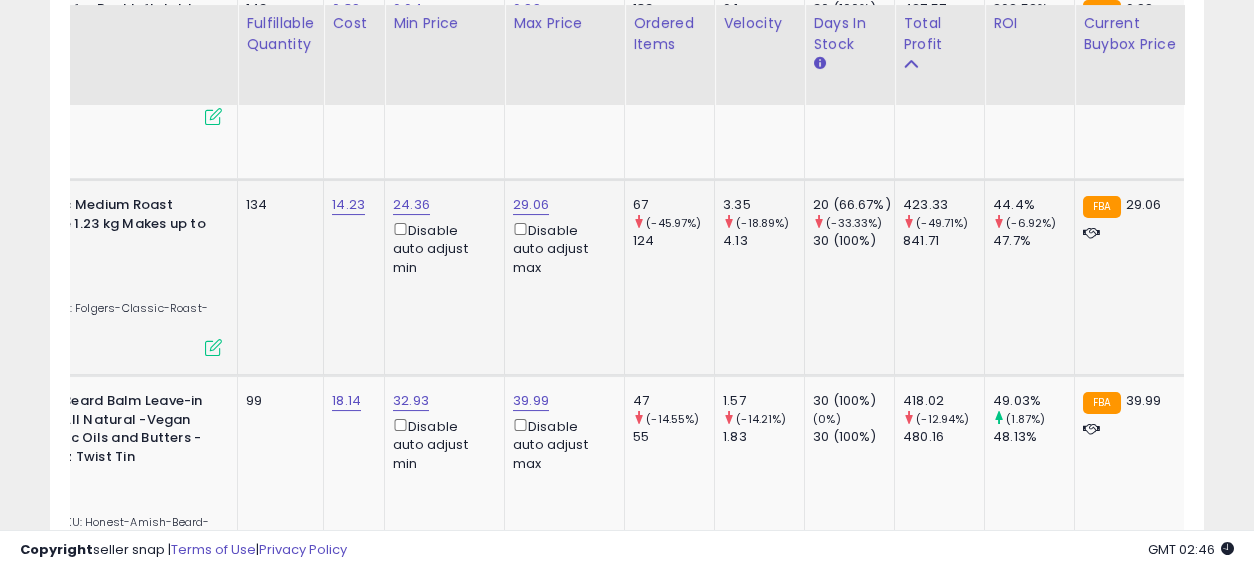 drag, startPoint x: 736, startPoint y: 287, endPoint x: 811, endPoint y: 298, distance: 75.802376 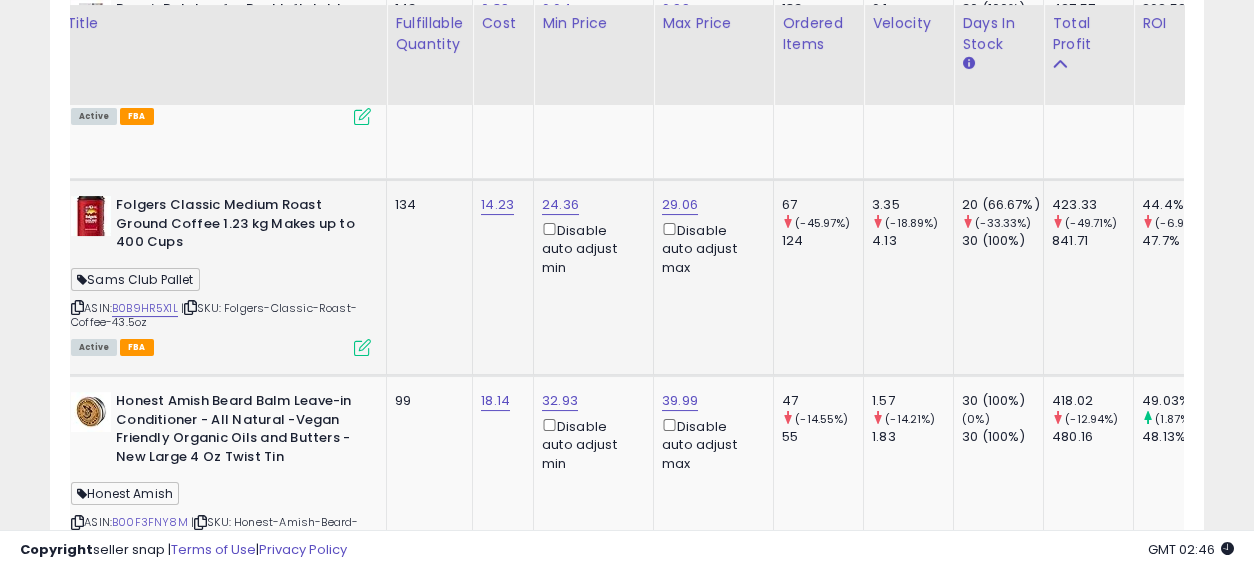 drag, startPoint x: 844, startPoint y: 295, endPoint x: 717, endPoint y: 284, distance: 127.47549 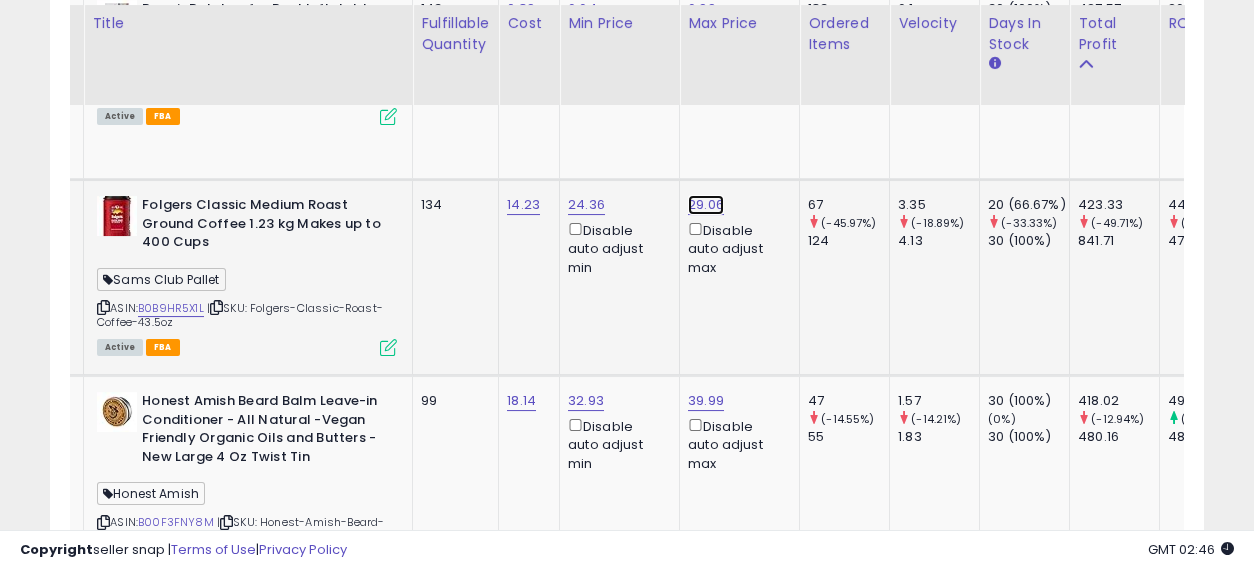 click on "29.06" at bounding box center [704, -1258] 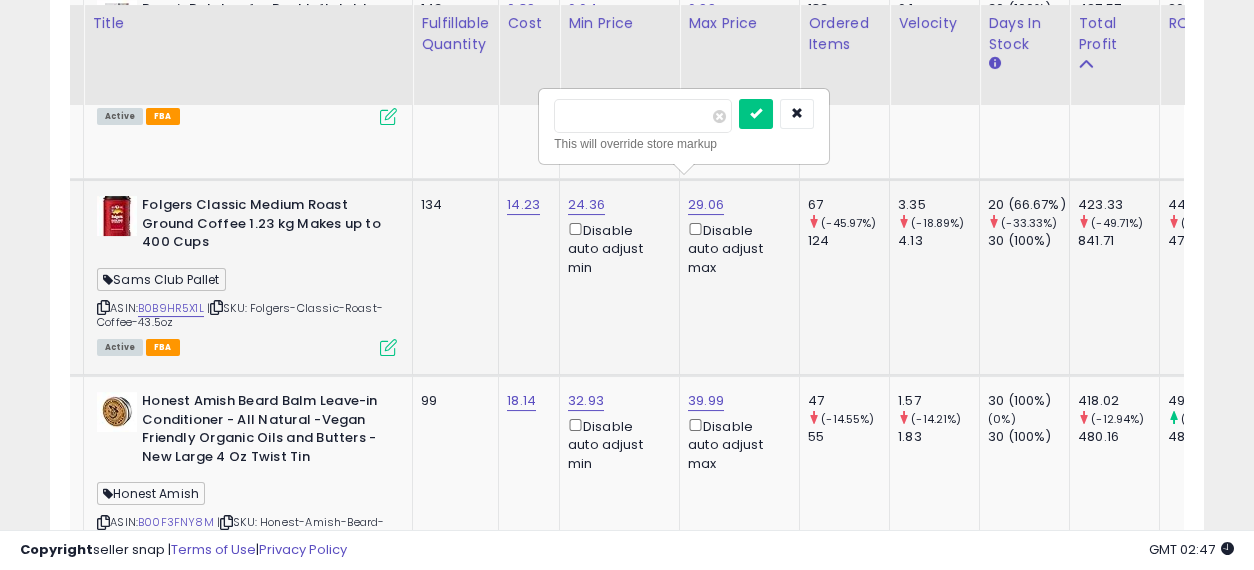 click on "*****" at bounding box center [643, 116] 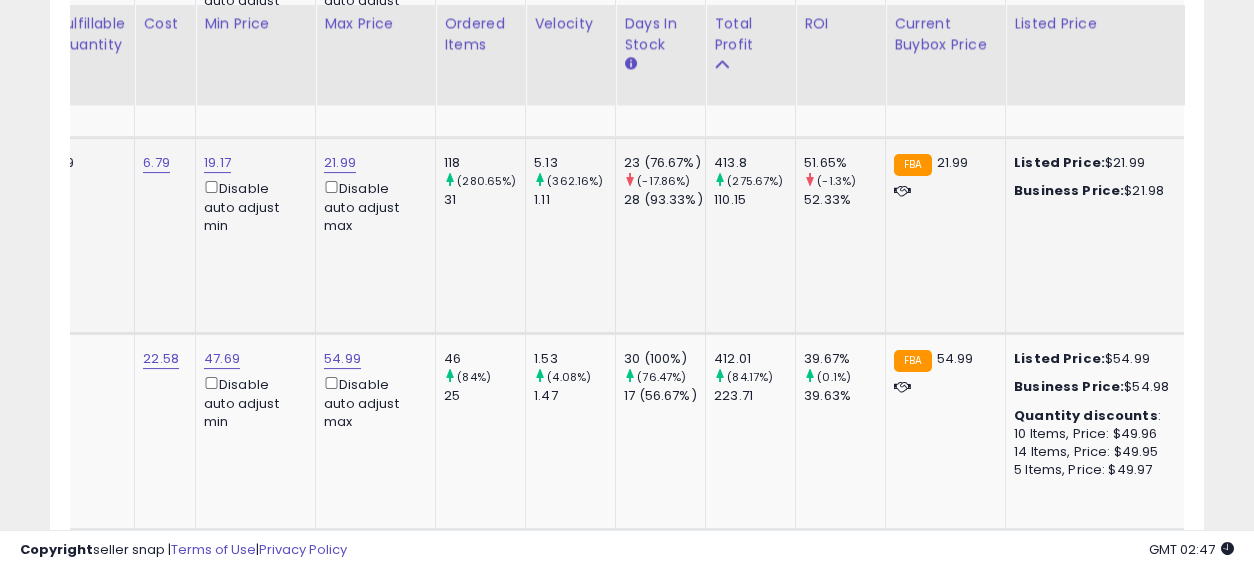 drag, startPoint x: 503, startPoint y: 228, endPoint x: 638, endPoint y: 242, distance: 135.72398 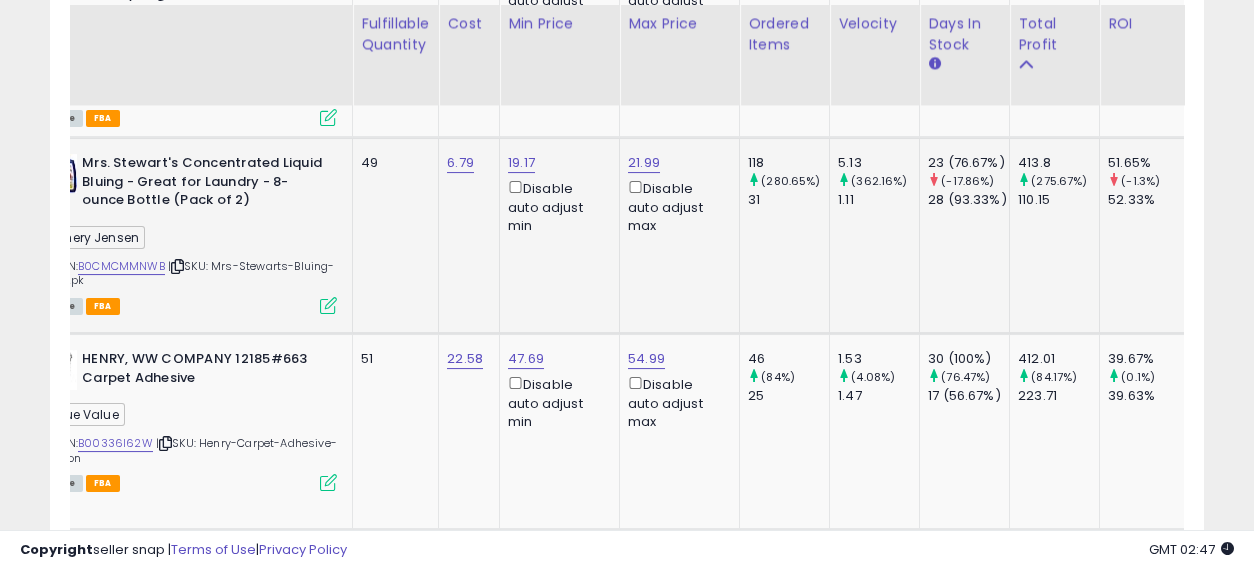 drag, startPoint x: 619, startPoint y: 241, endPoint x: 492, endPoint y: 247, distance: 127.141655 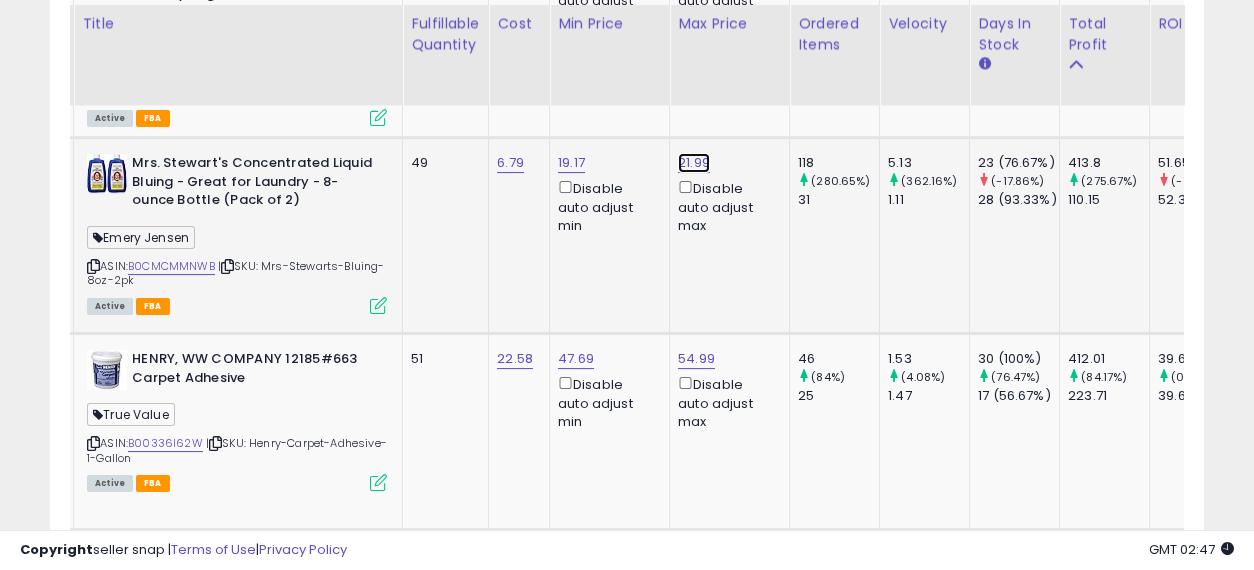 click on "21.99" at bounding box center [694, -1702] 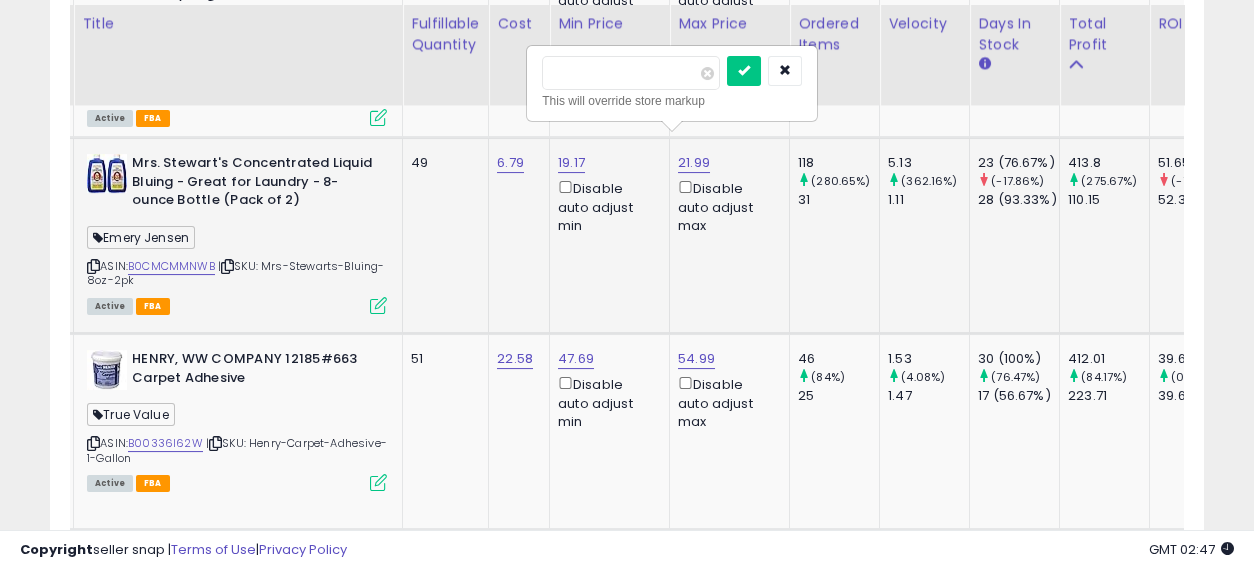 click on "*****" at bounding box center [631, 73] 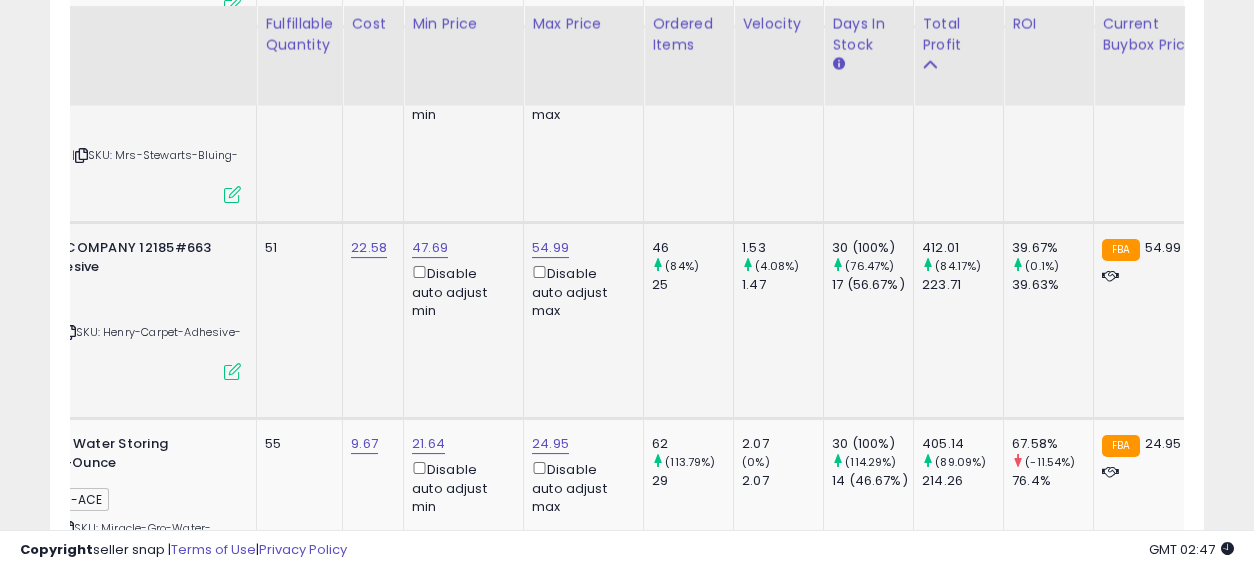 drag, startPoint x: 596, startPoint y: 327, endPoint x: 720, endPoint y: 328, distance: 124.004036 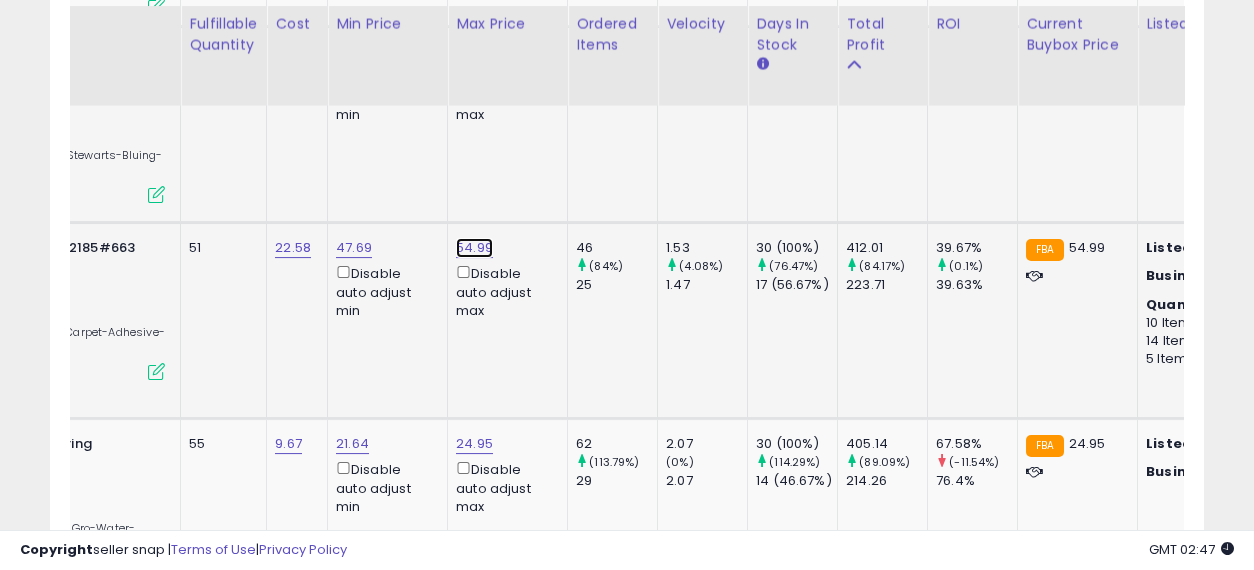 click on "54.99" at bounding box center (472, -1813) 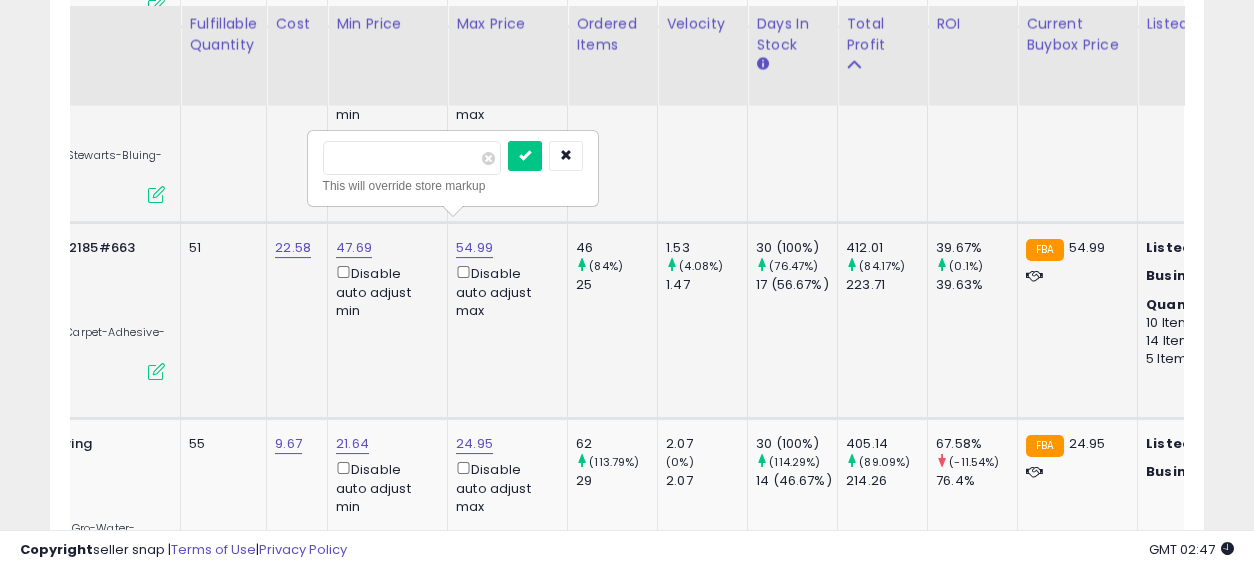 click on "*****" at bounding box center (412, 158) 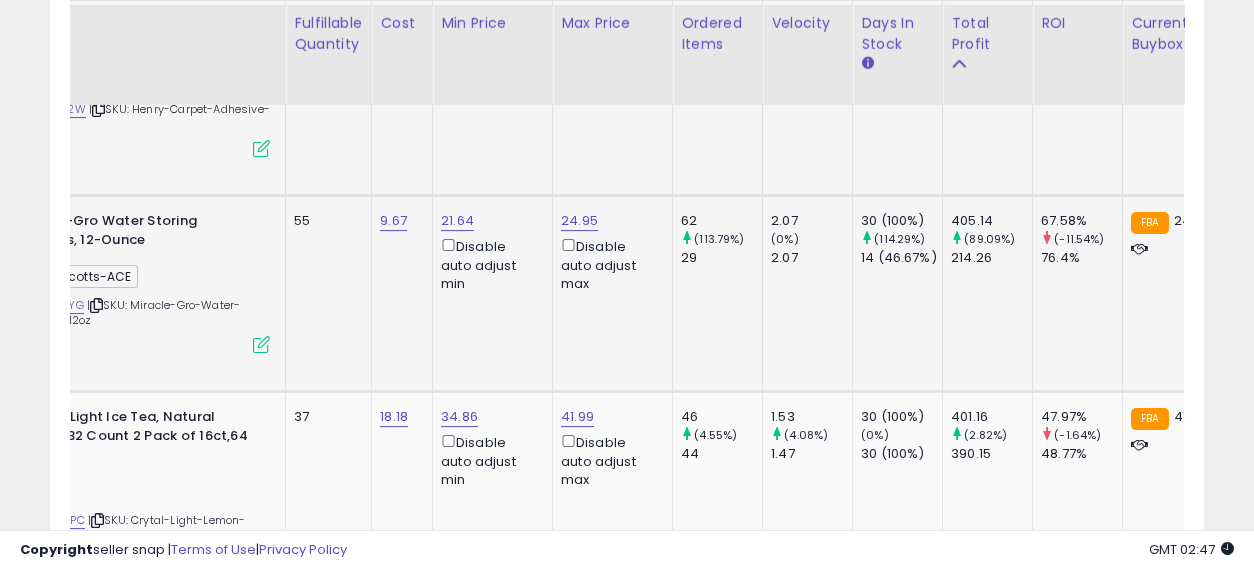 drag, startPoint x: 513, startPoint y: 297, endPoint x: 384, endPoint y: 305, distance: 129.24782 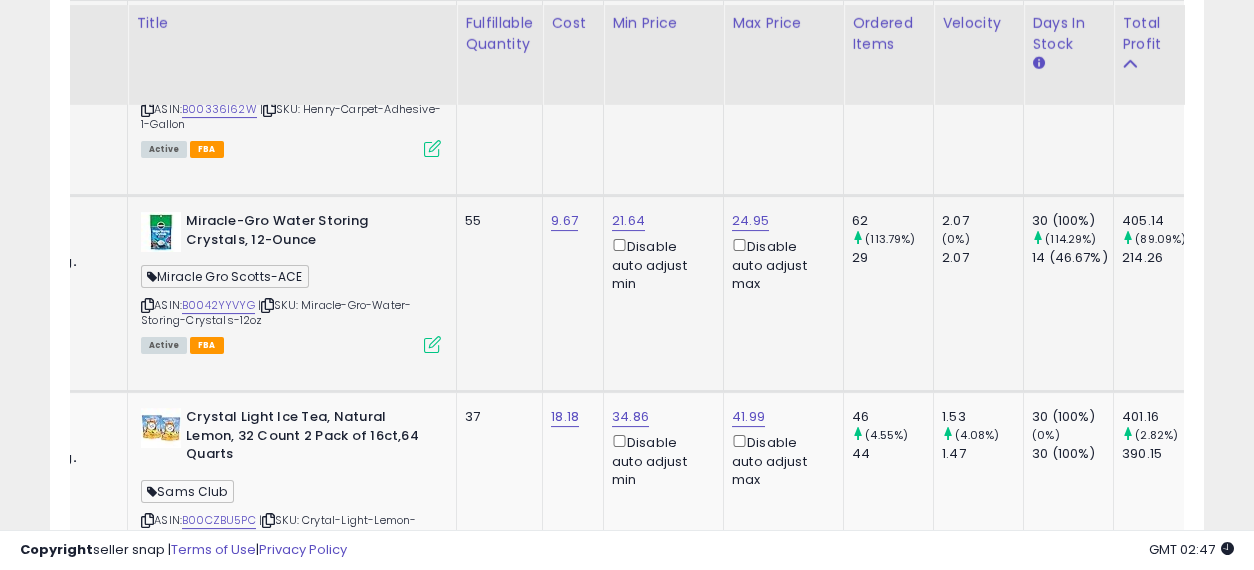 drag, startPoint x: 507, startPoint y: 302, endPoint x: 429, endPoint y: 306, distance: 78.10249 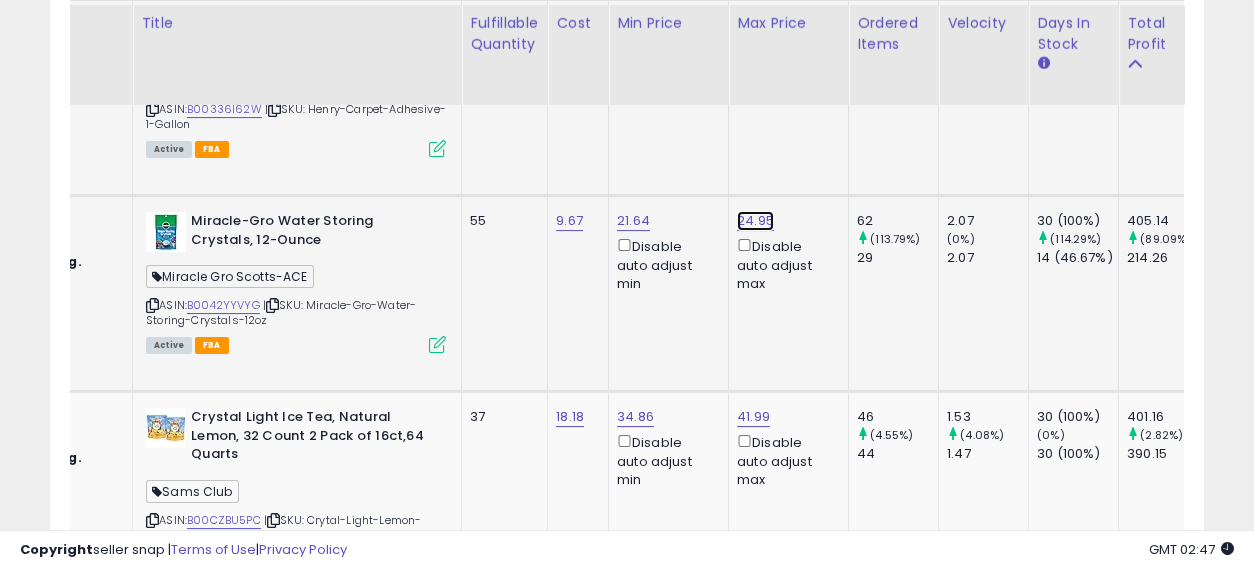 click on "24.95" at bounding box center (753, -2036) 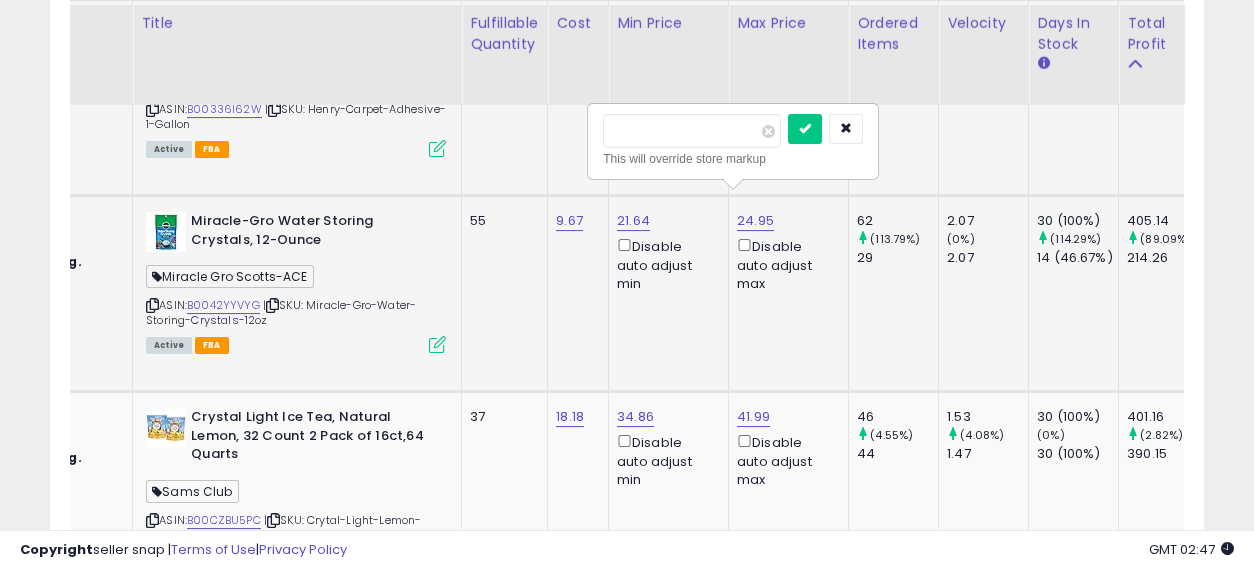 click on "*****" at bounding box center (692, 131) 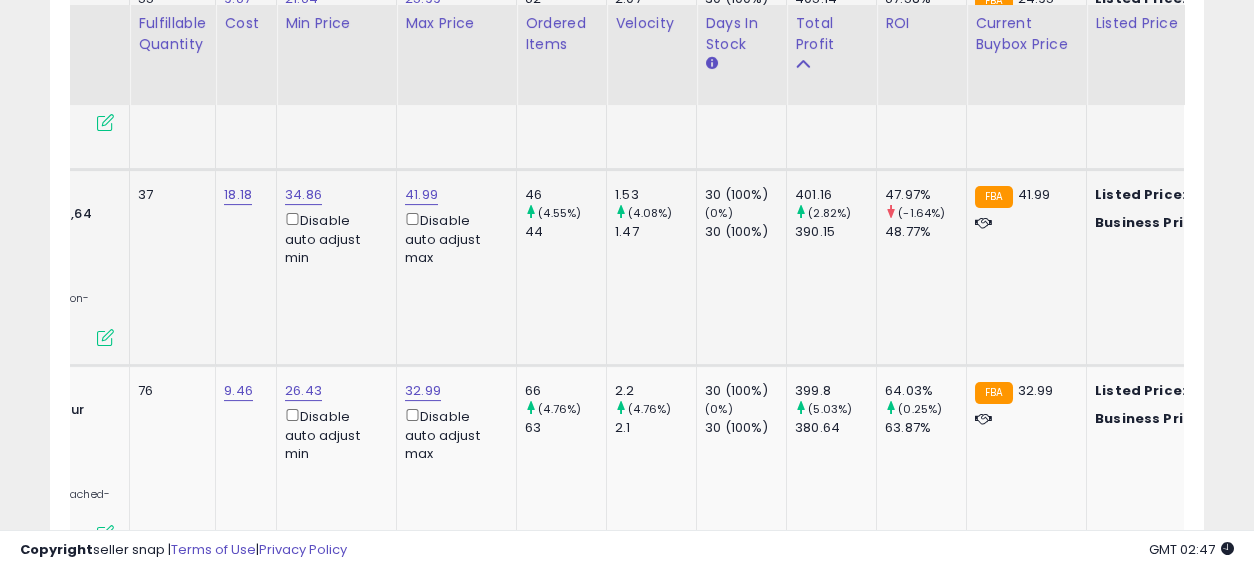 drag, startPoint x: 623, startPoint y: 282, endPoint x: 744, endPoint y: 289, distance: 121.20231 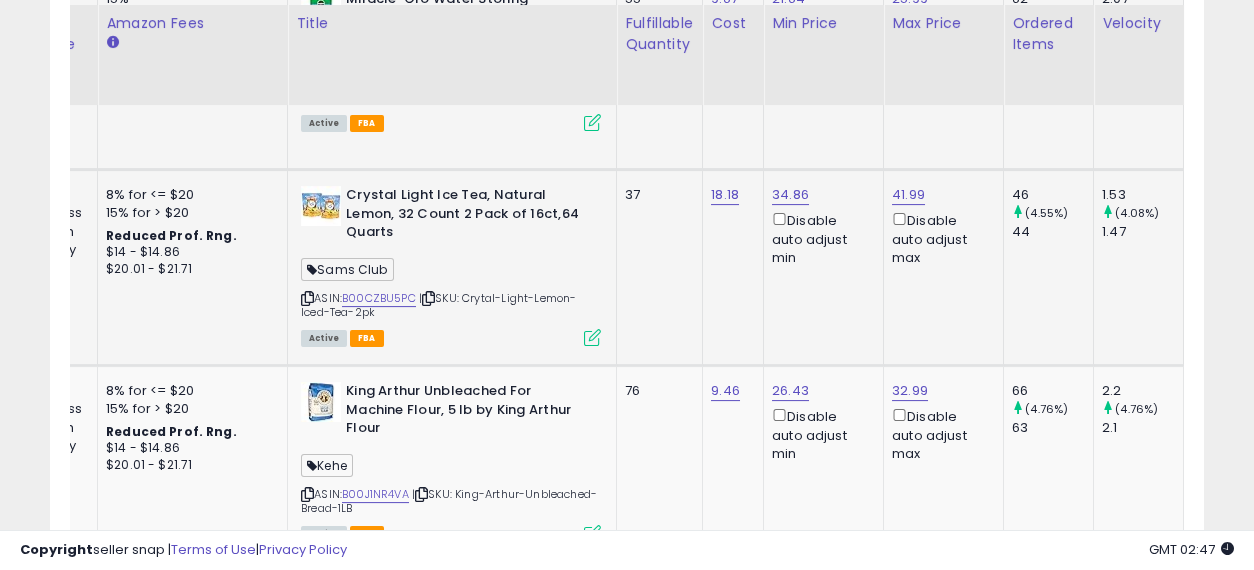 drag, startPoint x: 894, startPoint y: 272, endPoint x: 664, endPoint y: 267, distance: 230.05434 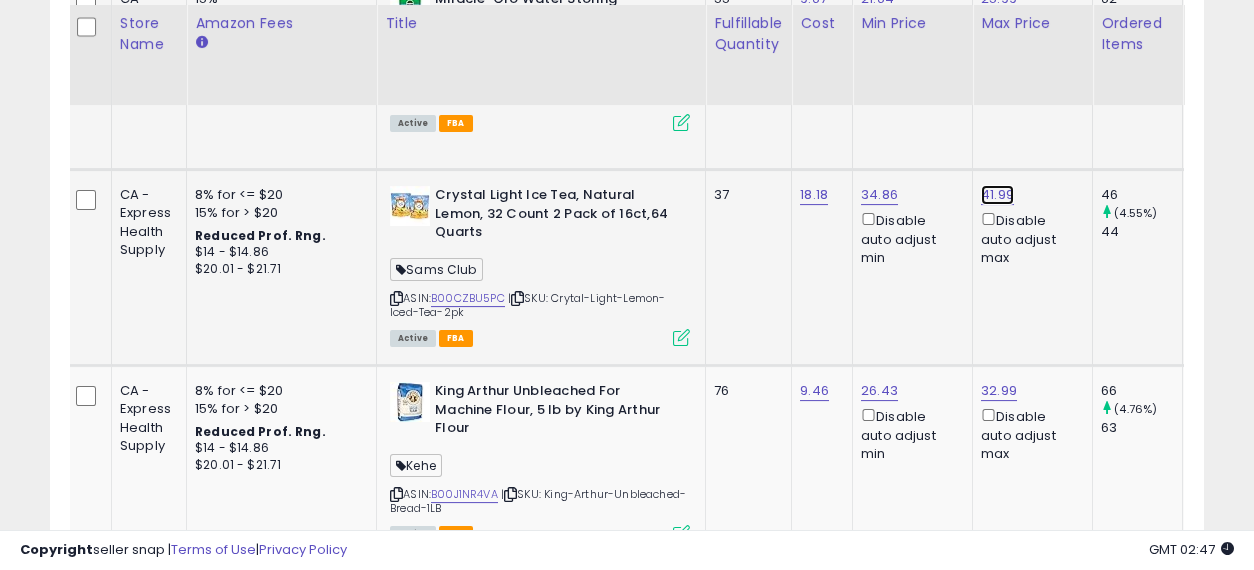 click on "41.99" at bounding box center (997, -2258) 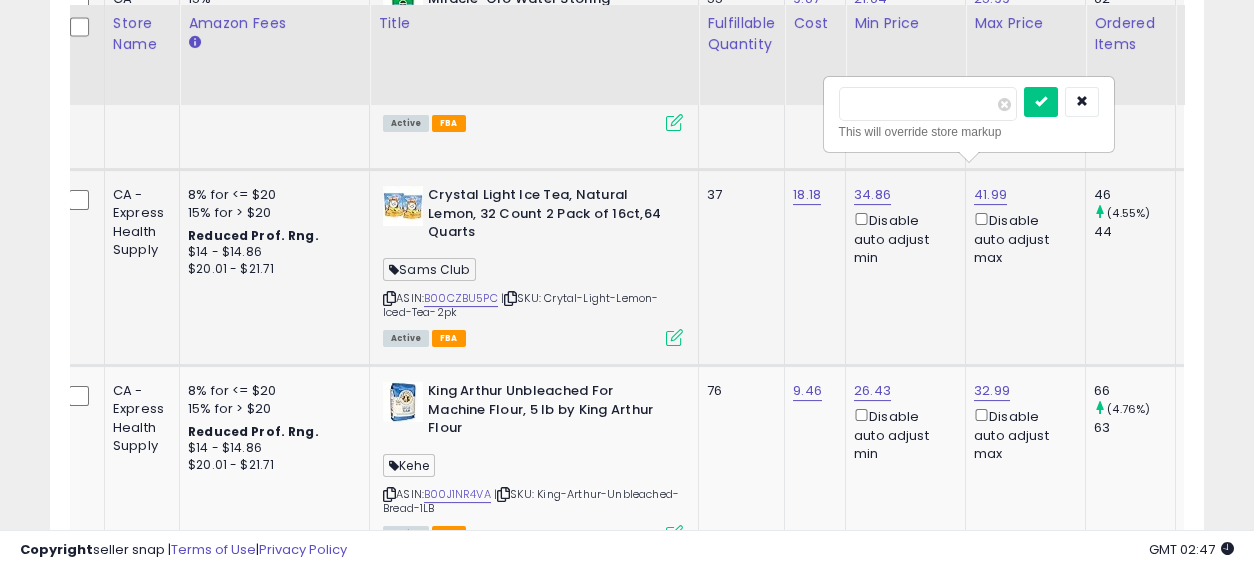 click on "*****" at bounding box center (928, 104) 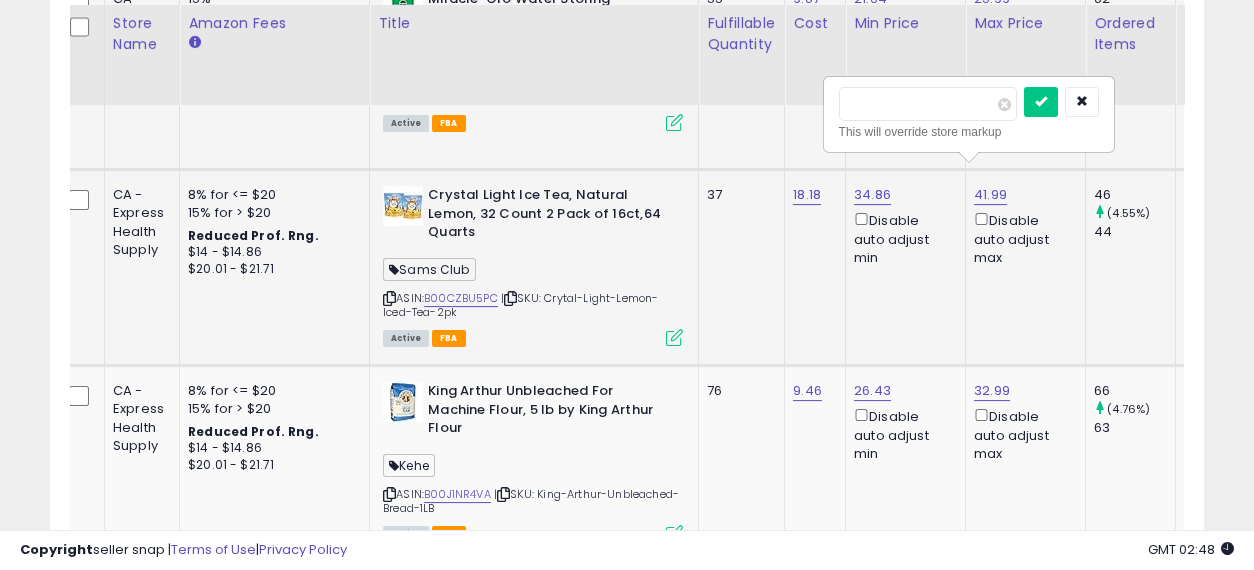 type on "*****" 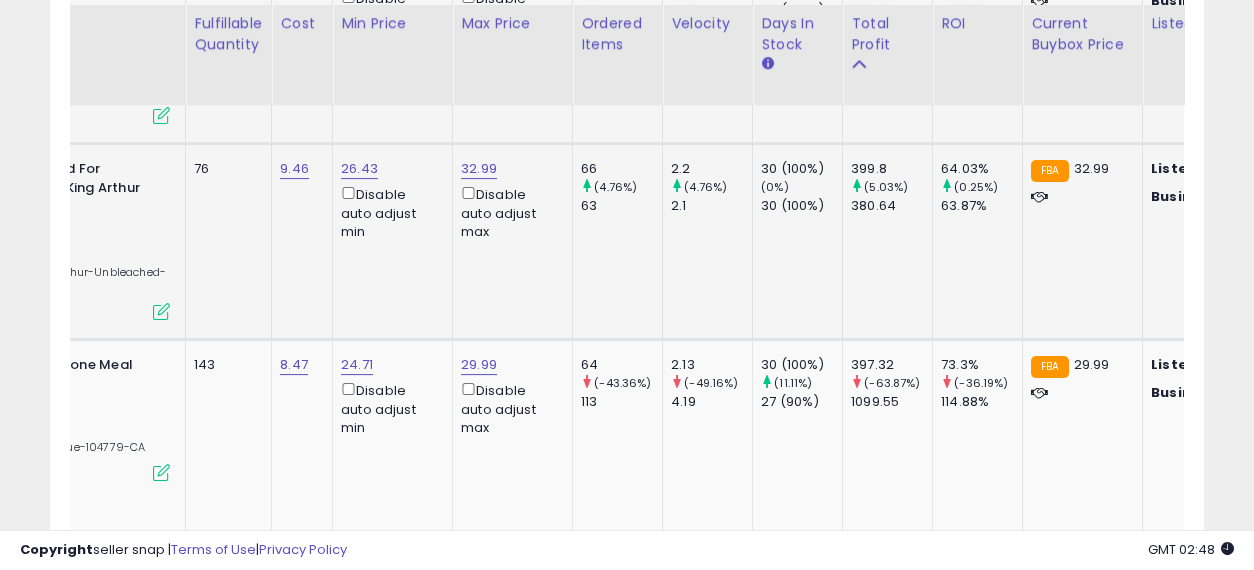 drag, startPoint x: 714, startPoint y: 250, endPoint x: 822, endPoint y: 277, distance: 111.32385 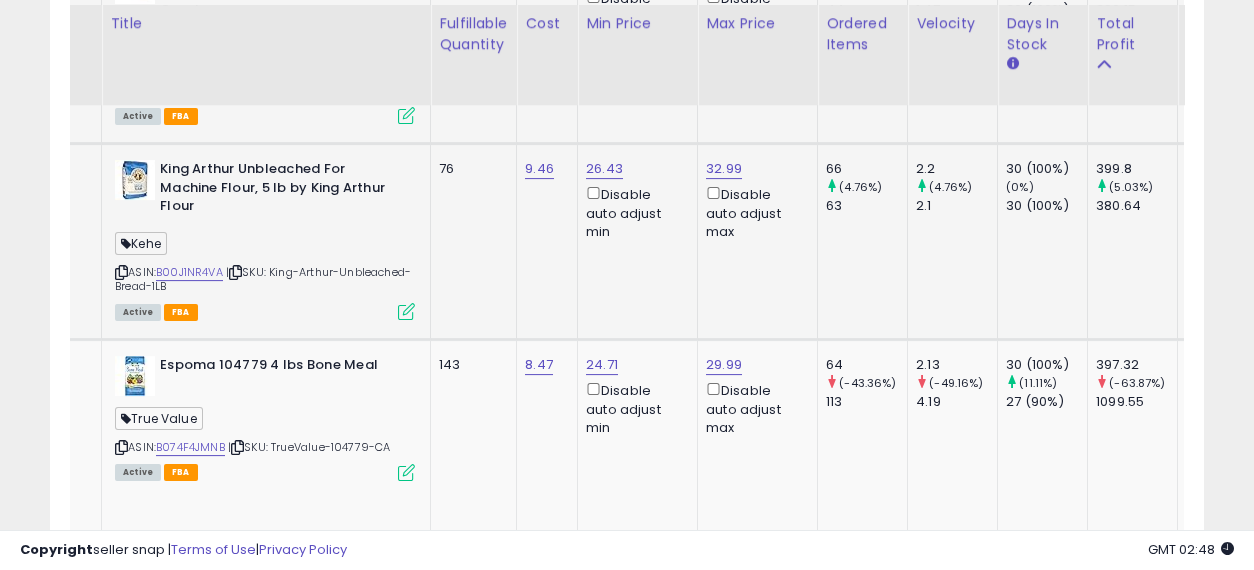 drag, startPoint x: 922, startPoint y: 262, endPoint x: 804, endPoint y: 258, distance: 118.06778 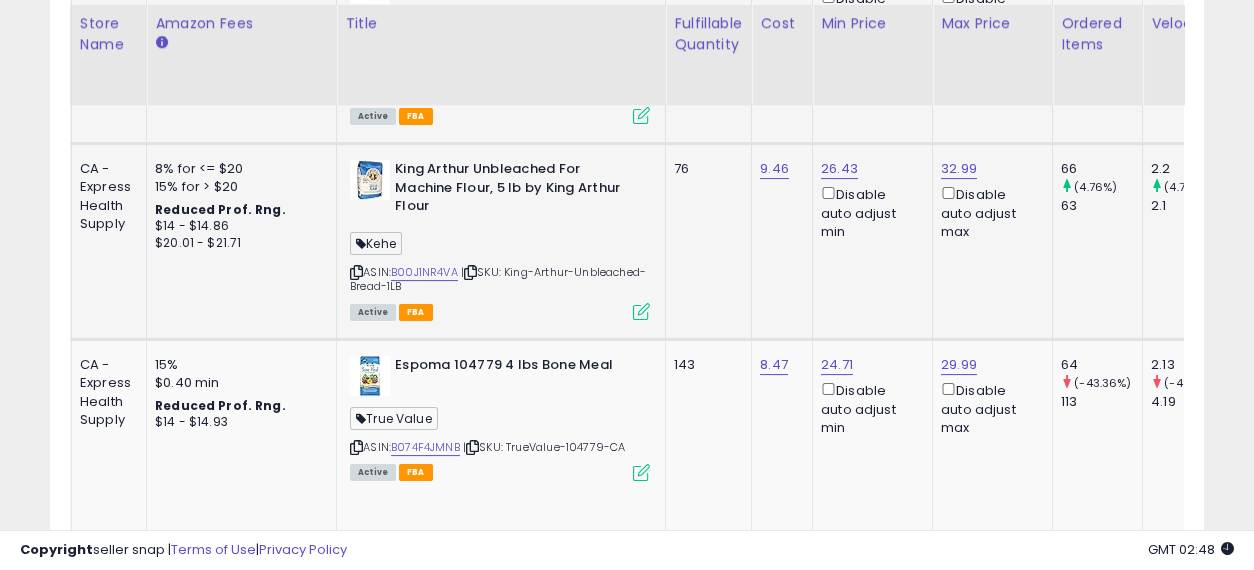 drag, startPoint x: 914, startPoint y: 263, endPoint x: 835, endPoint y: 263, distance: 79 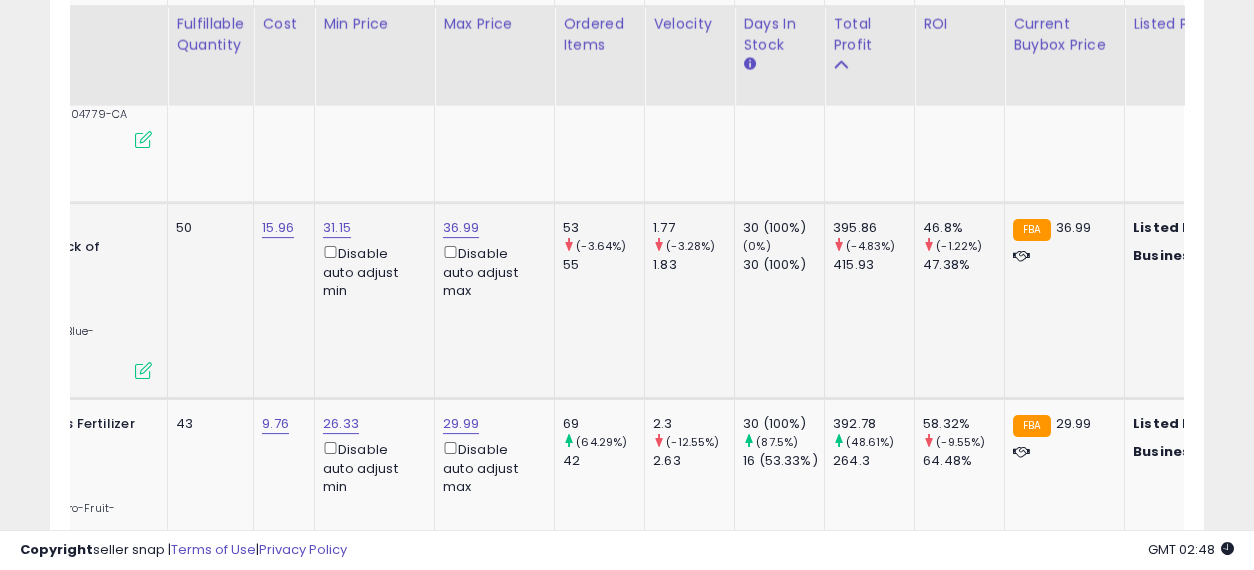 drag, startPoint x: 743, startPoint y: 297, endPoint x: 867, endPoint y: 310, distance: 124.67959 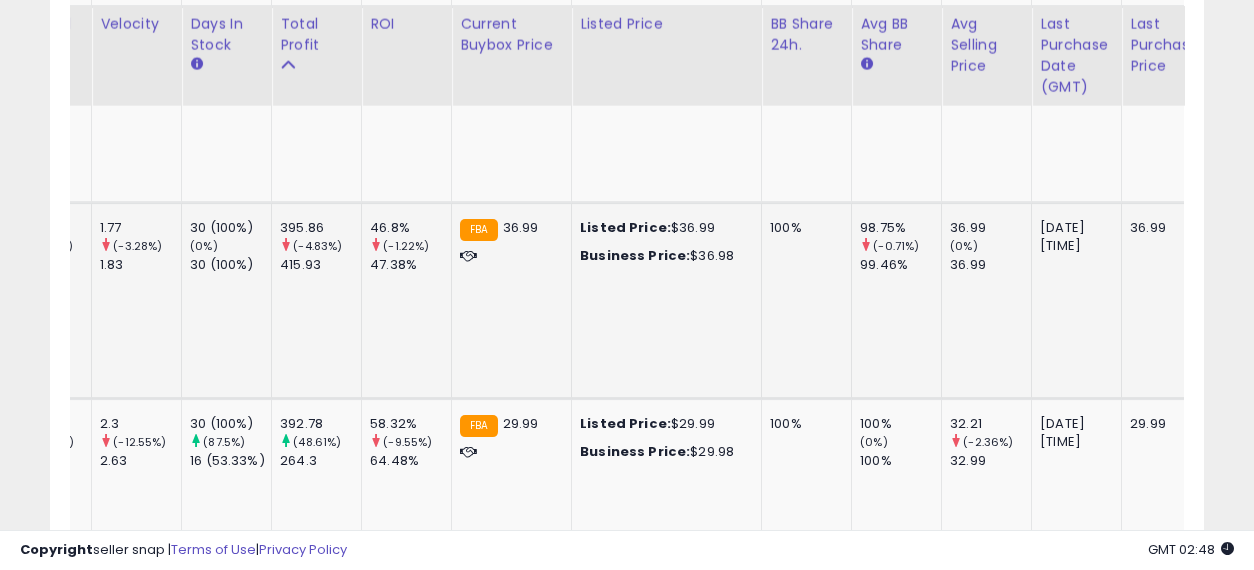 drag, startPoint x: 717, startPoint y: 307, endPoint x: 845, endPoint y: 311, distance: 128.06248 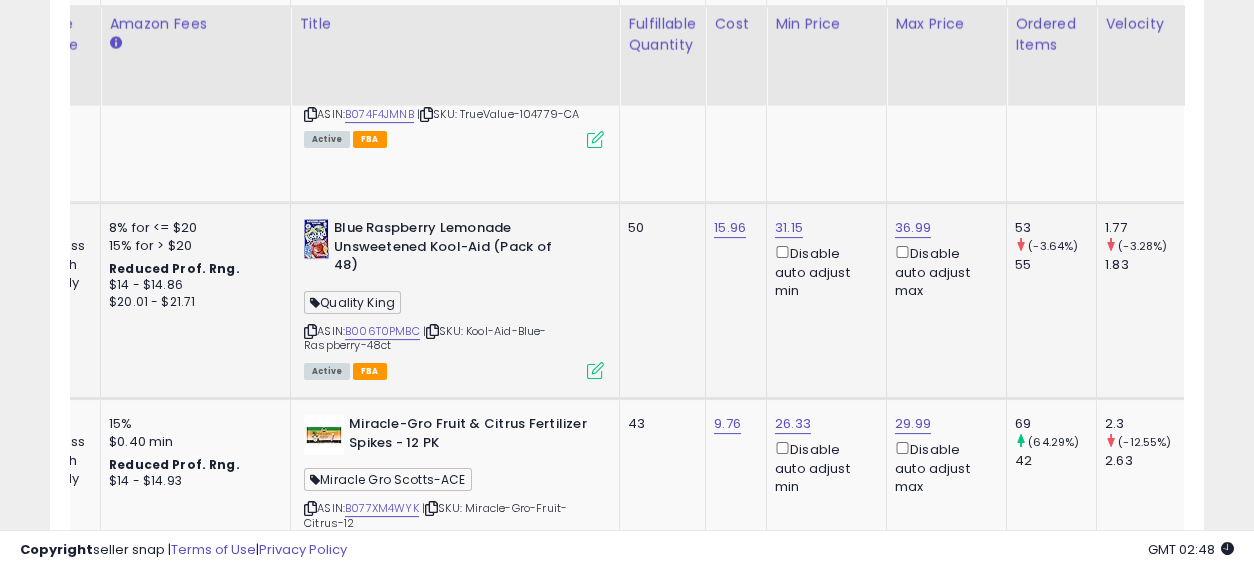 drag, startPoint x: 1020, startPoint y: 312, endPoint x: 773, endPoint y: 316, distance: 247.03238 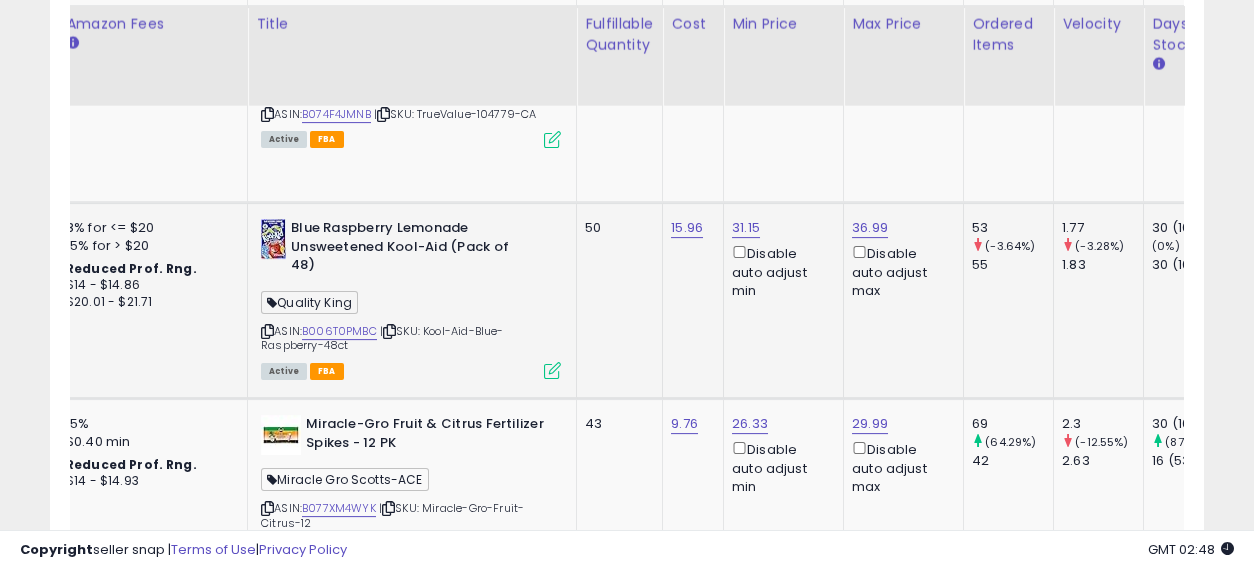 drag, startPoint x: 806, startPoint y: 318, endPoint x: 898, endPoint y: 321, distance: 92.0489 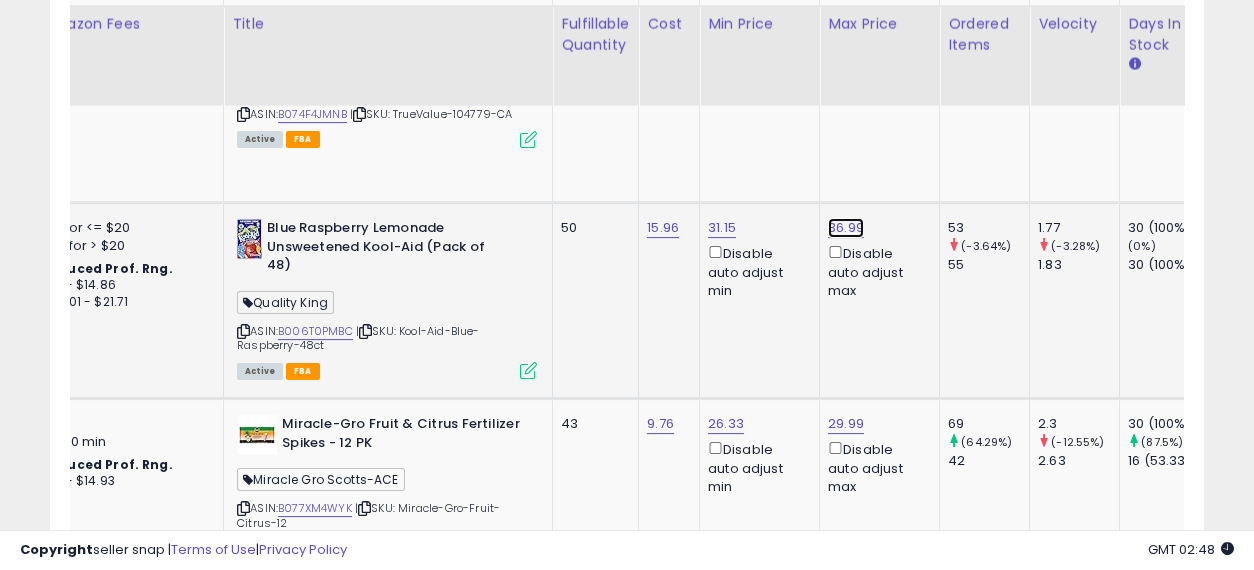 click on "36.99" at bounding box center (844, -2813) 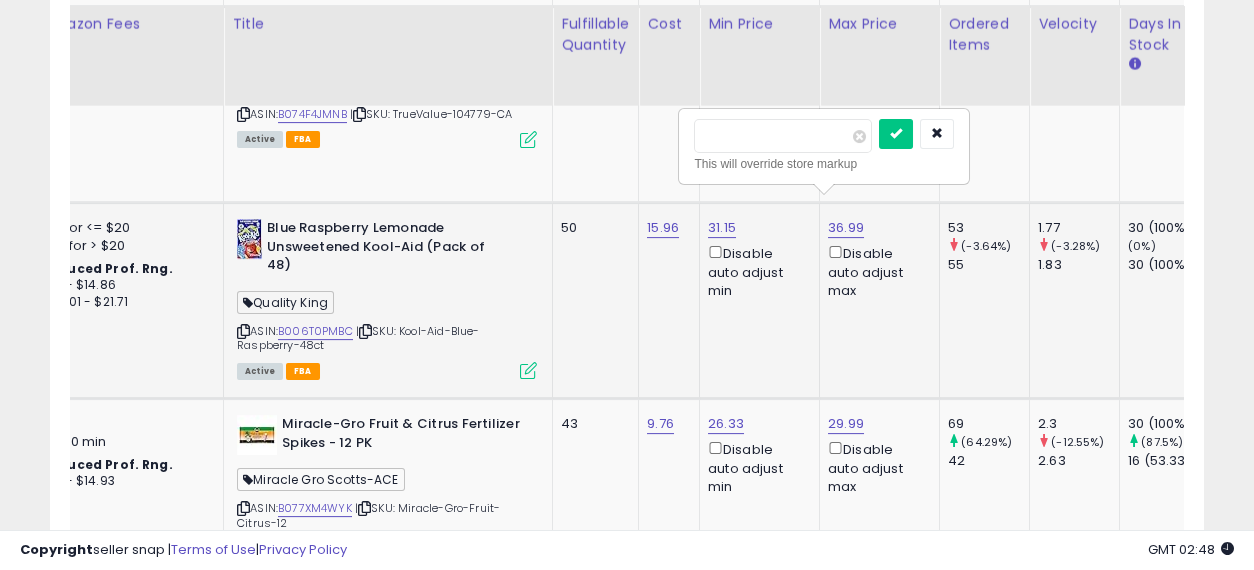 click on "*****" at bounding box center [783, 136] 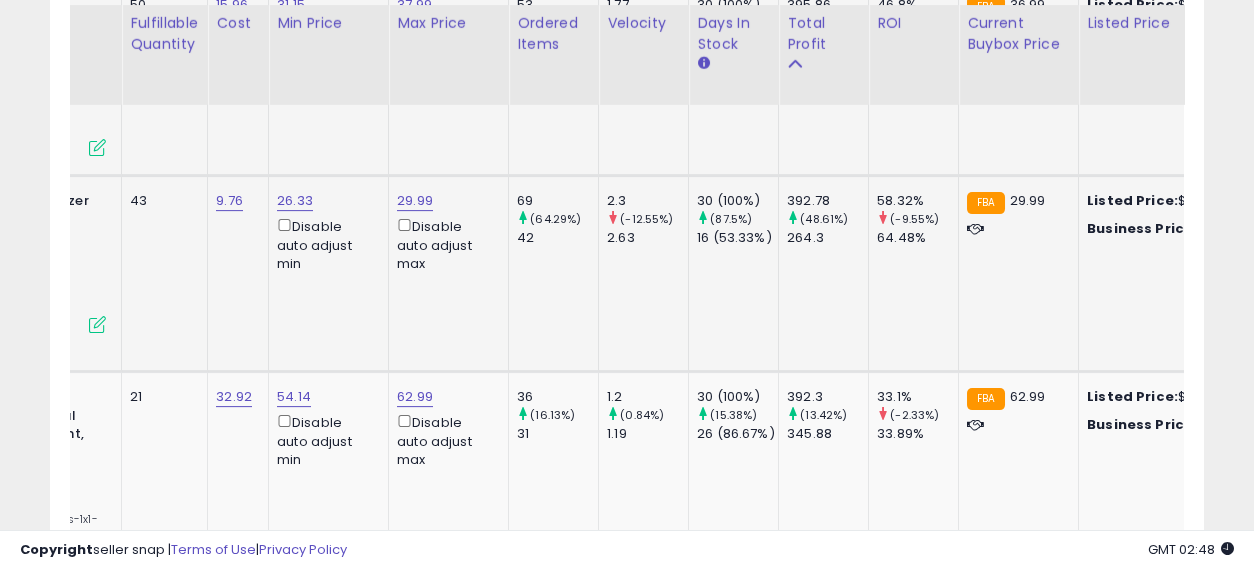 drag, startPoint x: 652, startPoint y: 278, endPoint x: 765, endPoint y: 280, distance: 113.0177 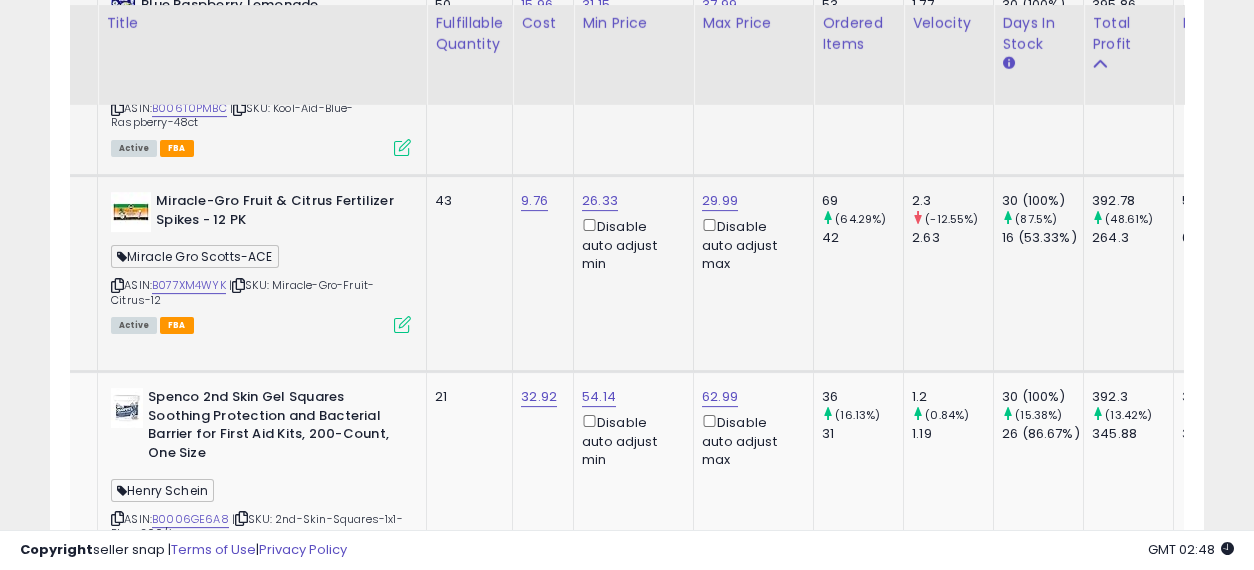 drag, startPoint x: 942, startPoint y: 278, endPoint x: 770, endPoint y: 276, distance: 172.01163 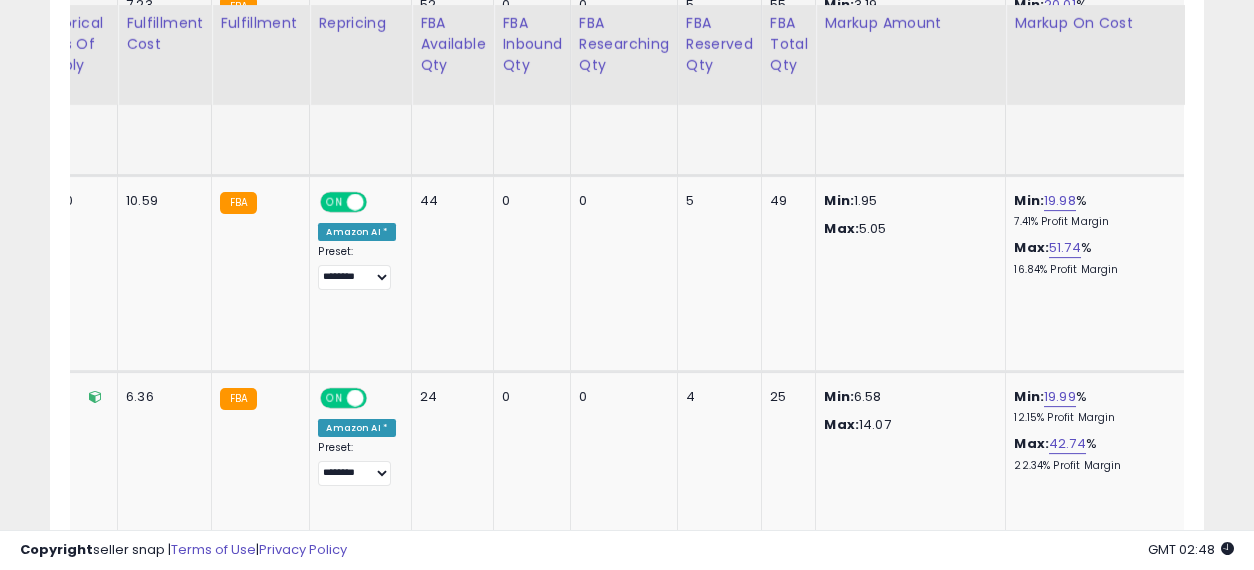 drag, startPoint x: 567, startPoint y: 273, endPoint x: 1195, endPoint y: 272, distance: 628.0008 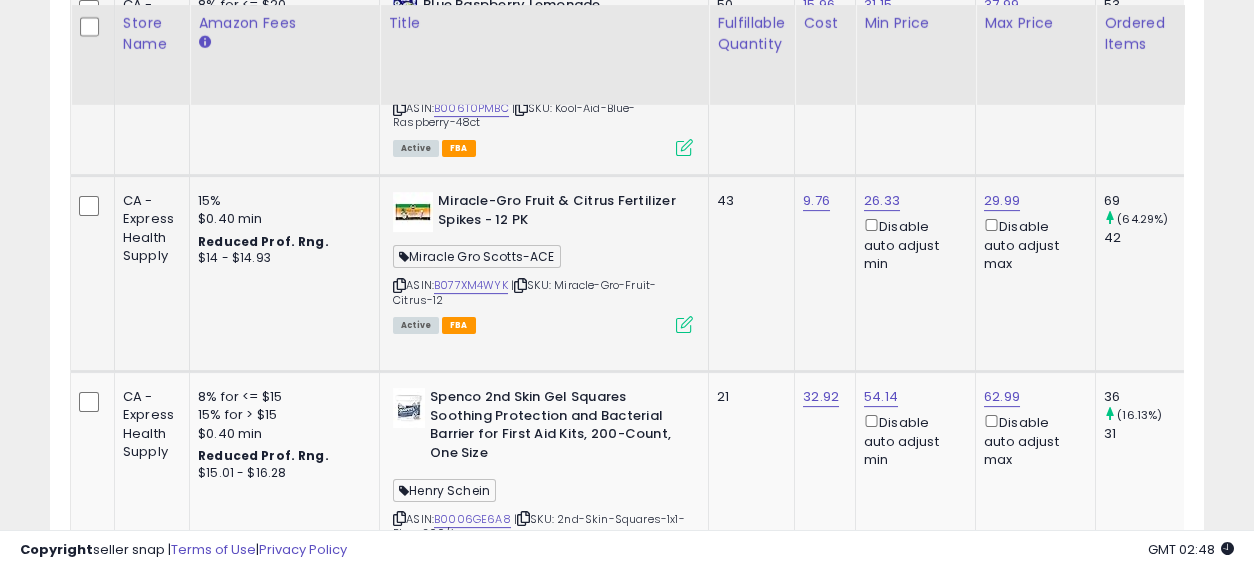 drag, startPoint x: 1044, startPoint y: 277, endPoint x: 425, endPoint y: 280, distance: 619.00726 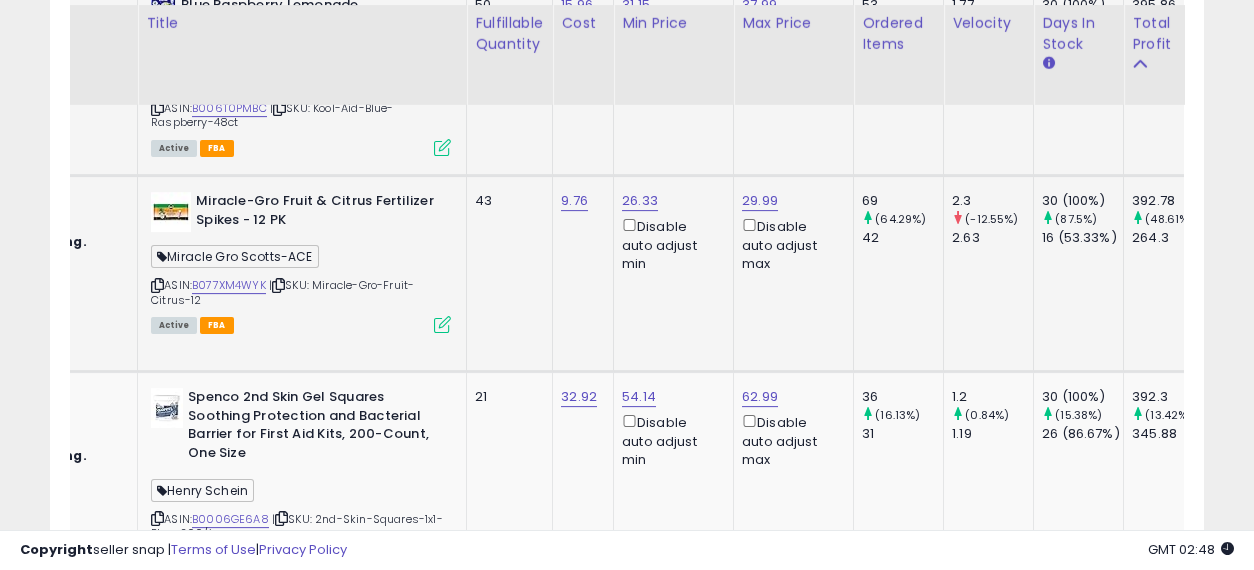 drag, startPoint x: 755, startPoint y: 273, endPoint x: 840, endPoint y: 276, distance: 85.052925 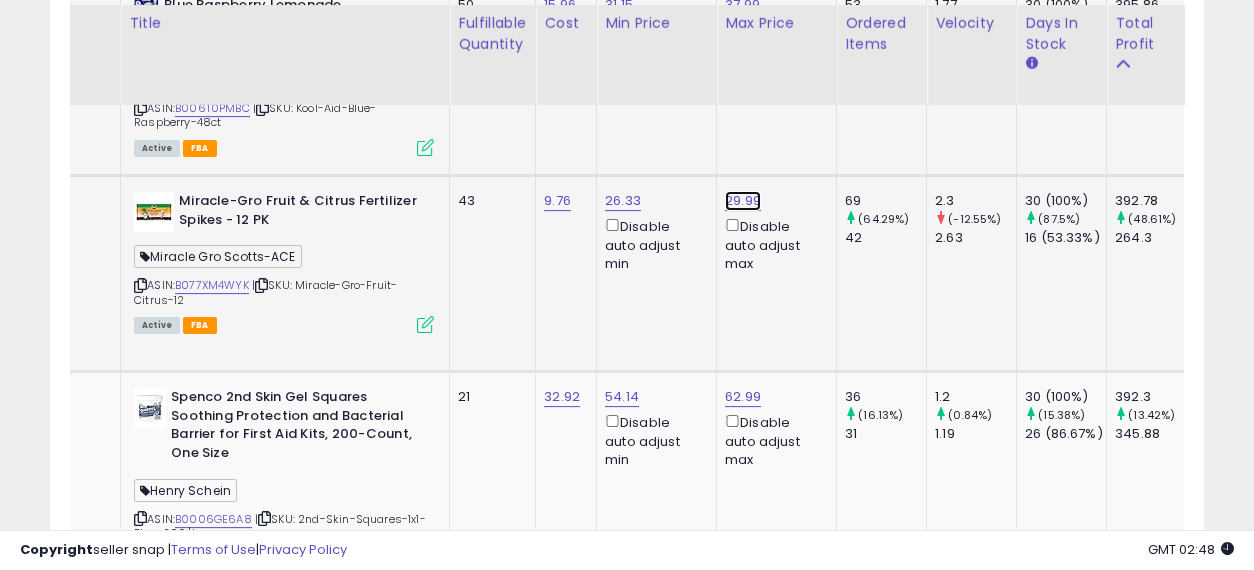 click on "29.99" at bounding box center [741, -3036] 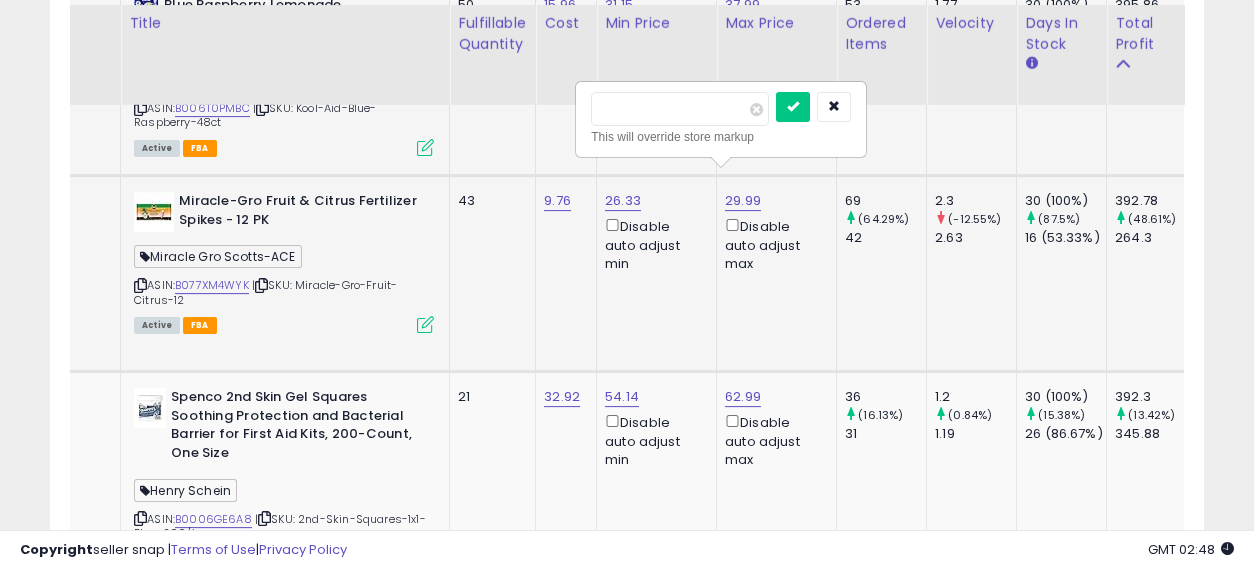 click on "*****" at bounding box center [680, 109] 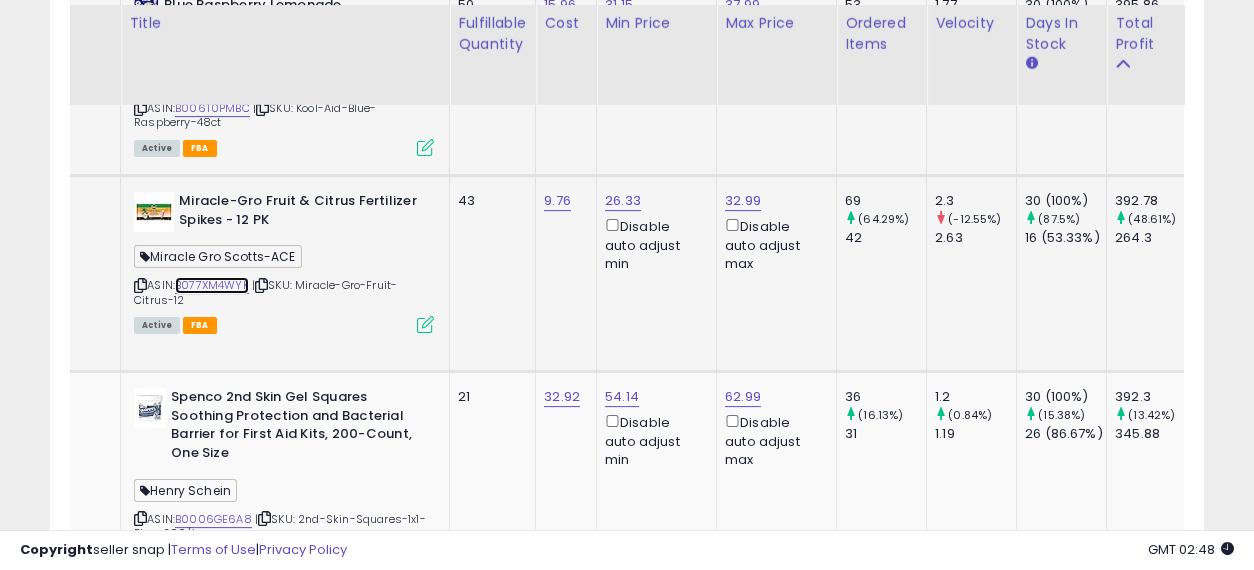 click on "B077XM4WYK" at bounding box center [212, 285] 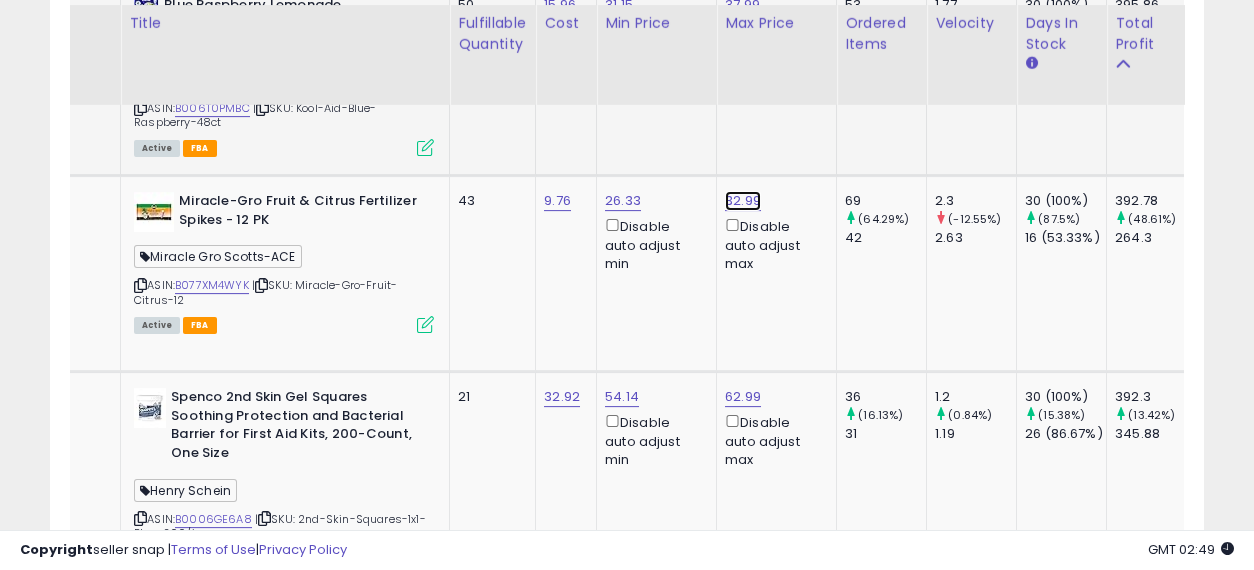 click on "32.99" at bounding box center [741, -3036] 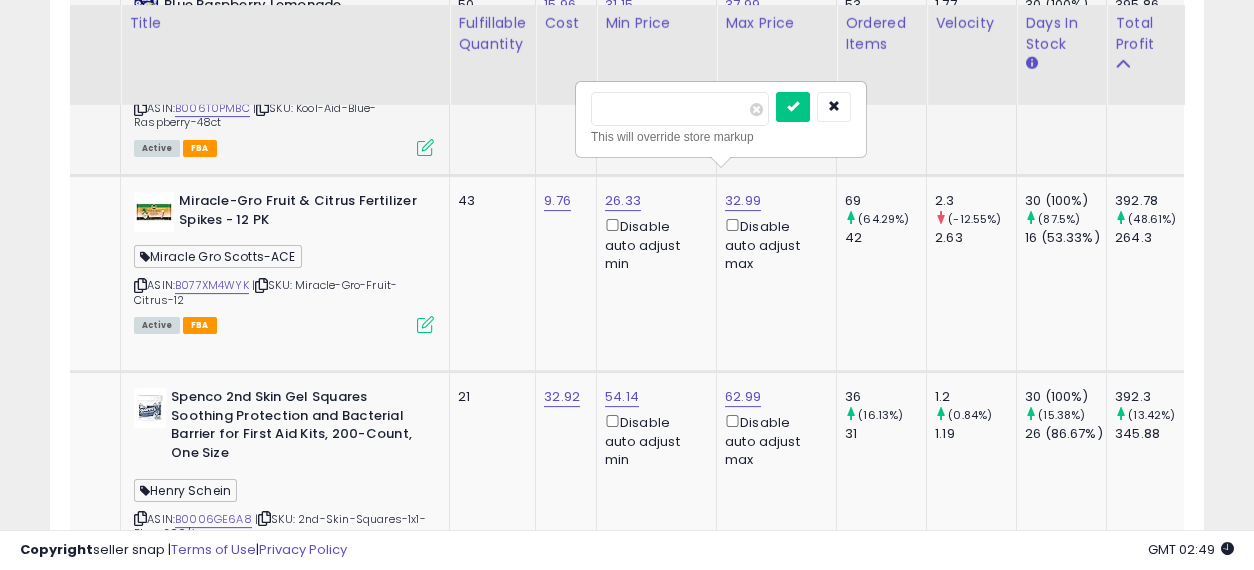 click on "*****" at bounding box center (680, 109) 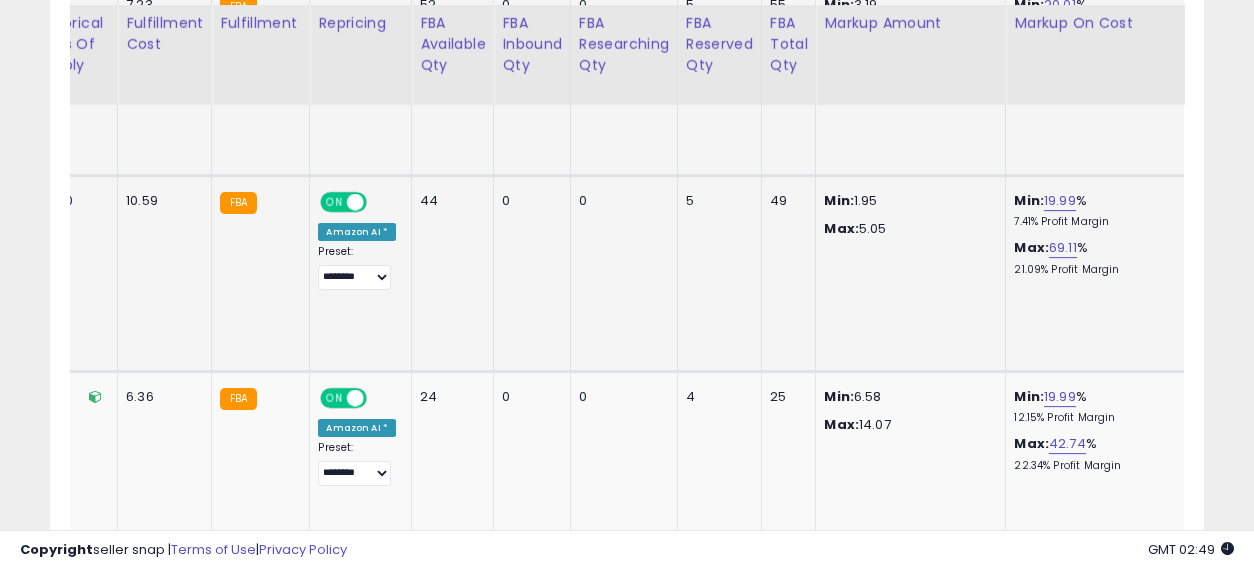 drag, startPoint x: 525, startPoint y: 258, endPoint x: 1181, endPoint y: 260, distance: 656.00305 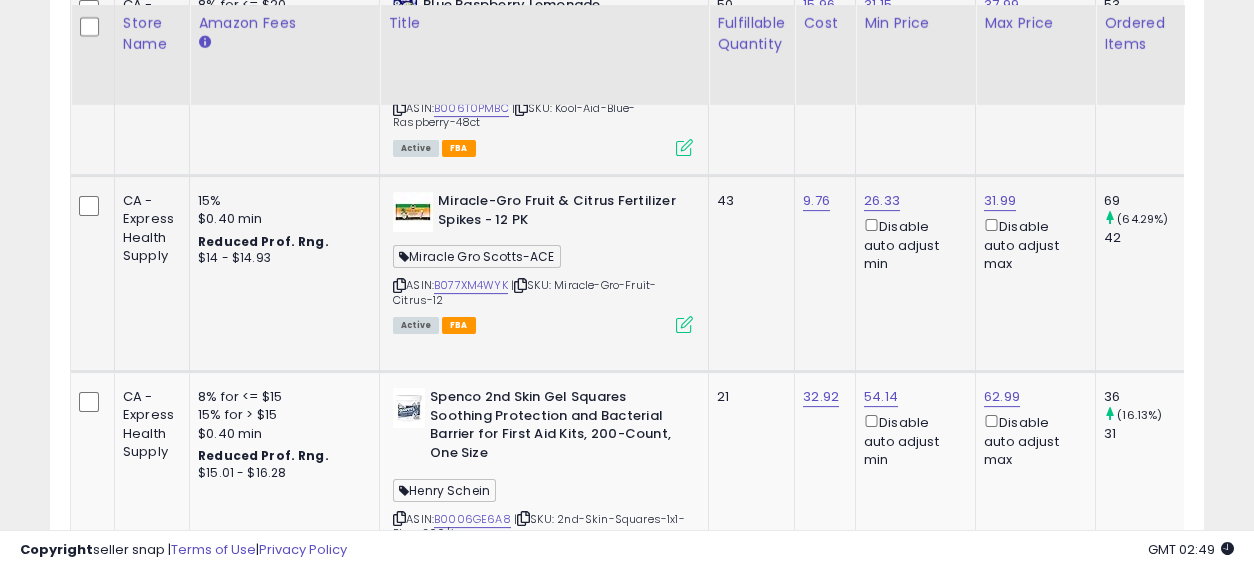 drag, startPoint x: 909, startPoint y: 266, endPoint x: 292, endPoint y: 265, distance: 617.0008 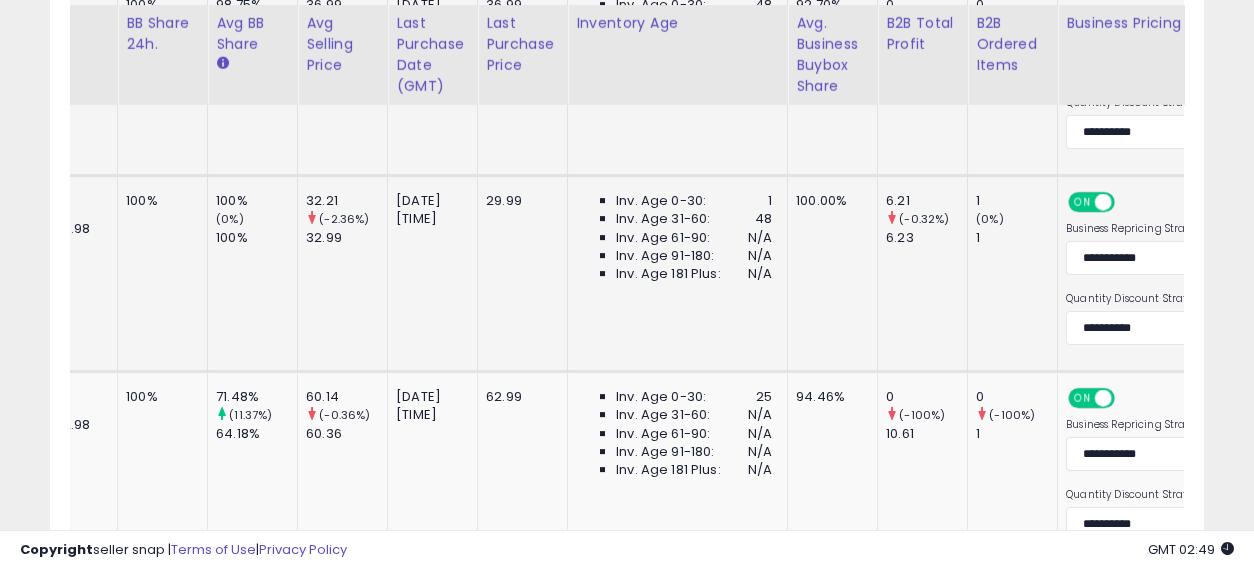 drag, startPoint x: 730, startPoint y: 250, endPoint x: 925, endPoint y: 254, distance: 195.04102 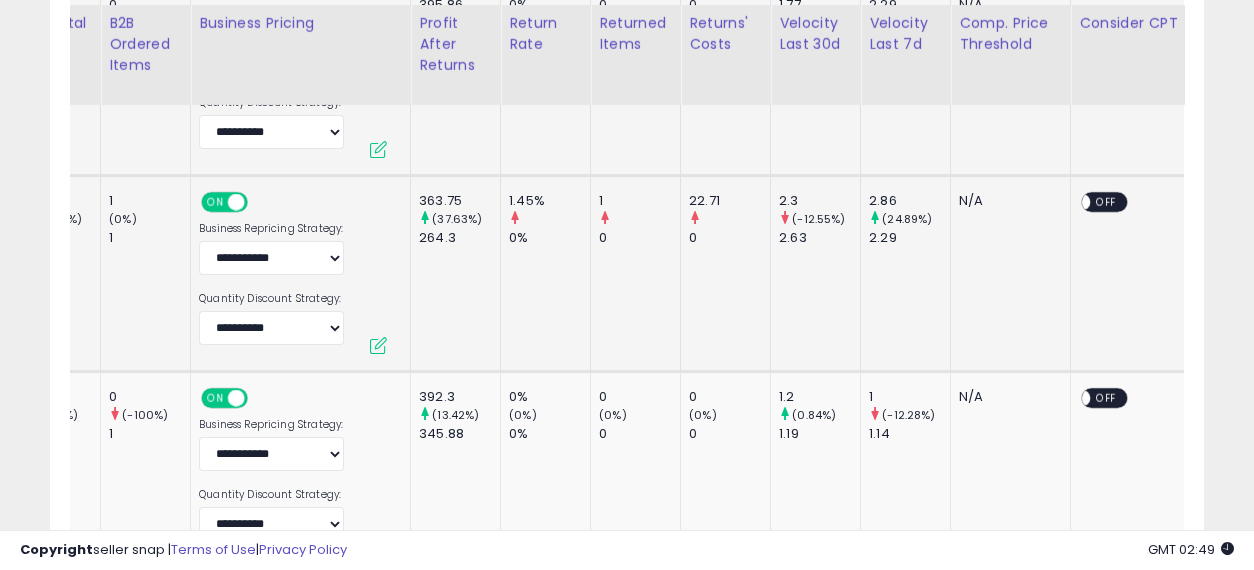 drag, startPoint x: 763, startPoint y: 268, endPoint x: 870, endPoint y: 270, distance: 107.01869 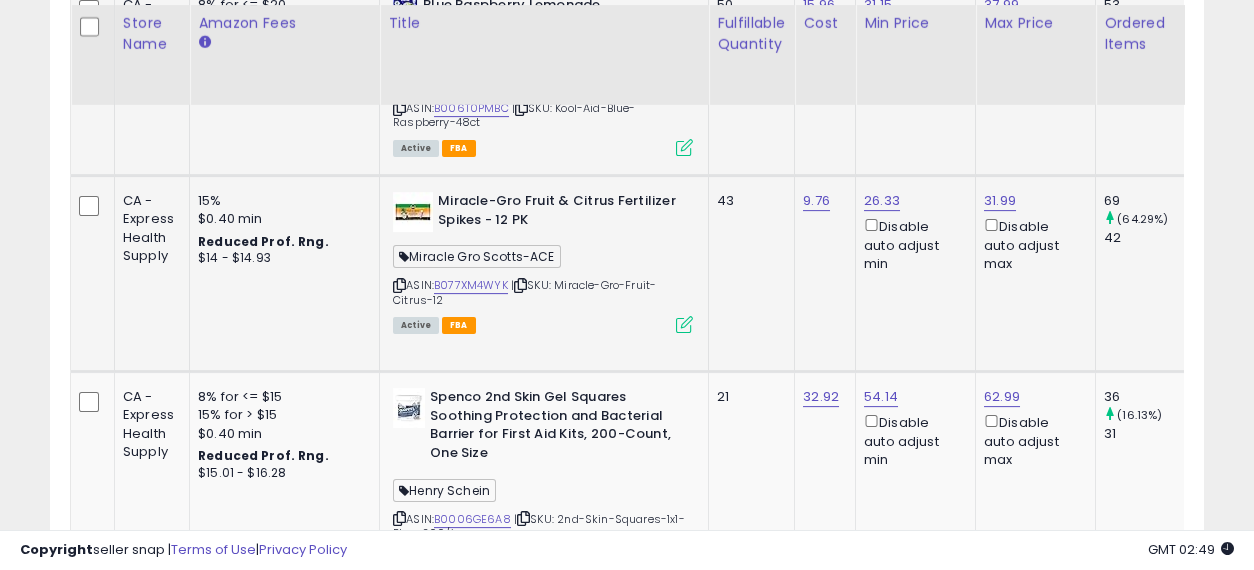 drag, startPoint x: 738, startPoint y: 261, endPoint x: 634, endPoint y: 261, distance: 104 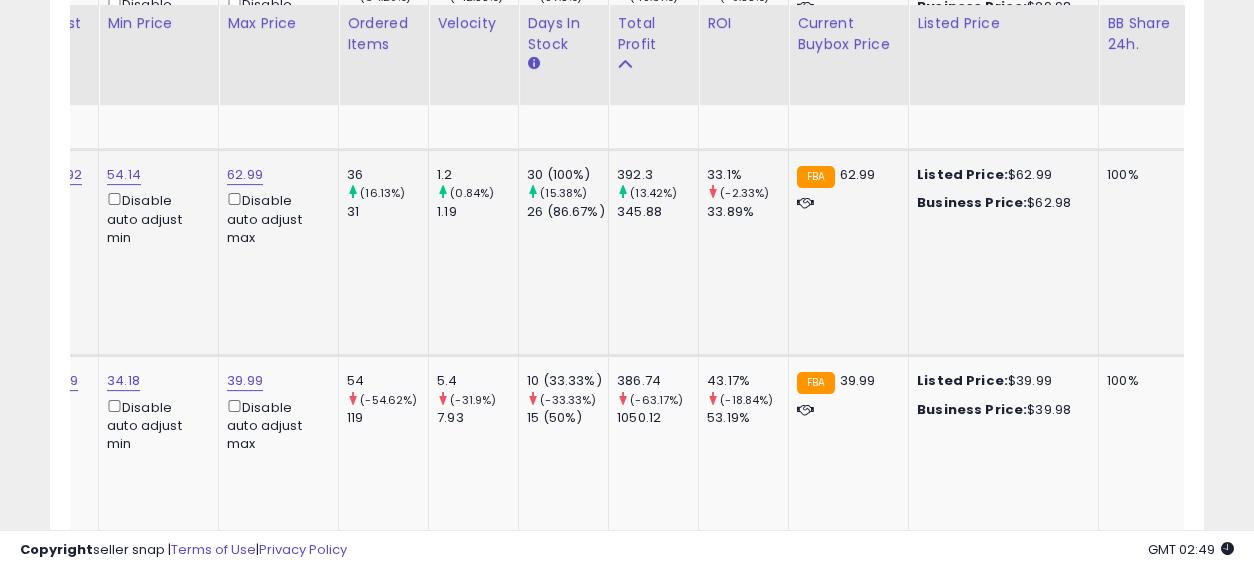 drag, startPoint x: 750, startPoint y: 251, endPoint x: 863, endPoint y: 256, distance: 113.110565 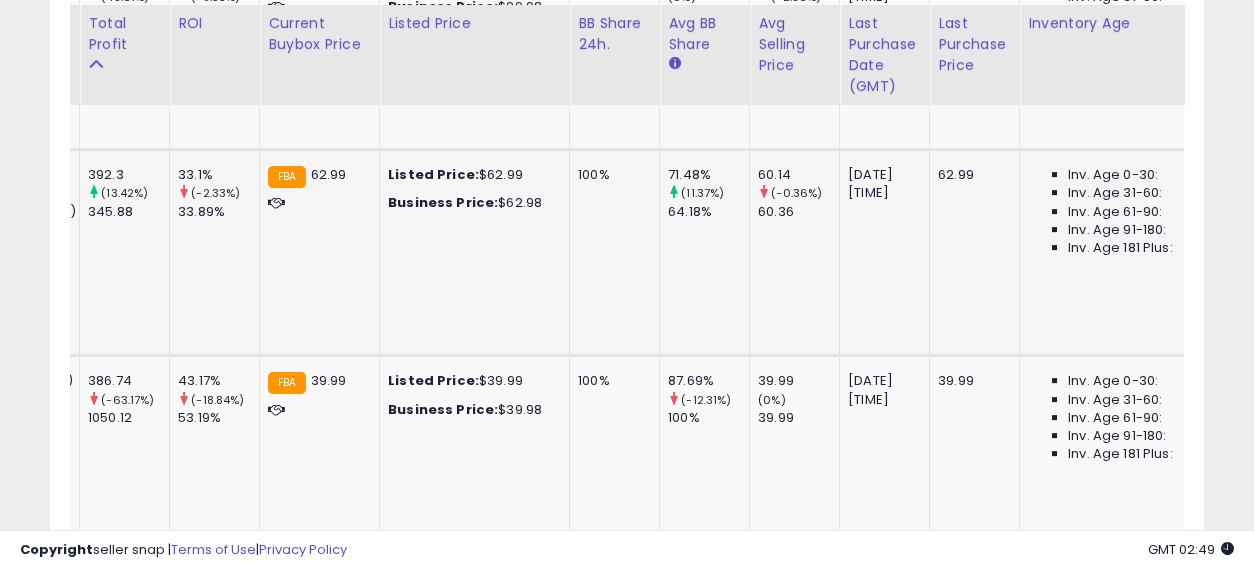 drag, startPoint x: 704, startPoint y: 249, endPoint x: 884, endPoint y: 266, distance: 180.801 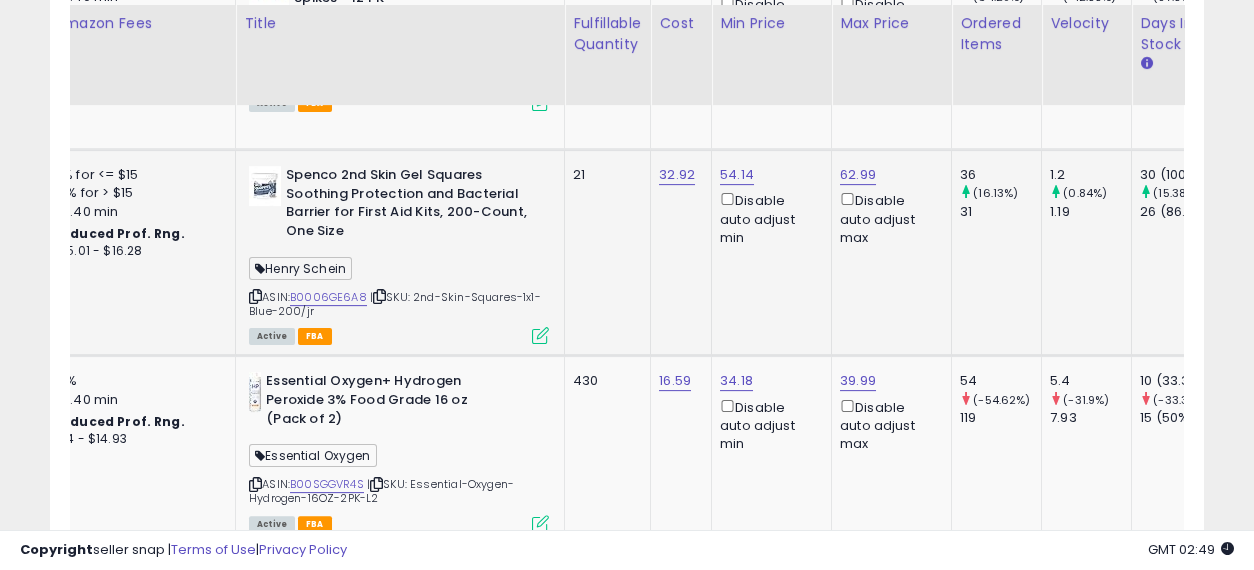 drag, startPoint x: 673, startPoint y: 260, endPoint x: 472, endPoint y: 258, distance: 201.00995 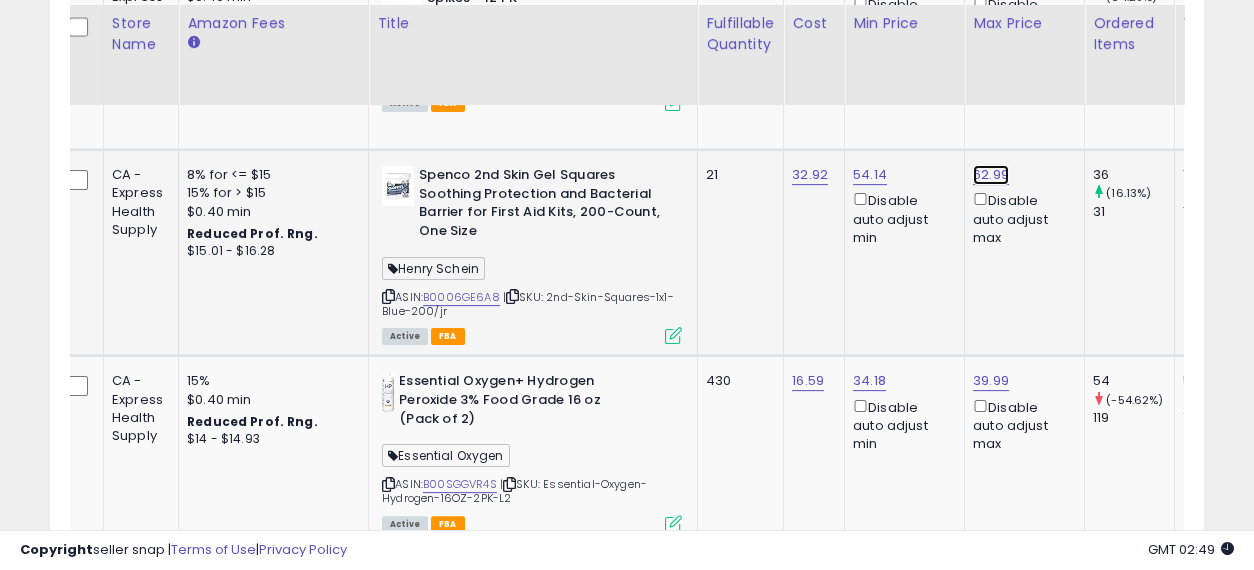 click on "62.99" at bounding box center (989, -3258) 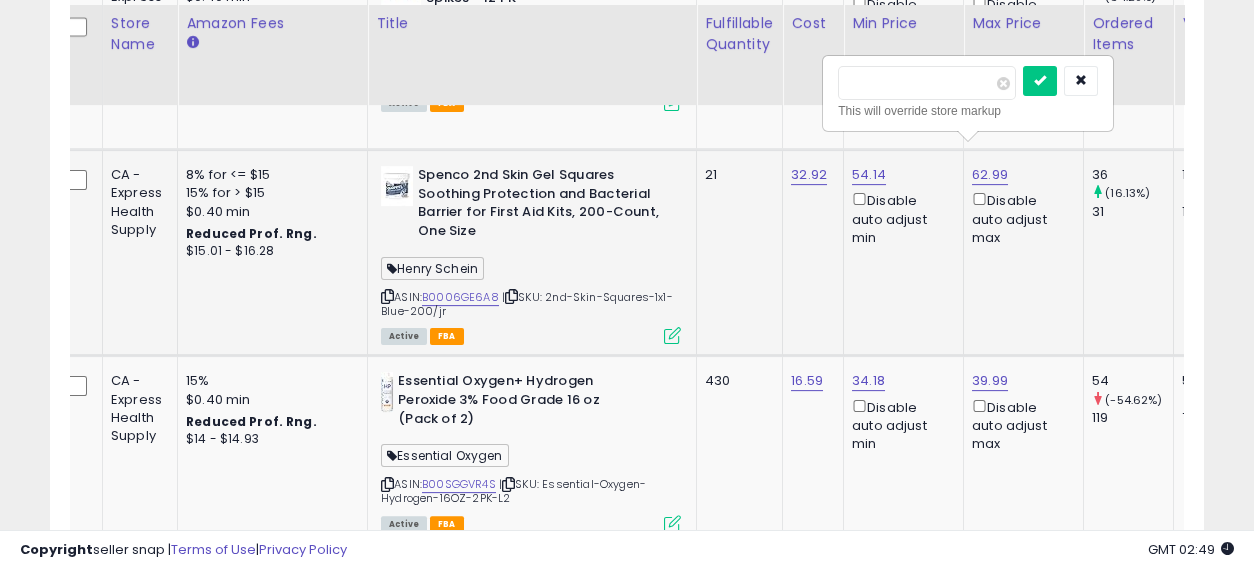 click on "*****" at bounding box center (927, 83) 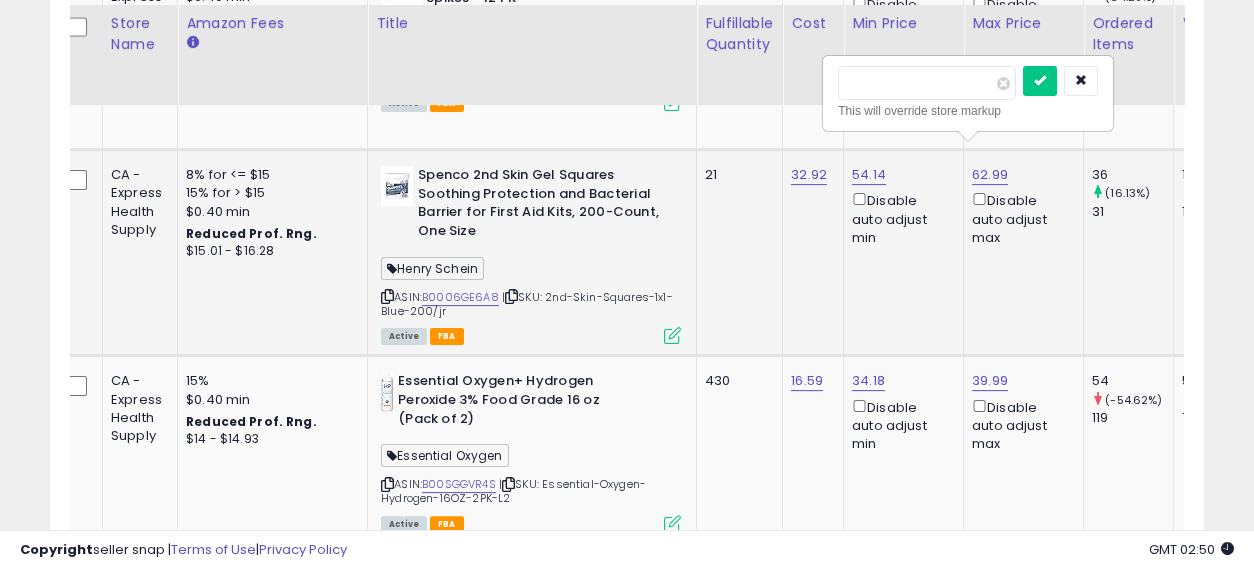 type on "*****" 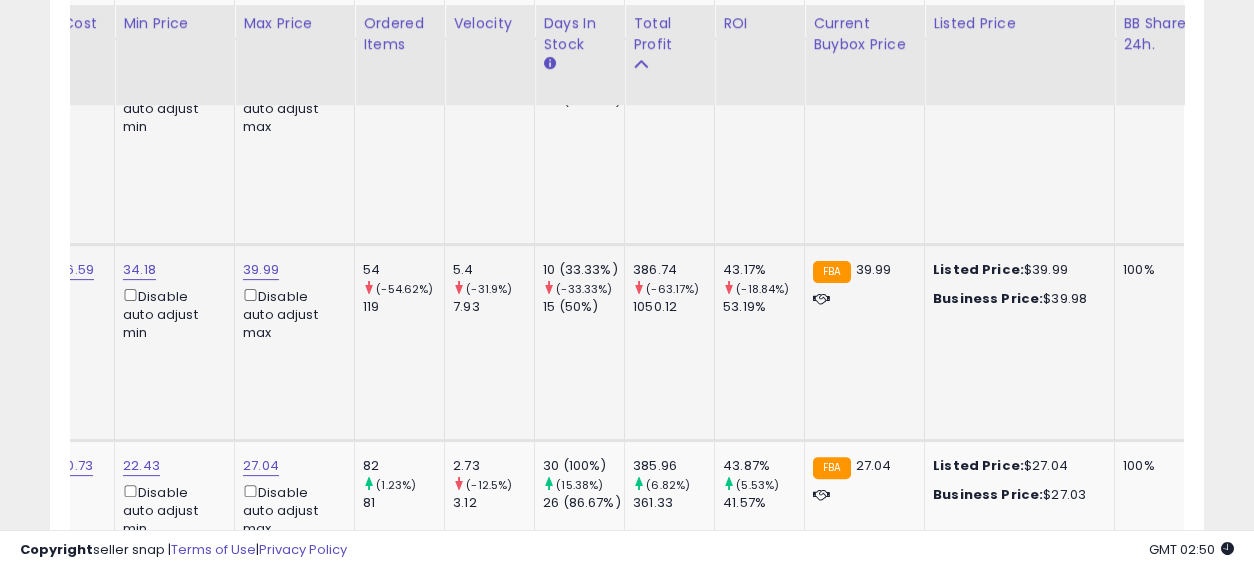 drag, startPoint x: 708, startPoint y: 344, endPoint x: 811, endPoint y: 355, distance: 103.58572 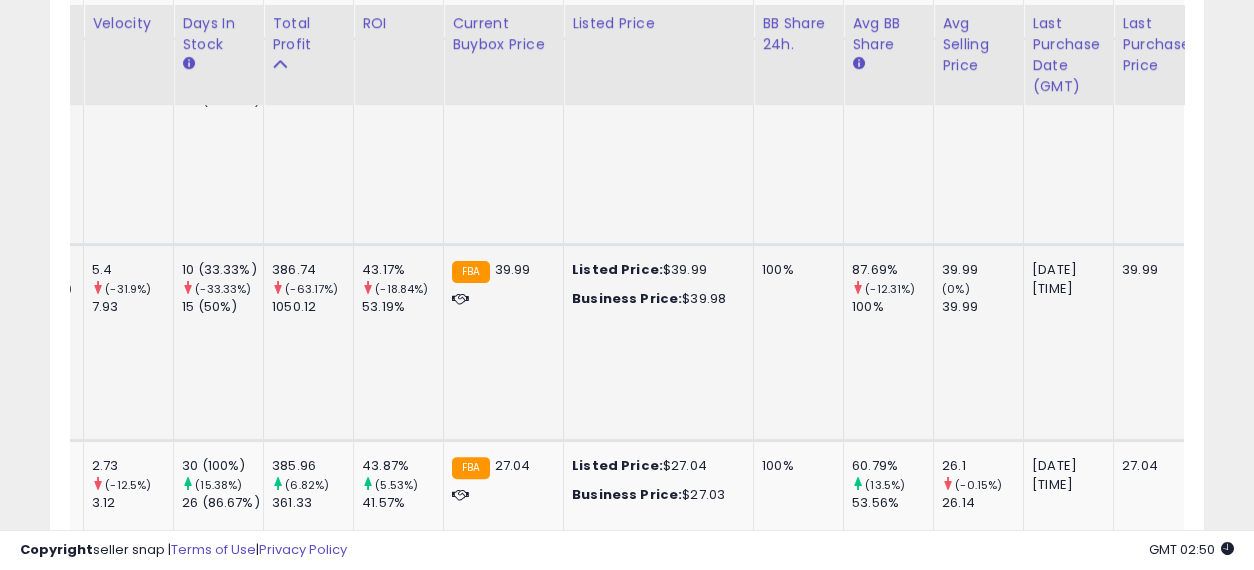 drag, startPoint x: 750, startPoint y: 343, endPoint x: 885, endPoint y: 347, distance: 135.05925 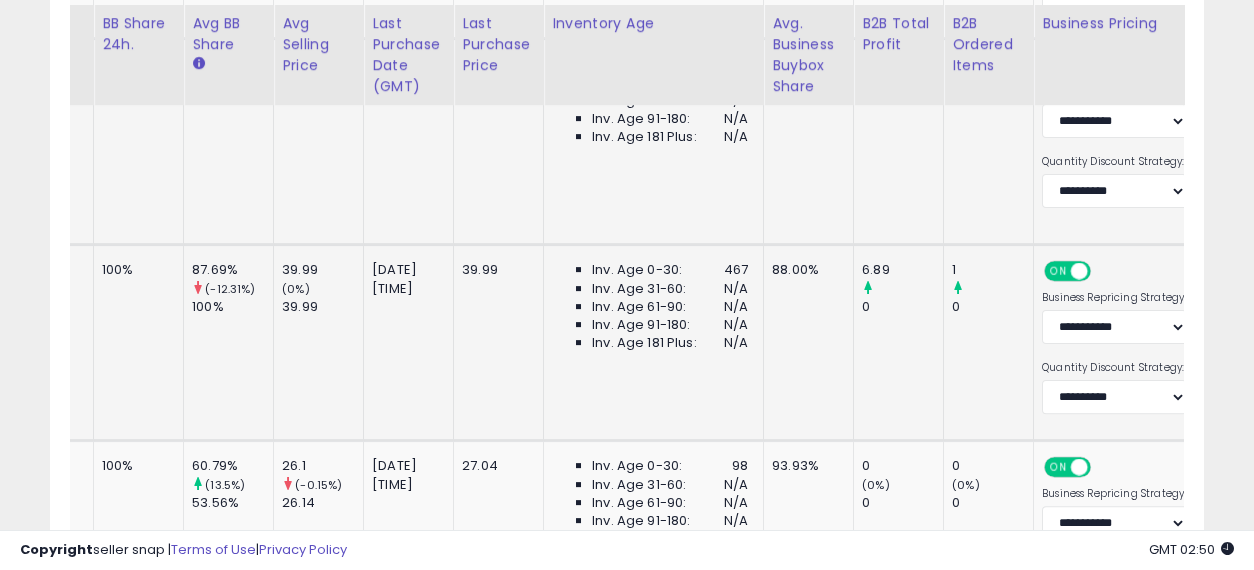 drag, startPoint x: 724, startPoint y: 338, endPoint x: 865, endPoint y: 347, distance: 141.28694 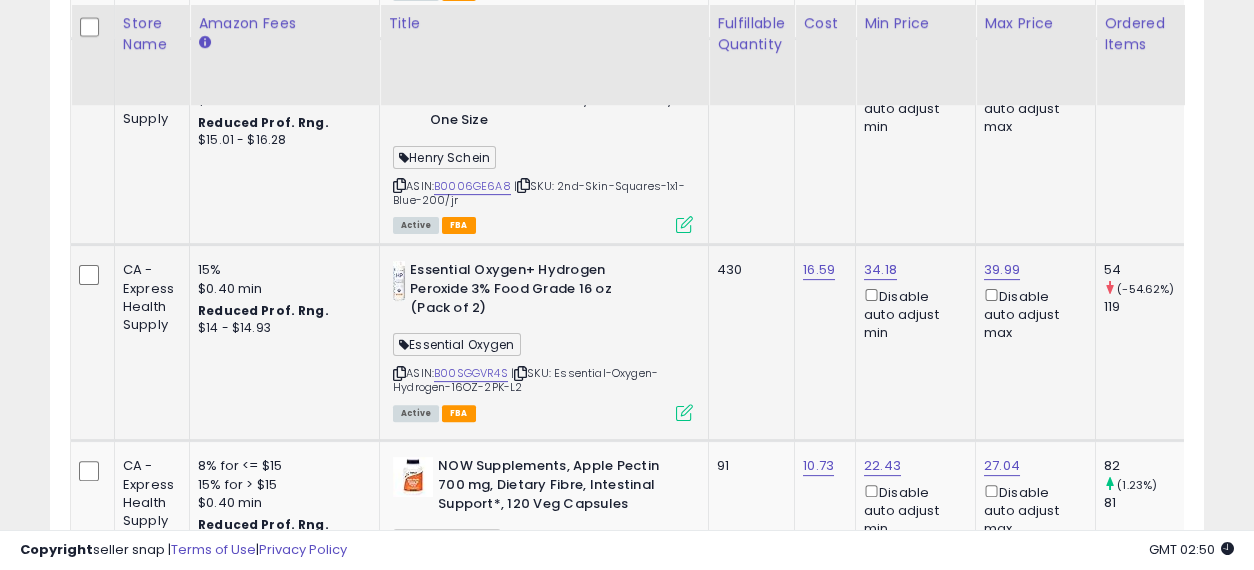 drag, startPoint x: 962, startPoint y: 343, endPoint x: 616, endPoint y: 339, distance: 346.02313 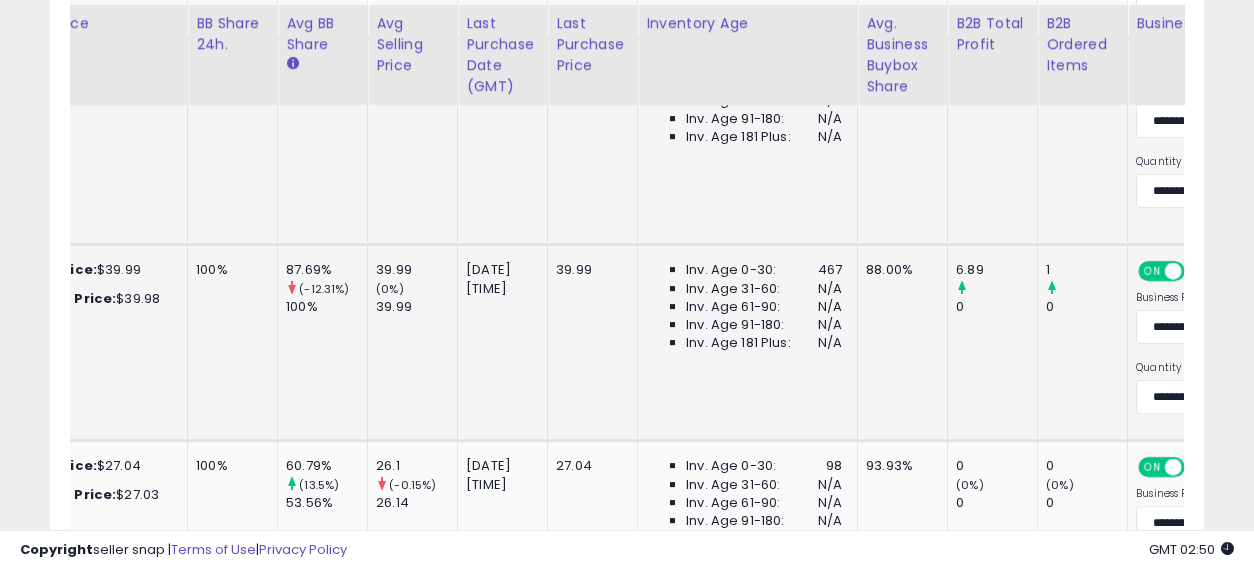 drag, startPoint x: 631, startPoint y: 307, endPoint x: 859, endPoint y: 320, distance: 228.37032 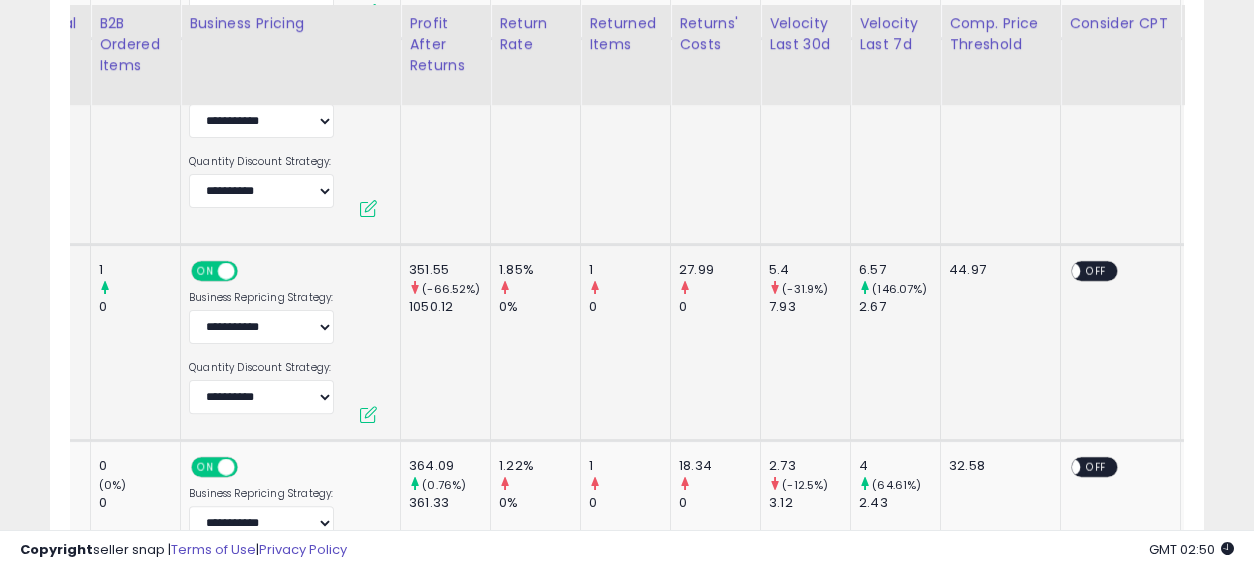 drag, startPoint x: 658, startPoint y: 320, endPoint x: 785, endPoint y: 326, distance: 127.141655 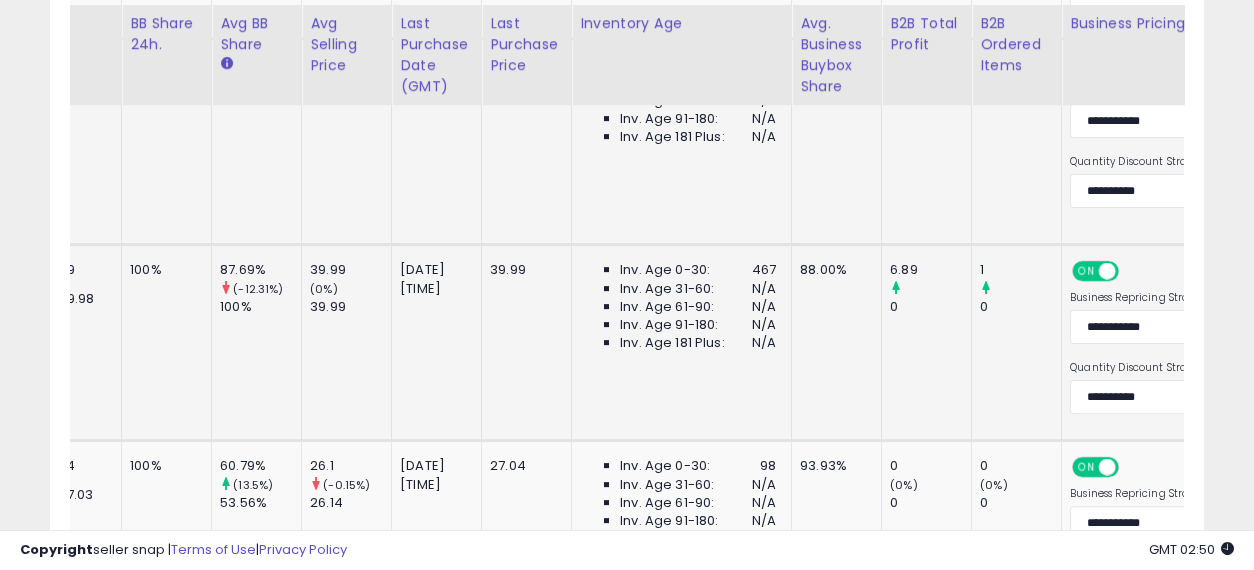 drag, startPoint x: 963, startPoint y: 328, endPoint x: 720, endPoint y: 320, distance: 243.13165 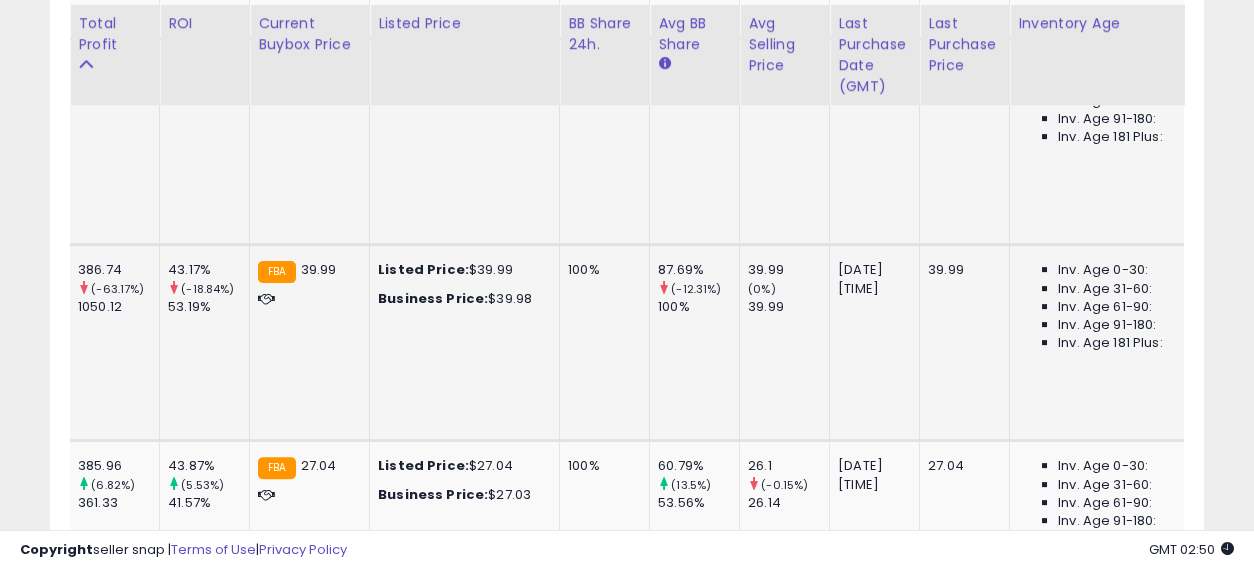 drag, startPoint x: 832, startPoint y: 328, endPoint x: 731, endPoint y: 328, distance: 101 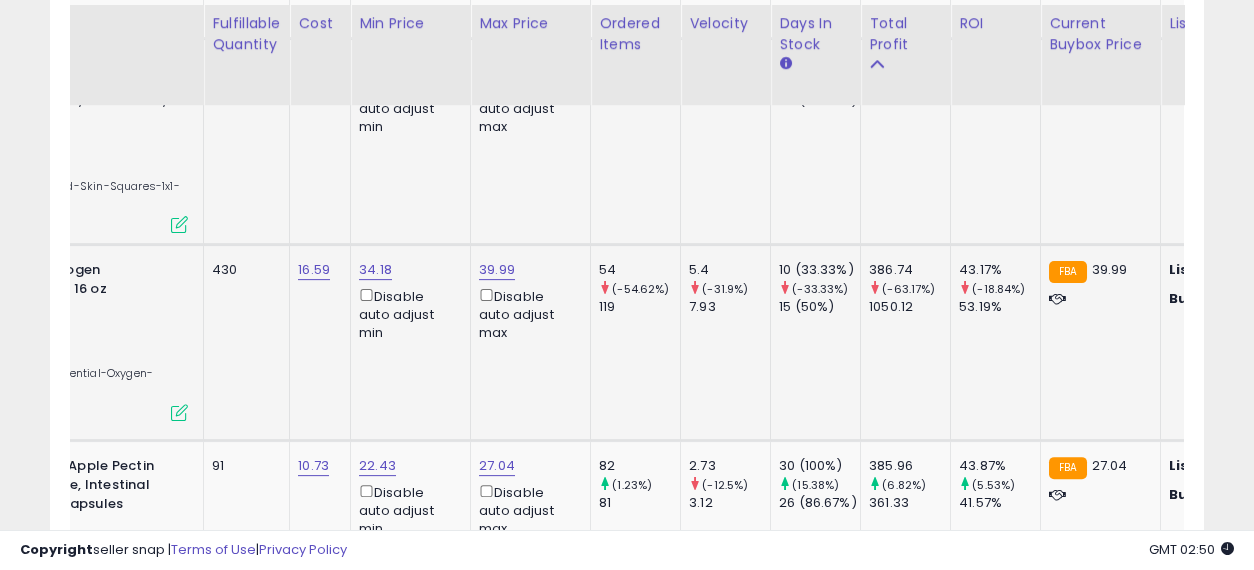 drag, startPoint x: 867, startPoint y: 333, endPoint x: 628, endPoint y: 327, distance: 239.0753 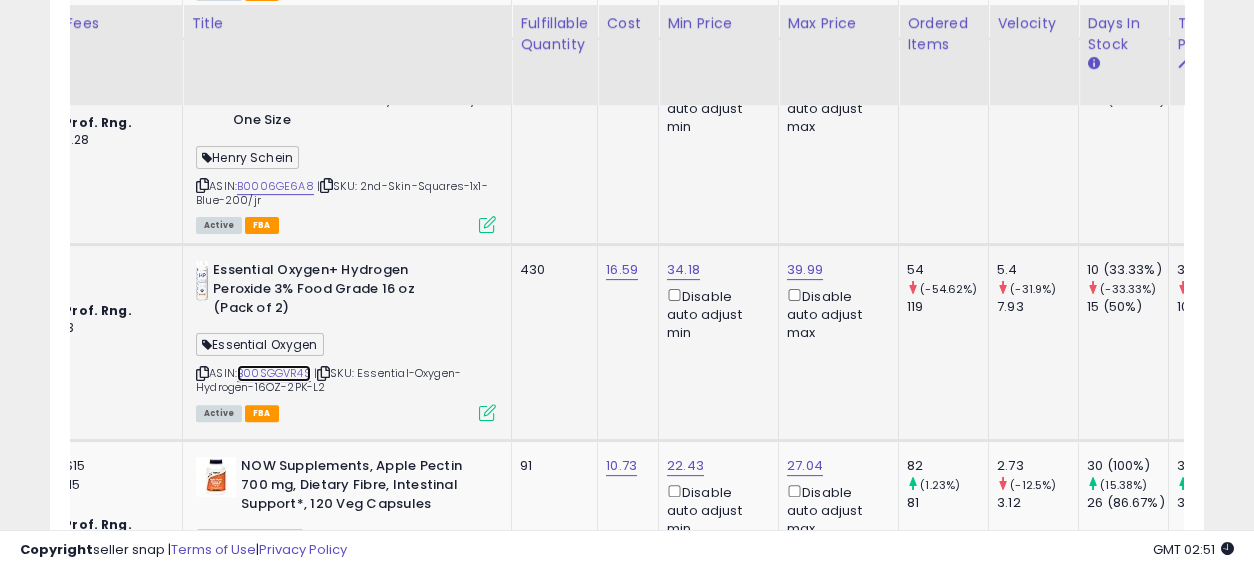 click on "B00SGGVR4S" at bounding box center (274, 373) 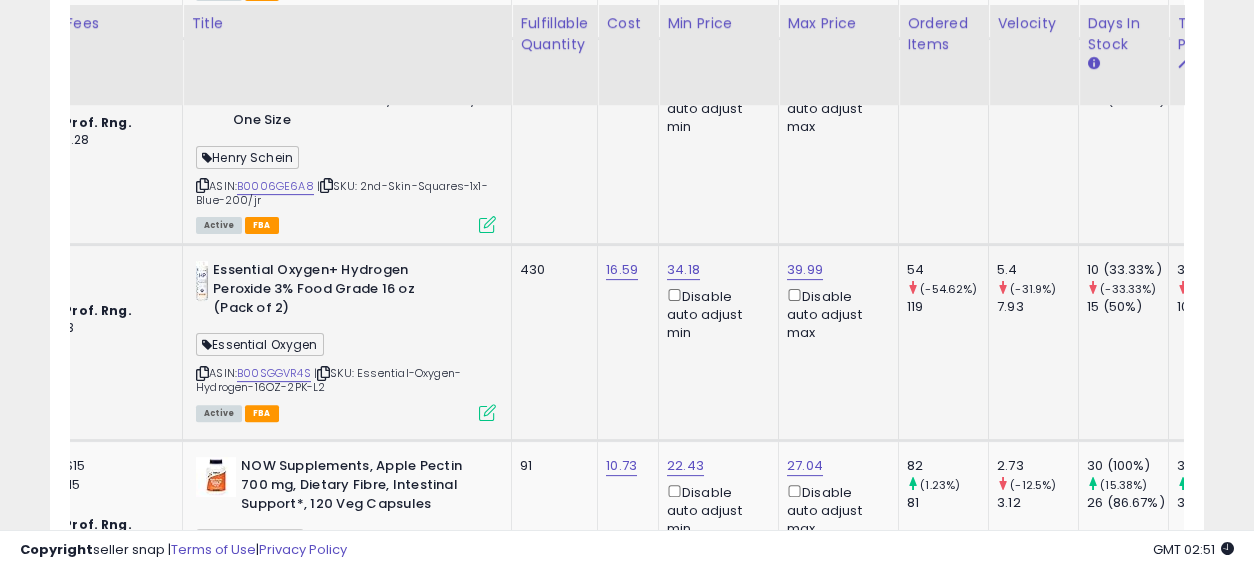 click on "39.99  Disable auto adjust max" at bounding box center [835, 301] 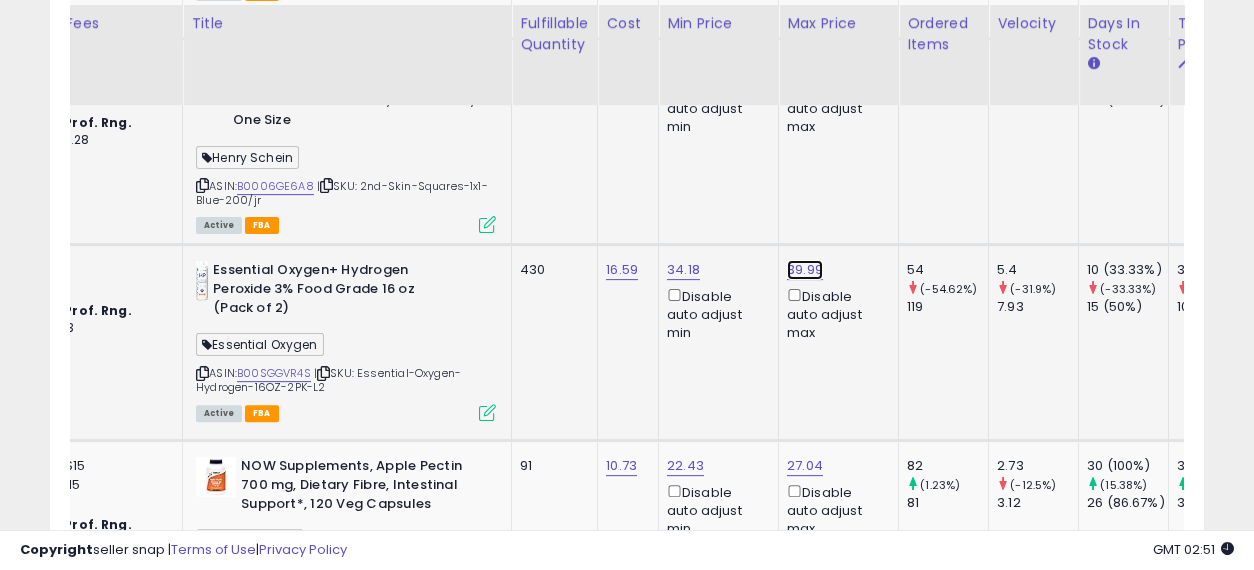 click on "39.99" at bounding box center (803, -3369) 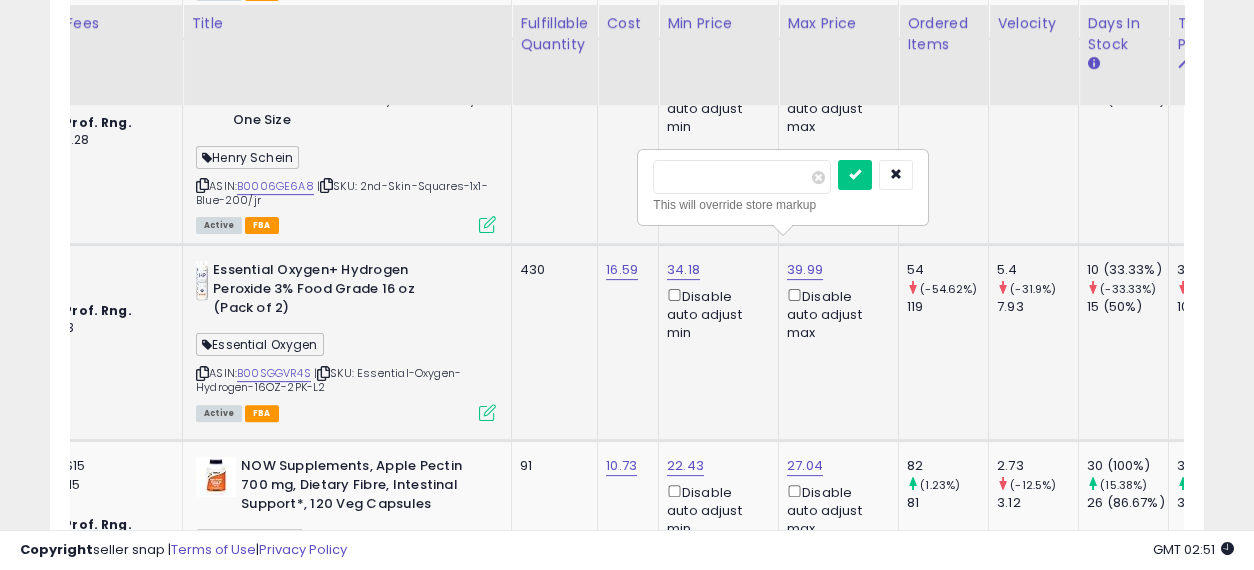 click on "*****" at bounding box center [742, 177] 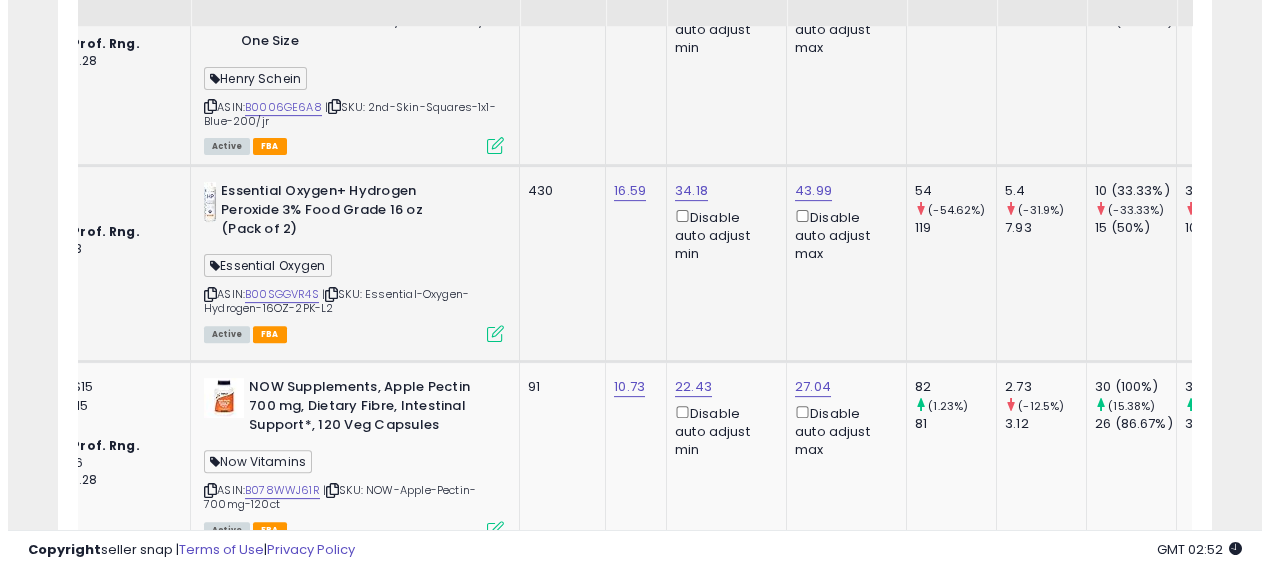 scroll, scrollTop: 4668, scrollLeft: 0, axis: vertical 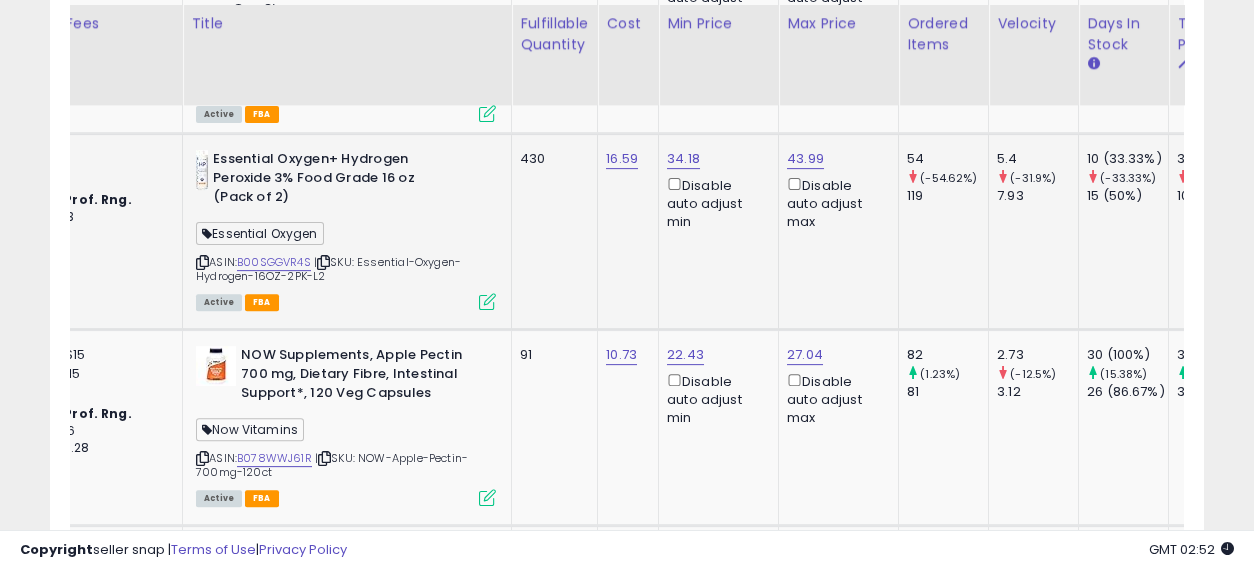click at bounding box center (487, 301) 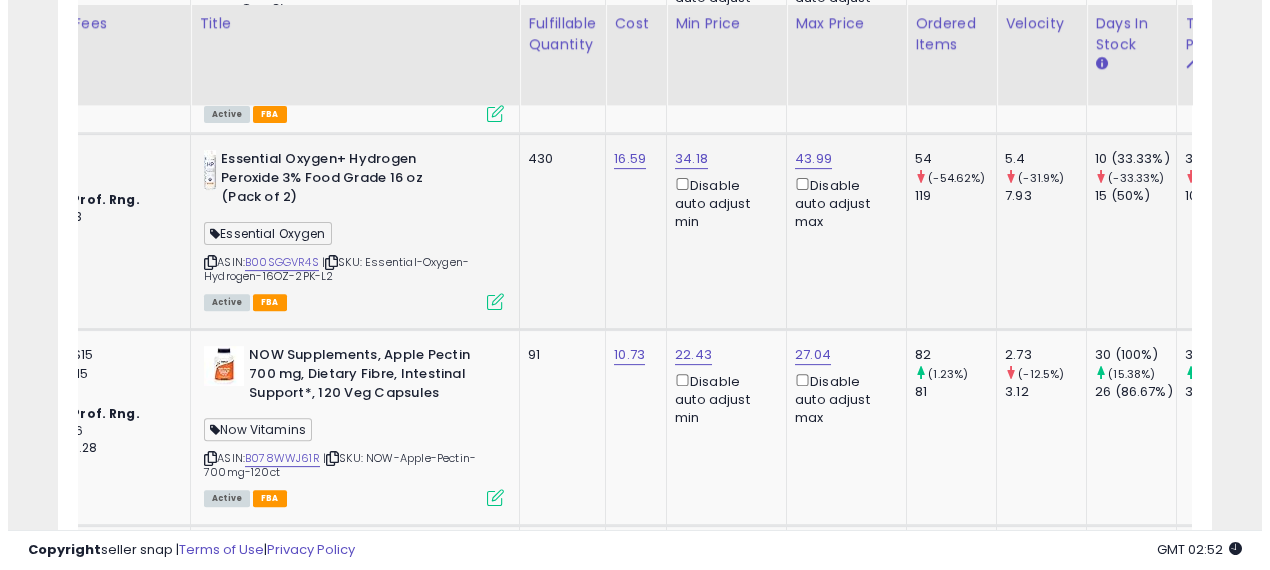 scroll, scrollTop: 999590, scrollLeft: 999322, axis: both 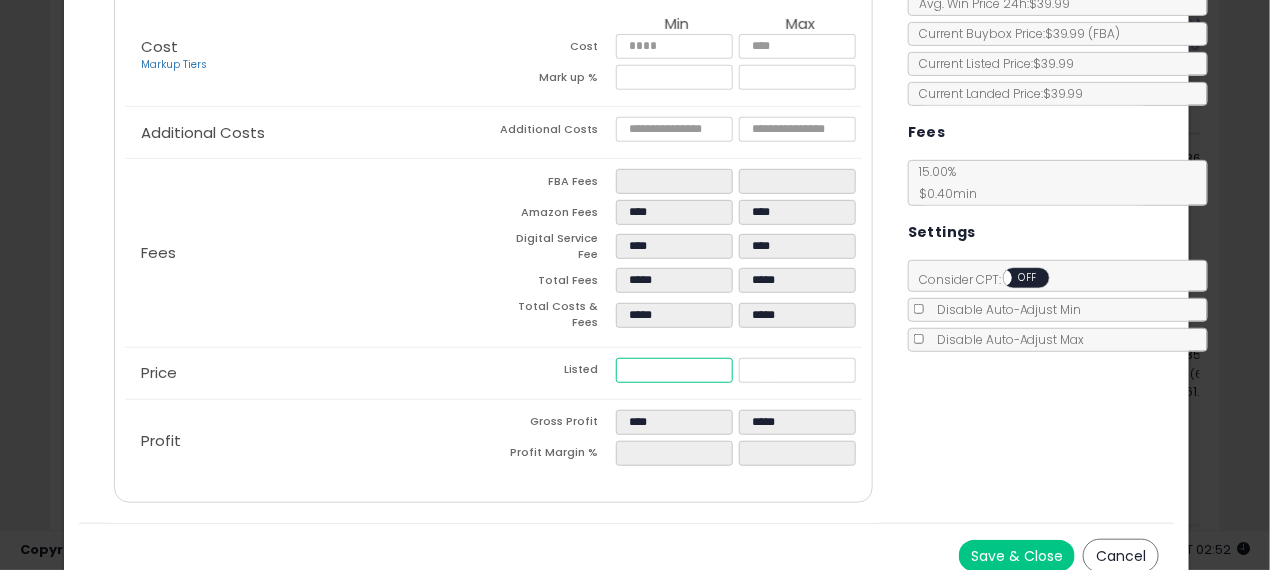 click on "*****" at bounding box center (674, 370) 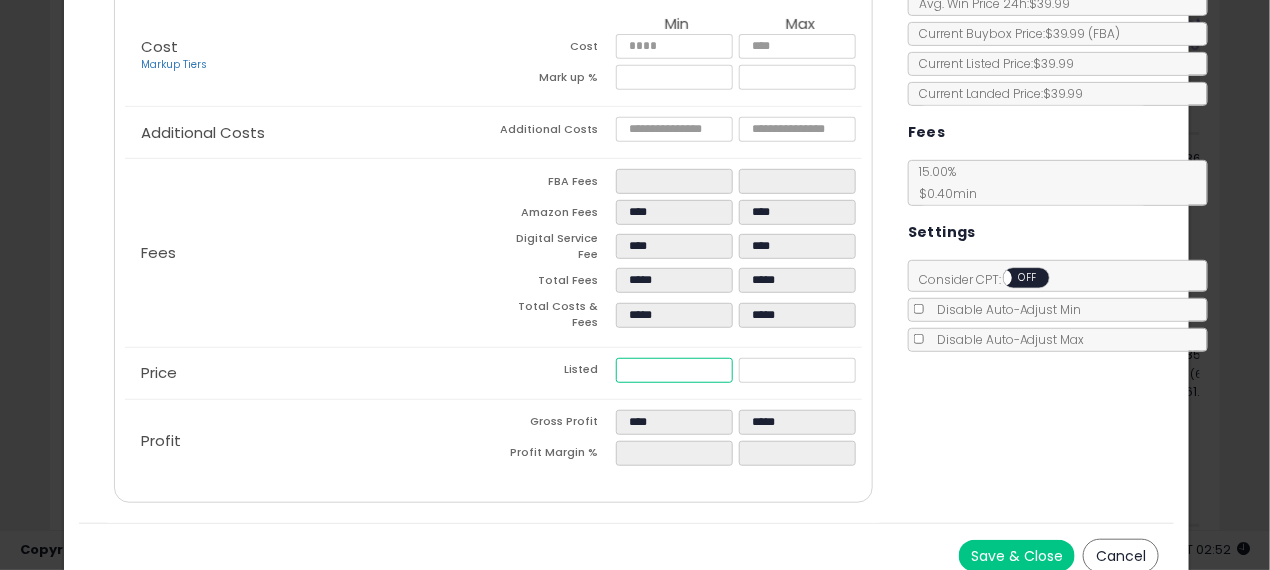 click on "*****" at bounding box center [674, 370] 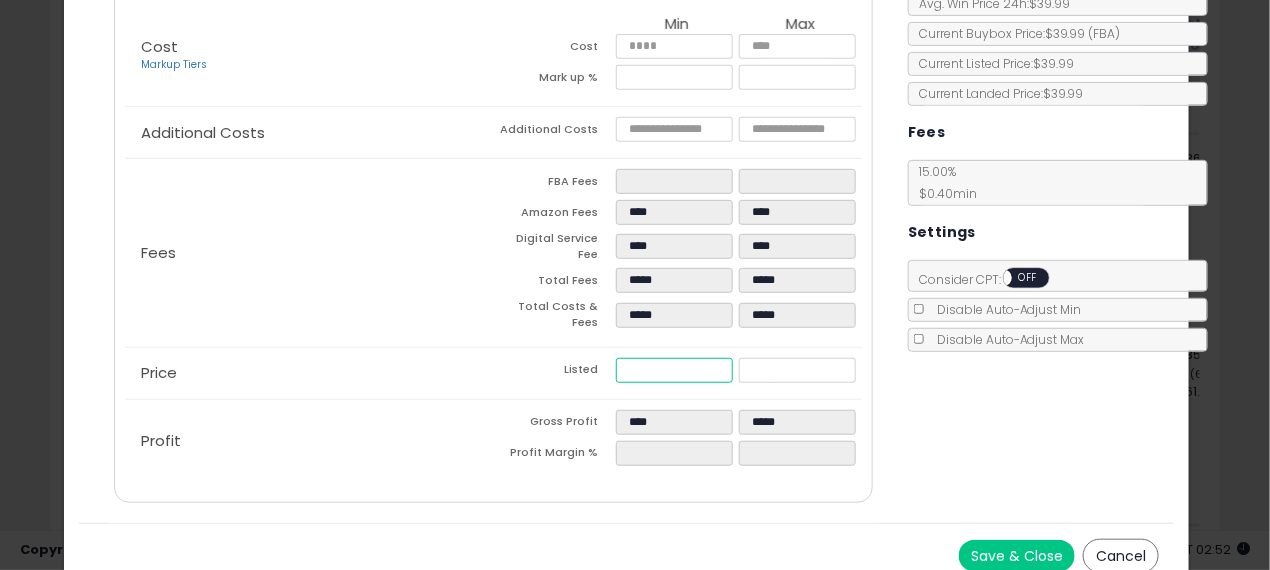 type on "****" 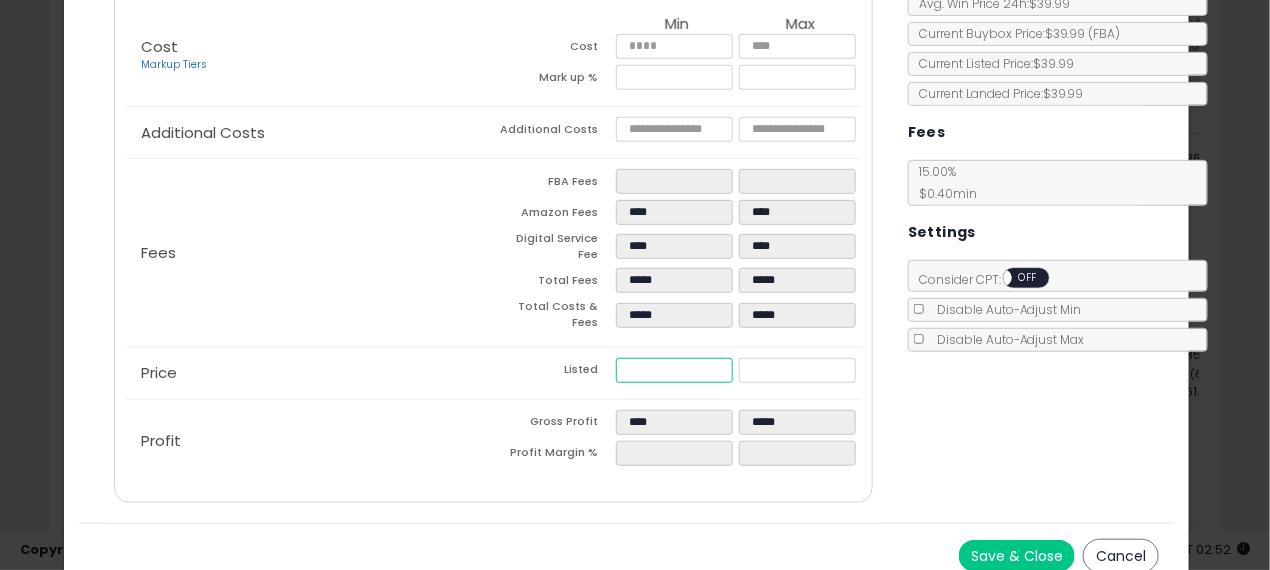 type on "****" 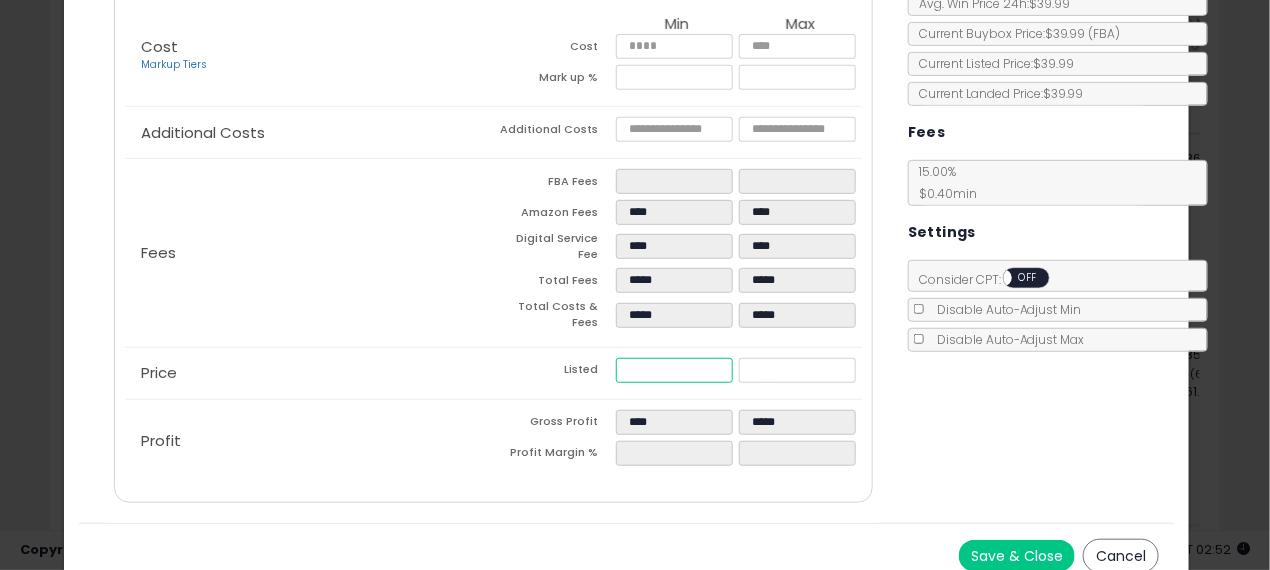 type on "*****" 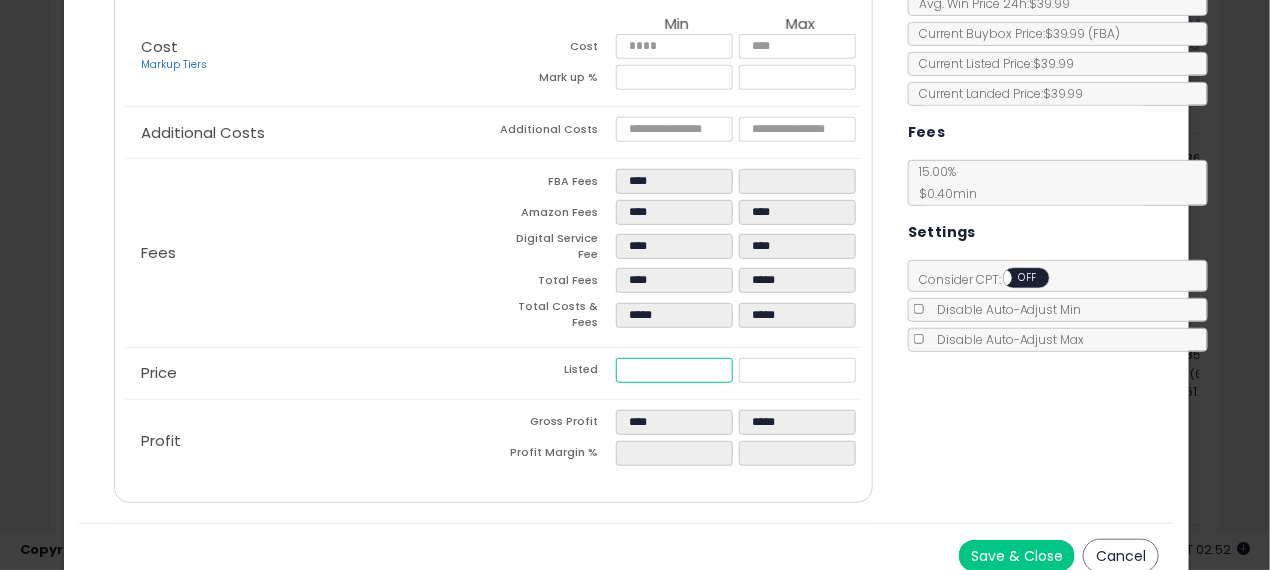 type on "****" 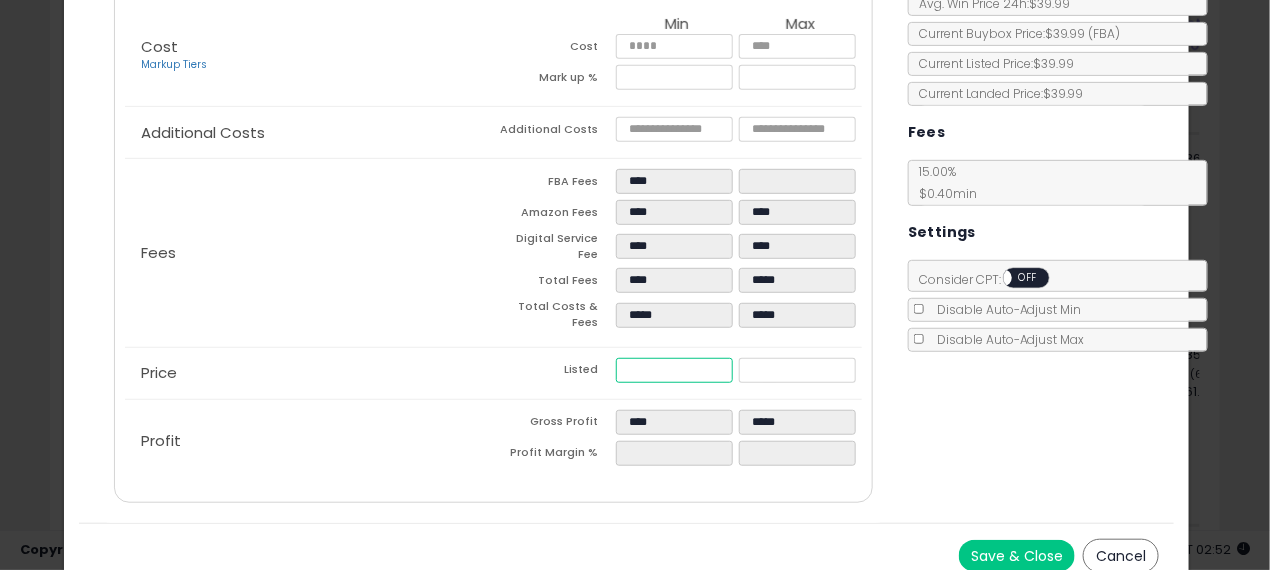 type on "****" 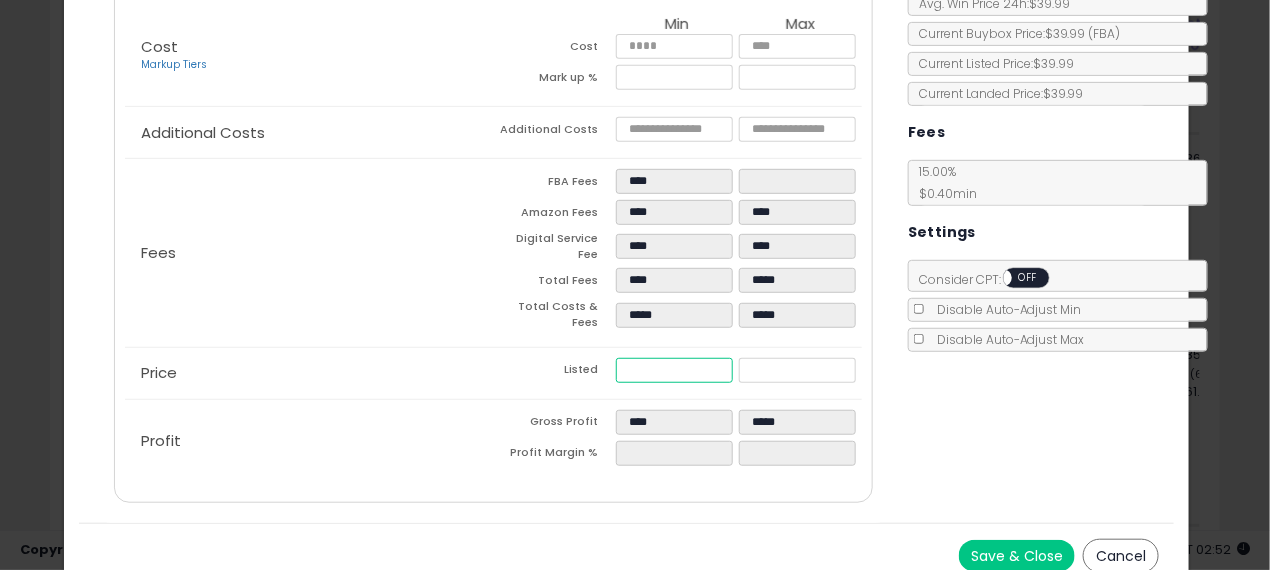 type on "*****" 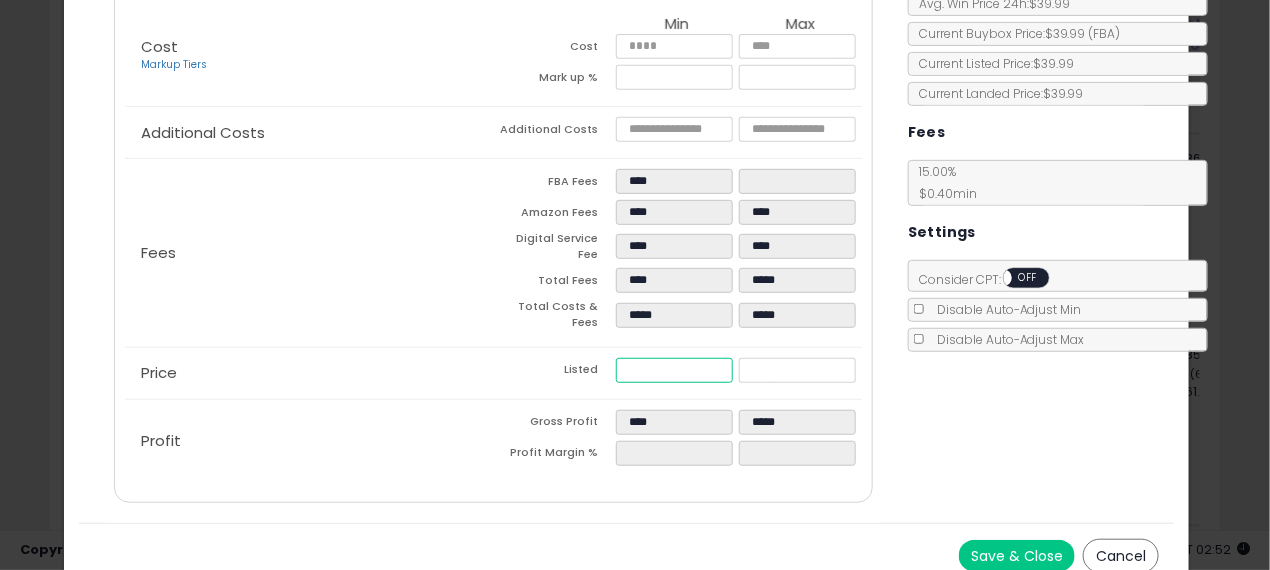 type on "*****" 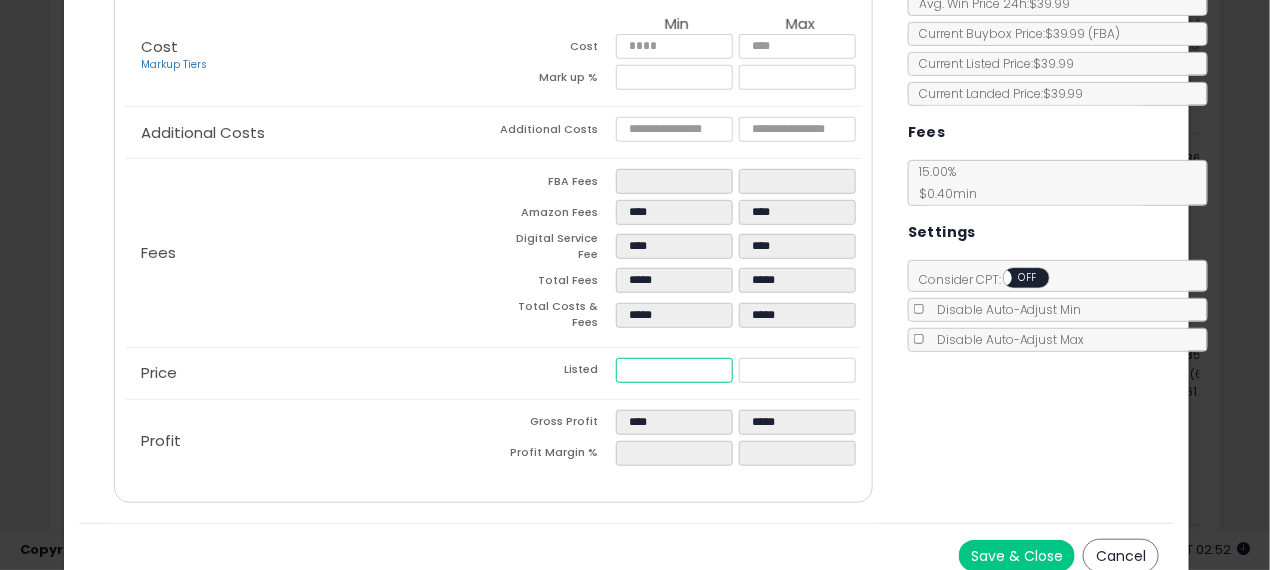 type on "**" 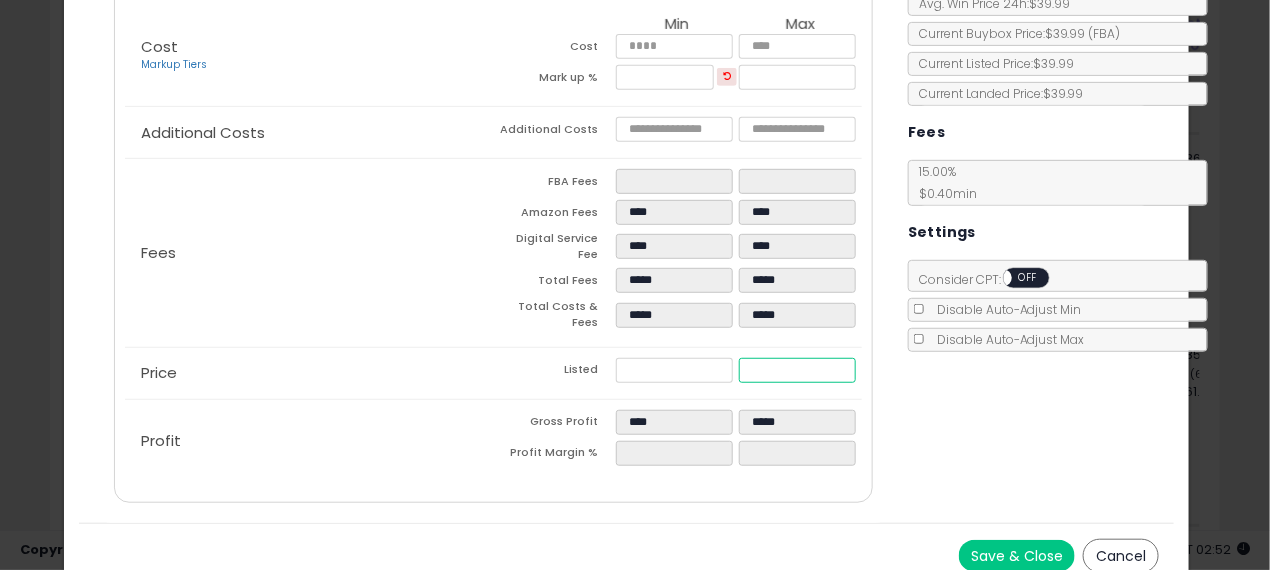 type on "*****" 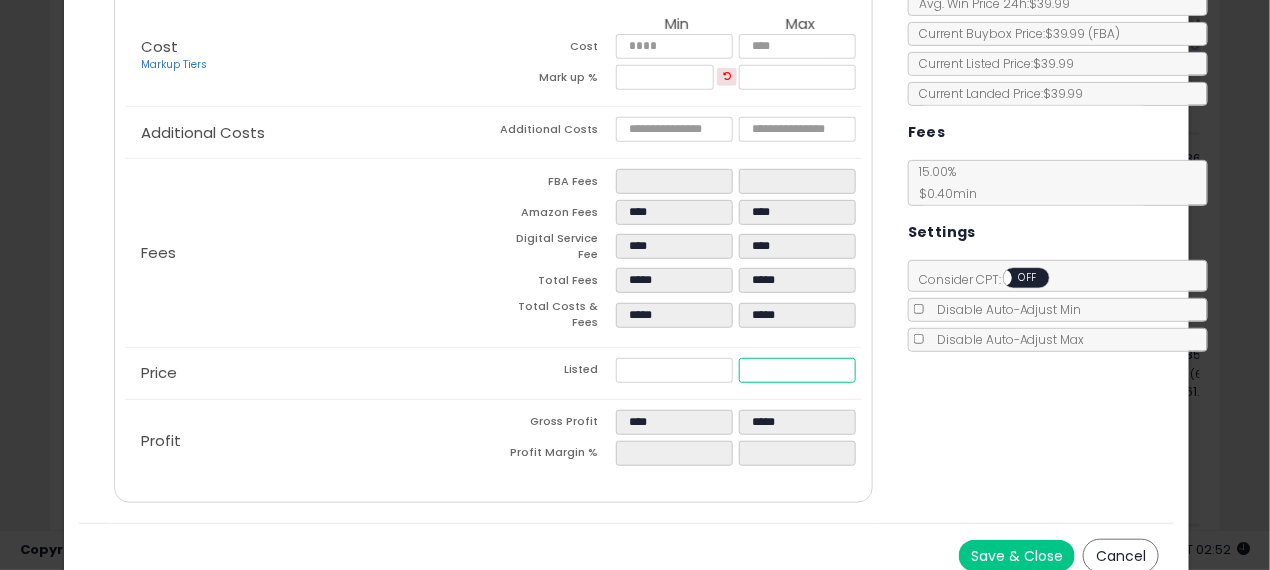 type on "*****" 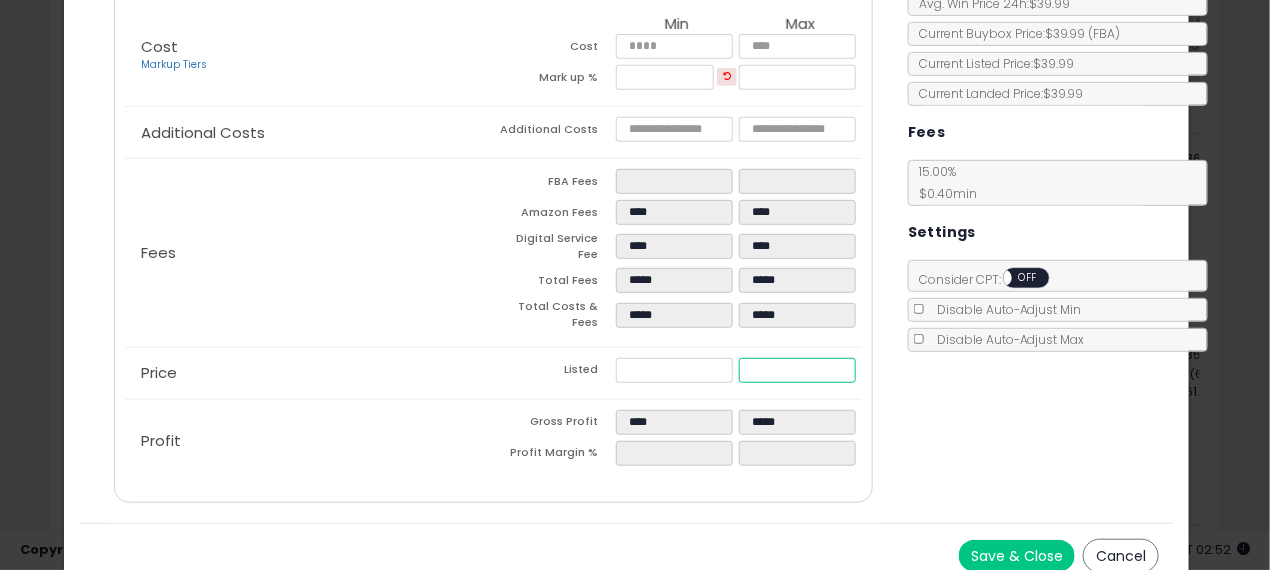 type on "*****" 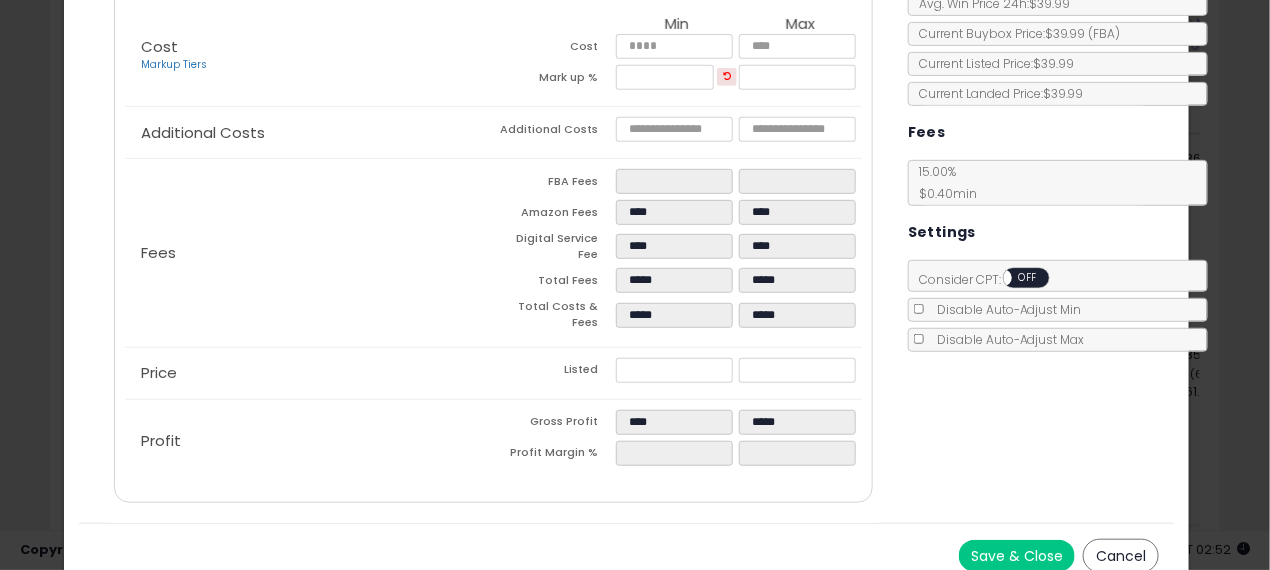 click on "× Close
Essential Oxygen+ Hydrogen Peroxide 3% Food Grade 16 oz (Pack of 2)
ASIN:  B00SGGVR4S
|
SKU:  Essential-Oxygen-Hydrogen-16OZ-2PK-L2
FBA
Essential Oxygen ×
Repricing:
ON   OFF" 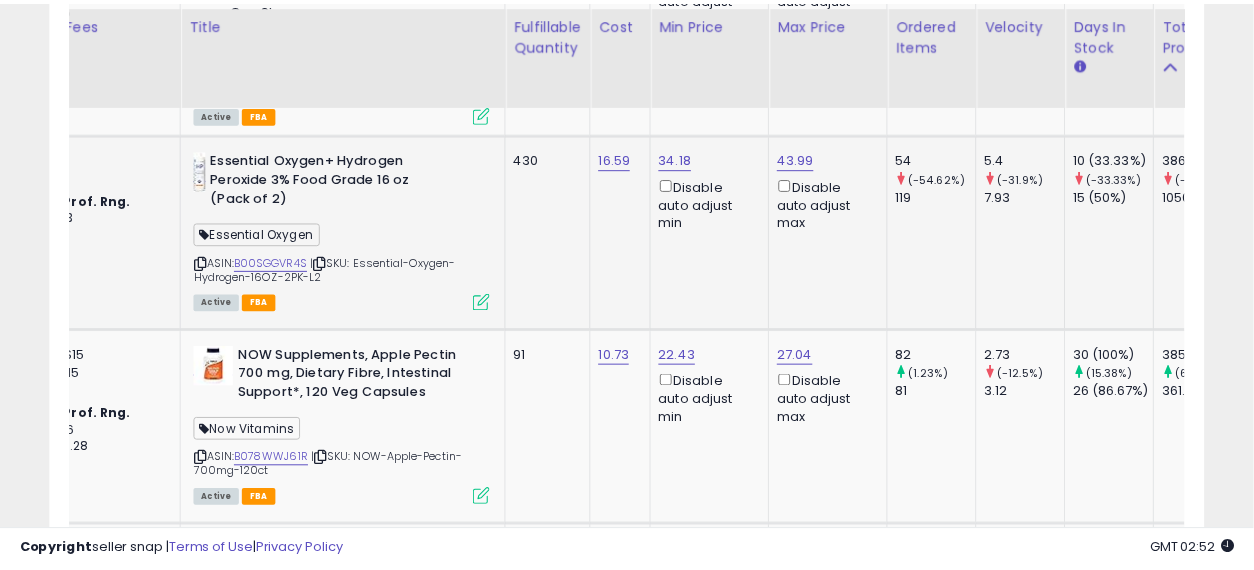 scroll, scrollTop: 410, scrollLeft: 667, axis: both 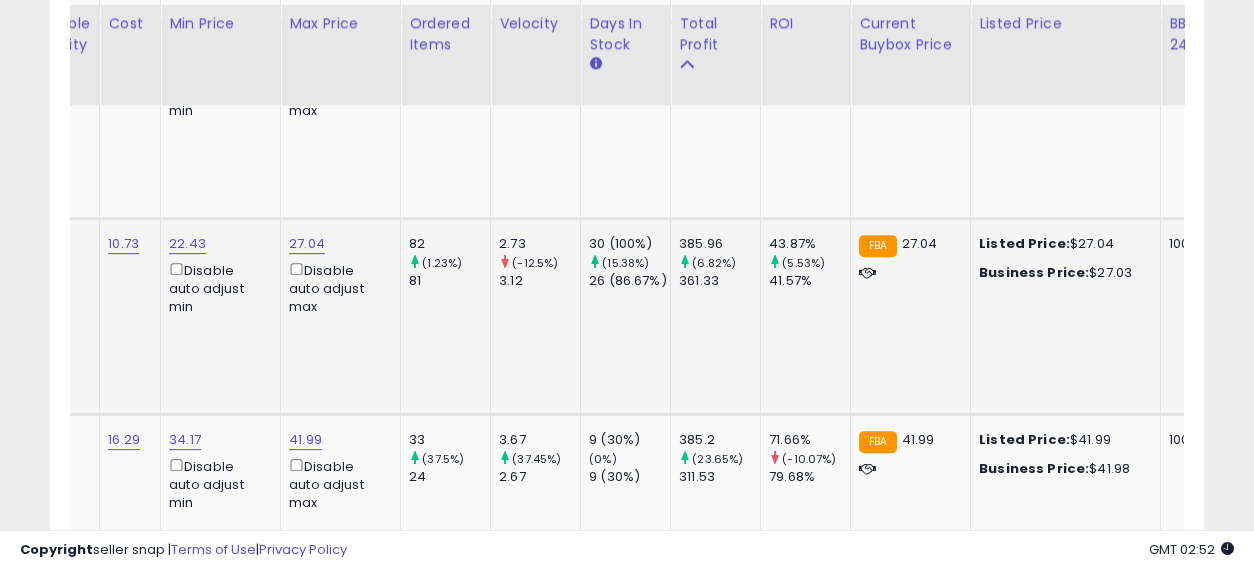 drag, startPoint x: 667, startPoint y: 308, endPoint x: 812, endPoint y: 312, distance: 145.05516 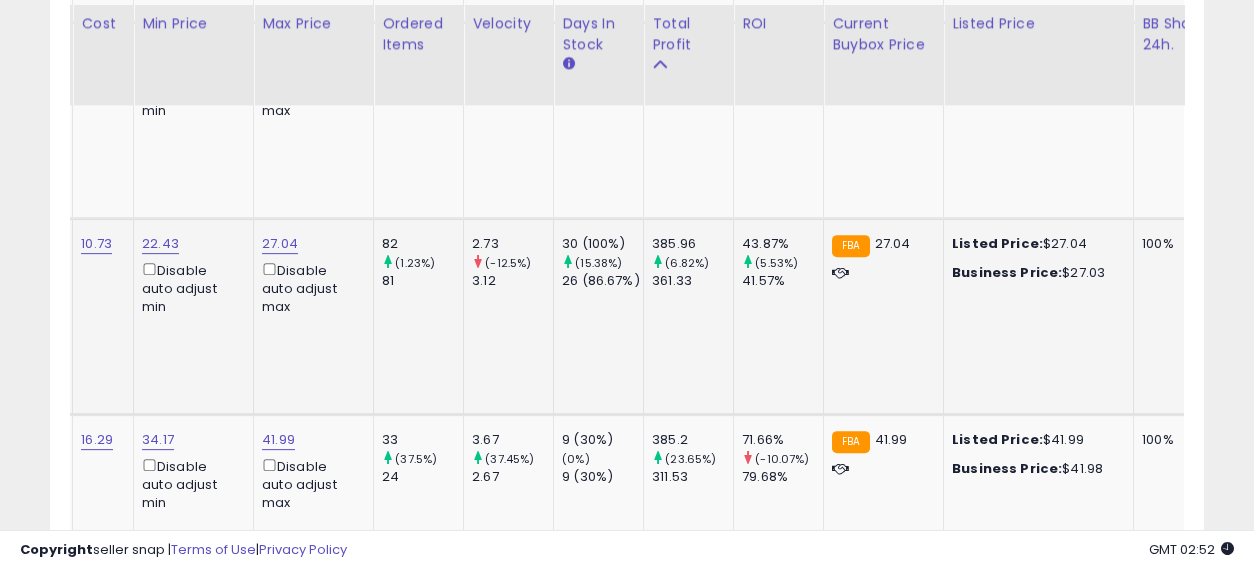 scroll, scrollTop: 0, scrollLeft: 805, axis: horizontal 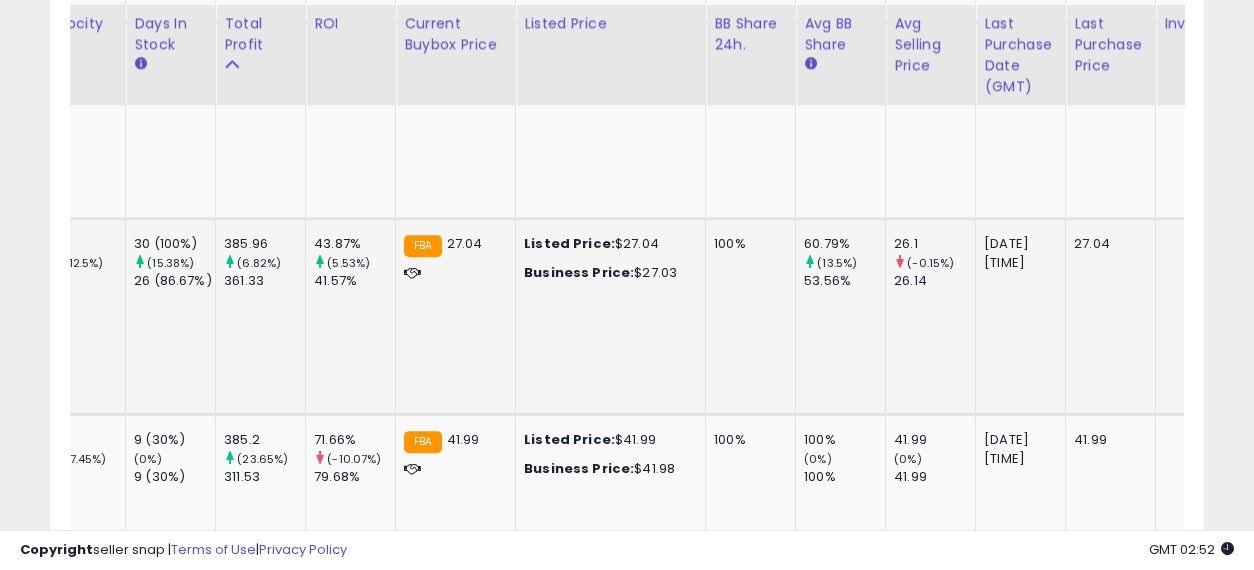 drag, startPoint x: 671, startPoint y: 308, endPoint x: 837, endPoint y: 297, distance: 166.36406 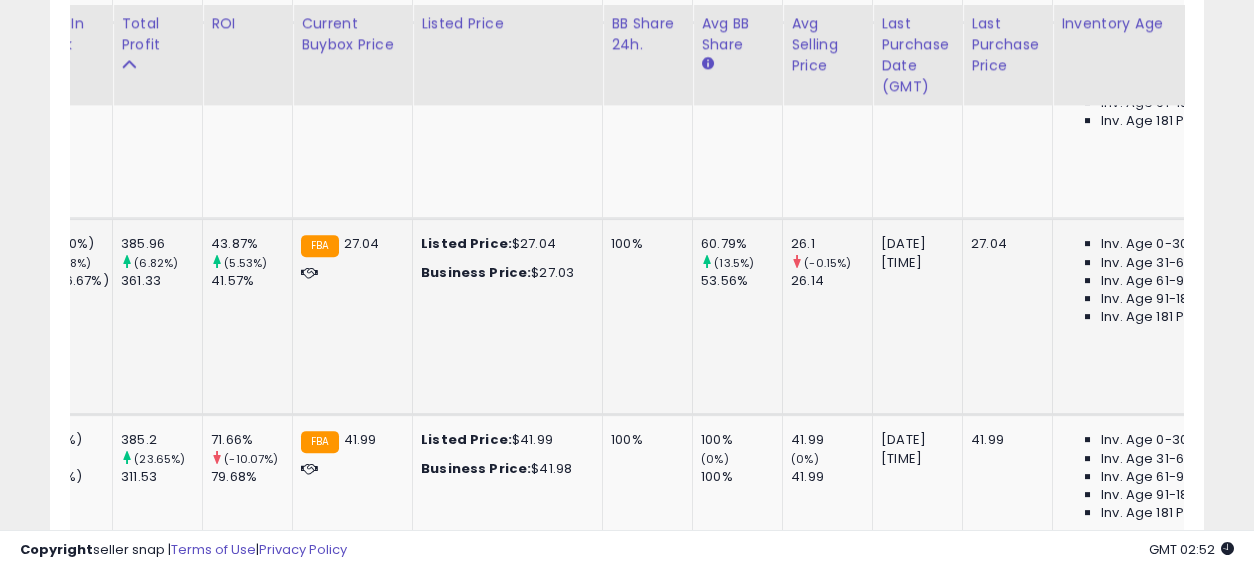 scroll, scrollTop: 0, scrollLeft: 1214, axis: horizontal 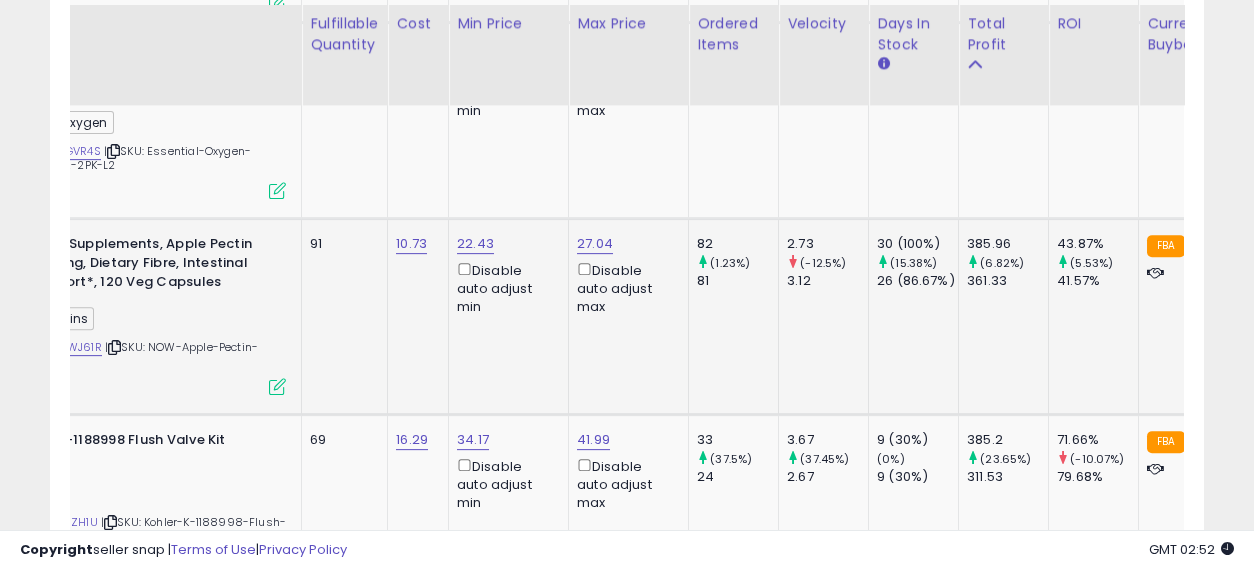 drag, startPoint x: 837, startPoint y: 297, endPoint x: 566, endPoint y: 305, distance: 271.11804 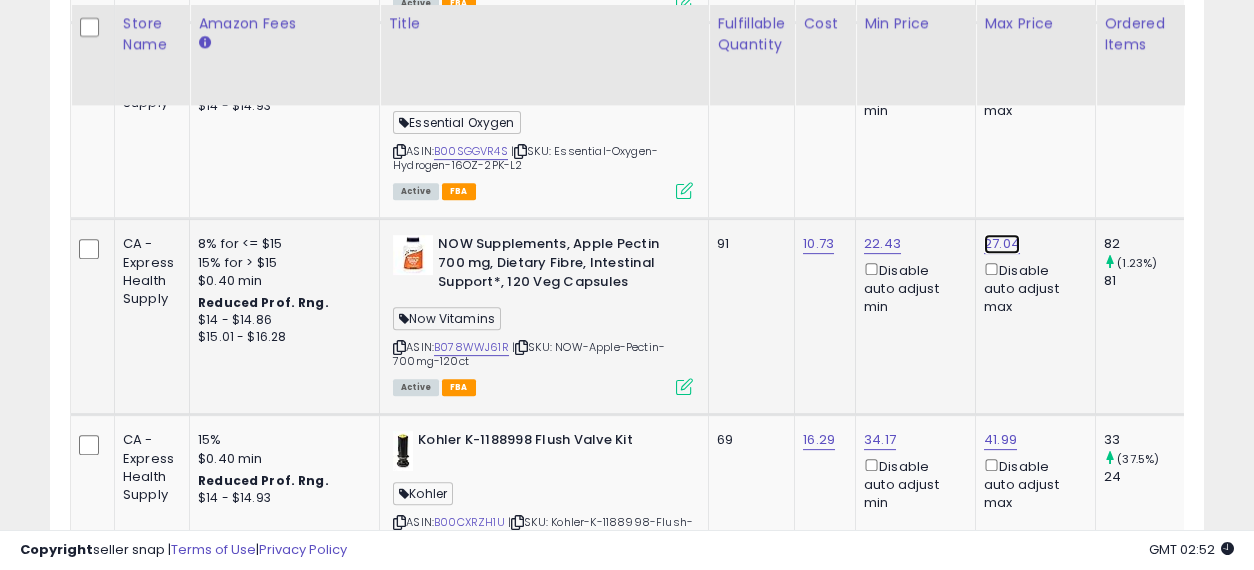 click on "27.04" at bounding box center [1000, -3591] 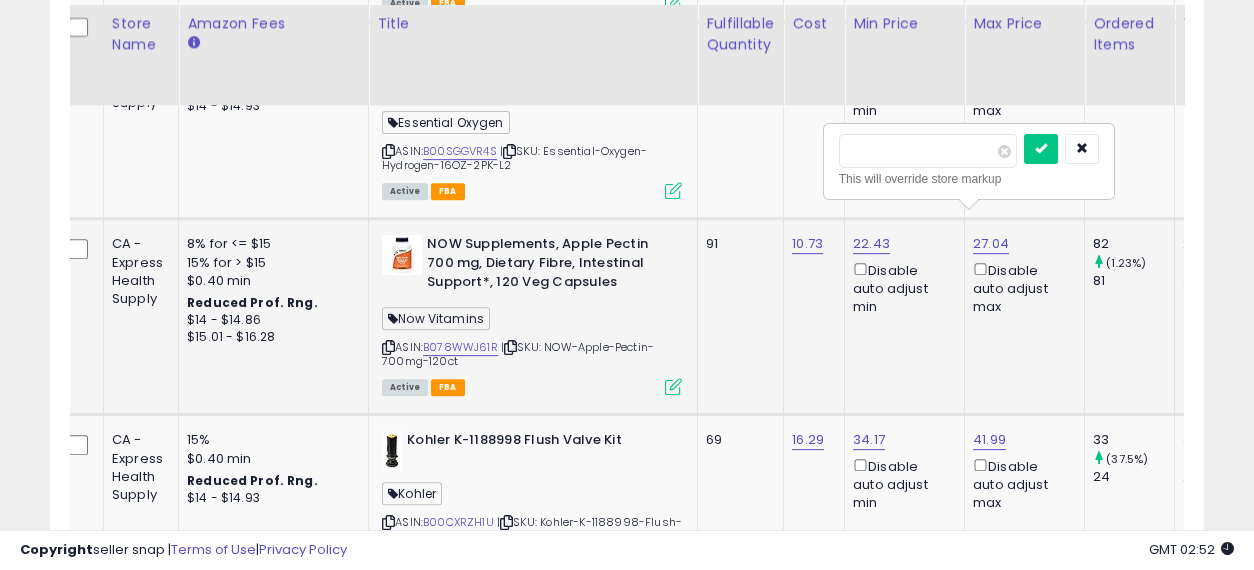 click on "*****" at bounding box center (928, 151) 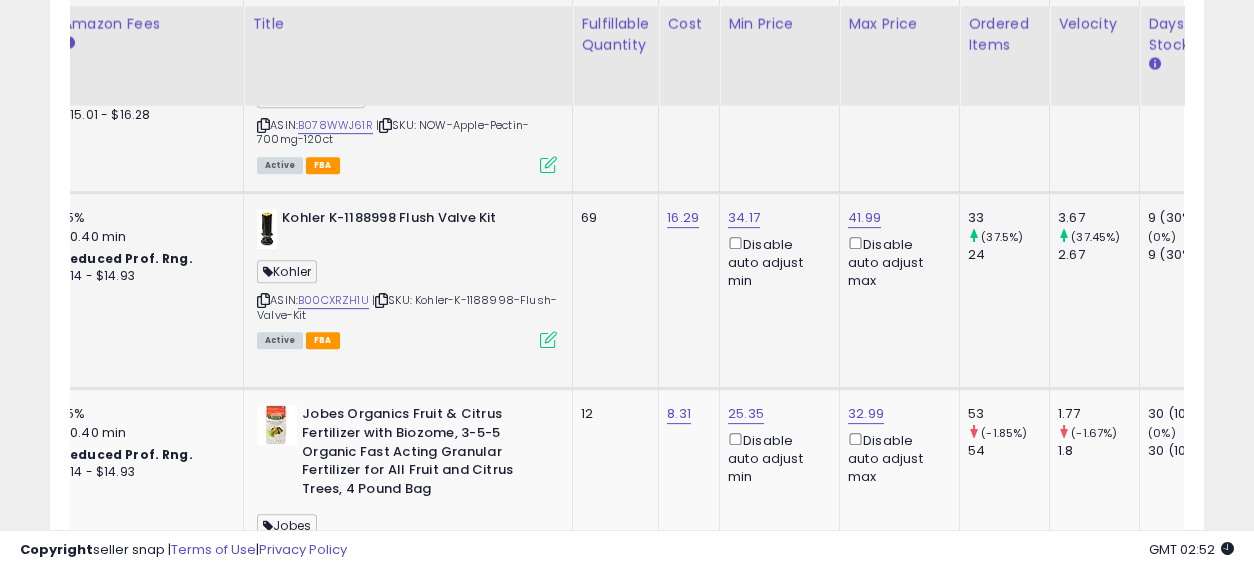 drag, startPoint x: 726, startPoint y: 278, endPoint x: 792, endPoint y: 293, distance: 67.68308 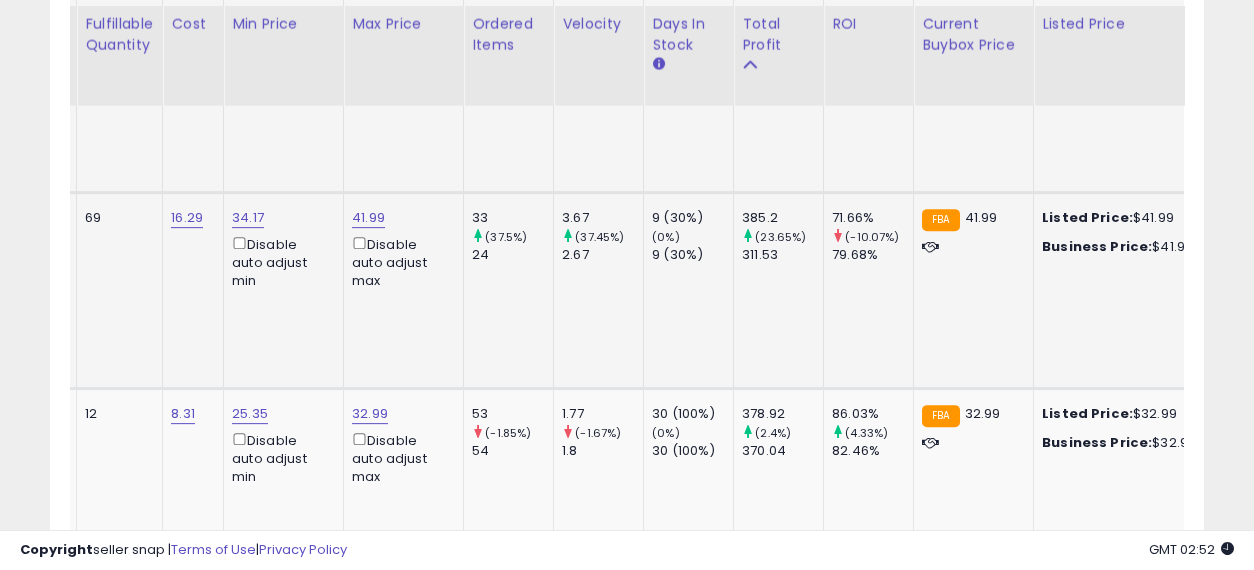 drag, startPoint x: 697, startPoint y: 291, endPoint x: 808, endPoint y: 300, distance: 111.364265 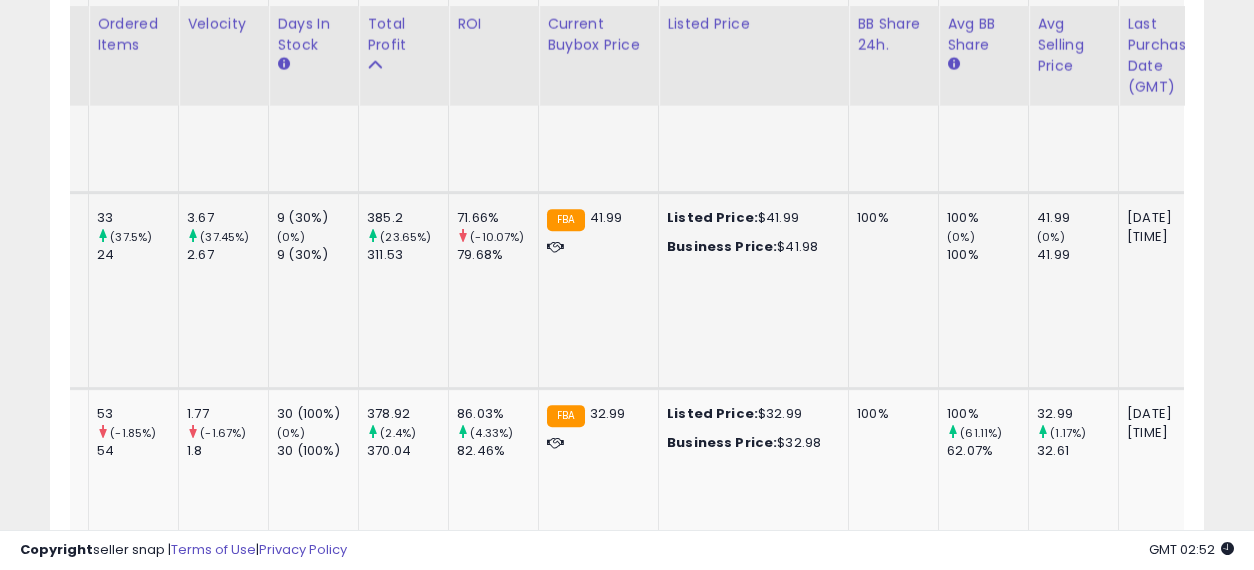 drag, startPoint x: 626, startPoint y: 295, endPoint x: 808, endPoint y: 309, distance: 182.53767 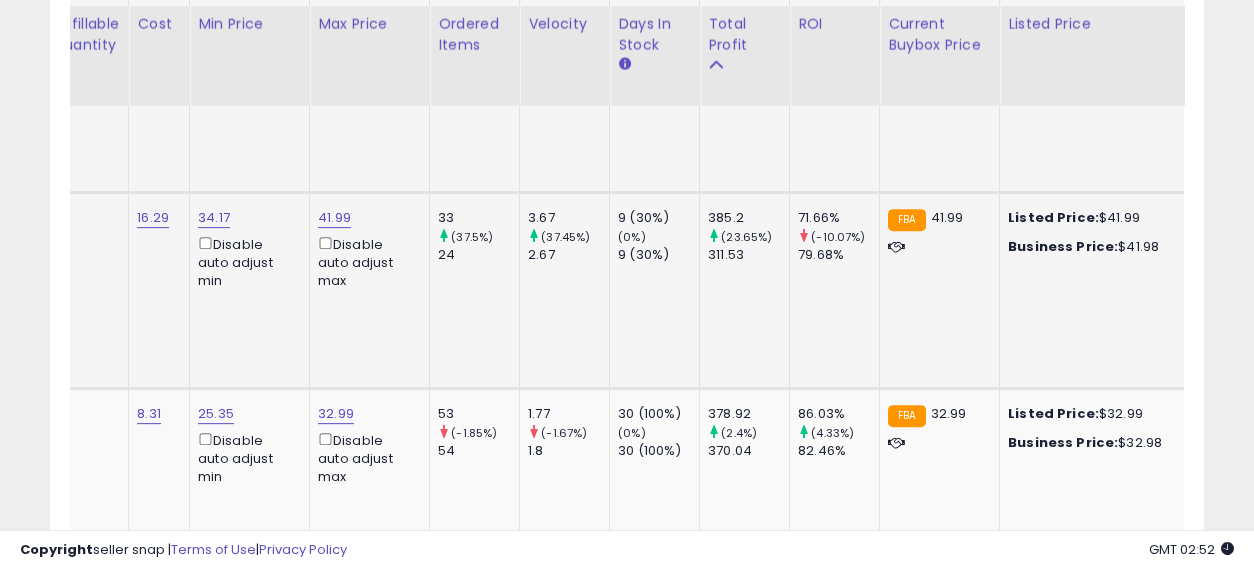 drag, startPoint x: 972, startPoint y: 307, endPoint x: 686, endPoint y: 300, distance: 286.08566 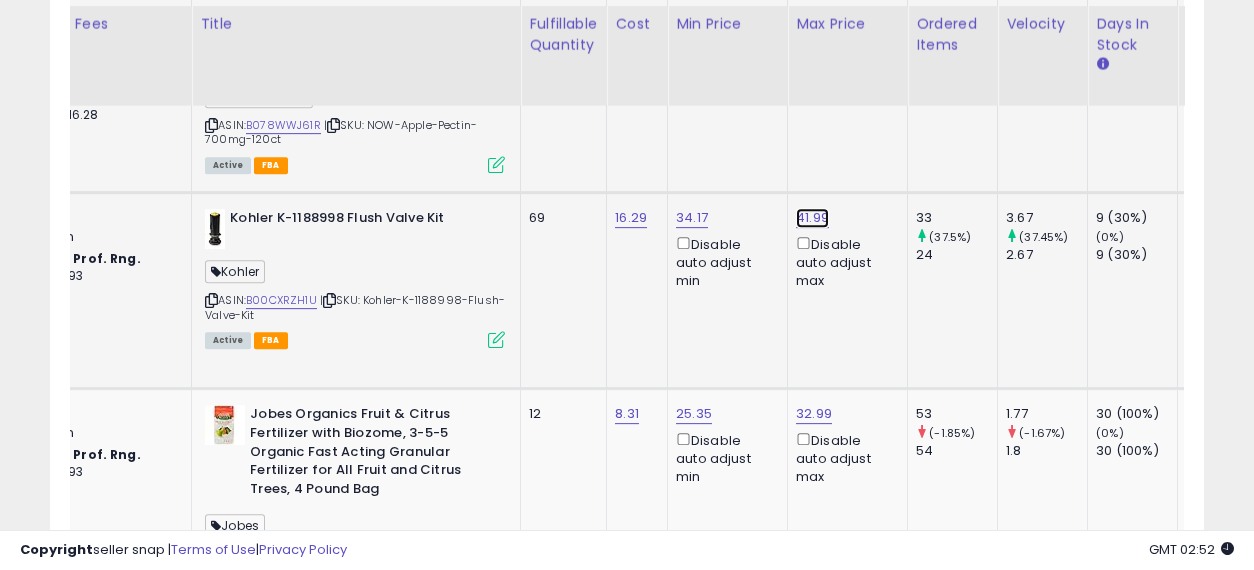 click on "41.99" at bounding box center (812, -3813) 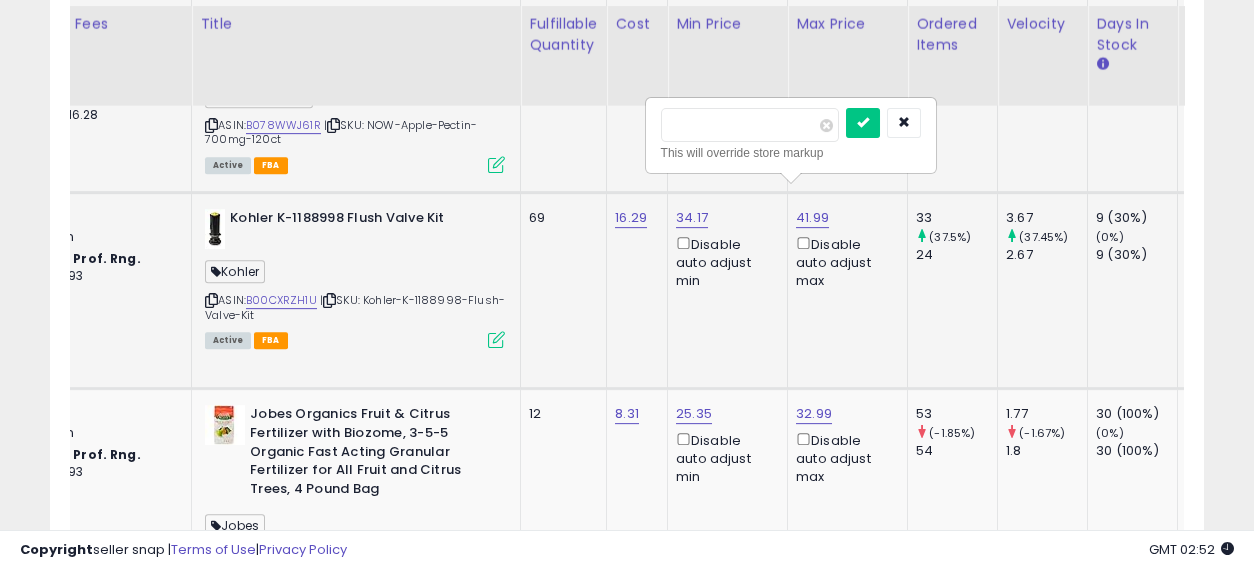 click on "*****" at bounding box center [750, 125] 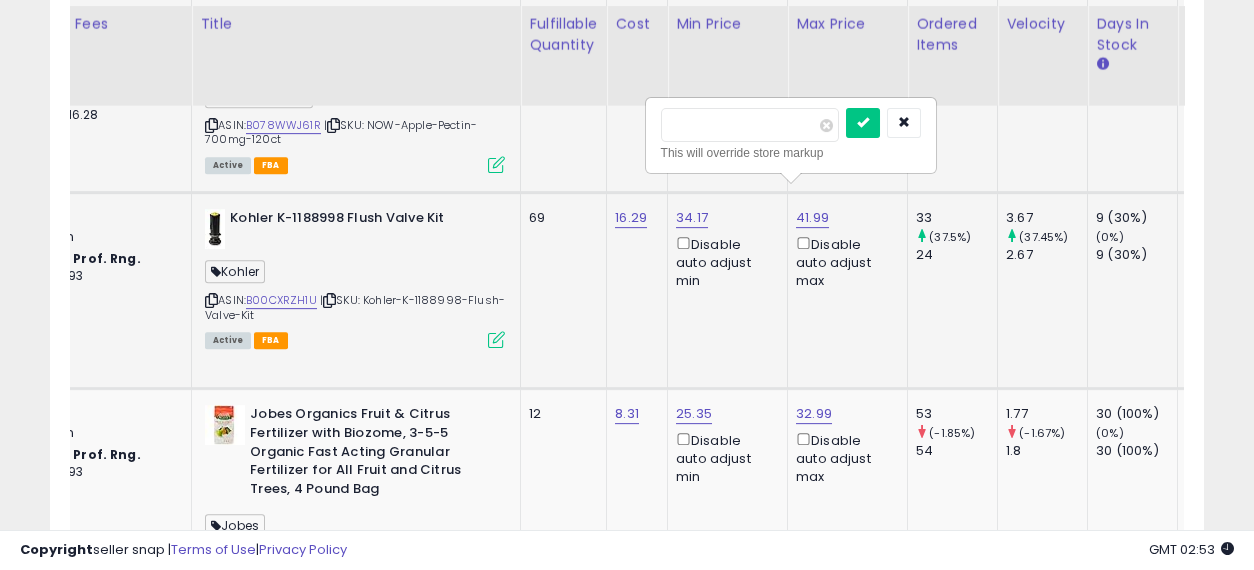 type on "*****" 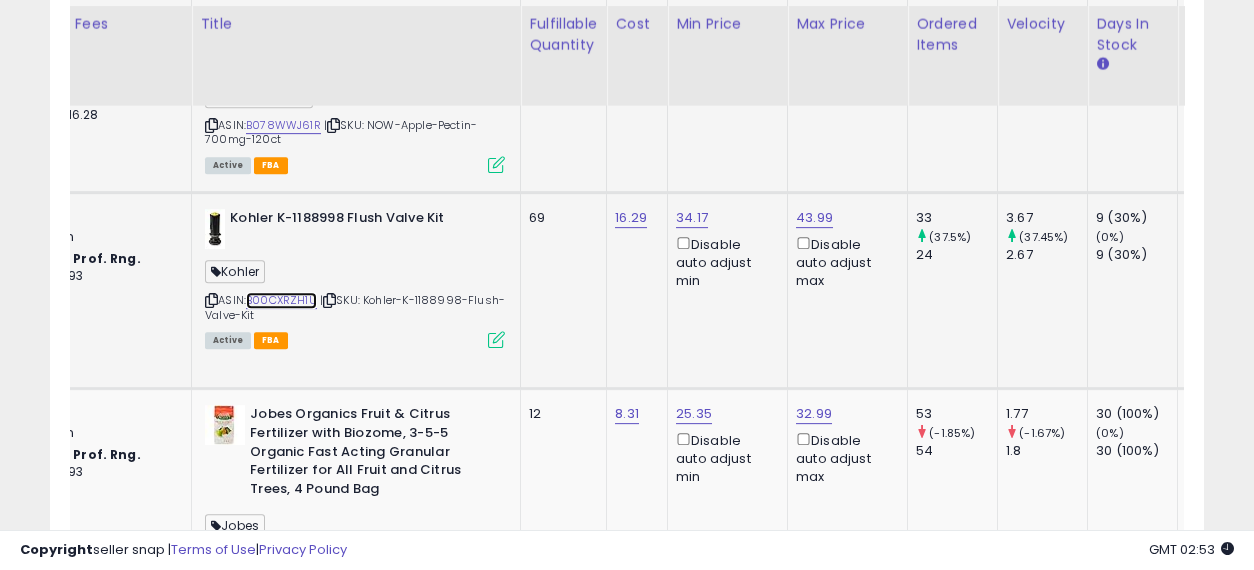 click on "B00CXRZH1U" at bounding box center (281, 300) 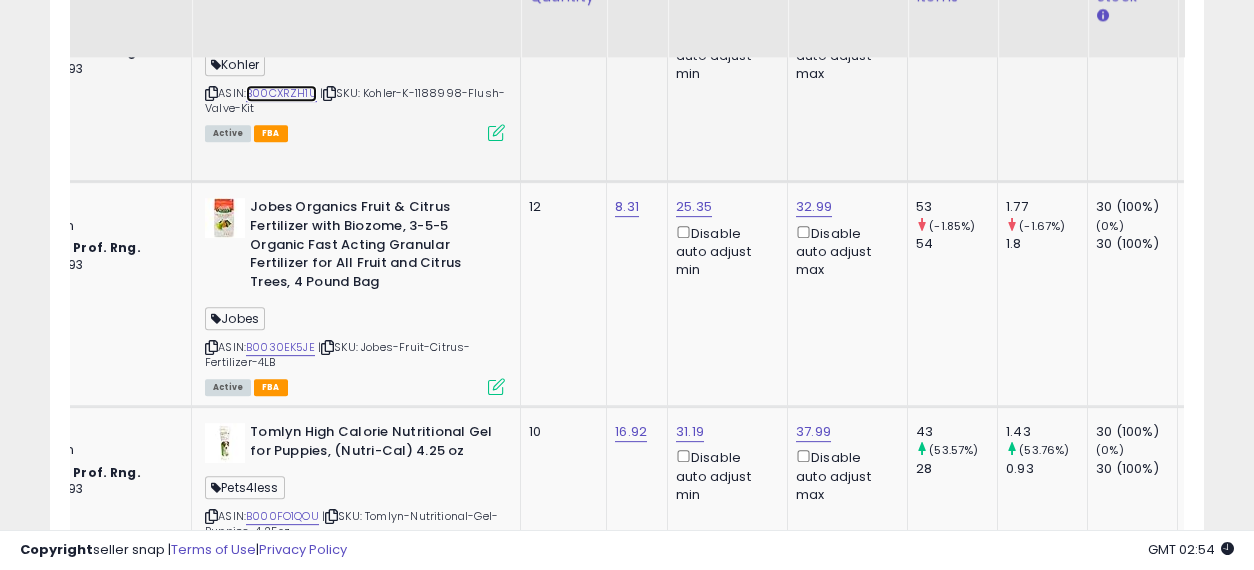 scroll, scrollTop: 5224, scrollLeft: 0, axis: vertical 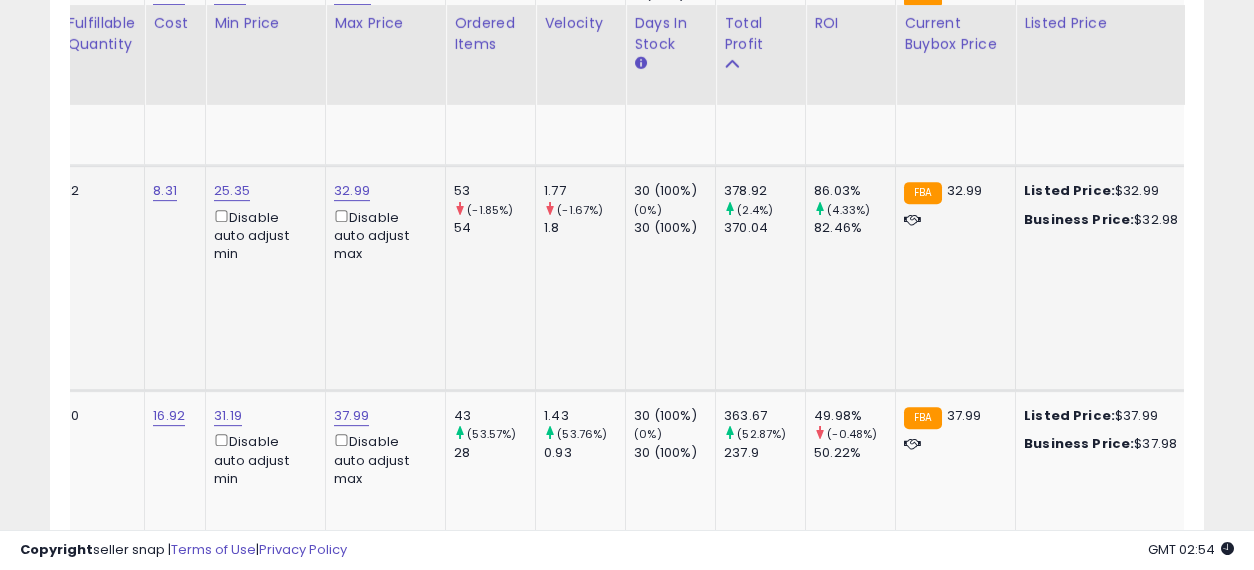 drag, startPoint x: 574, startPoint y: 267, endPoint x: 707, endPoint y: 288, distance: 134.64769 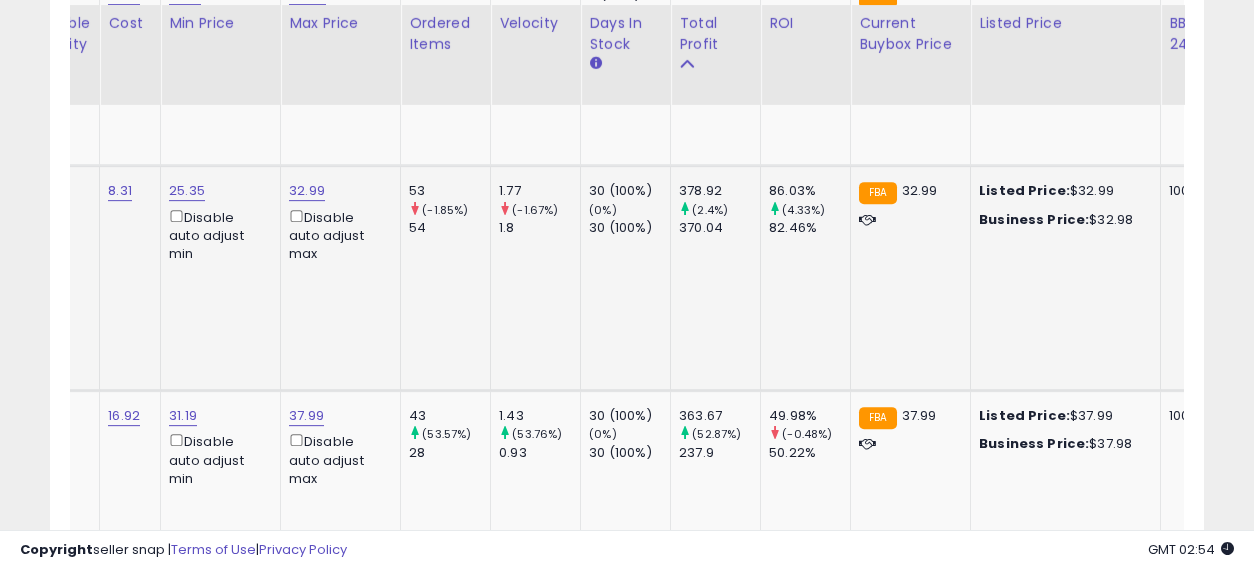 scroll, scrollTop: 0, scrollLeft: 538, axis: horizontal 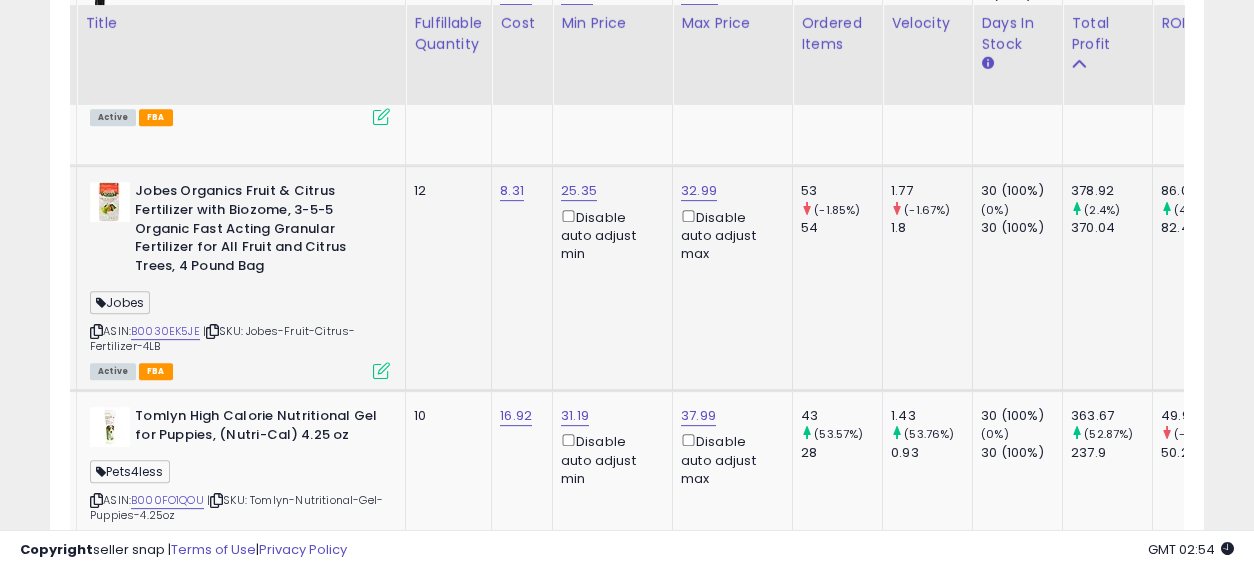 drag, startPoint x: 830, startPoint y: 286, endPoint x: 617, endPoint y: 278, distance: 213.15018 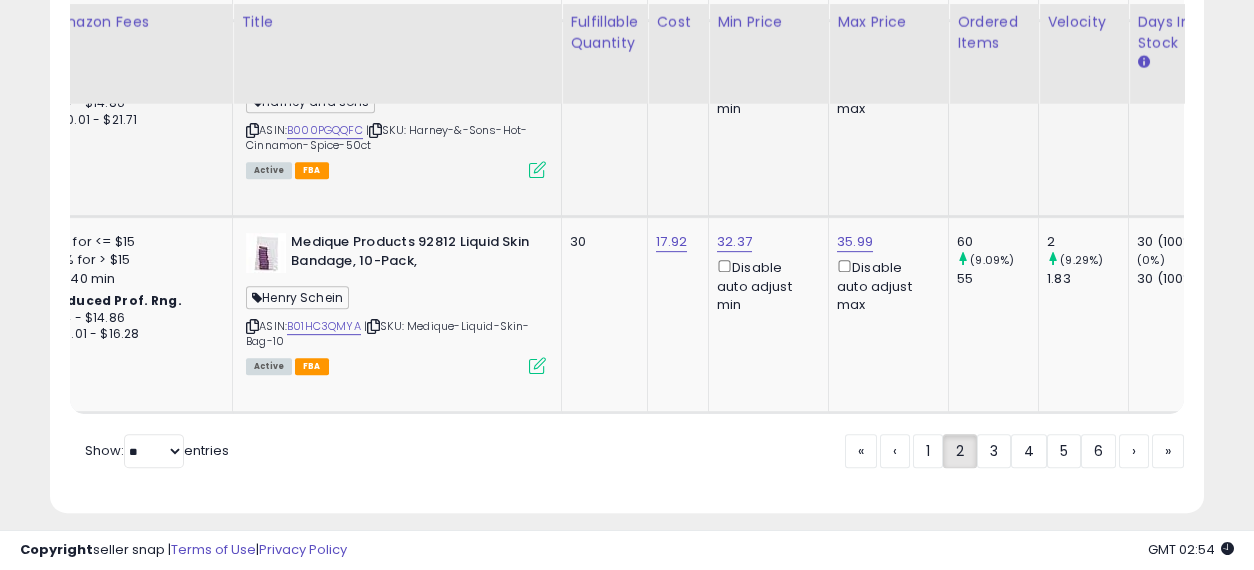 scroll, scrollTop: 5791, scrollLeft: 0, axis: vertical 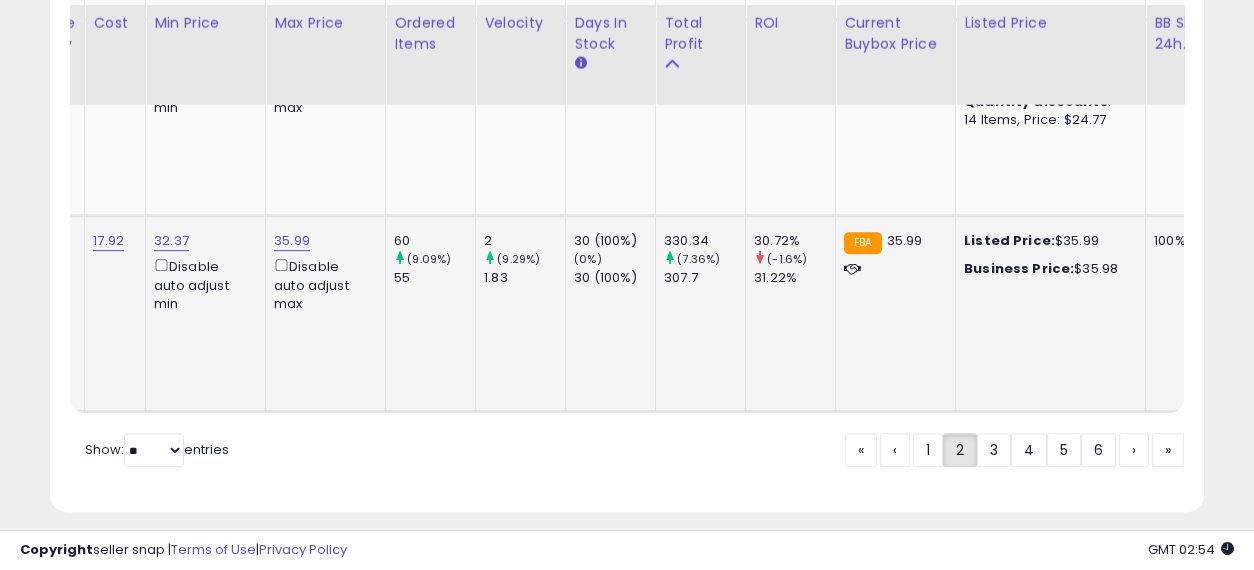drag, startPoint x: 634, startPoint y: 297, endPoint x: 787, endPoint y: 305, distance: 153.20901 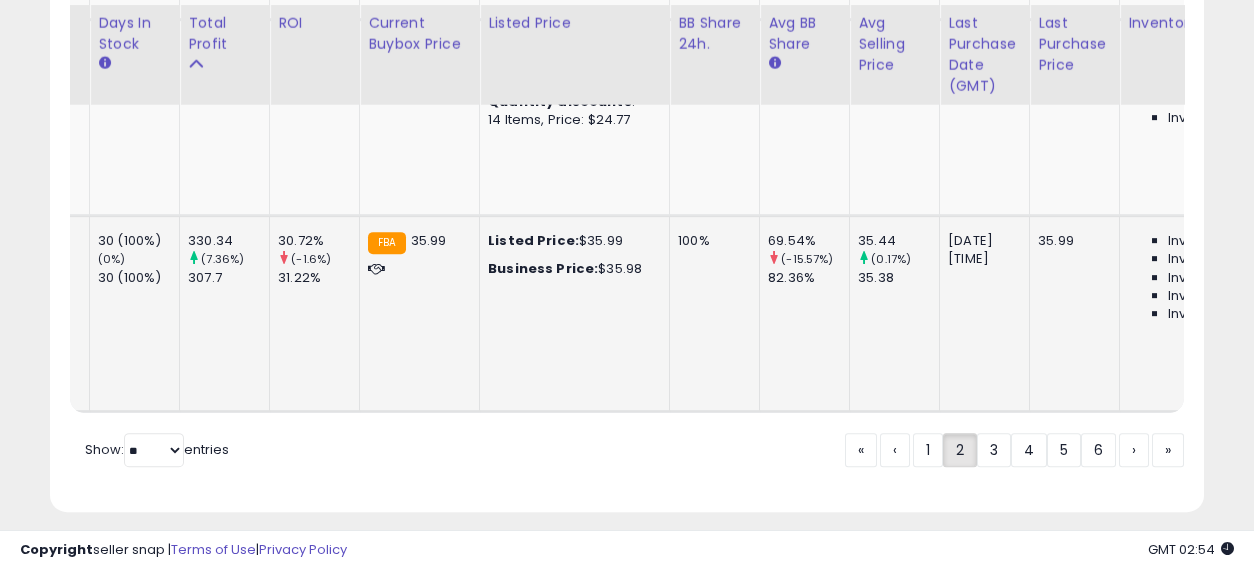 drag, startPoint x: 686, startPoint y: 310, endPoint x: 845, endPoint y: 331, distance: 160.3808 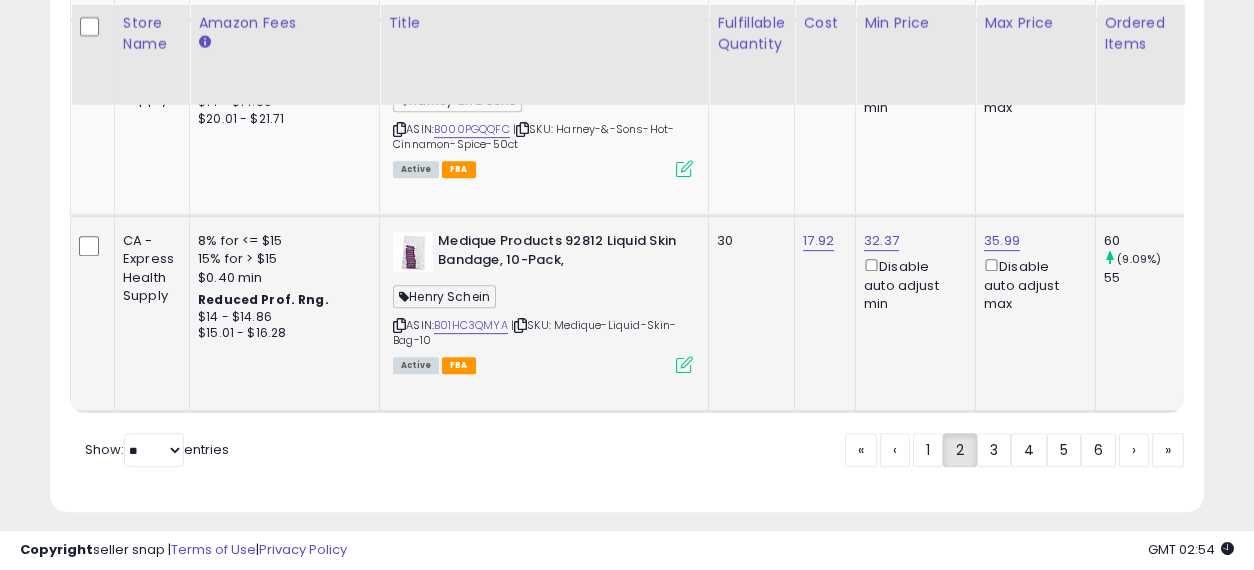 drag, startPoint x: 933, startPoint y: 316, endPoint x: 608, endPoint y: 313, distance: 325.01385 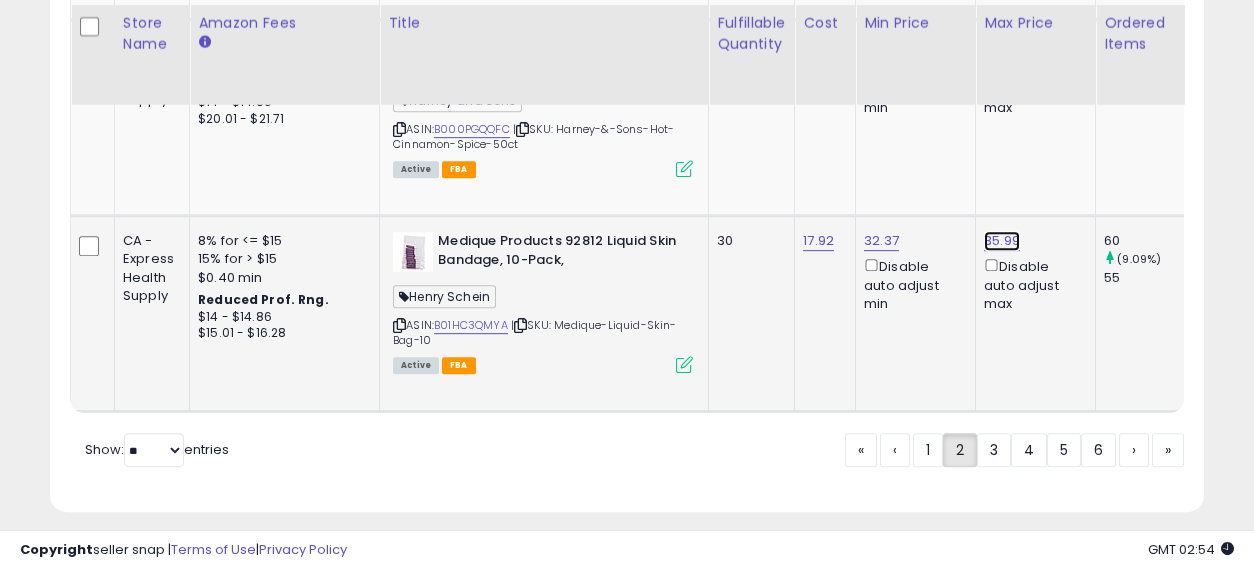 click on "35.99" at bounding box center (1000, -4603) 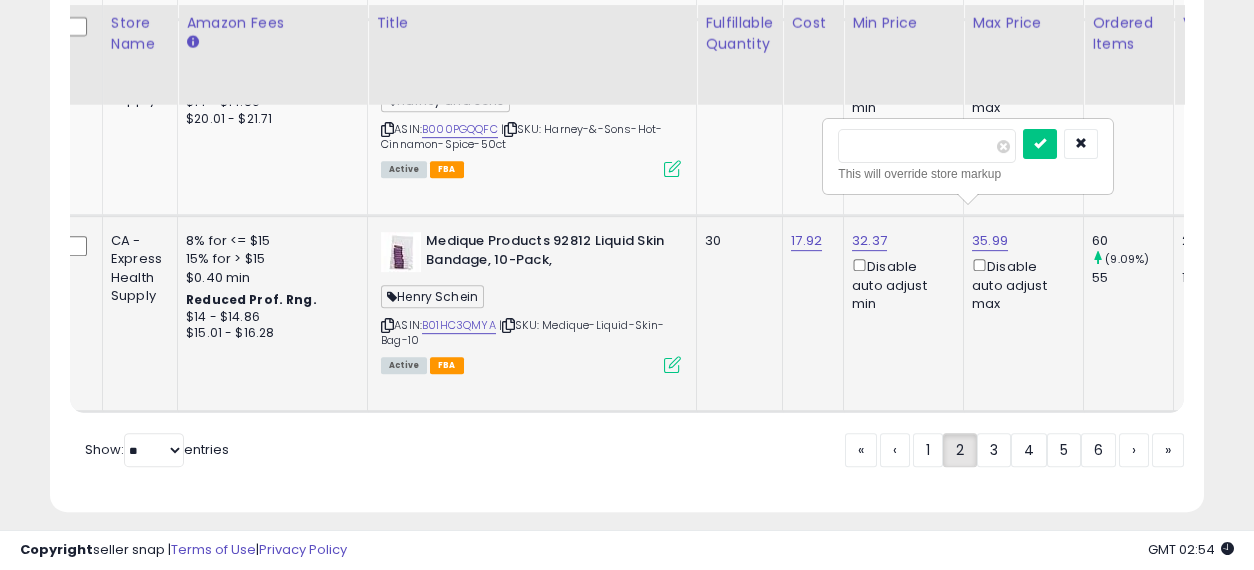 click on "*****" at bounding box center (927, 146) 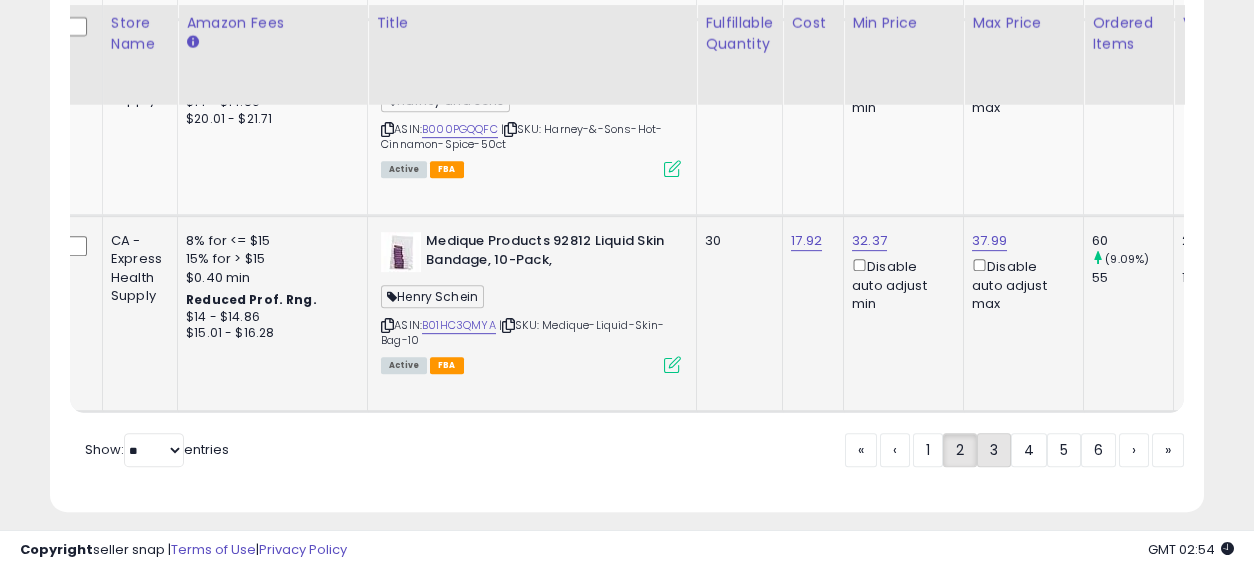 click on "3" 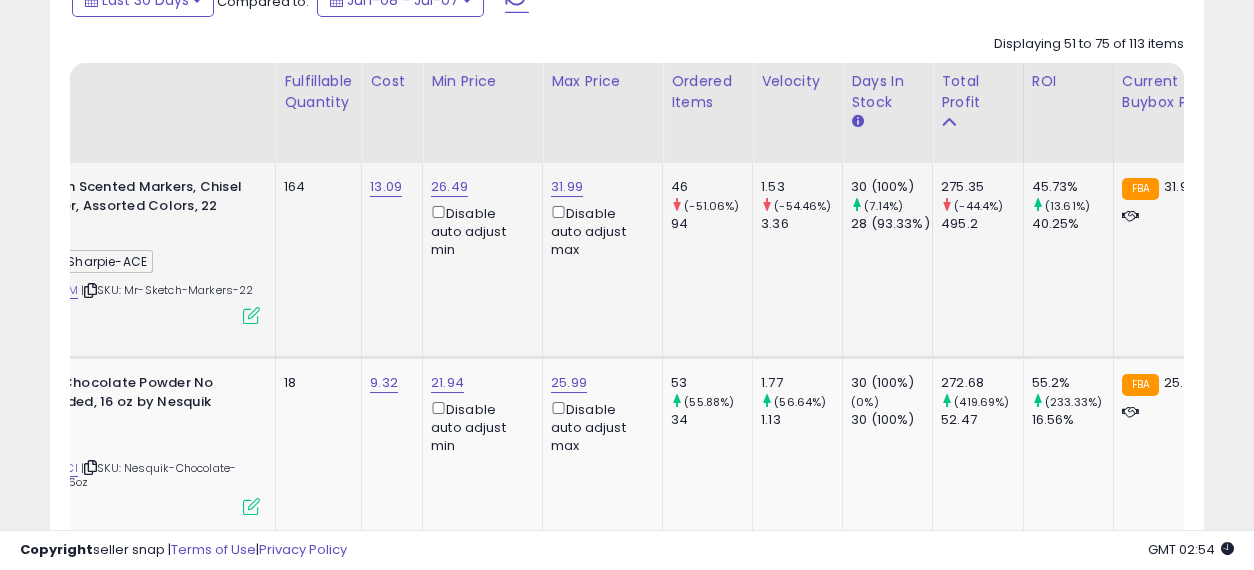 drag, startPoint x: 785, startPoint y: 271, endPoint x: 865, endPoint y: 279, distance: 80.399 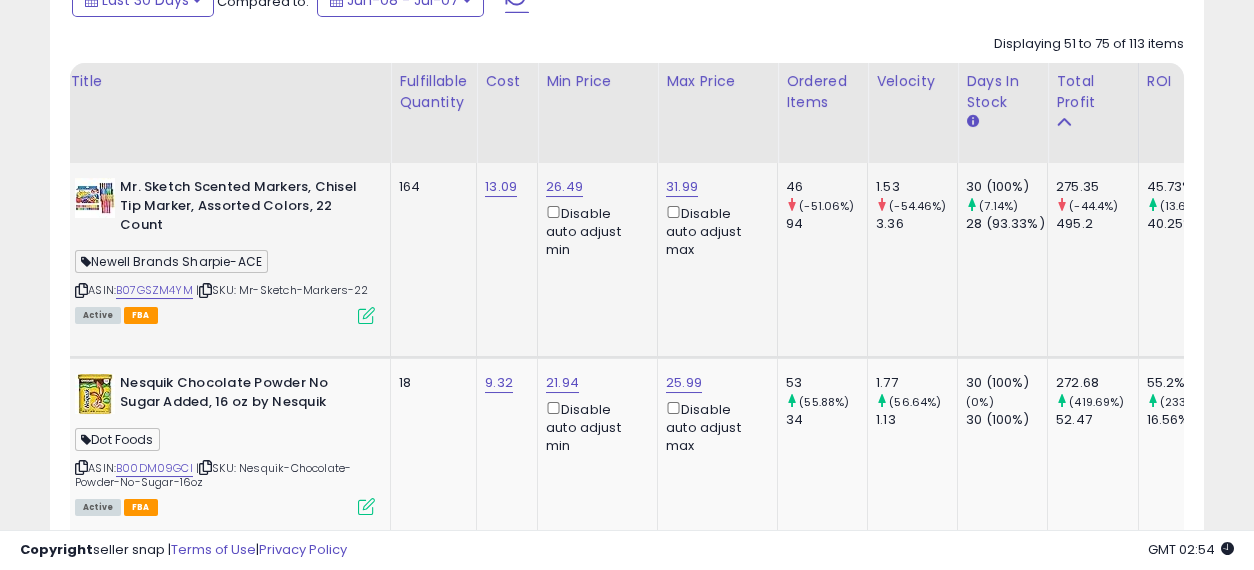 drag, startPoint x: 831, startPoint y: 288, endPoint x: 758, endPoint y: 288, distance: 73 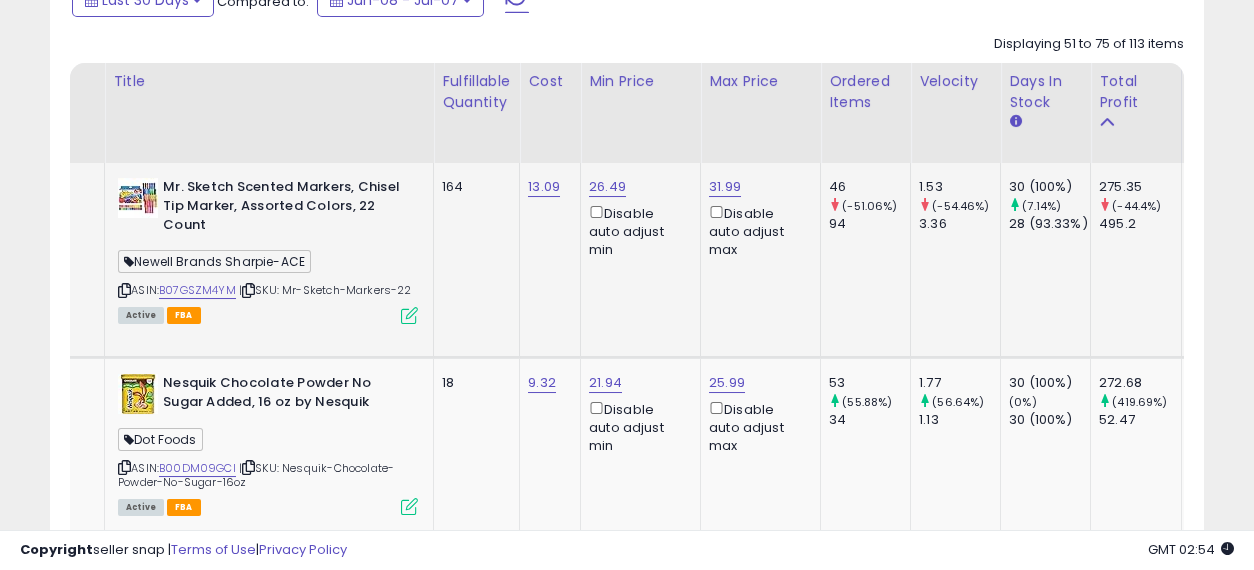 drag, startPoint x: 841, startPoint y: 292, endPoint x: 796, endPoint y: 291, distance: 45.01111 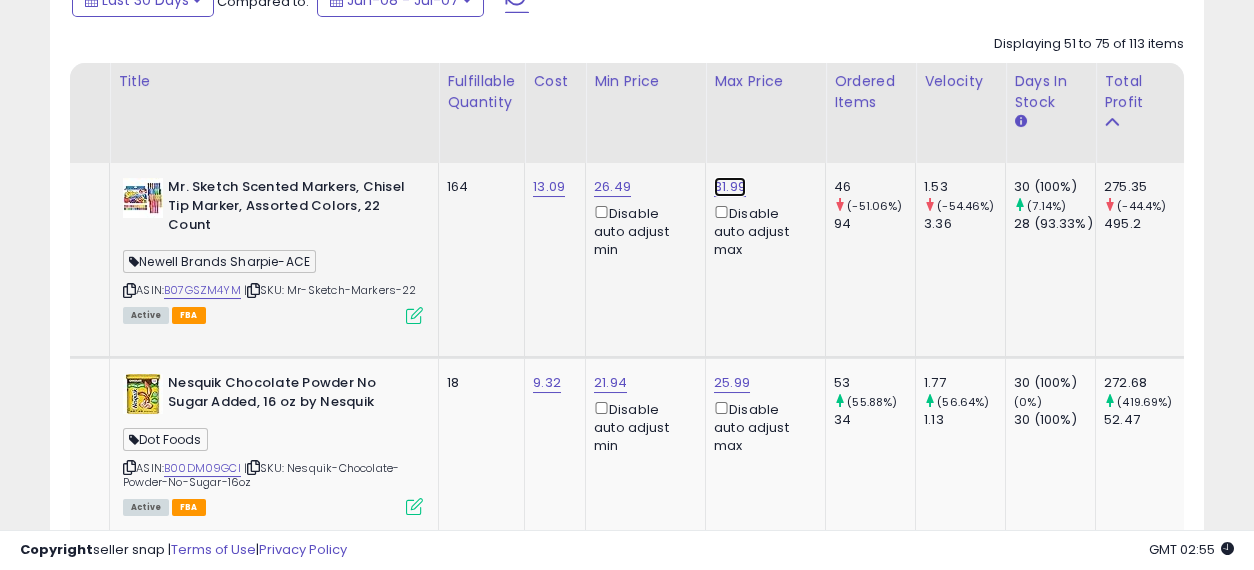 click on "31.99" at bounding box center (730, 187) 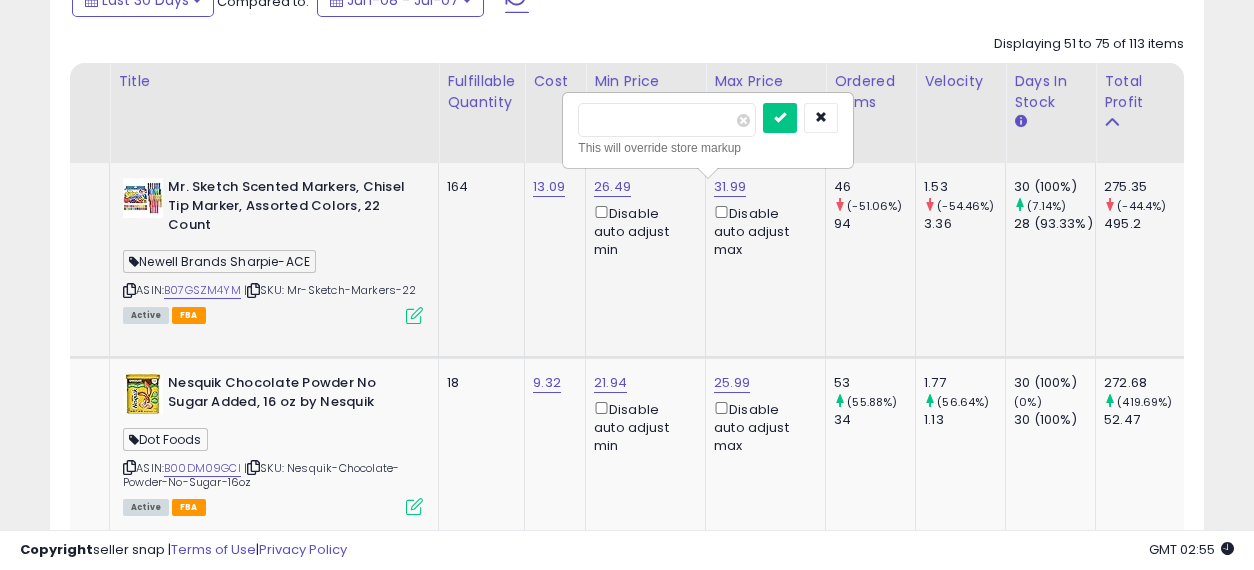 click on "*****" at bounding box center (667, 120) 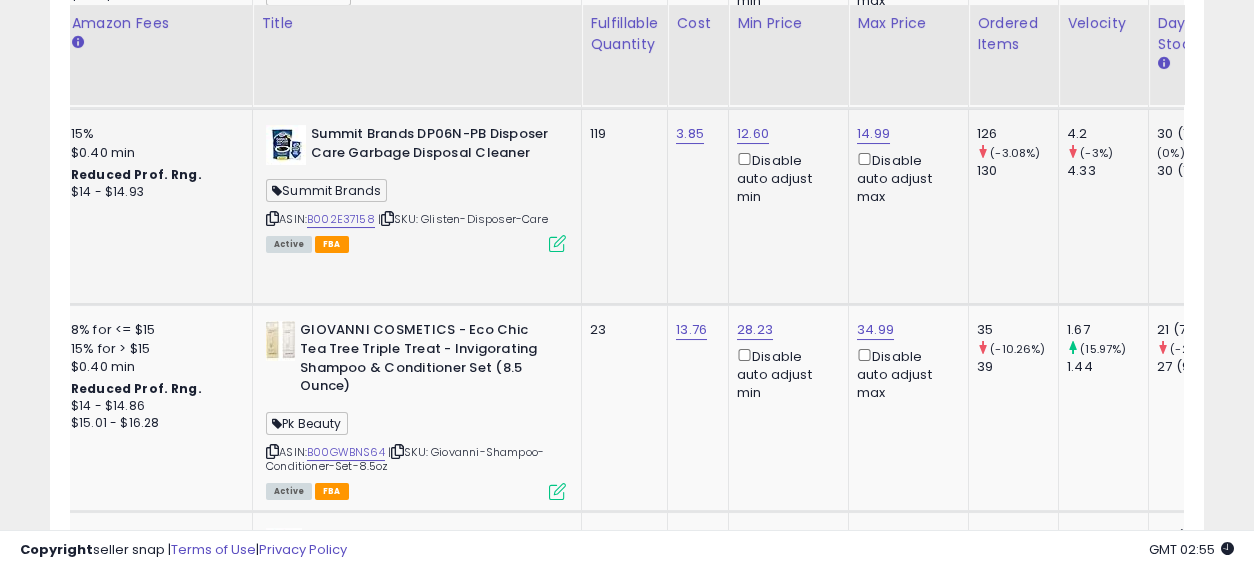 drag, startPoint x: 699, startPoint y: 253, endPoint x: 542, endPoint y: 257, distance: 157.05095 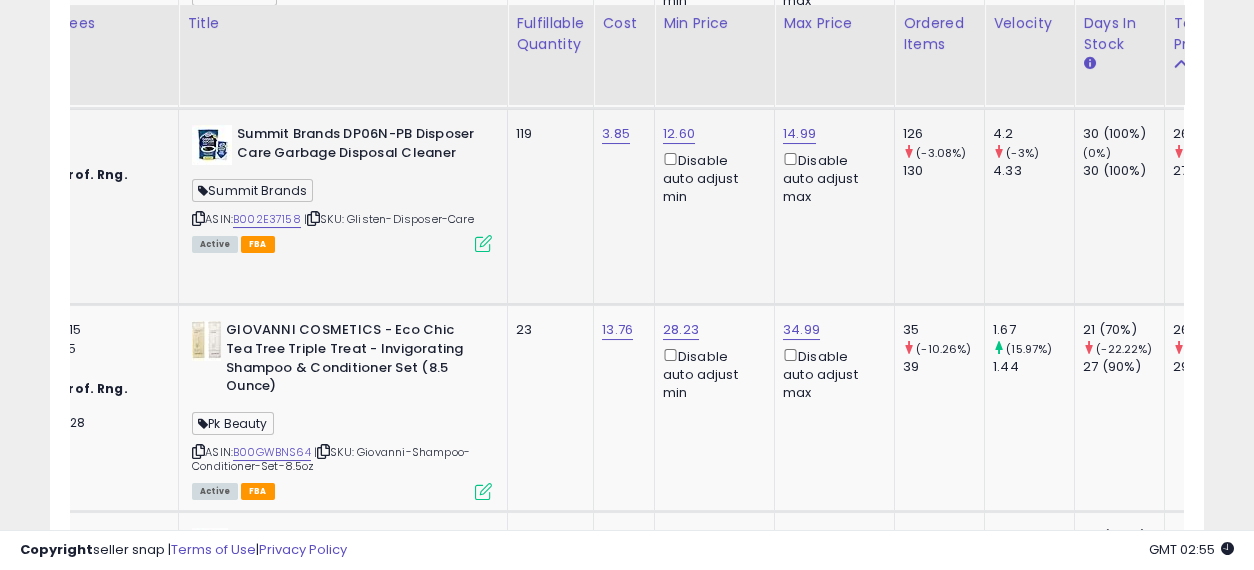 drag, startPoint x: 548, startPoint y: 257, endPoint x: 641, endPoint y: 271, distance: 94.04786 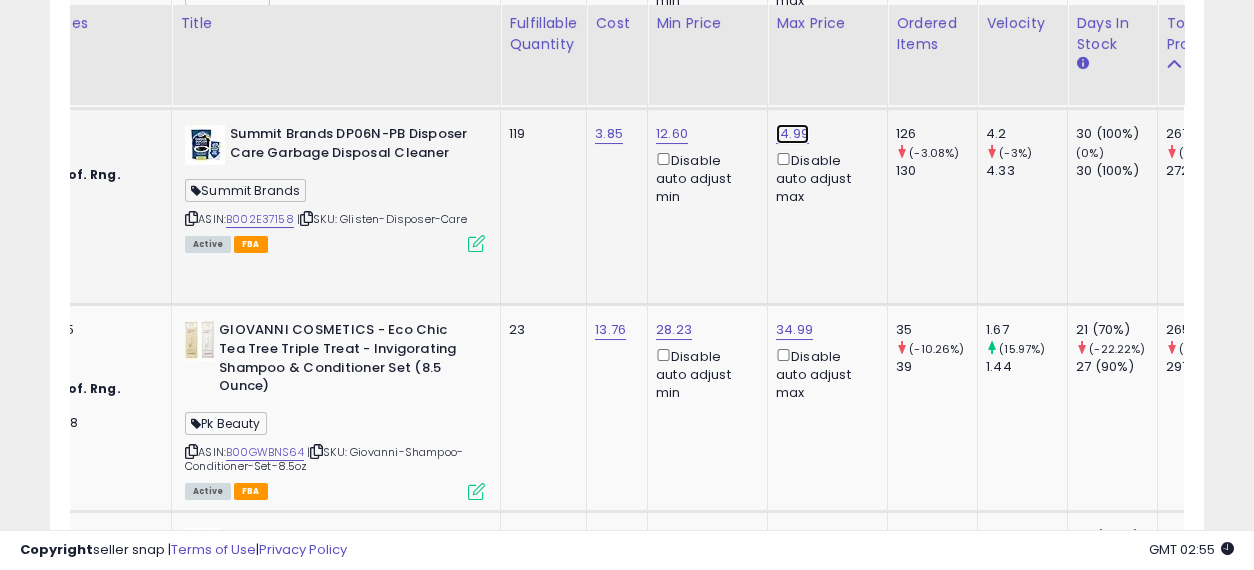 click on "14.99" at bounding box center [794, -258] 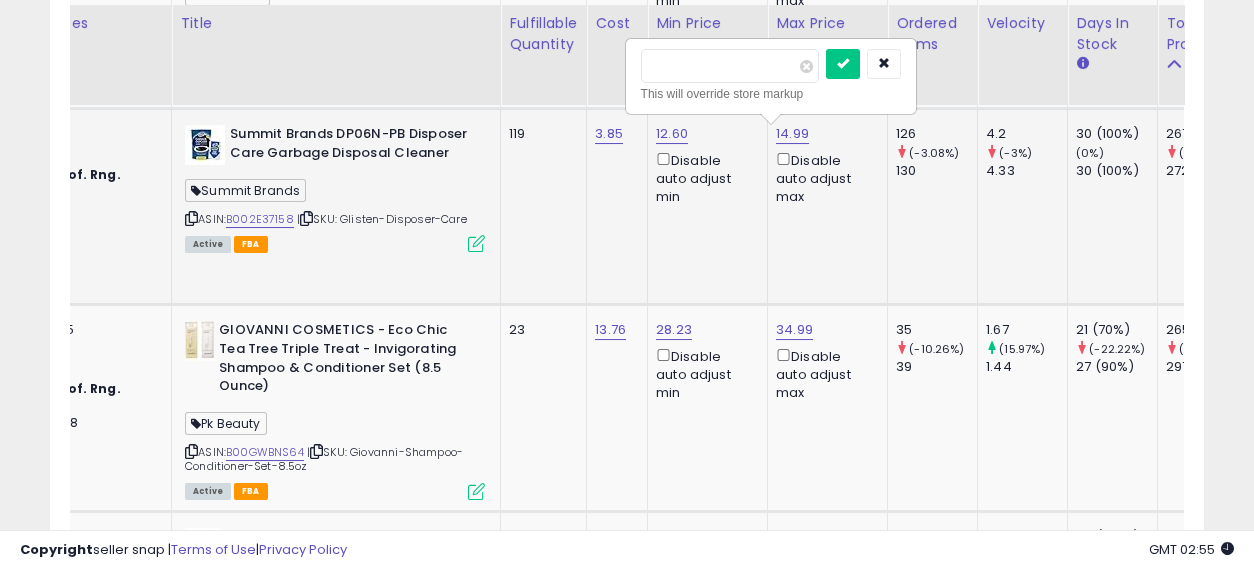click on "*****" at bounding box center (730, 66) 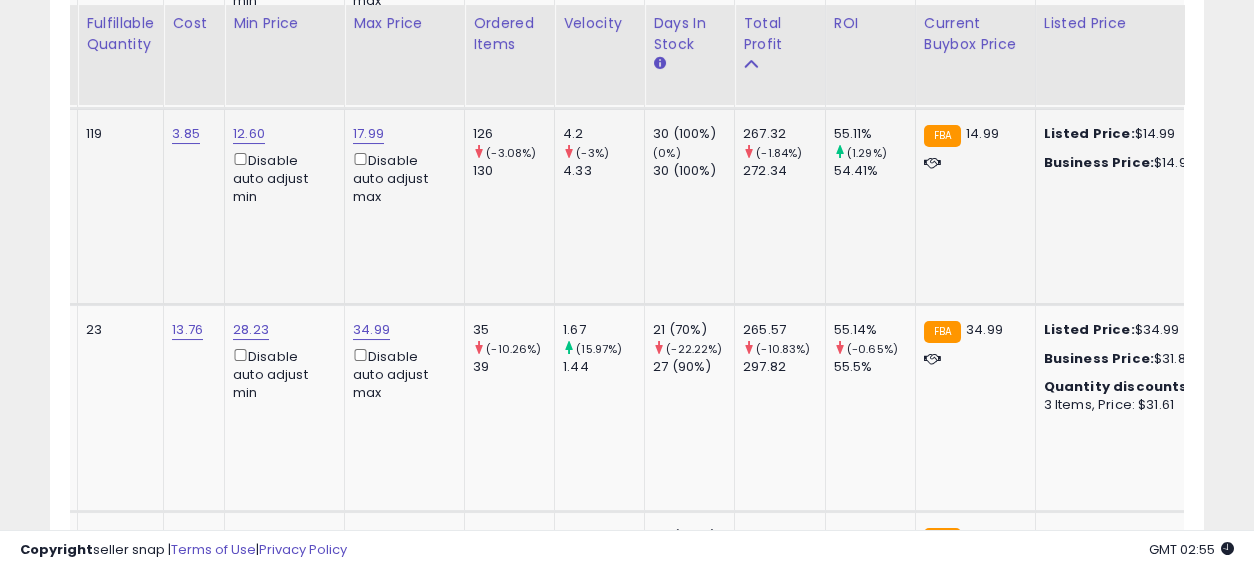 drag, startPoint x: 696, startPoint y: 243, endPoint x: 895, endPoint y: 260, distance: 199.72481 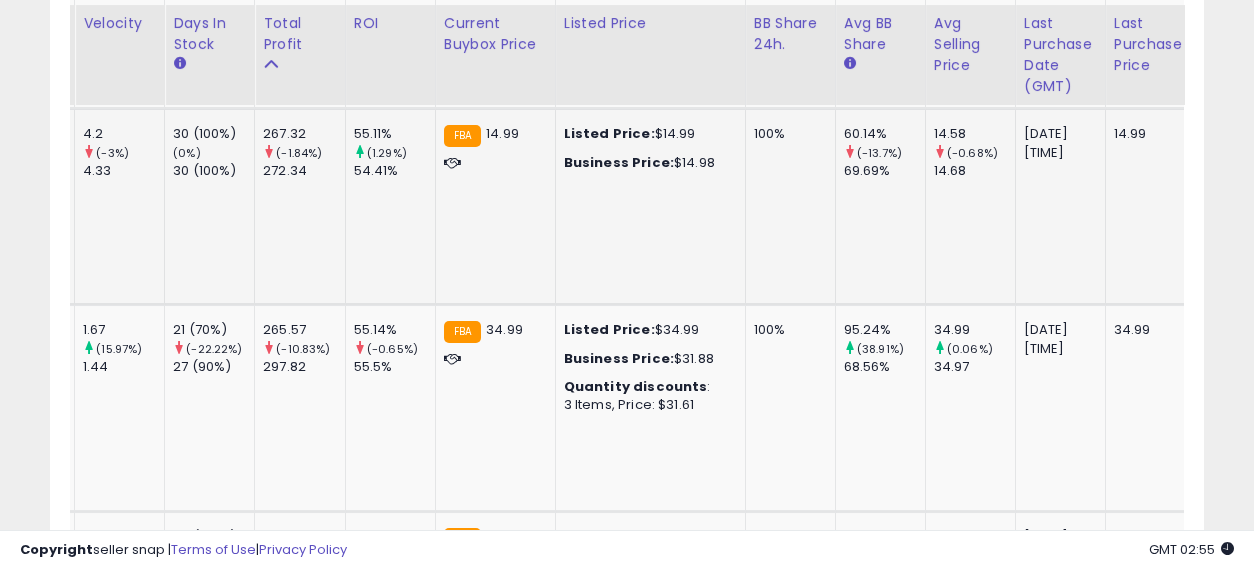 drag, startPoint x: 659, startPoint y: 243, endPoint x: 781, endPoint y: 245, distance: 122.016396 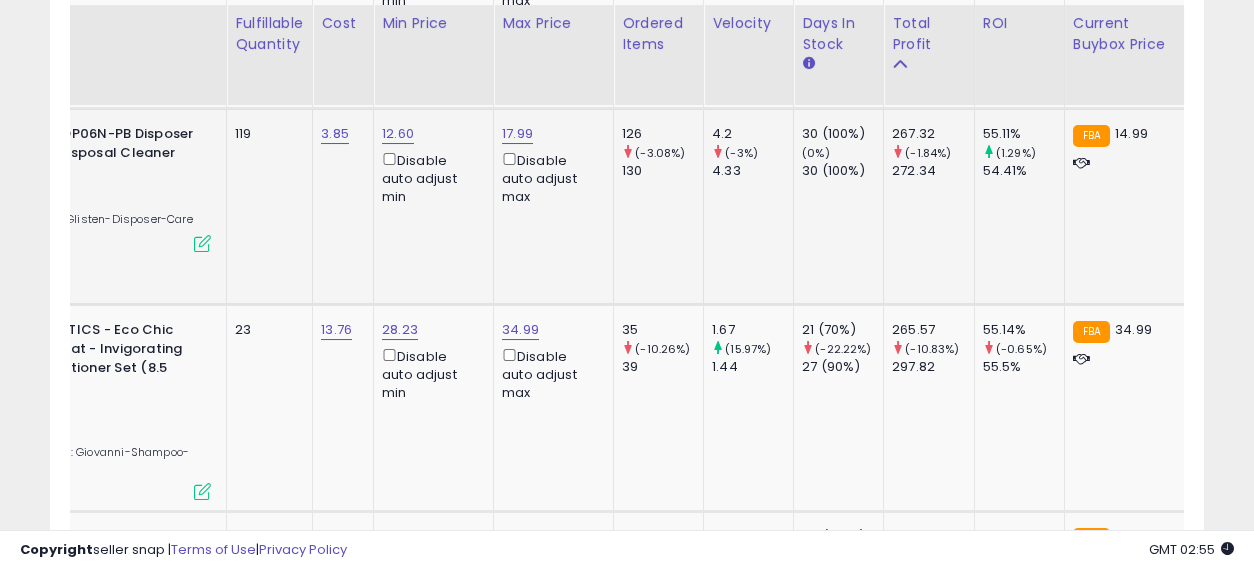 drag, startPoint x: 914, startPoint y: 240, endPoint x: 676, endPoint y: 239, distance: 238.0021 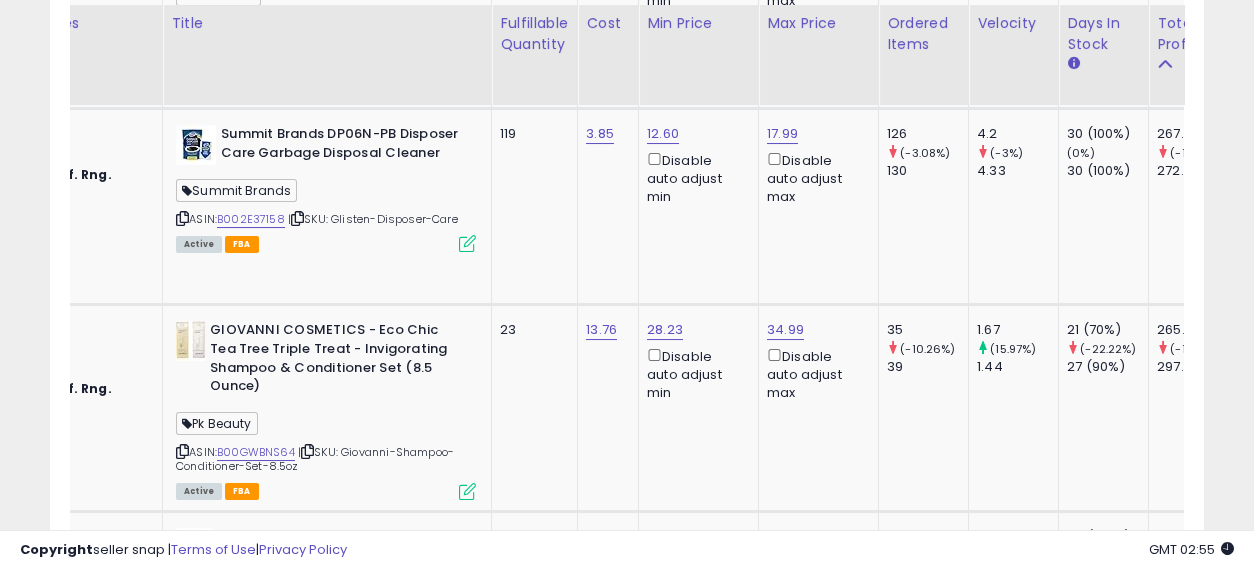 drag, startPoint x: 824, startPoint y: 231, endPoint x: 719, endPoint y: 243, distance: 105.68349 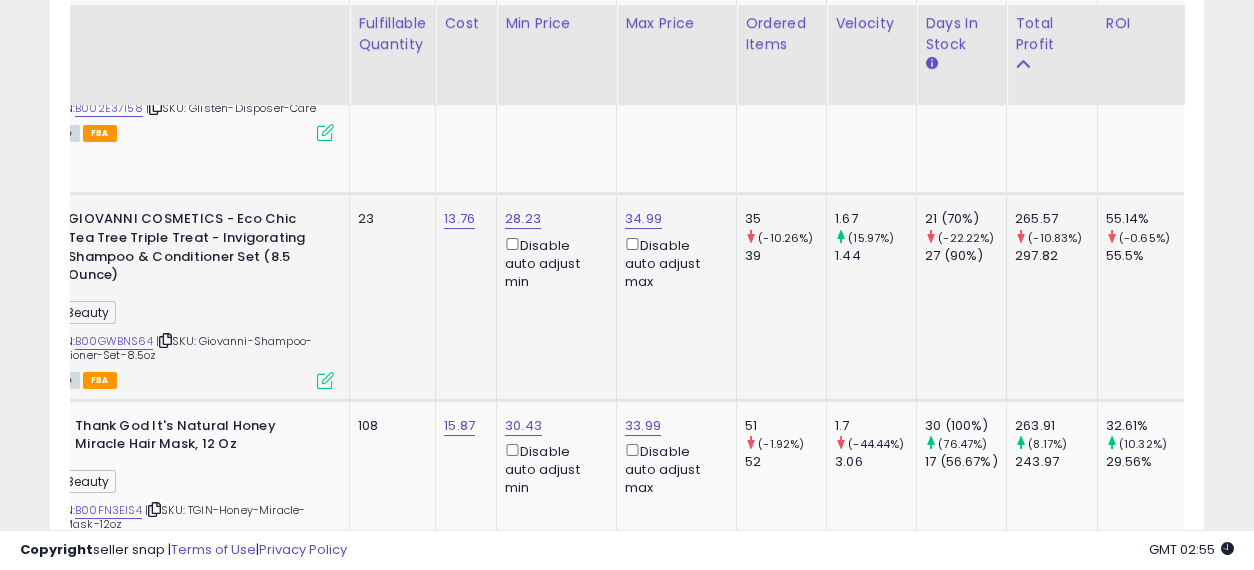 drag, startPoint x: 626, startPoint y: 321, endPoint x: 805, endPoint y: 318, distance: 179.02513 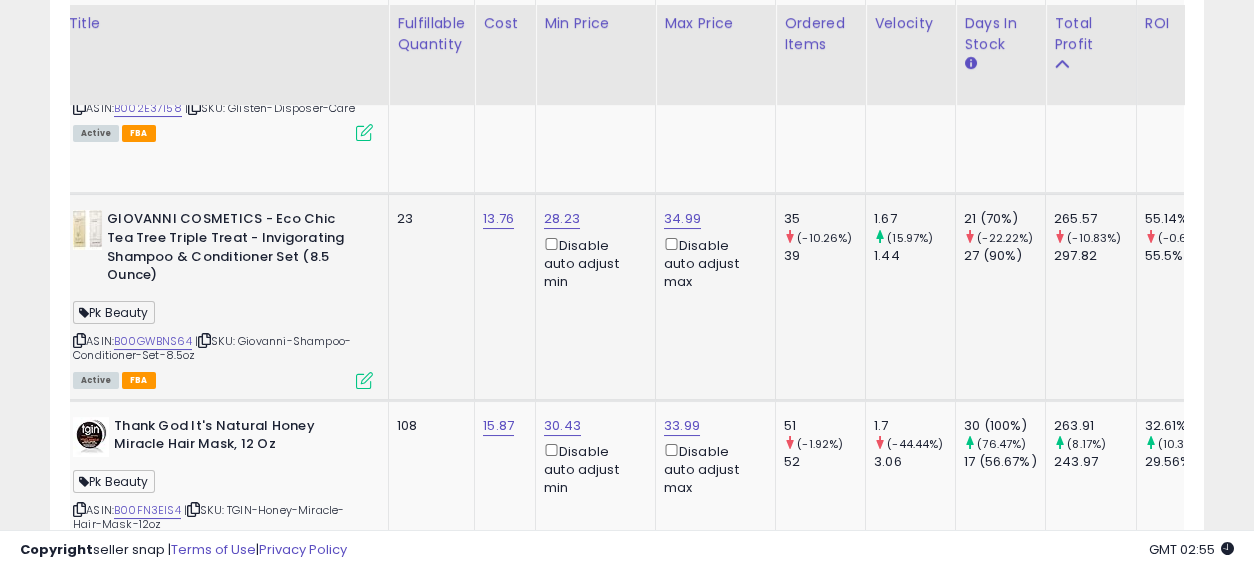 drag, startPoint x: 880, startPoint y: 327, endPoint x: 749, endPoint y: 327, distance: 131 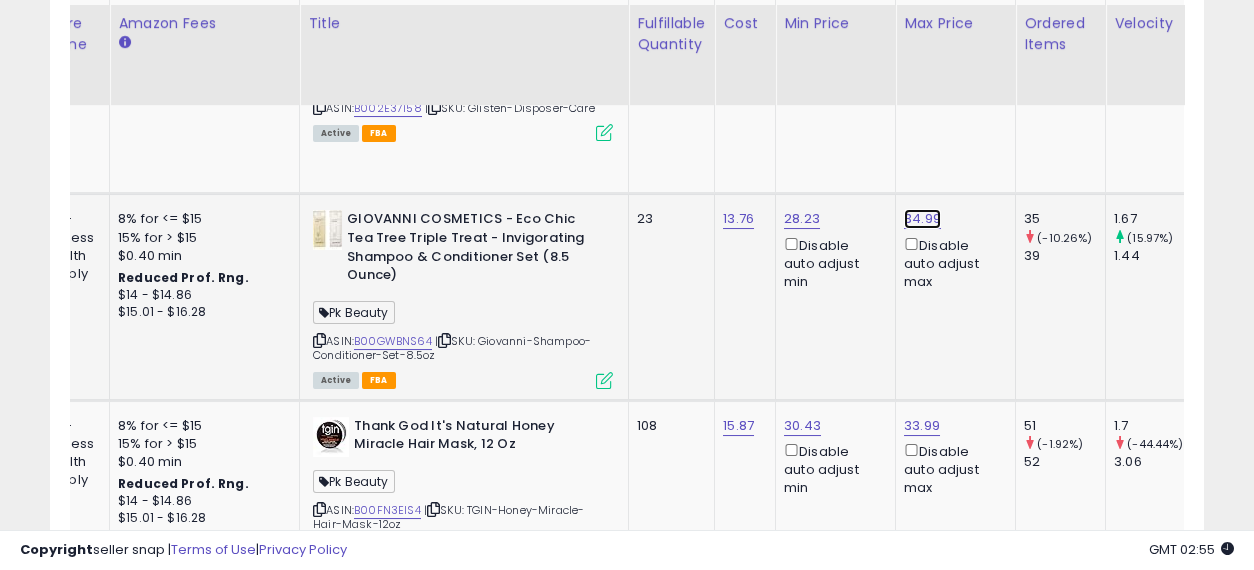 click on "34.99" at bounding box center (922, -369) 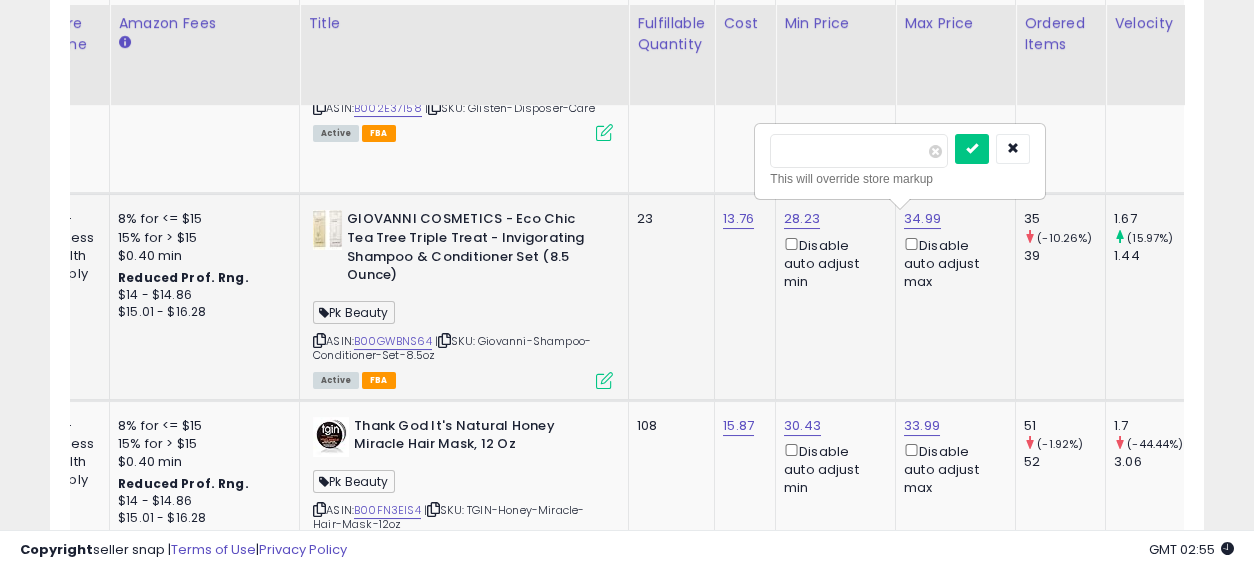 click on "*****" at bounding box center [859, 151] 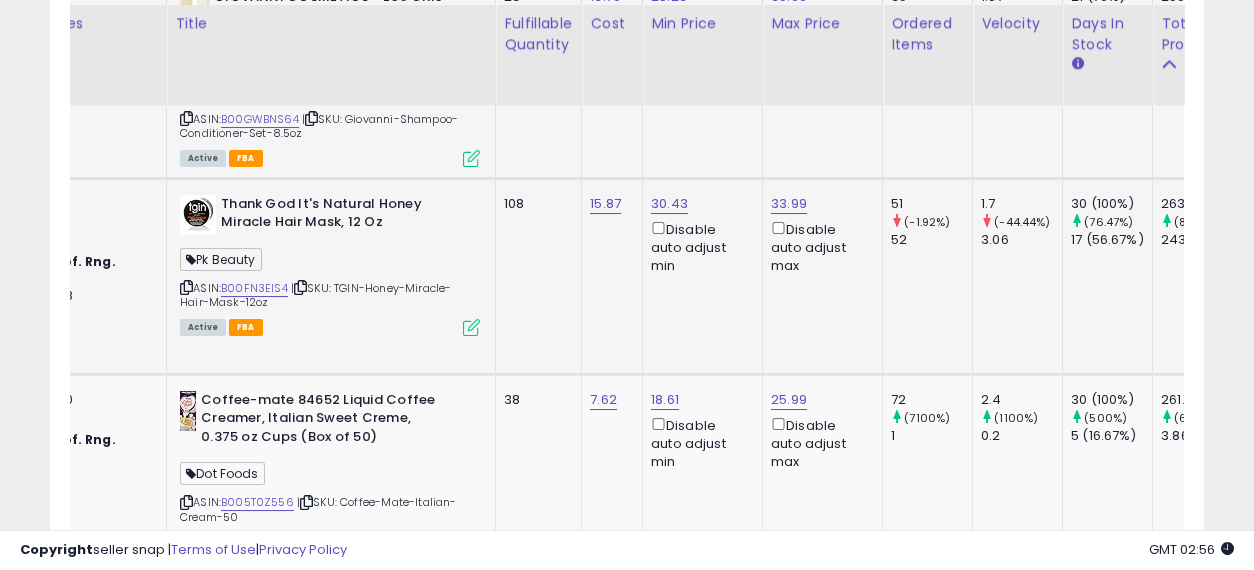 drag, startPoint x: 732, startPoint y: 285, endPoint x: 798, endPoint y: 298, distance: 67.26812 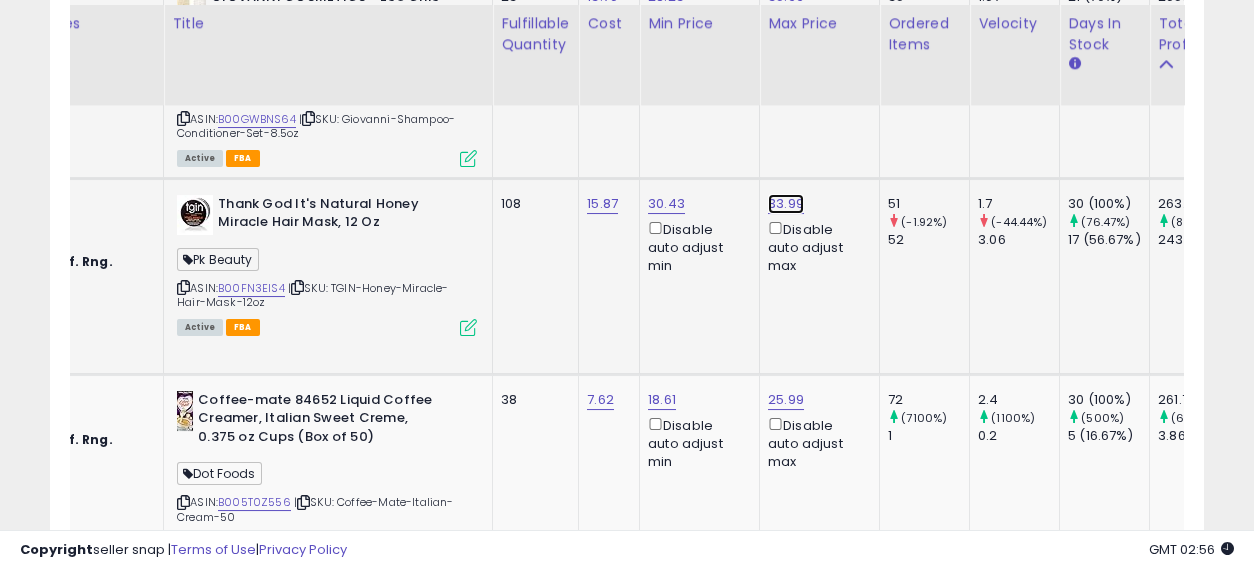 click on "33.99" at bounding box center (786, -591) 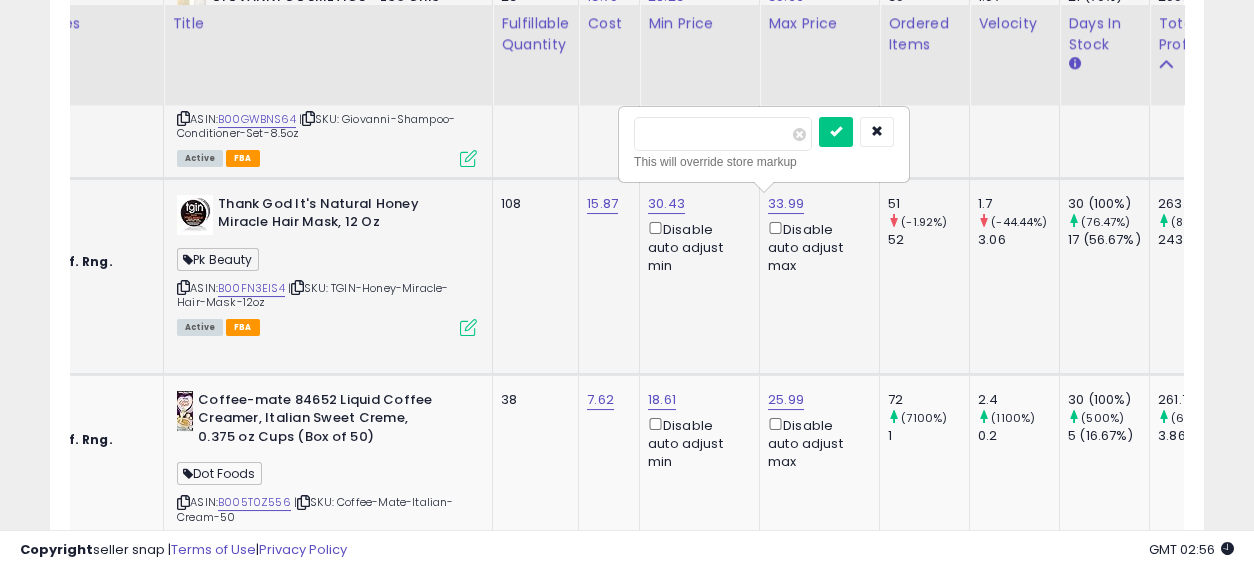 click on "*****" at bounding box center [723, 134] 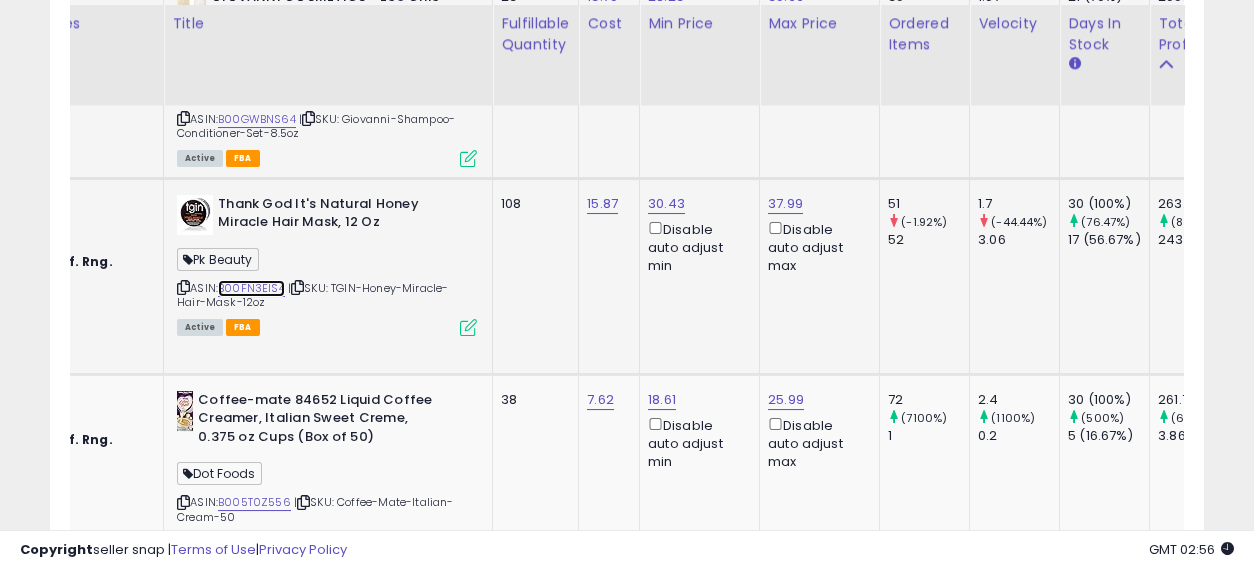 click on "B00FN3EIS4" at bounding box center [251, 288] 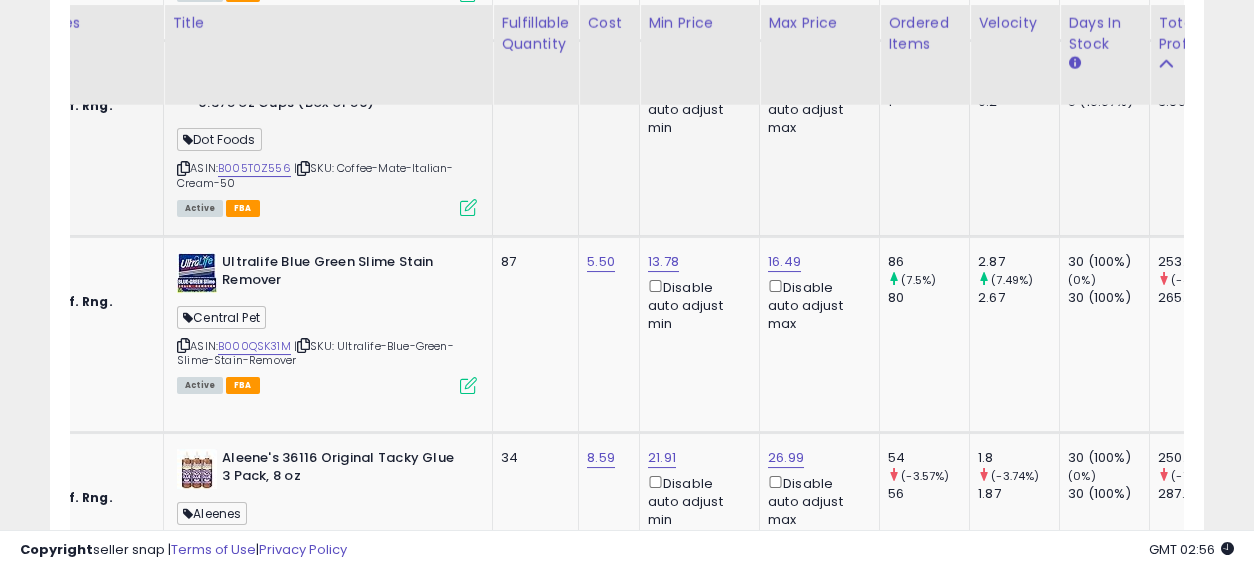 scroll, scrollTop: 2224, scrollLeft: 0, axis: vertical 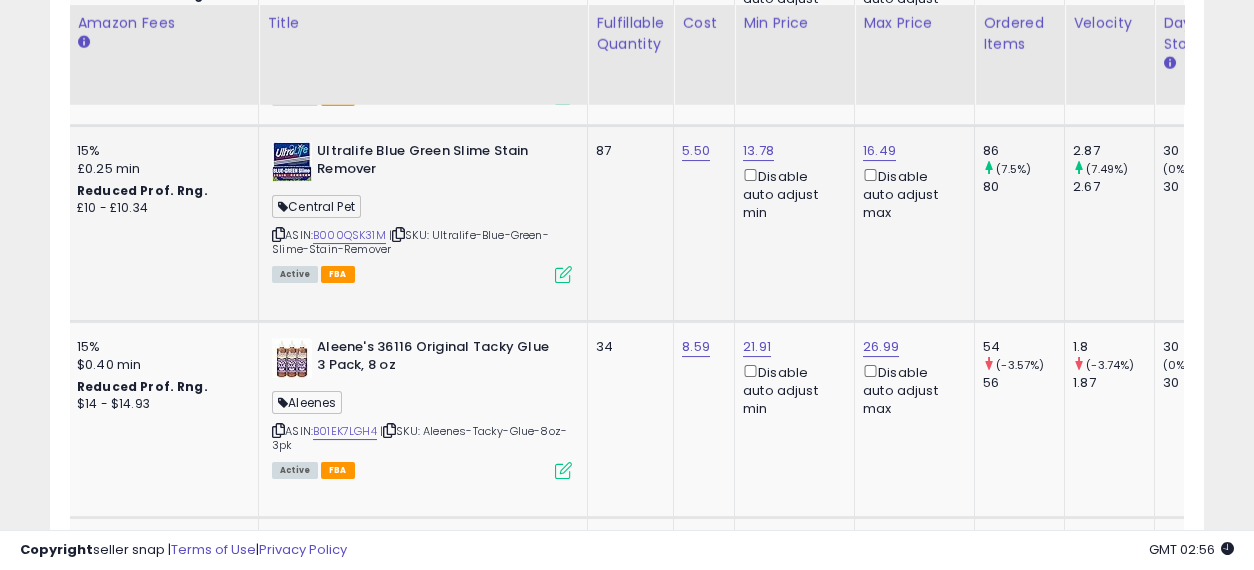 drag, startPoint x: 589, startPoint y: 239, endPoint x: 485, endPoint y: 260, distance: 106.09901 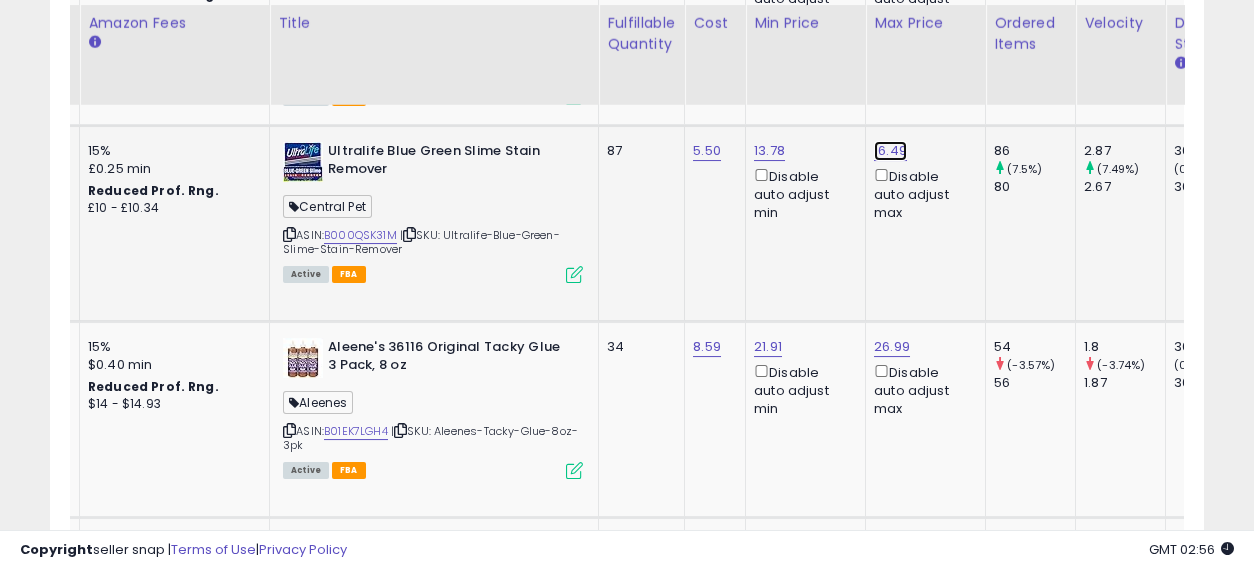 click on "16.49" at bounding box center [892, -1036] 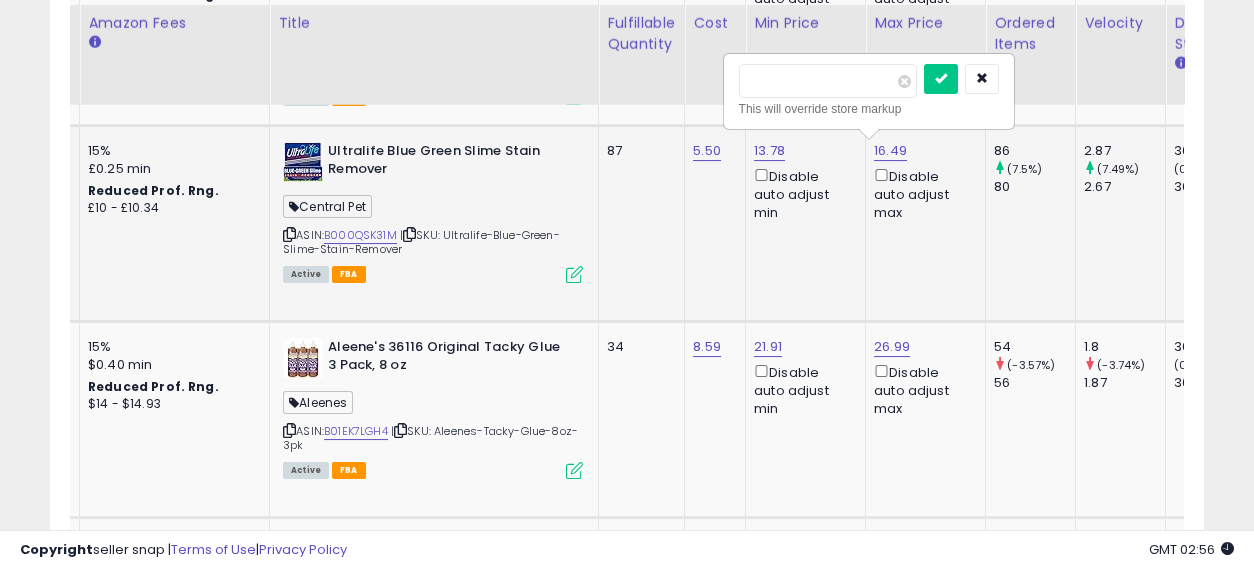 click on "*****" at bounding box center (828, 81) 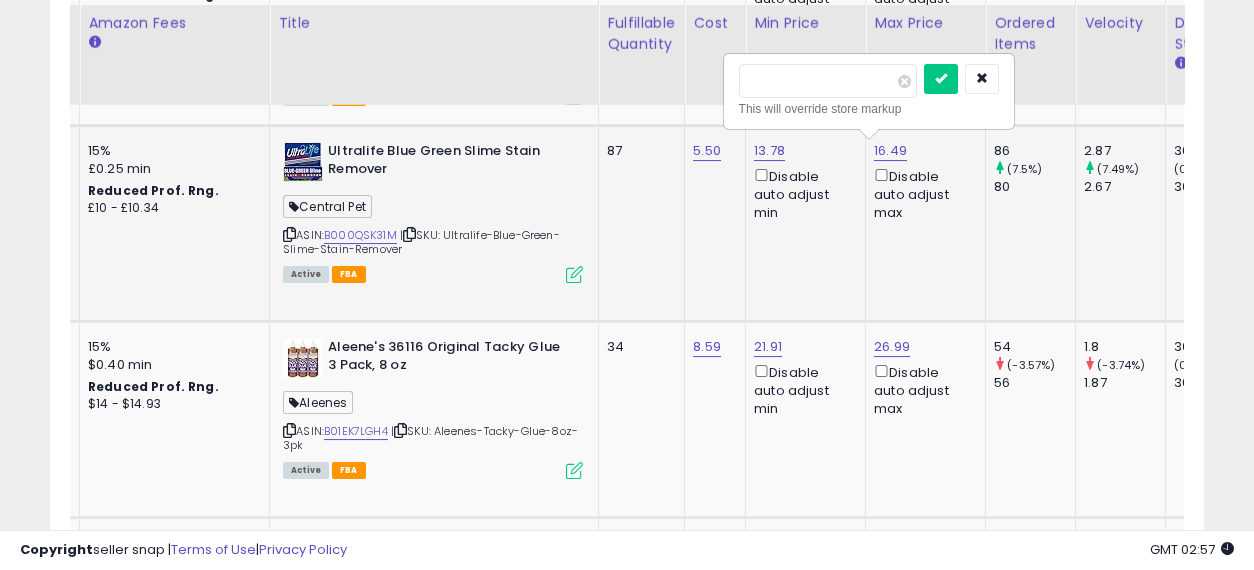 type on "*****" 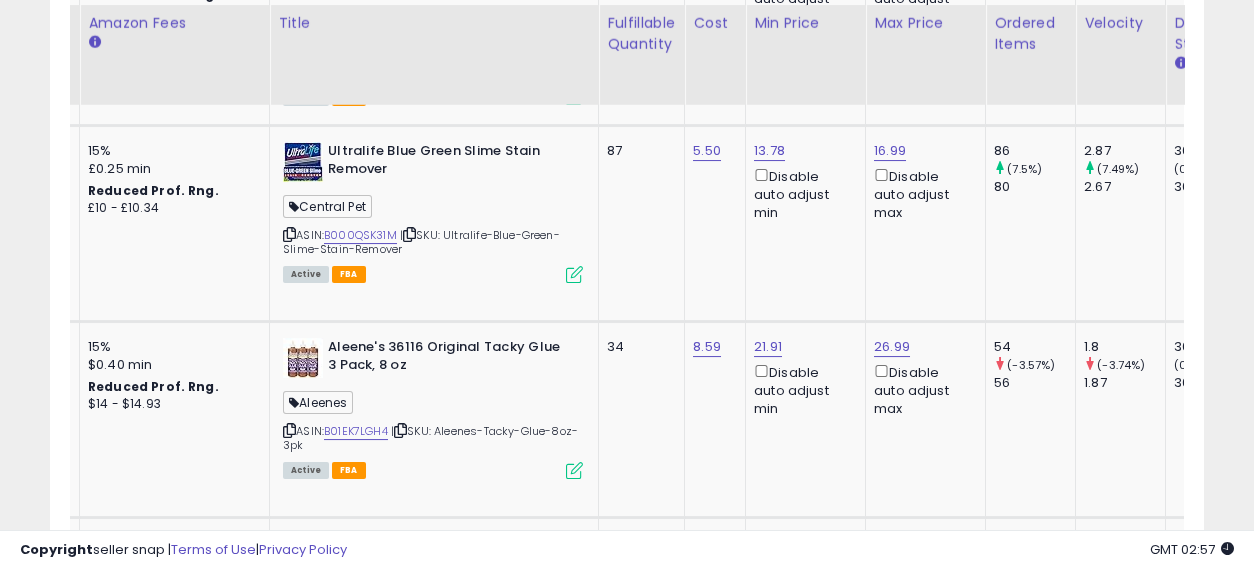 scroll, scrollTop: 0, scrollLeft: 124, axis: horizontal 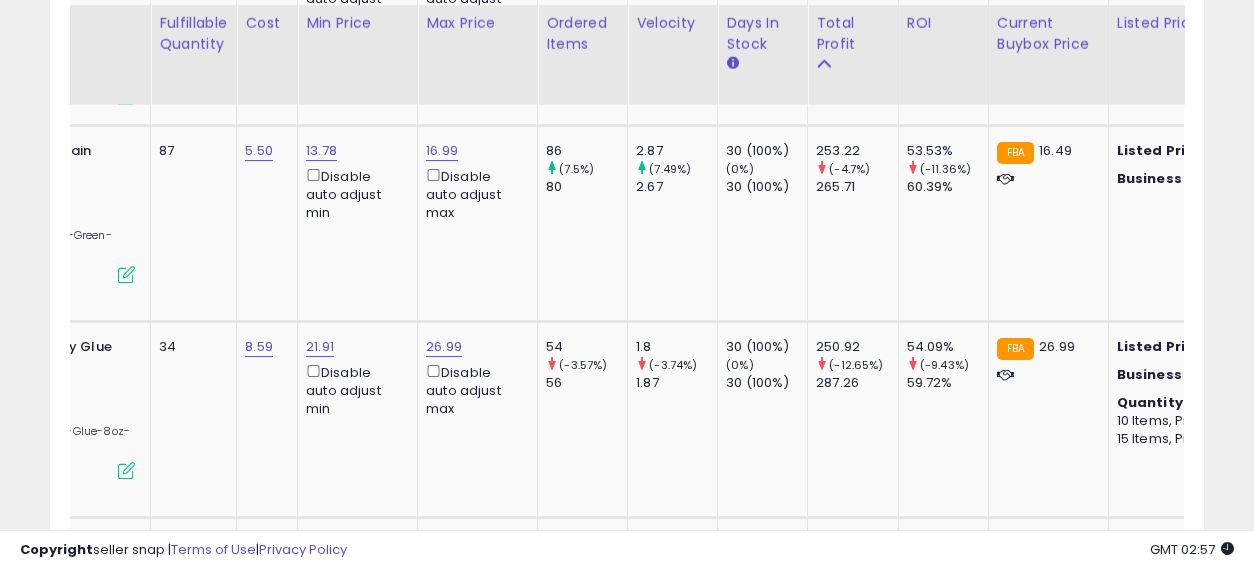 drag, startPoint x: 781, startPoint y: 240, endPoint x: 919, endPoint y: 257, distance: 139.04315 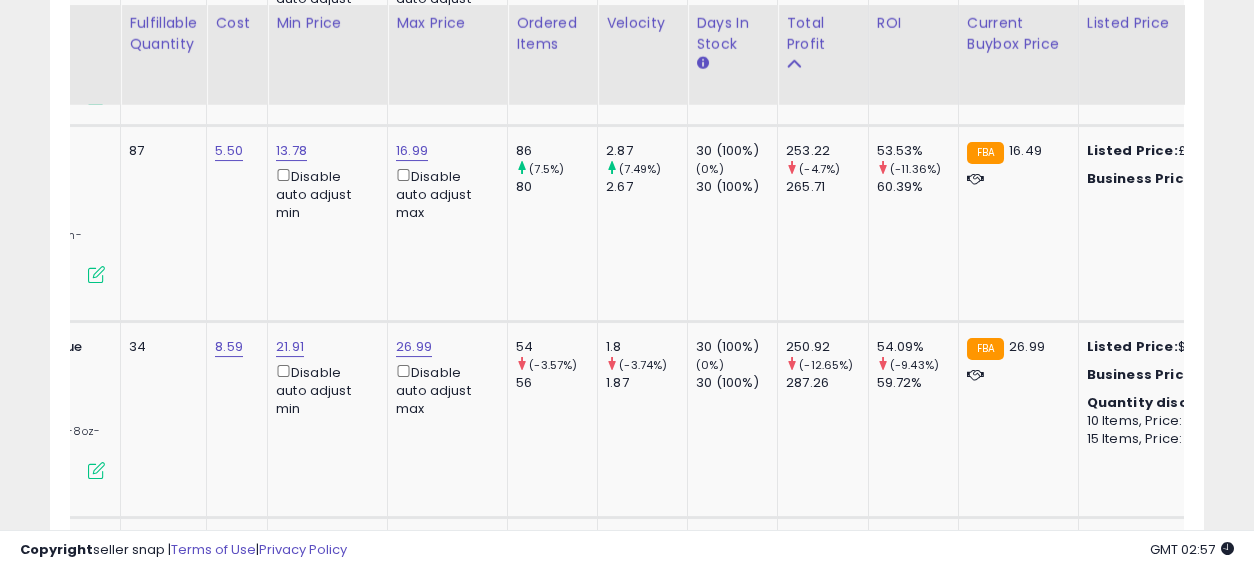scroll, scrollTop: 0, scrollLeft: 569, axis: horizontal 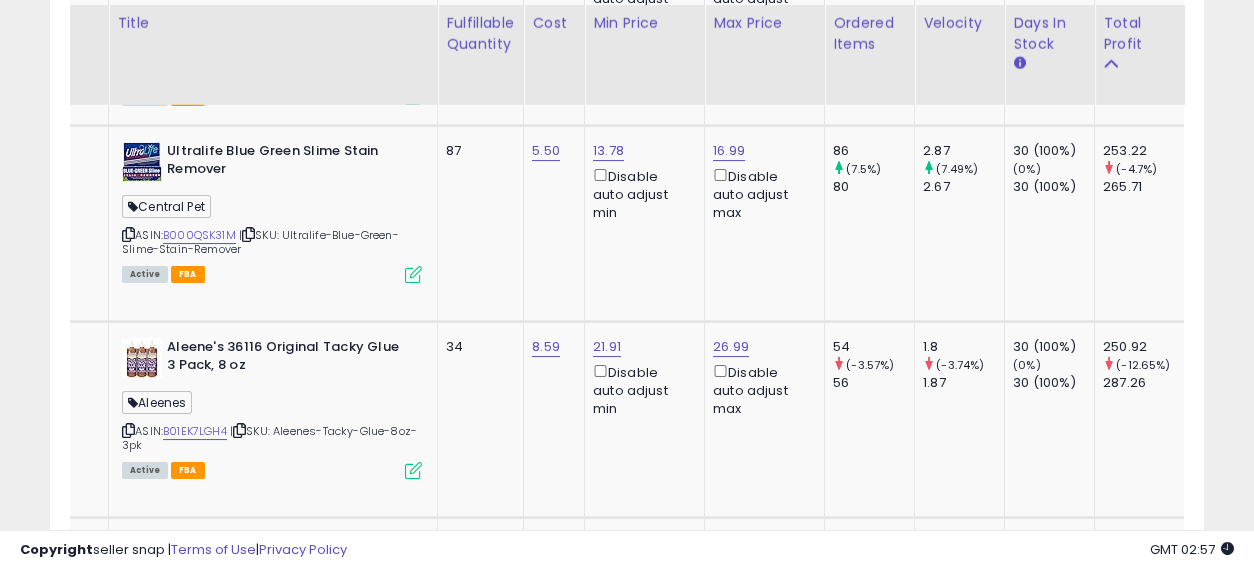 drag, startPoint x: 919, startPoint y: 257, endPoint x: 802, endPoint y: 251, distance: 117.15375 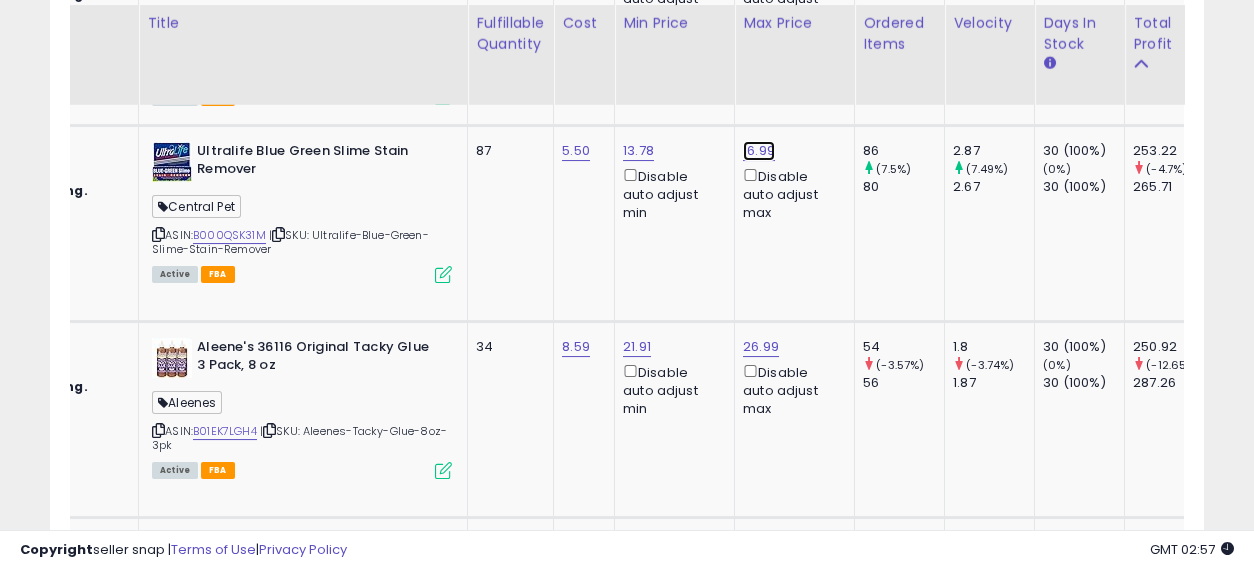 click on "16.99" at bounding box center (761, -1036) 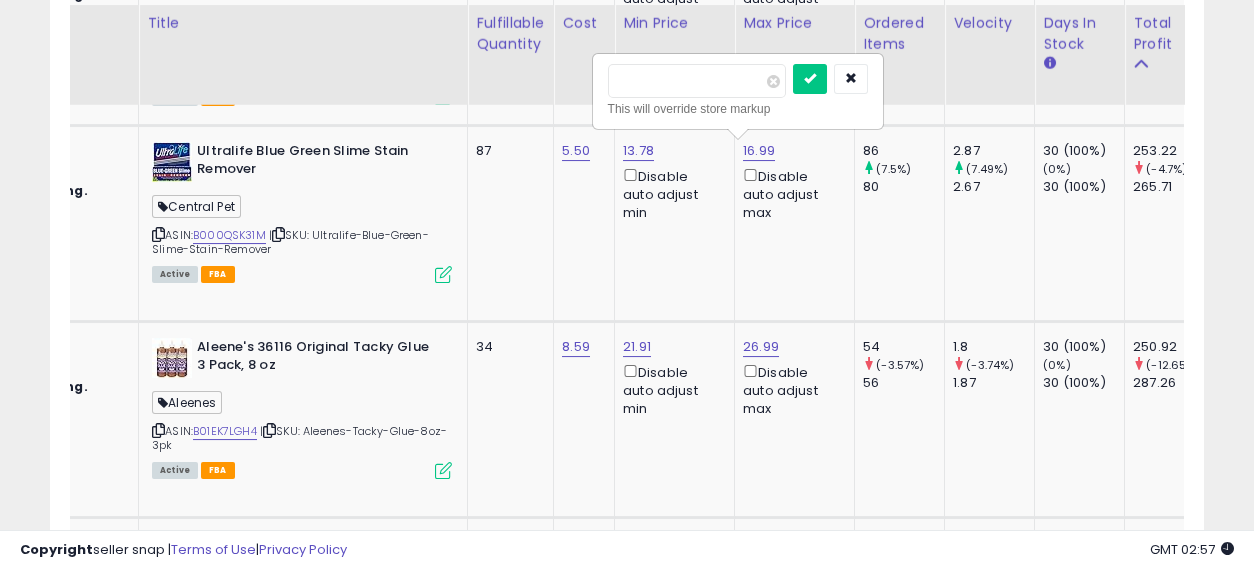 click on "*****" at bounding box center [697, 81] 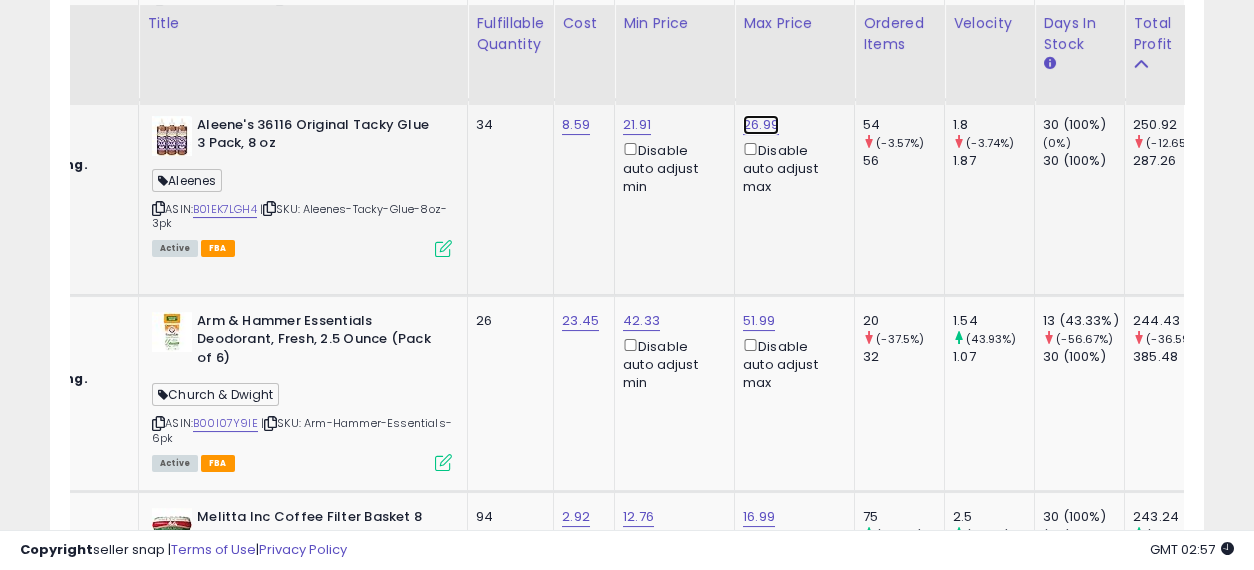 click on "26.99" at bounding box center (761, -1258) 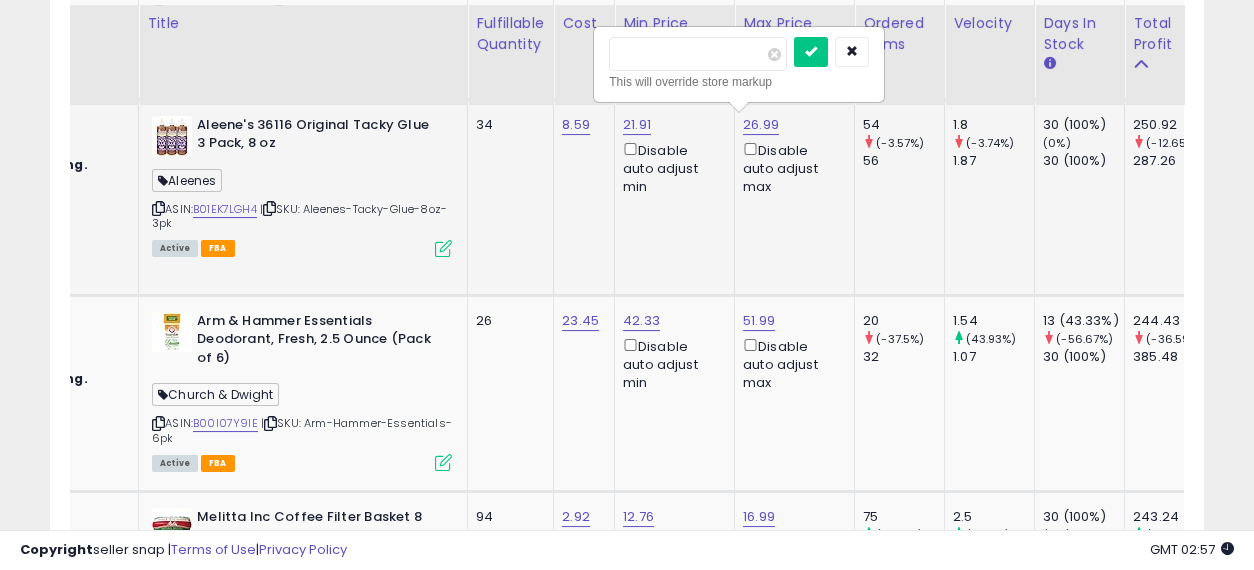 click on "*****" at bounding box center [698, 54] 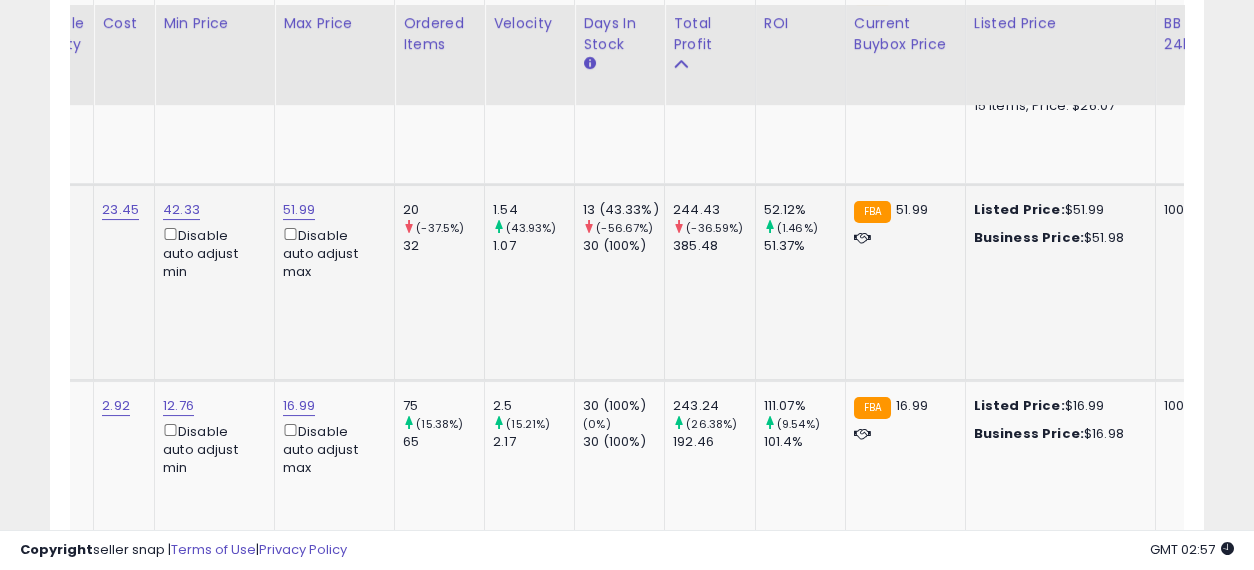 drag, startPoint x: 701, startPoint y: 303, endPoint x: 856, endPoint y: 308, distance: 155.08063 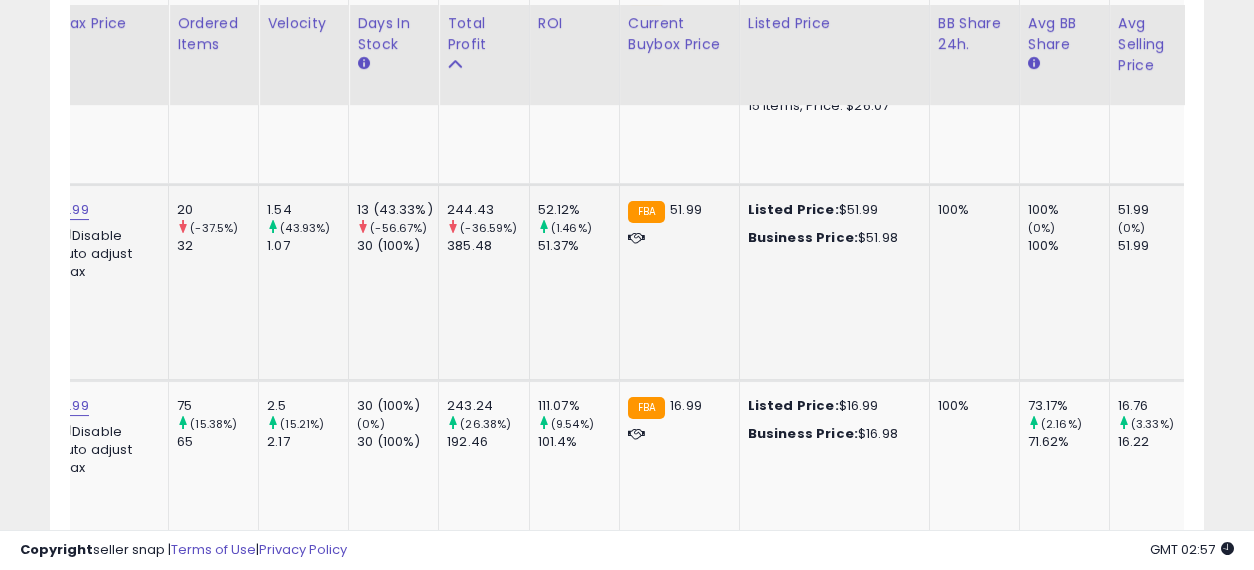 drag, startPoint x: 773, startPoint y: 308, endPoint x: 821, endPoint y: 308, distance: 48 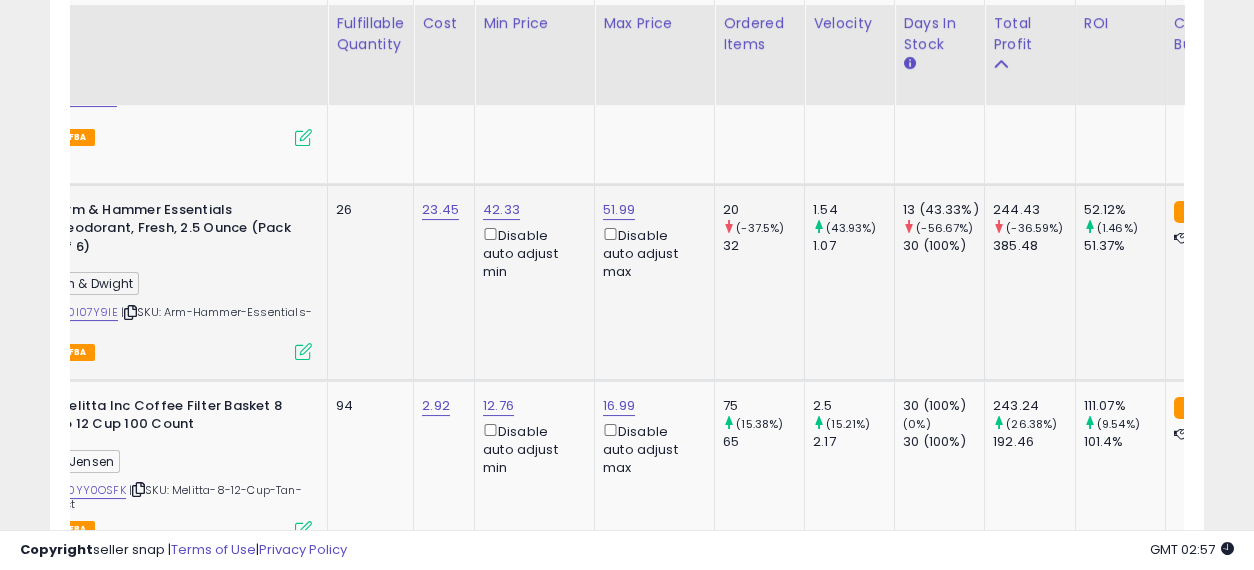 drag, startPoint x: 965, startPoint y: 310, endPoint x: 788, endPoint y: 306, distance: 177.0452 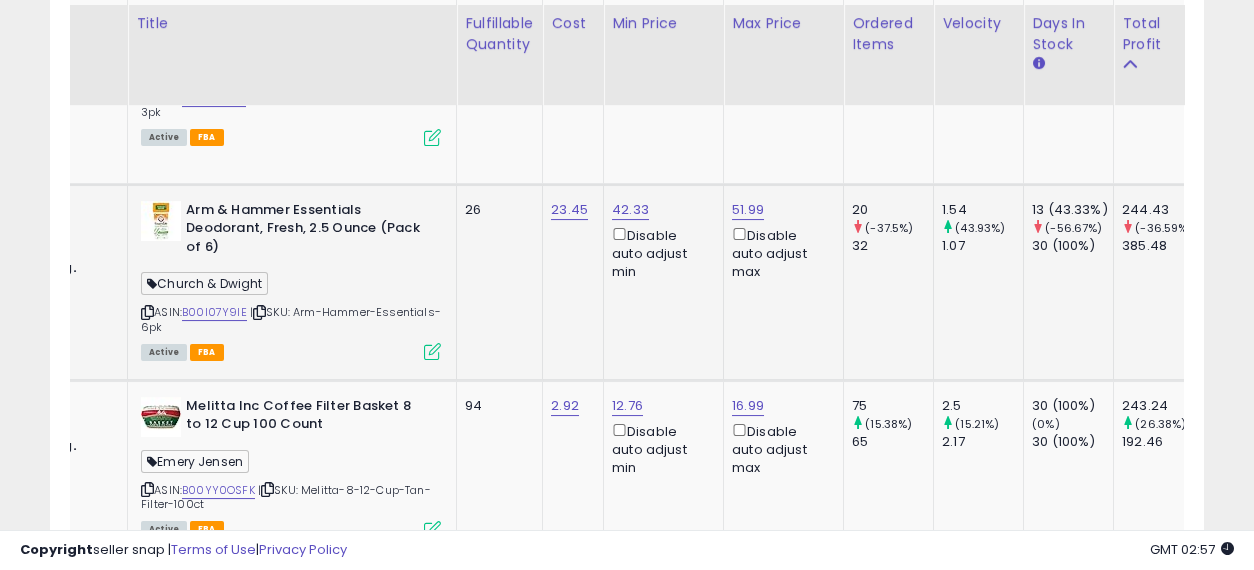 drag, startPoint x: 788, startPoint y: 306, endPoint x: 697, endPoint y: 307, distance: 91.00549 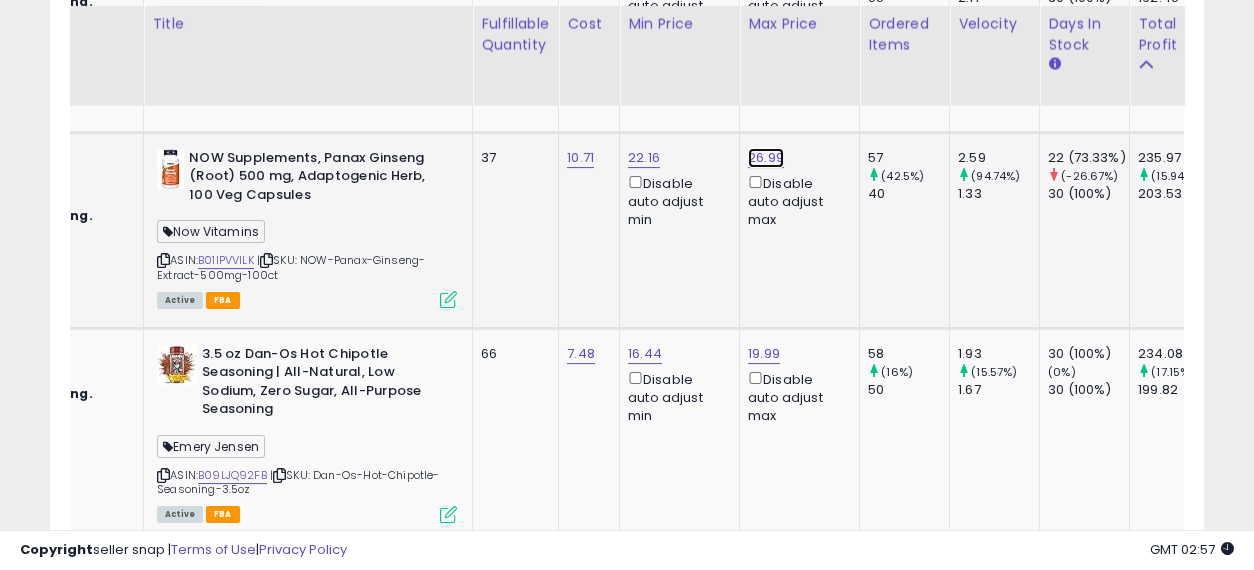 click on "26.99" at bounding box center [766, -1813] 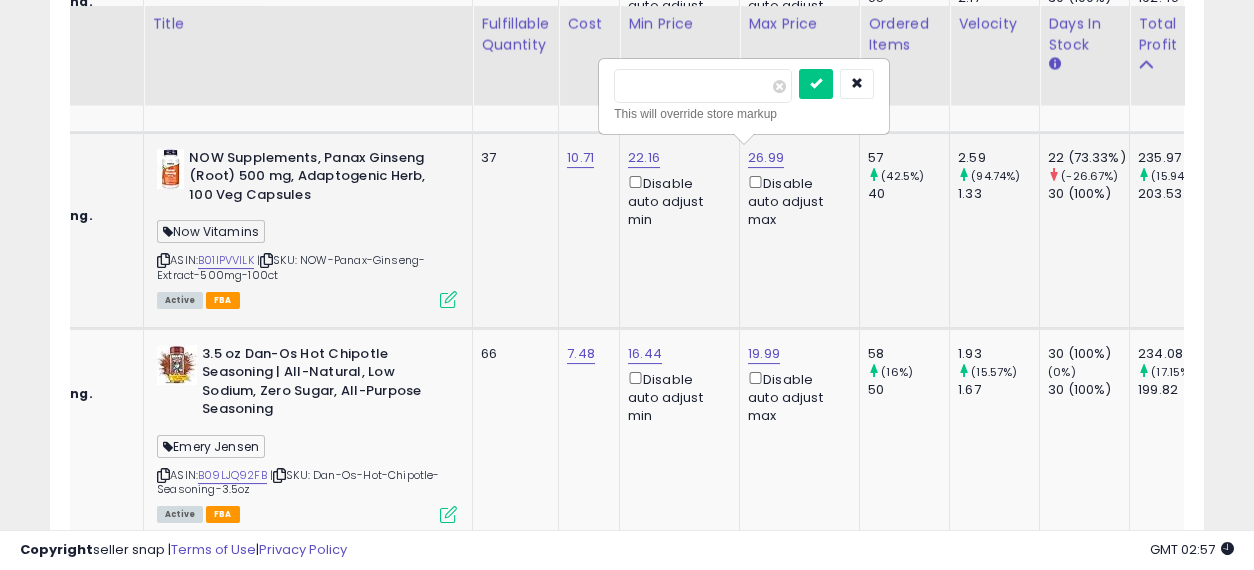 click on "*****" at bounding box center [703, 86] 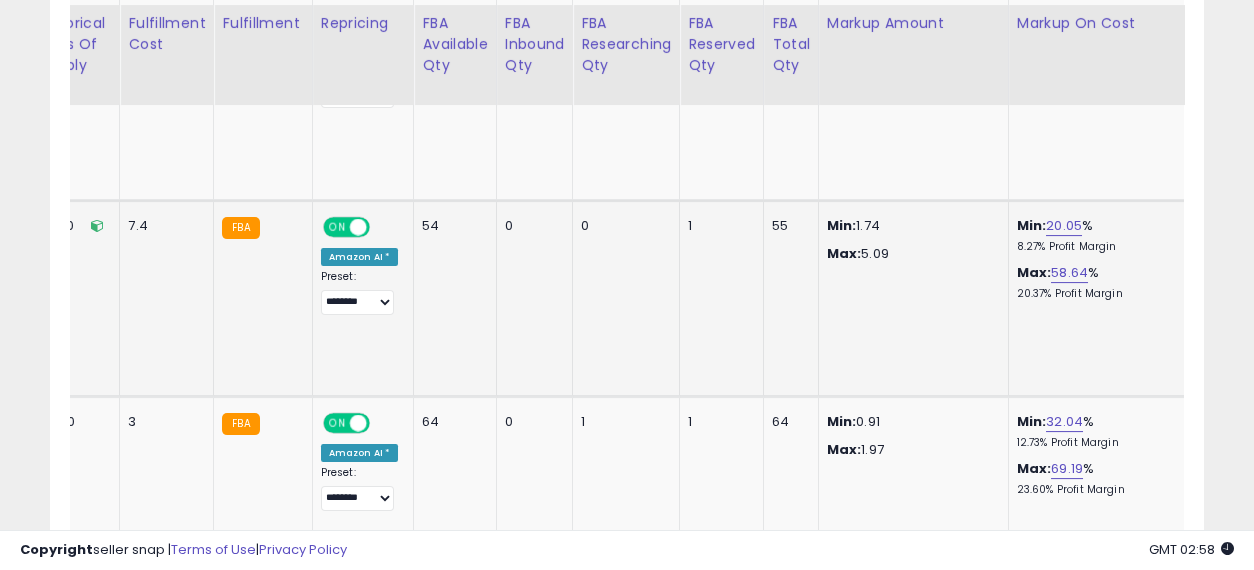 drag, startPoint x: 657, startPoint y: 314, endPoint x: 1101, endPoint y: 323, distance: 444.09122 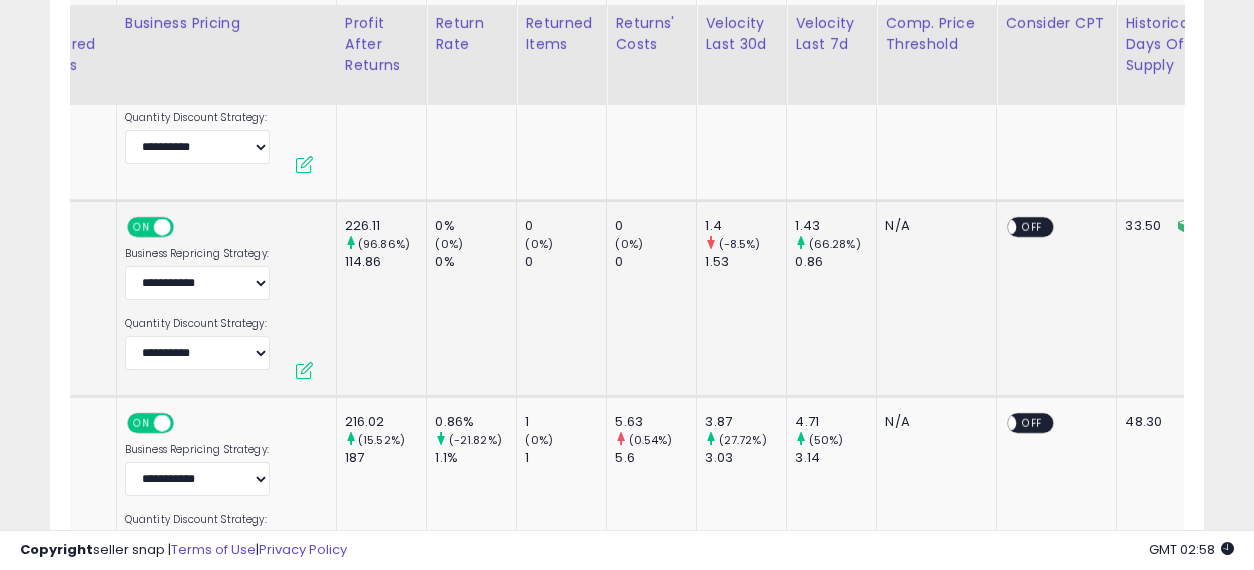 drag, startPoint x: 994, startPoint y: 335, endPoint x: 845, endPoint y: 336, distance: 149.00336 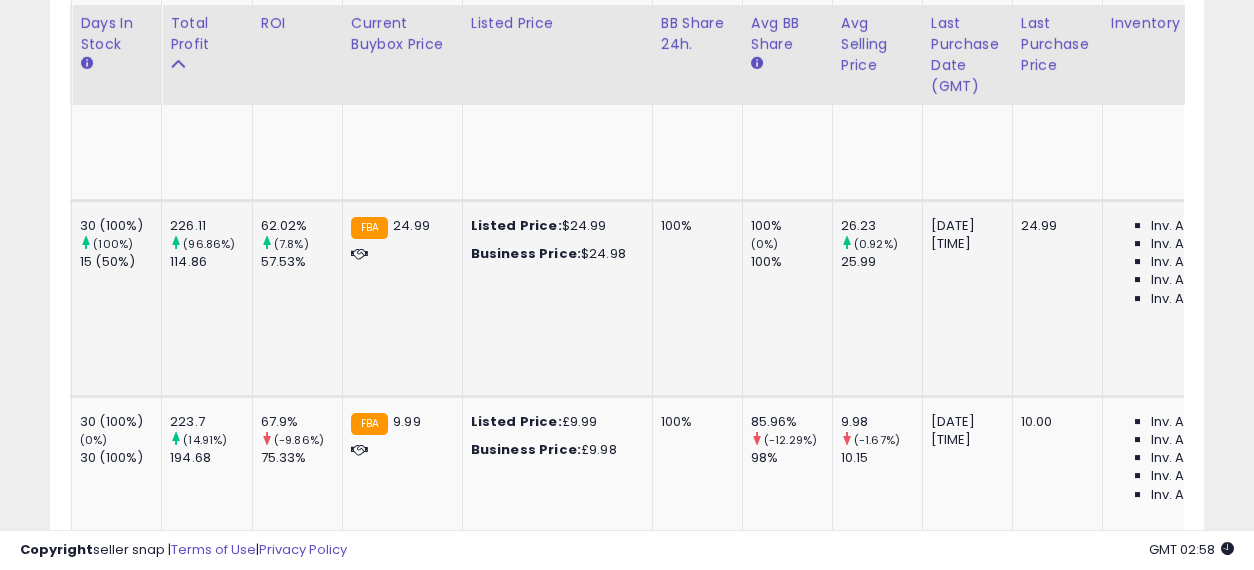 drag, startPoint x: 1056, startPoint y: 319, endPoint x: 808, endPoint y: 321, distance: 248.00807 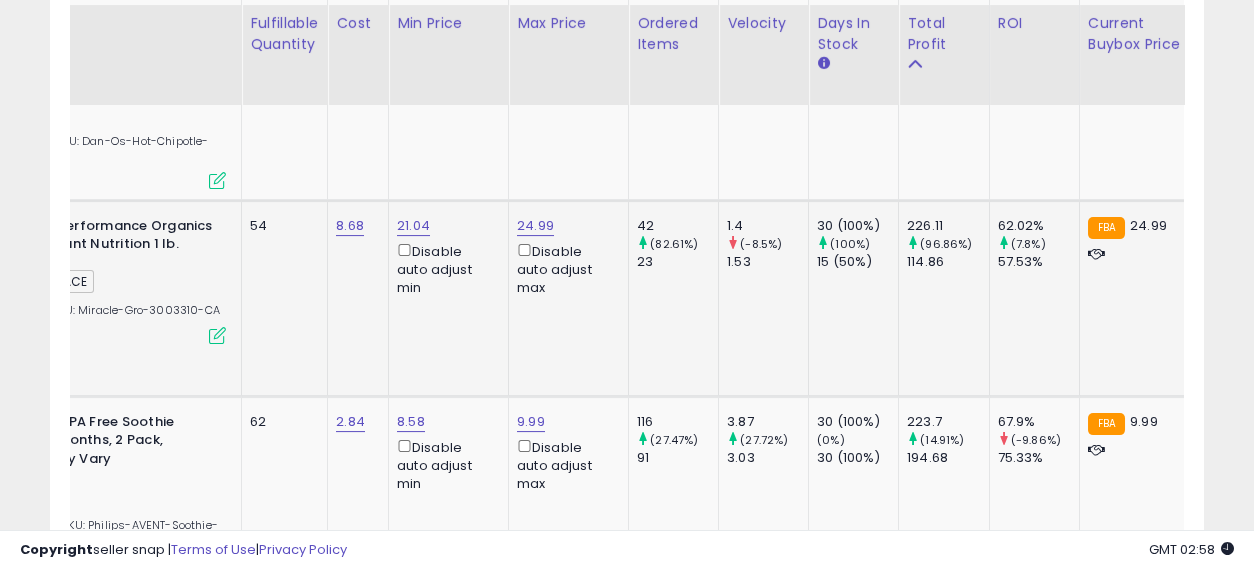 drag, startPoint x: 916, startPoint y: 316, endPoint x: 804, endPoint y: 316, distance: 112 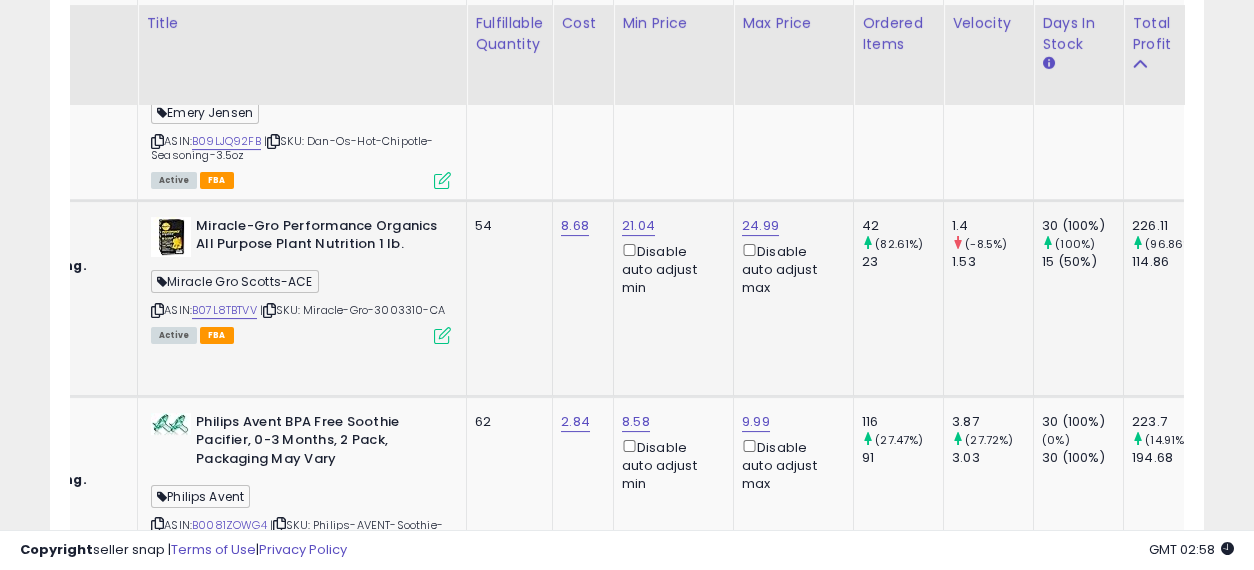 drag, startPoint x: 815, startPoint y: 318, endPoint x: 757, endPoint y: 320, distance: 58.034473 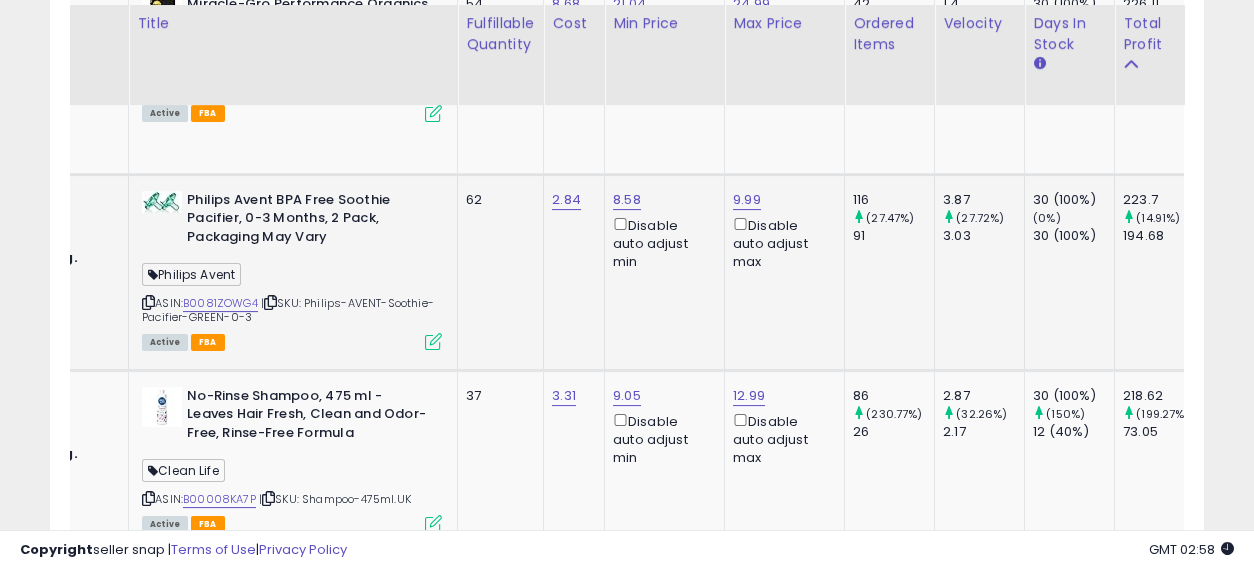 drag, startPoint x: 707, startPoint y: 314, endPoint x: 773, endPoint y: 317, distance: 66.068146 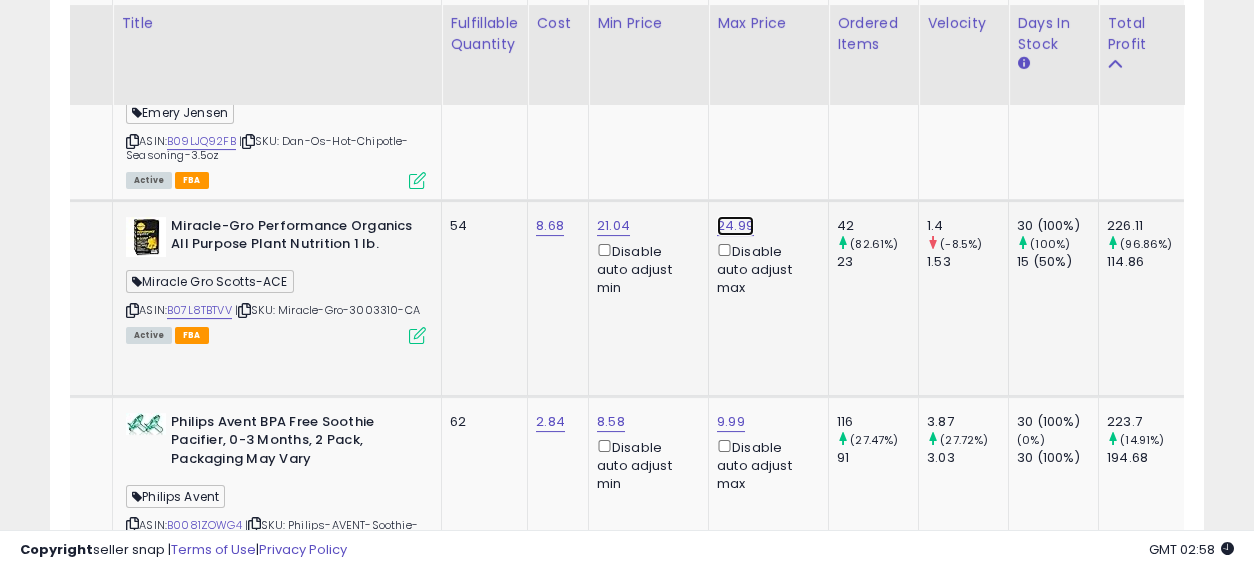 click on "24.99" at bounding box center [735, -2147] 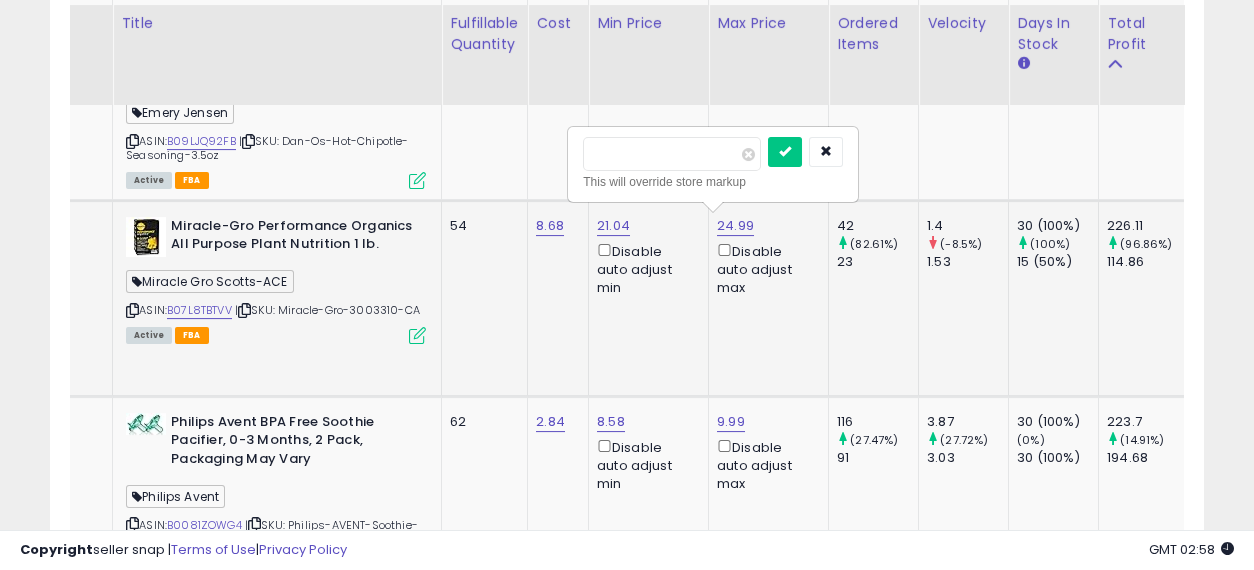 click on "*****" at bounding box center [672, 154] 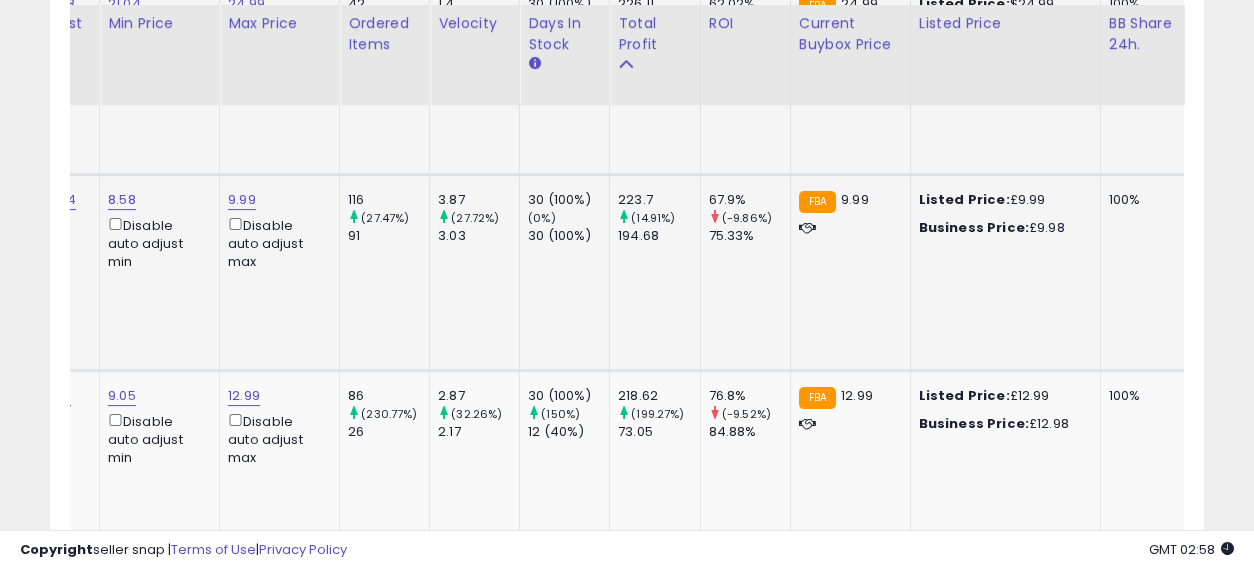 drag, startPoint x: 583, startPoint y: 298, endPoint x: 698, endPoint y: 311, distance: 115.73245 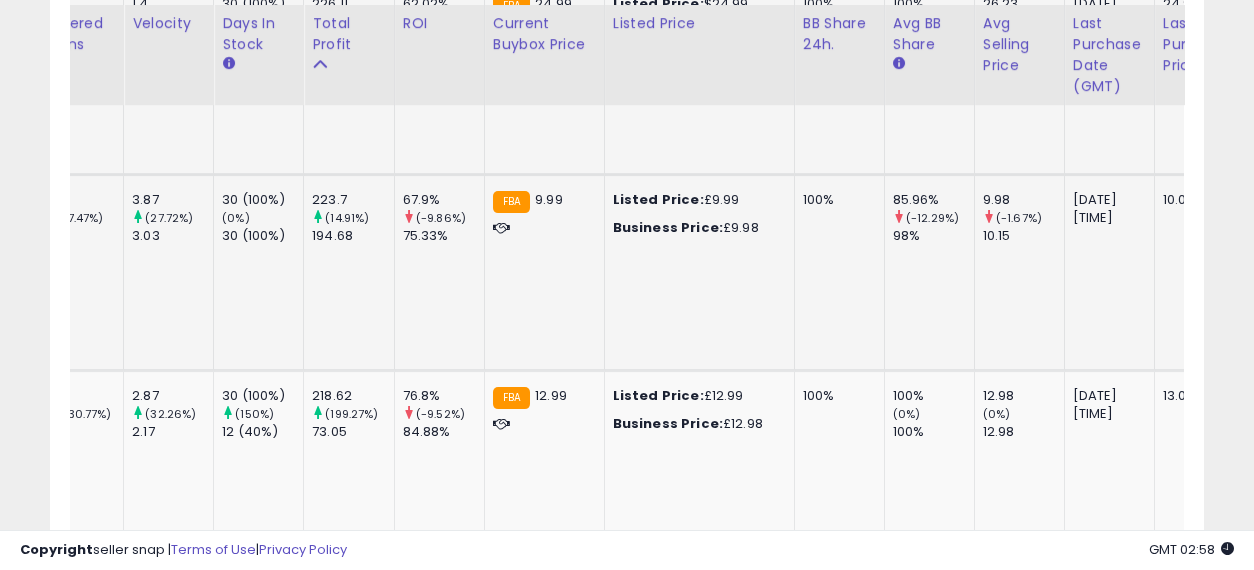 drag, startPoint x: 728, startPoint y: 304, endPoint x: 870, endPoint y: 304, distance: 142 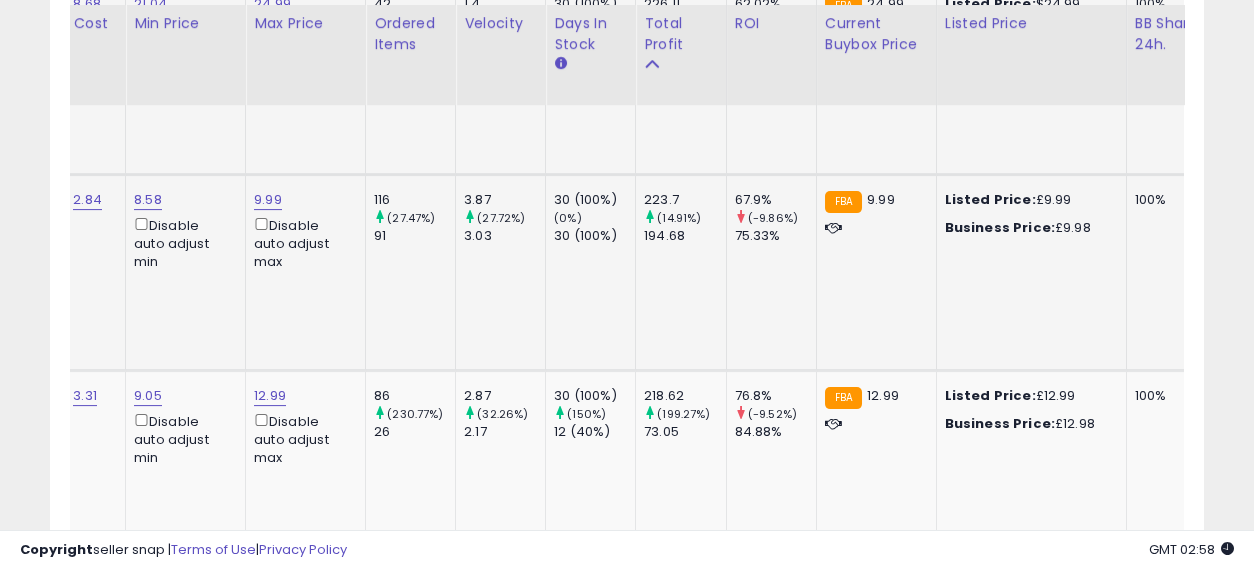 drag, startPoint x: 906, startPoint y: 303, endPoint x: 789, endPoint y: 294, distance: 117.34564 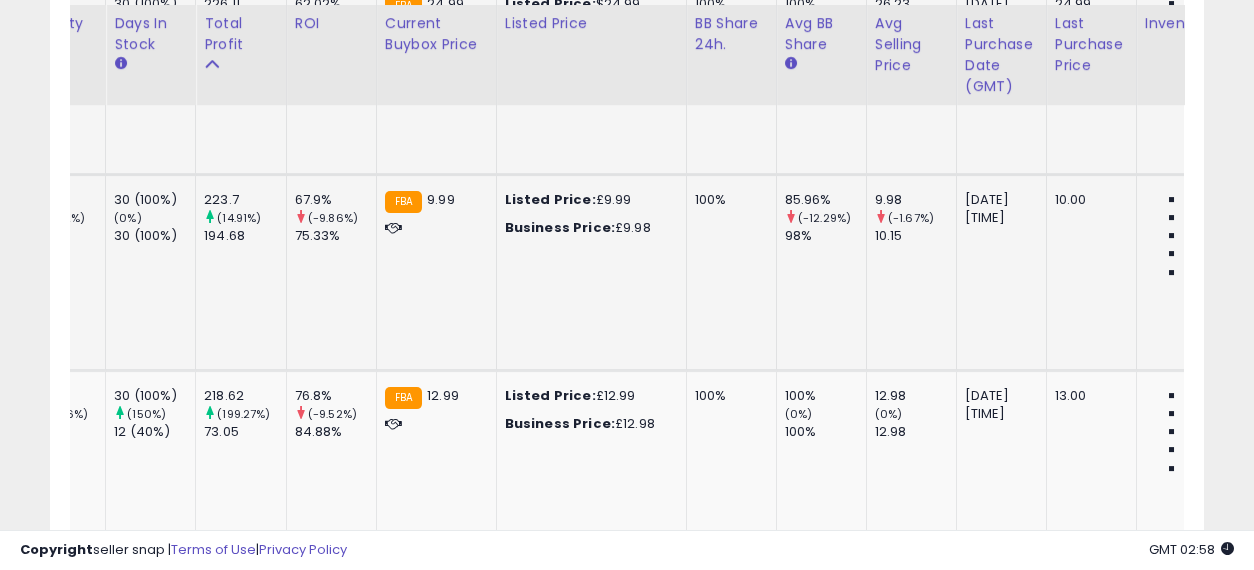 drag, startPoint x: 654, startPoint y: 298, endPoint x: 796, endPoint y: 300, distance: 142.01408 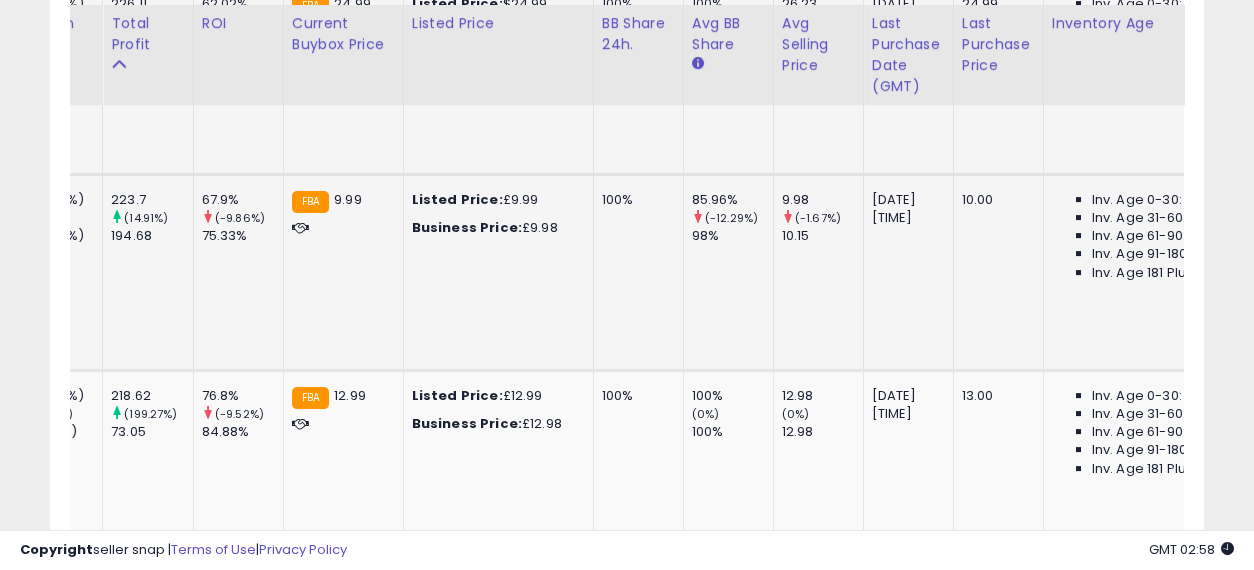drag, startPoint x: 710, startPoint y: 300, endPoint x: 759, endPoint y: 304, distance: 49.162994 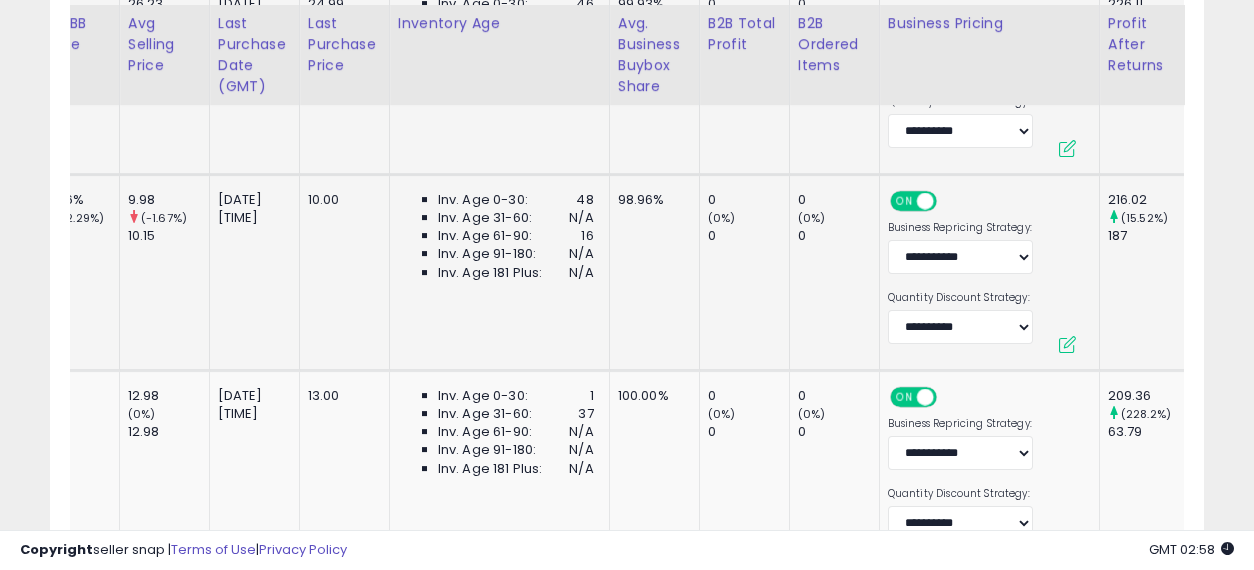 drag, startPoint x: 679, startPoint y: 285, endPoint x: 804, endPoint y: 295, distance: 125.39936 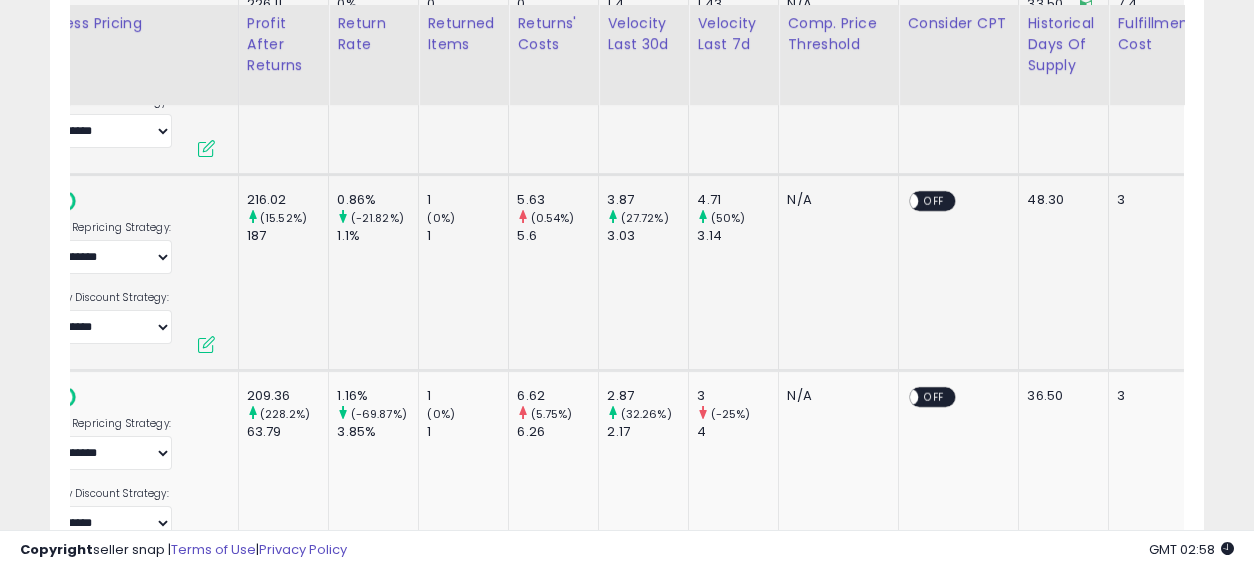 drag, startPoint x: 660, startPoint y: 284, endPoint x: 840, endPoint y: 298, distance: 180.54362 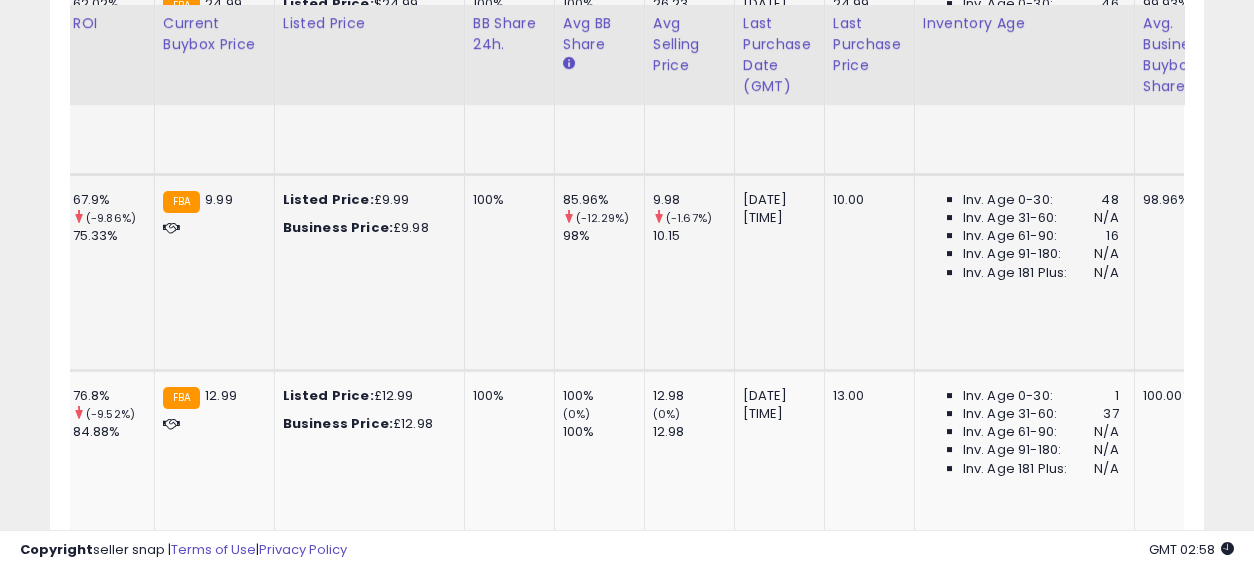 drag, startPoint x: 970, startPoint y: 298, endPoint x: 642, endPoint y: 304, distance: 328.05487 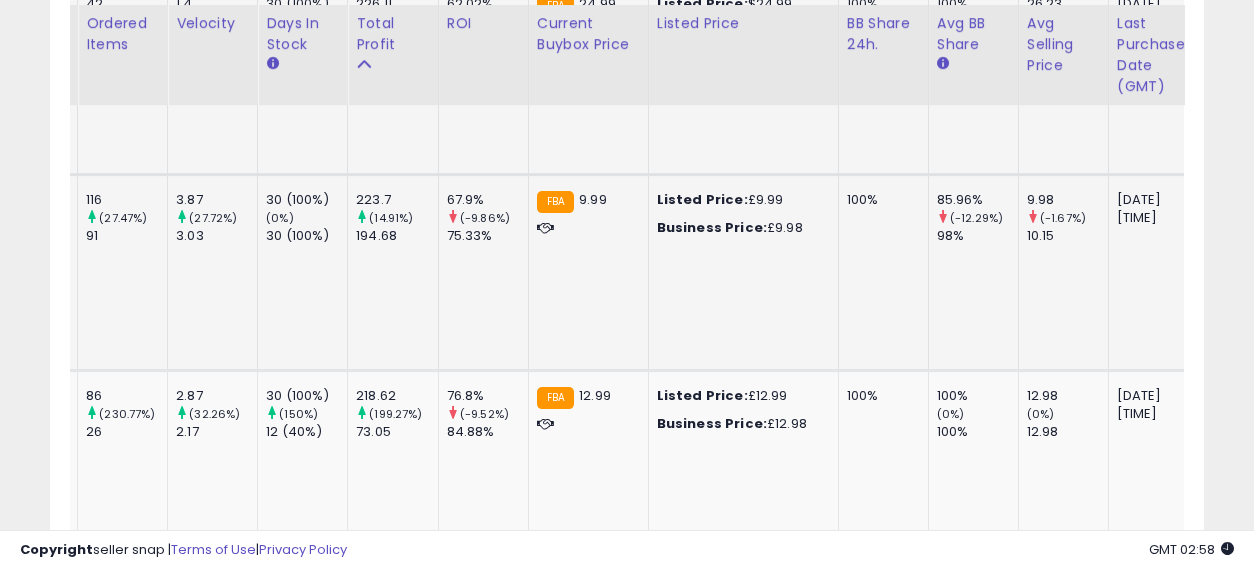drag, startPoint x: 709, startPoint y: 310, endPoint x: 755, endPoint y: 310, distance: 46 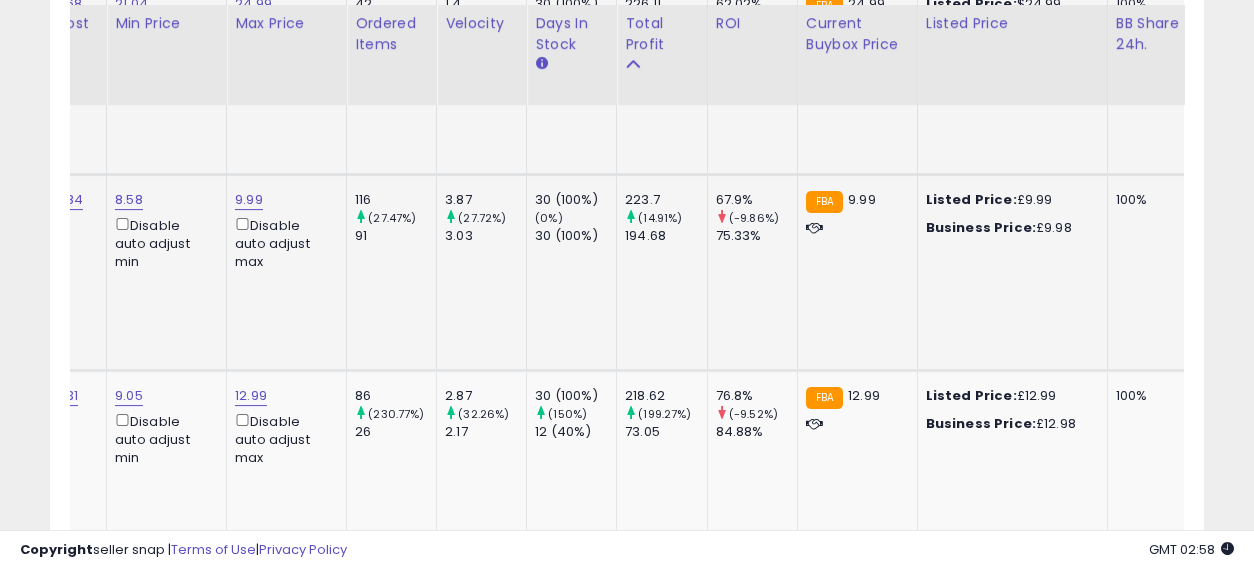 drag, startPoint x: 751, startPoint y: 310, endPoint x: 600, endPoint y: 305, distance: 151.08276 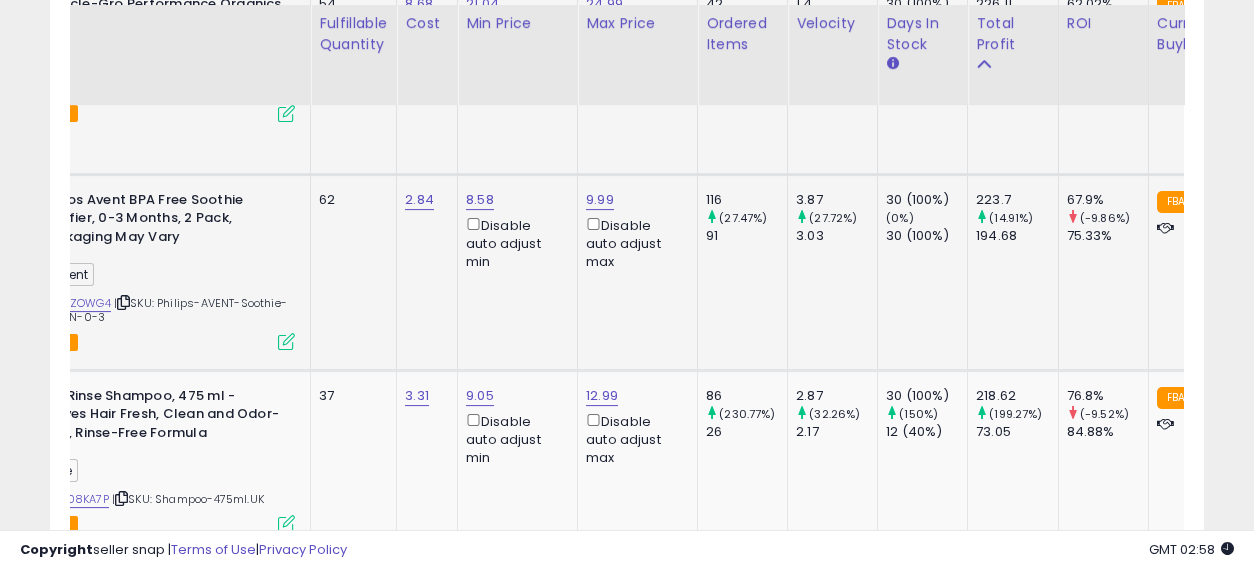 drag, startPoint x: 783, startPoint y: 302, endPoint x: 607, endPoint y: 306, distance: 176.04546 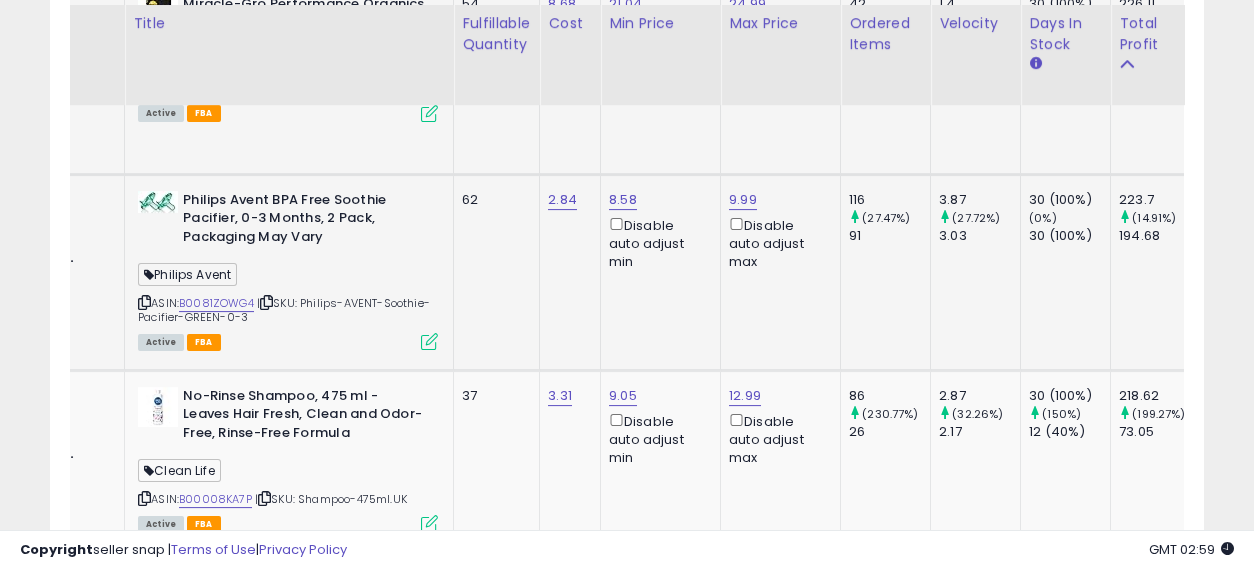 drag, startPoint x: 671, startPoint y: 304, endPoint x: 725, endPoint y: 307, distance: 54.08327 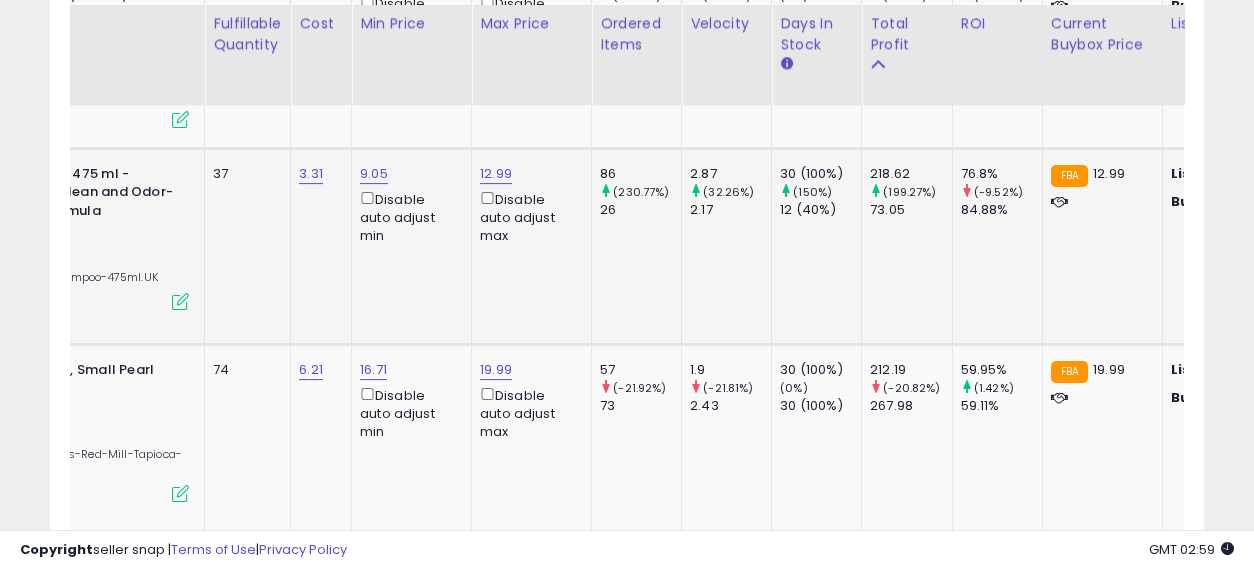 drag, startPoint x: 652, startPoint y: 292, endPoint x: 750, endPoint y: 304, distance: 98.731964 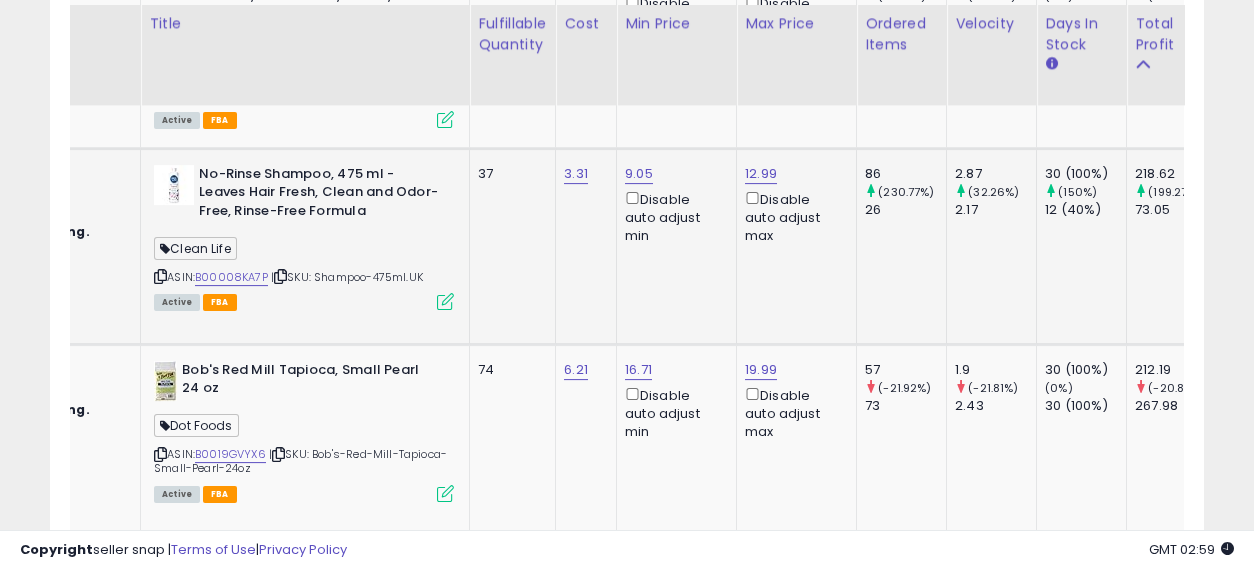 drag, startPoint x: 801, startPoint y: 296, endPoint x: 686, endPoint y: 295, distance: 115.00435 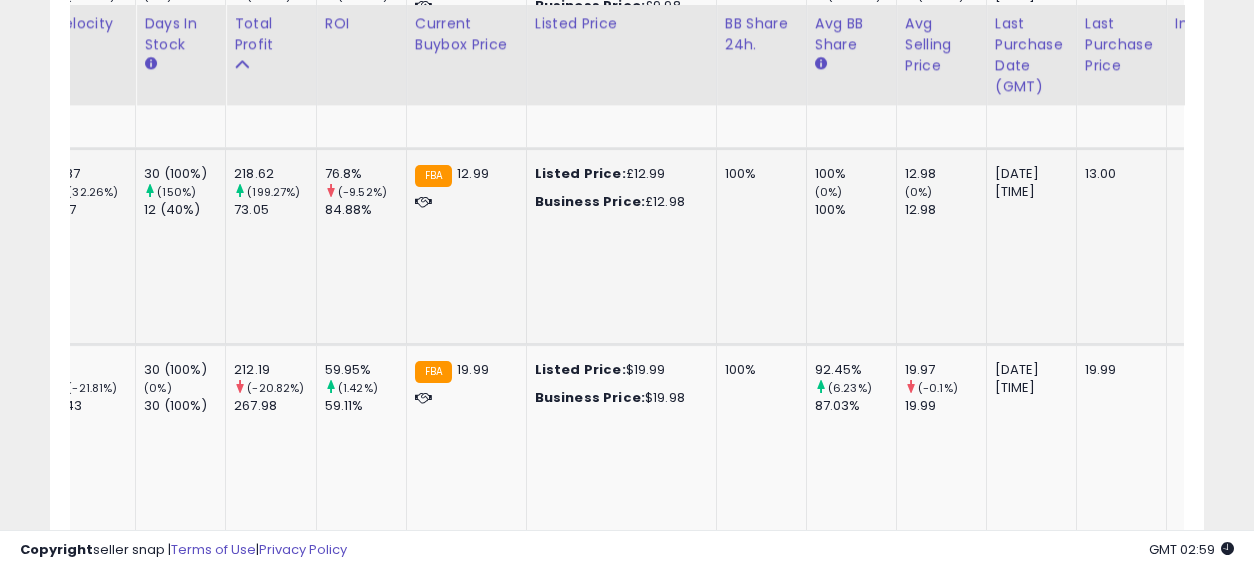 drag, startPoint x: 686, startPoint y: 295, endPoint x: 886, endPoint y: 296, distance: 200.0025 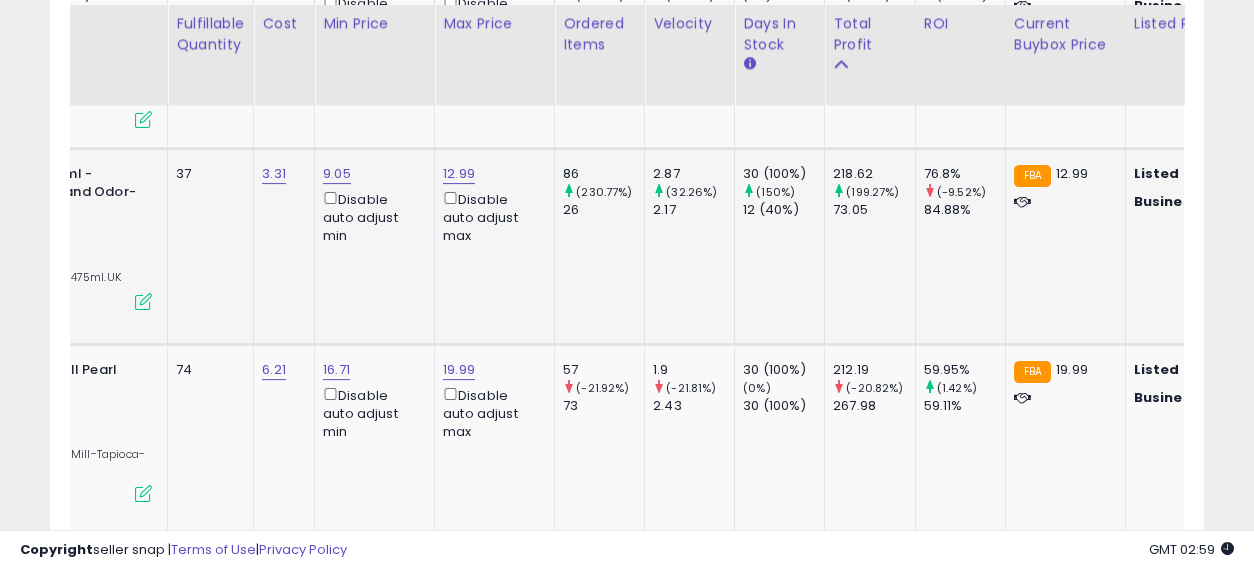 drag, startPoint x: 934, startPoint y: 296, endPoint x: 699, endPoint y: 294, distance: 235.00851 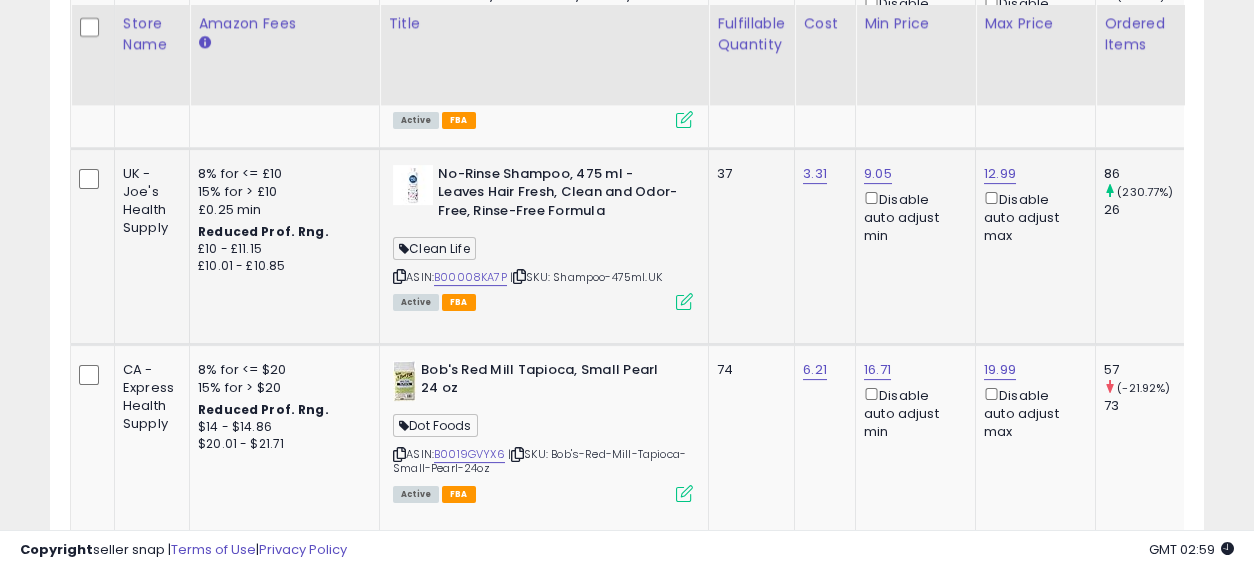 drag, startPoint x: 732, startPoint y: 278, endPoint x: 541, endPoint y: 280, distance: 191.01047 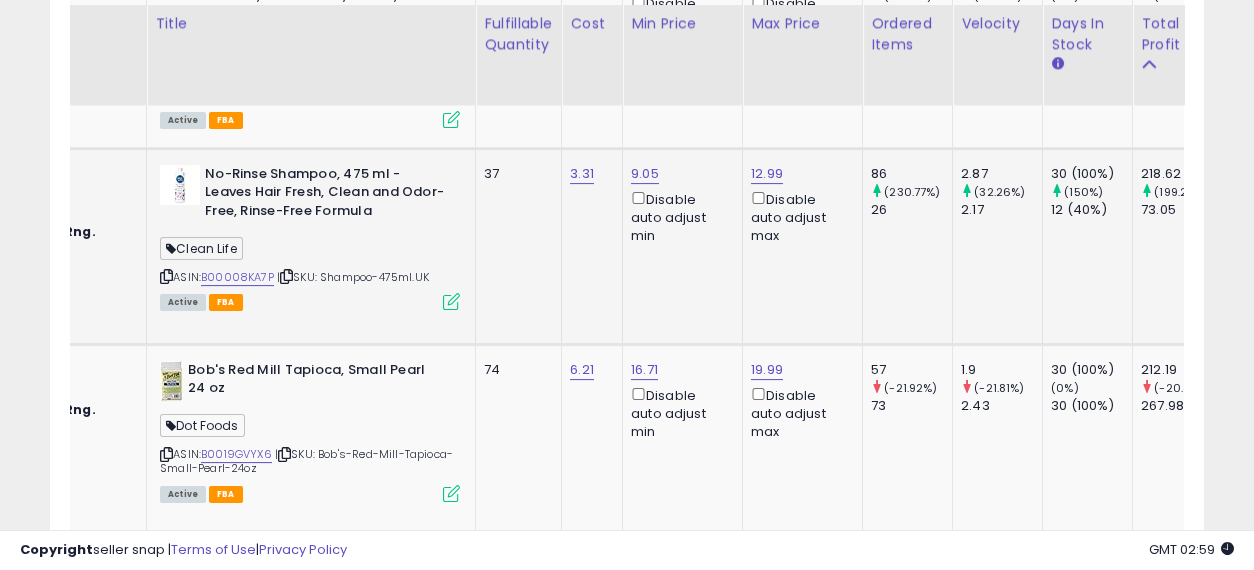 drag, startPoint x: 687, startPoint y: 266, endPoint x: 787, endPoint y: 273, distance: 100.2447 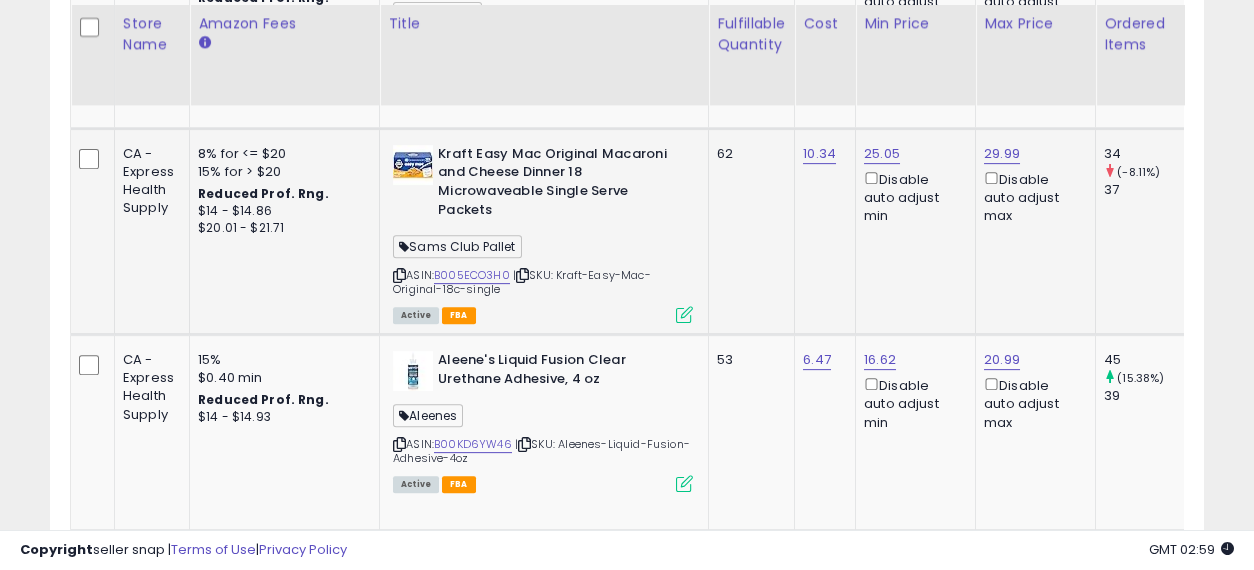drag, startPoint x: 690, startPoint y: 271, endPoint x: 548, endPoint y: 272, distance: 142.00352 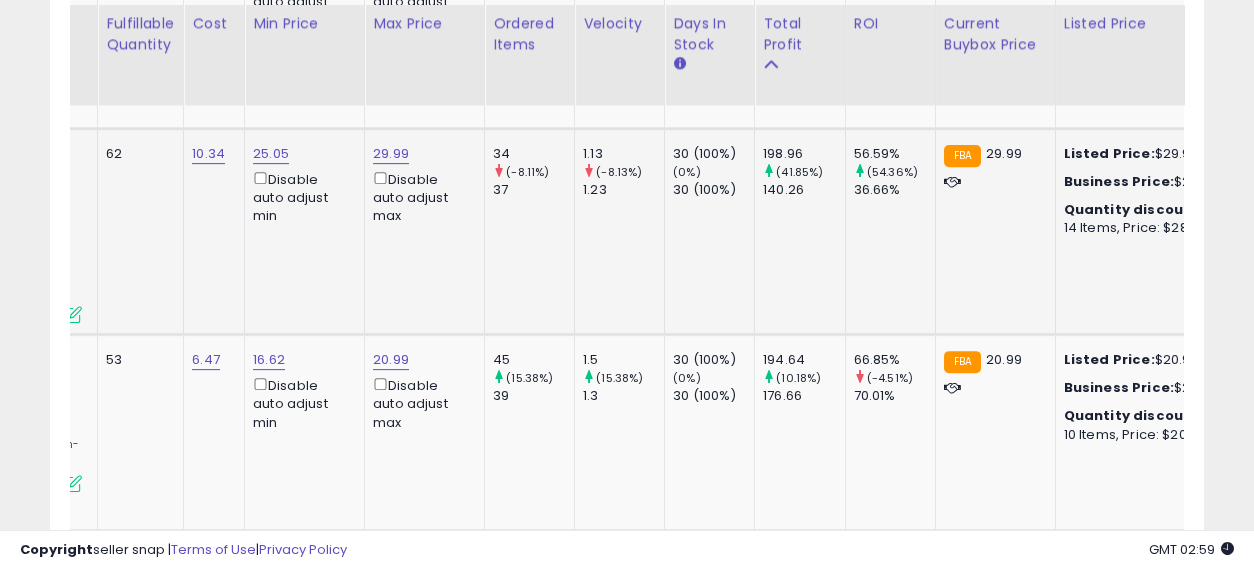 drag, startPoint x: 729, startPoint y: 253, endPoint x: 818, endPoint y: 262, distance: 89.453896 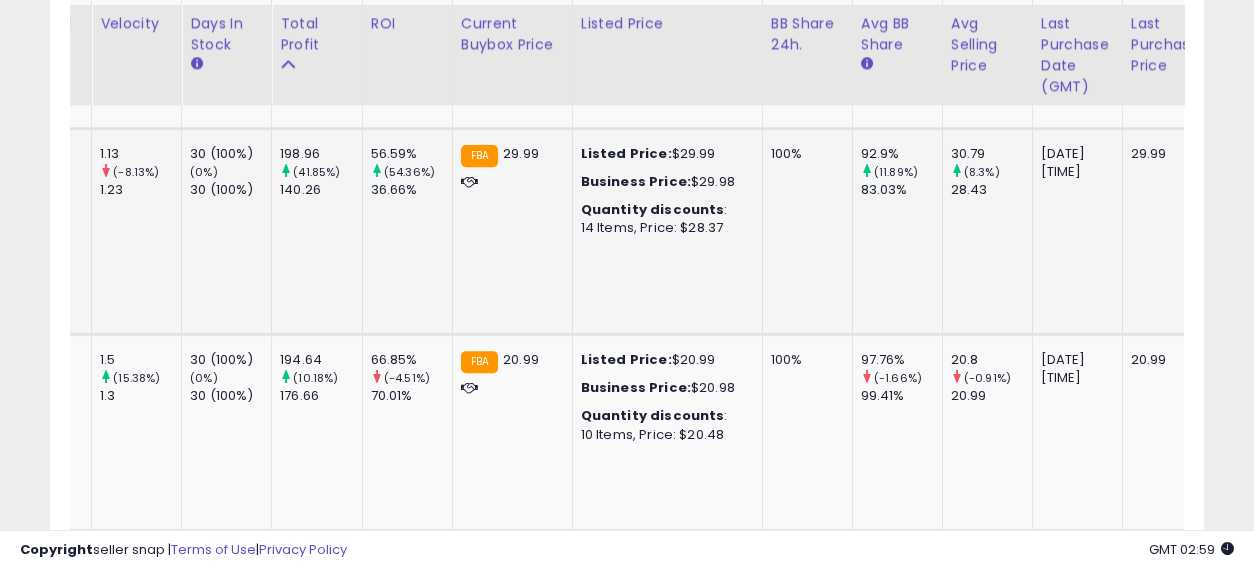 drag, startPoint x: 784, startPoint y: 262, endPoint x: 919, endPoint y: 275, distance: 135.62448 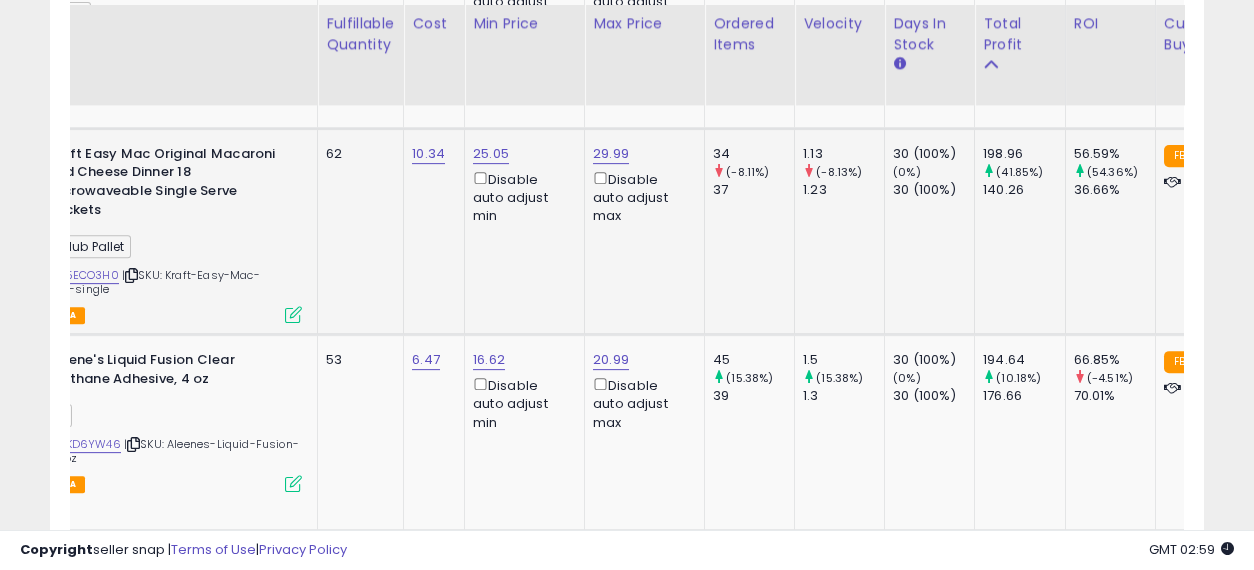drag, startPoint x: 974, startPoint y: 255, endPoint x: 832, endPoint y: 258, distance: 142.0317 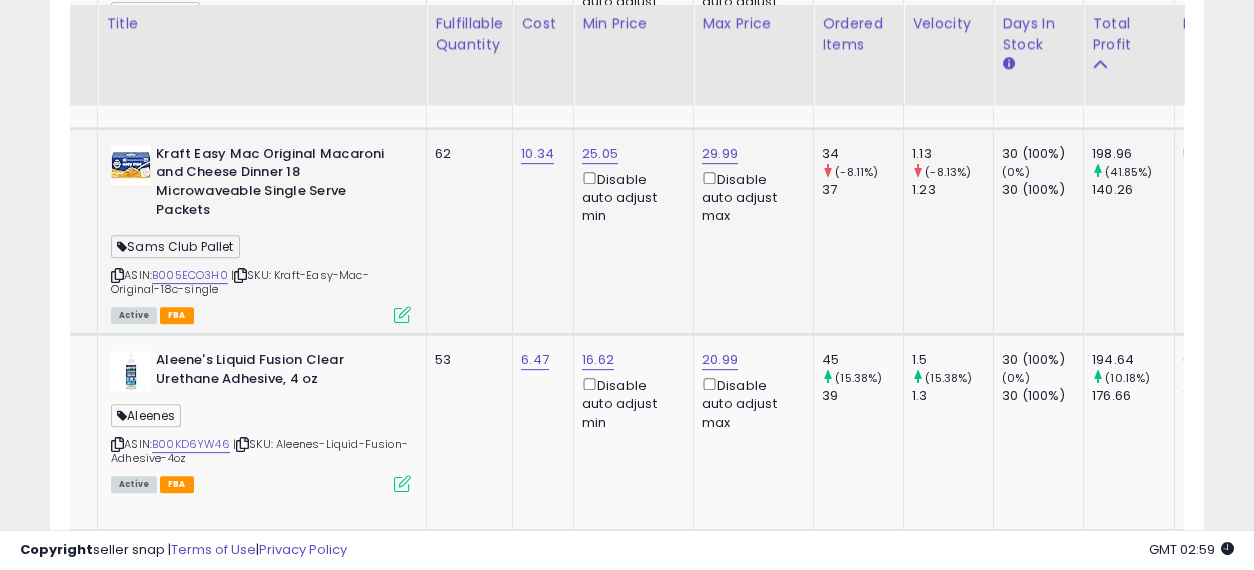 drag, startPoint x: 868, startPoint y: 254, endPoint x: 796, endPoint y: 255, distance: 72.00694 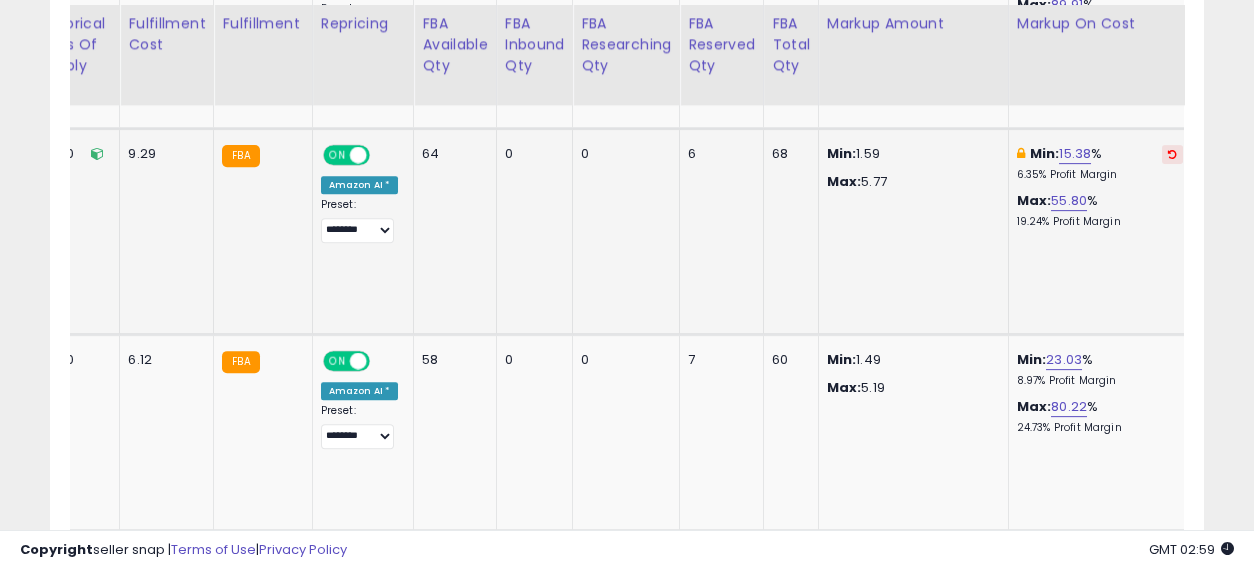 drag, startPoint x: 544, startPoint y: 234, endPoint x: 986, endPoint y: 257, distance: 442.59802 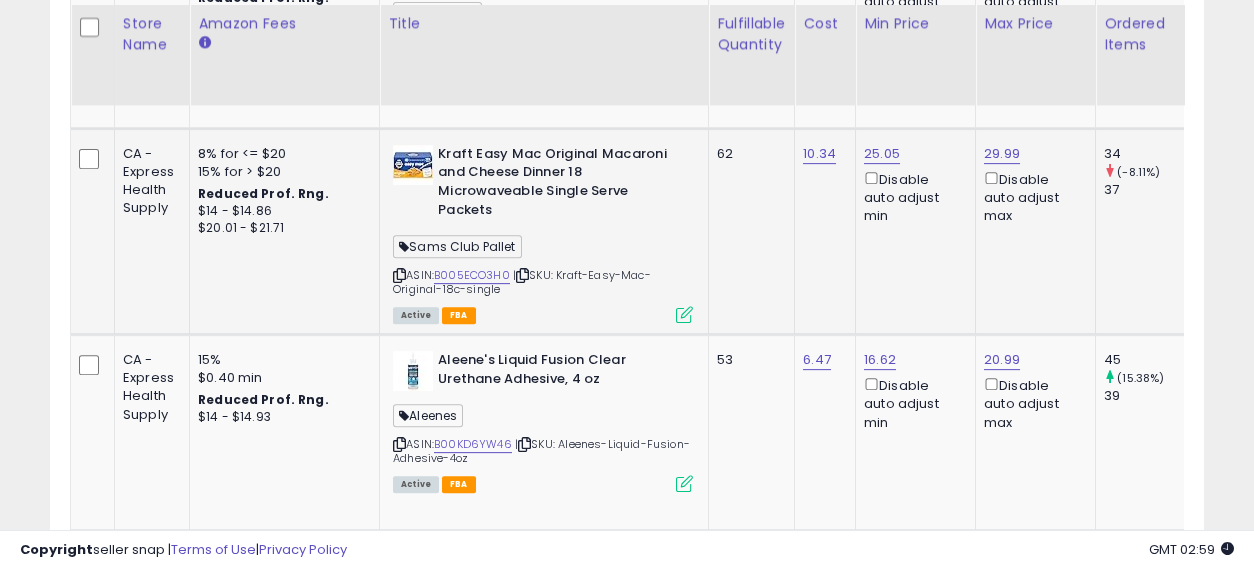drag, startPoint x: 1015, startPoint y: 263, endPoint x: 412, endPoint y: 241, distance: 603.4012 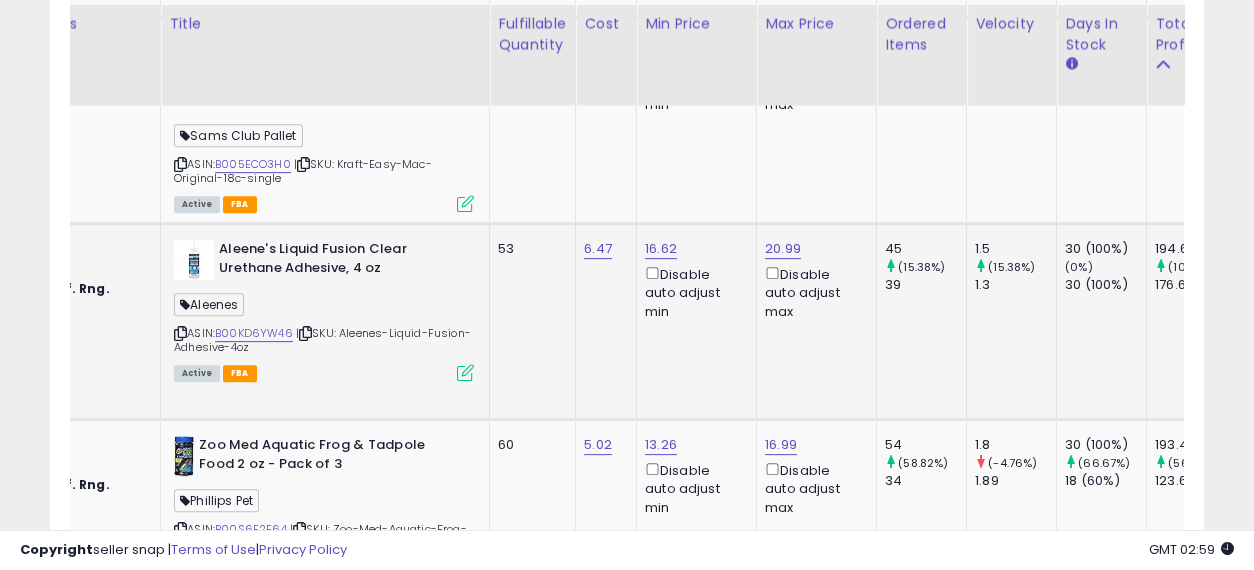 drag, startPoint x: 728, startPoint y: 265, endPoint x: 810, endPoint y: 294, distance: 86.977005 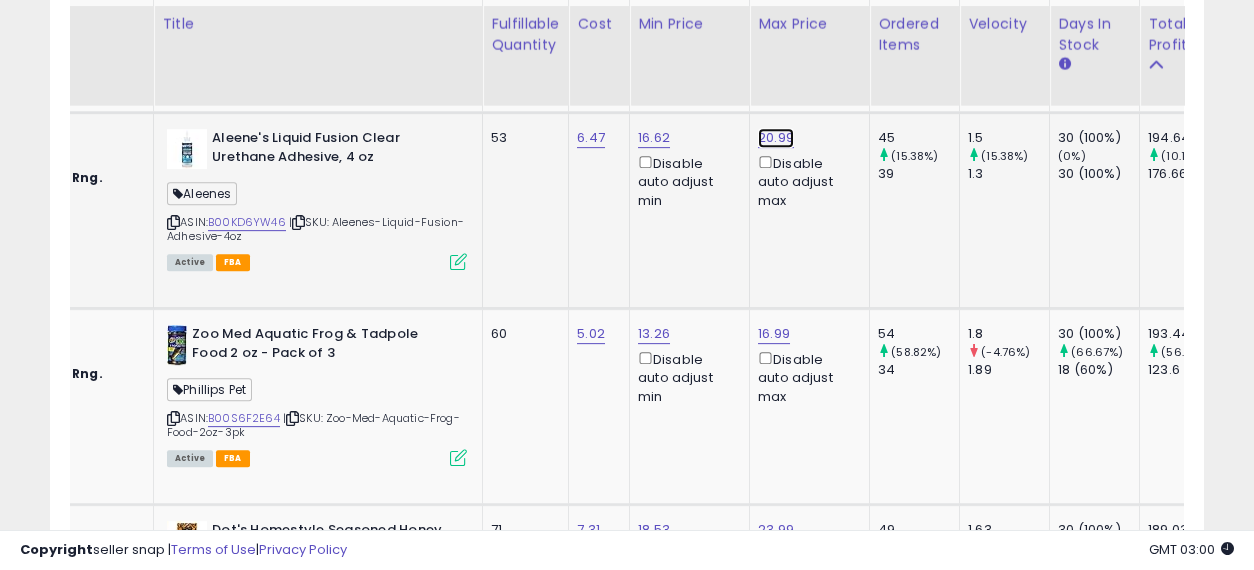 click on "20.99" at bounding box center (776, -3813) 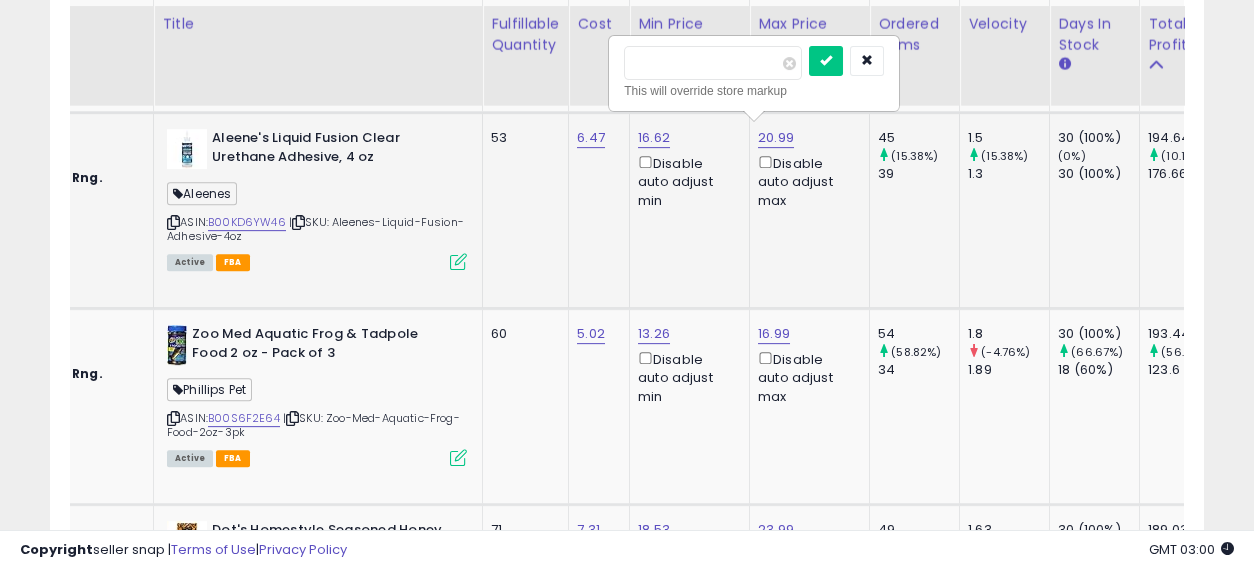 click on "*****" at bounding box center (713, 63) 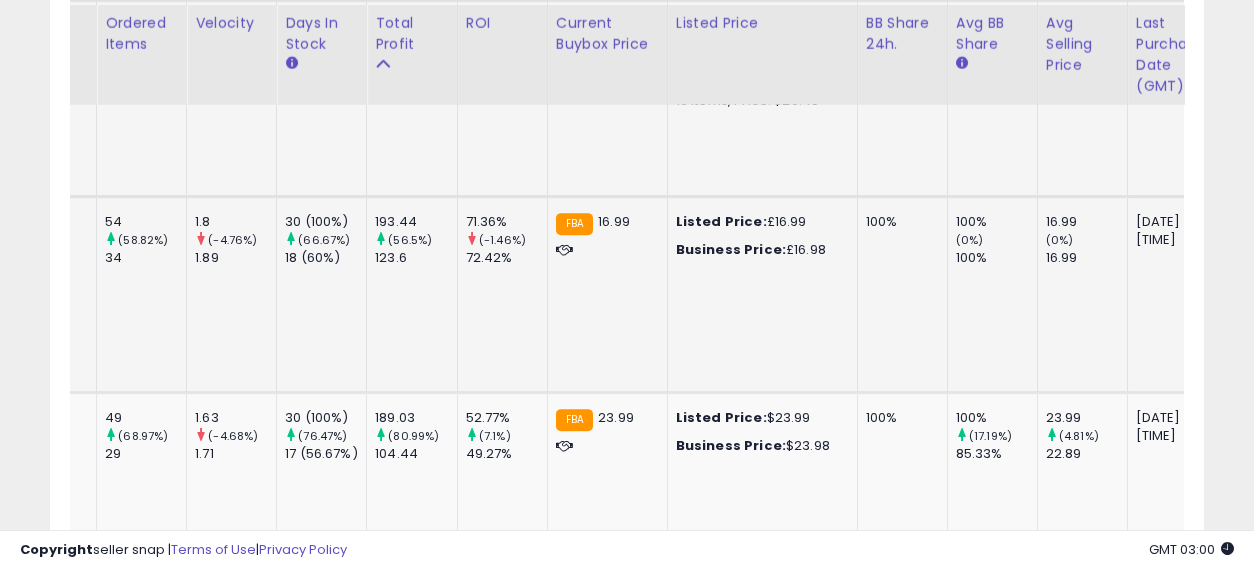 drag, startPoint x: 663, startPoint y: 323, endPoint x: 745, endPoint y: 339, distance: 83.546394 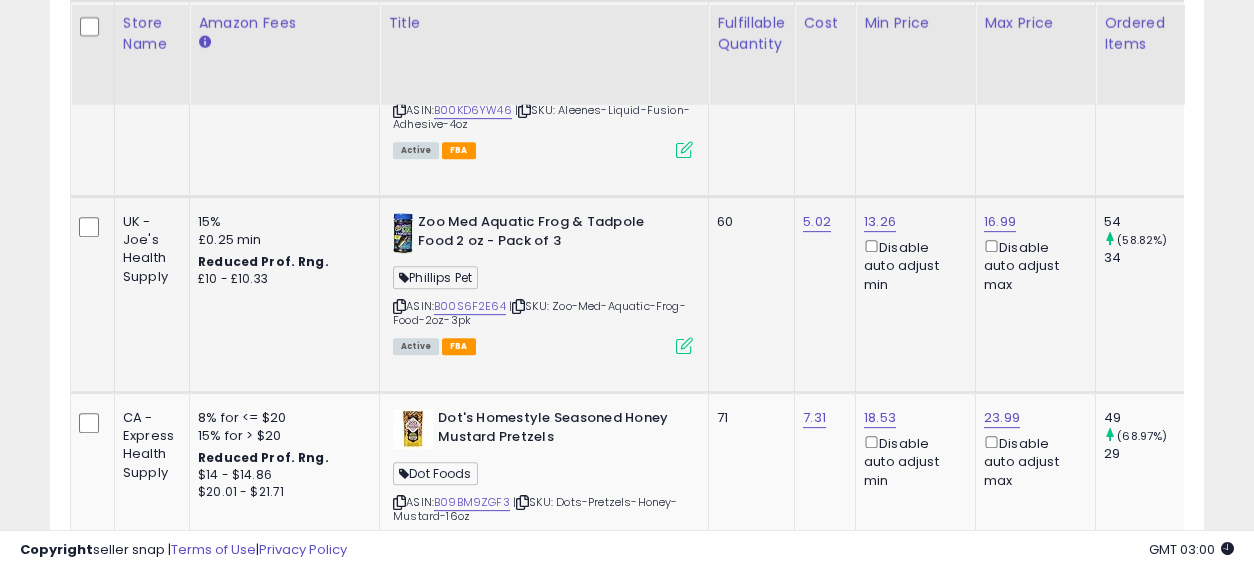 drag, startPoint x: 800, startPoint y: 325, endPoint x: 619, endPoint y: 288, distance: 184.74306 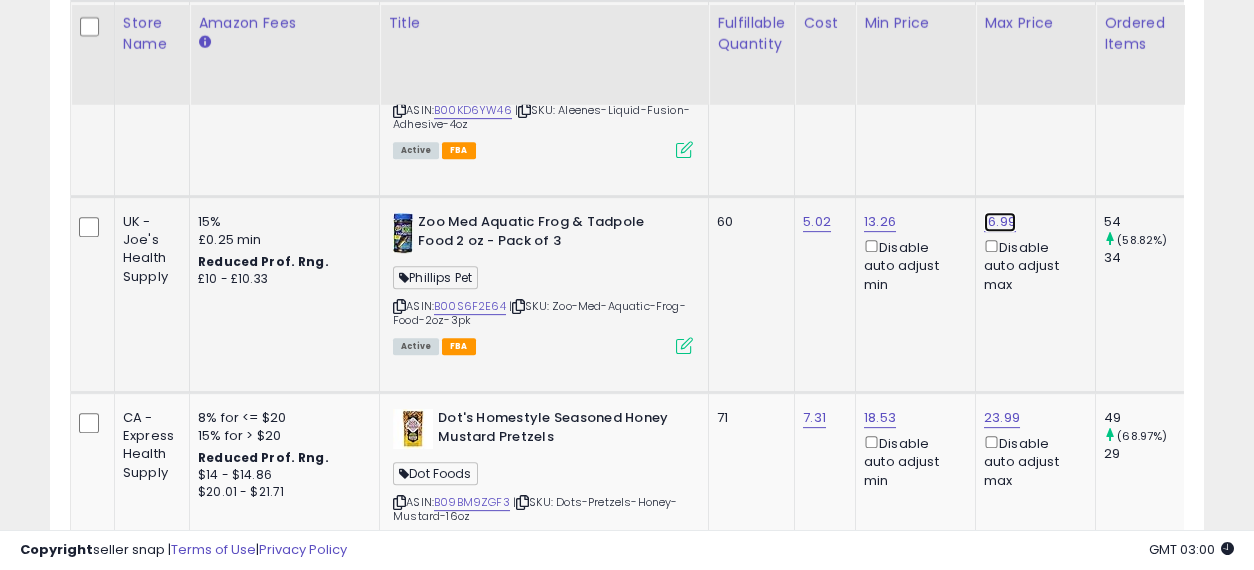 click on "16.99" at bounding box center (1002, -3925) 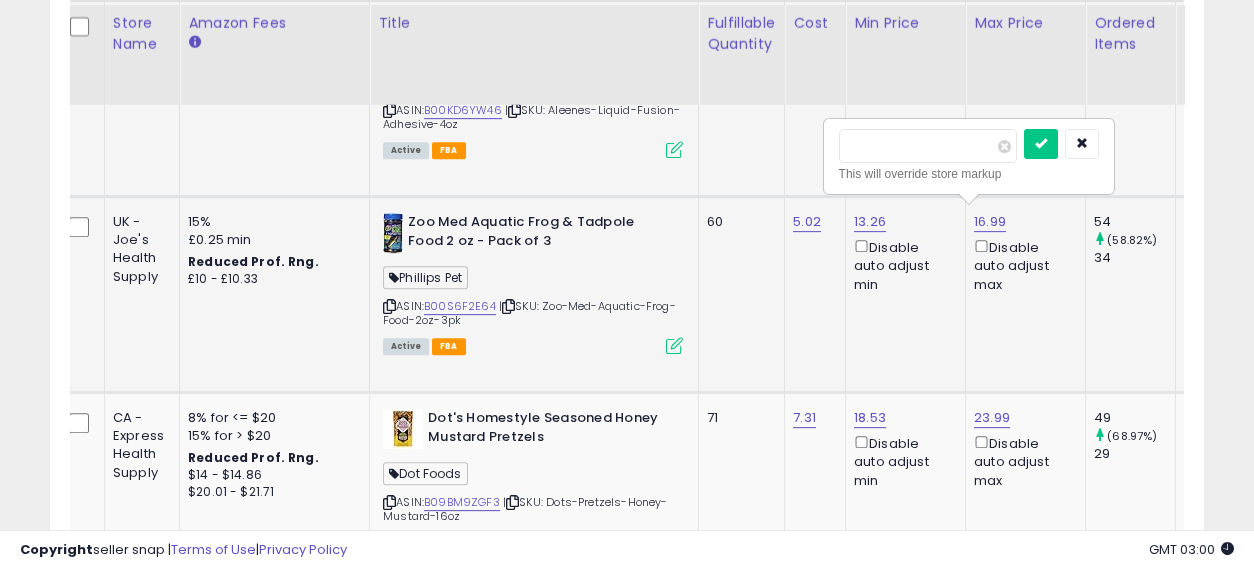 click on "*****" at bounding box center [928, 146] 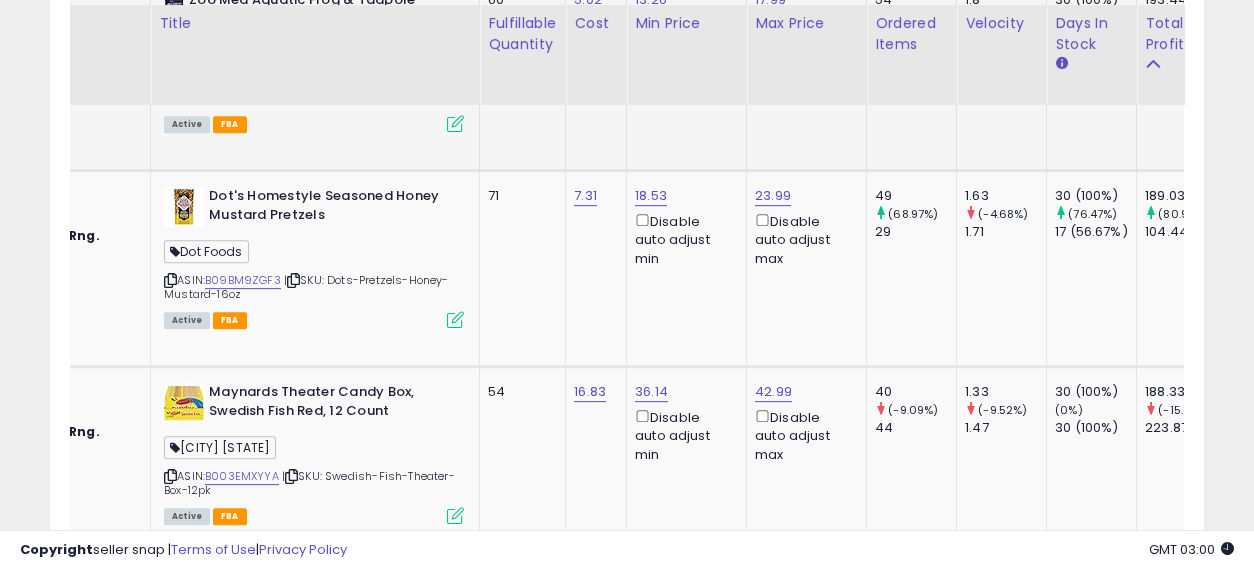 drag, startPoint x: 974, startPoint y: 147, endPoint x: 1014, endPoint y: 146, distance: 40.012497 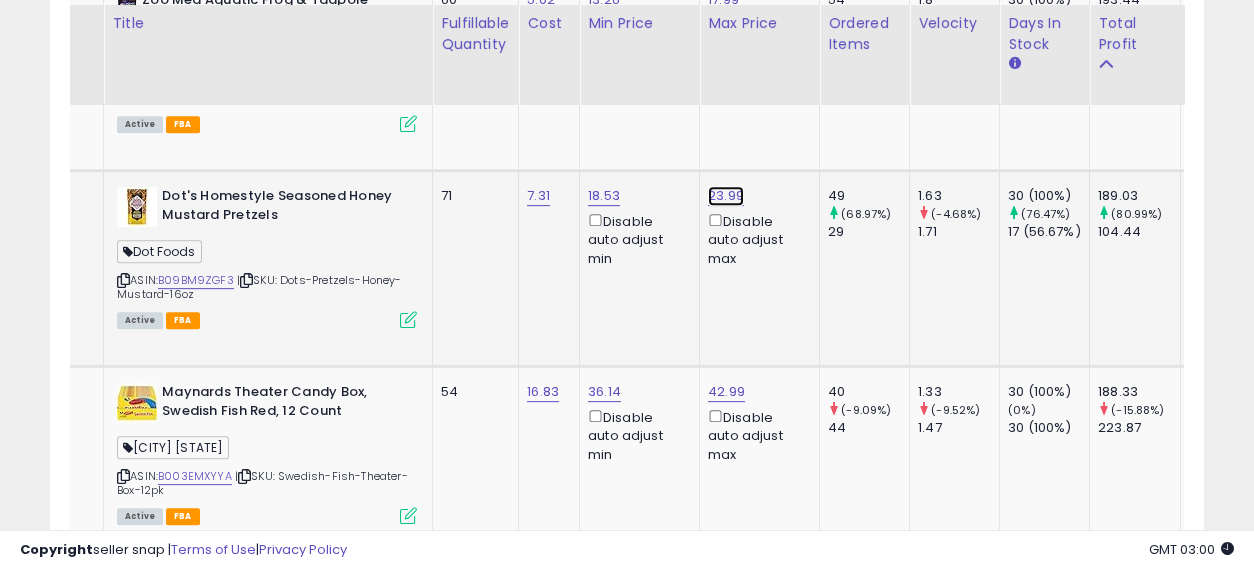 click on "23.99" at bounding box center (726, -4147) 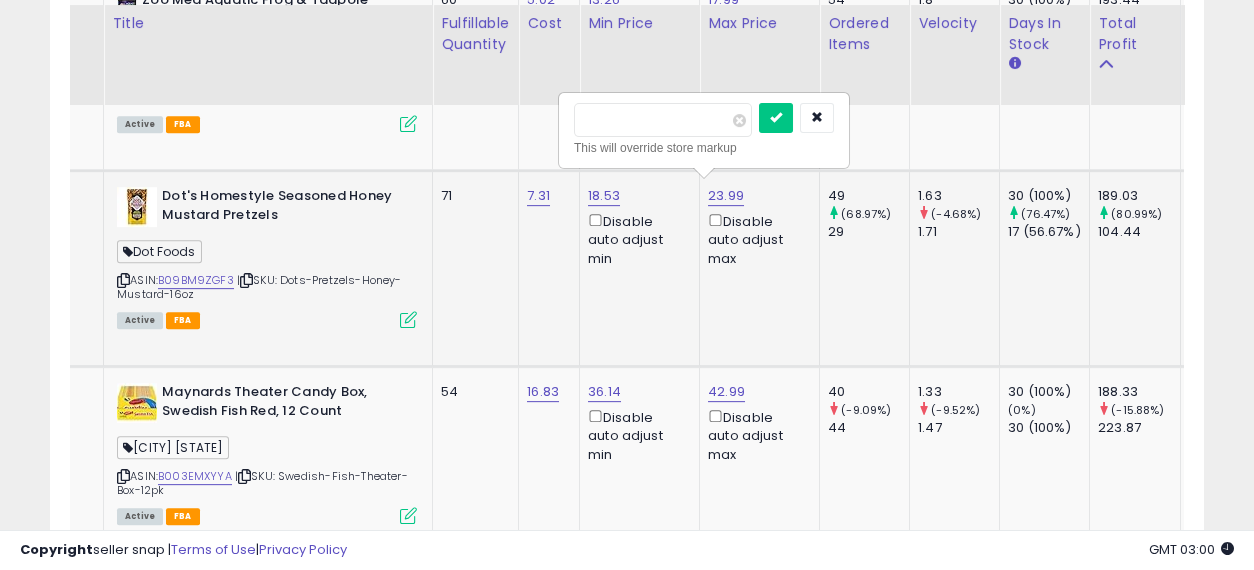 click on "*****" at bounding box center (663, 120) 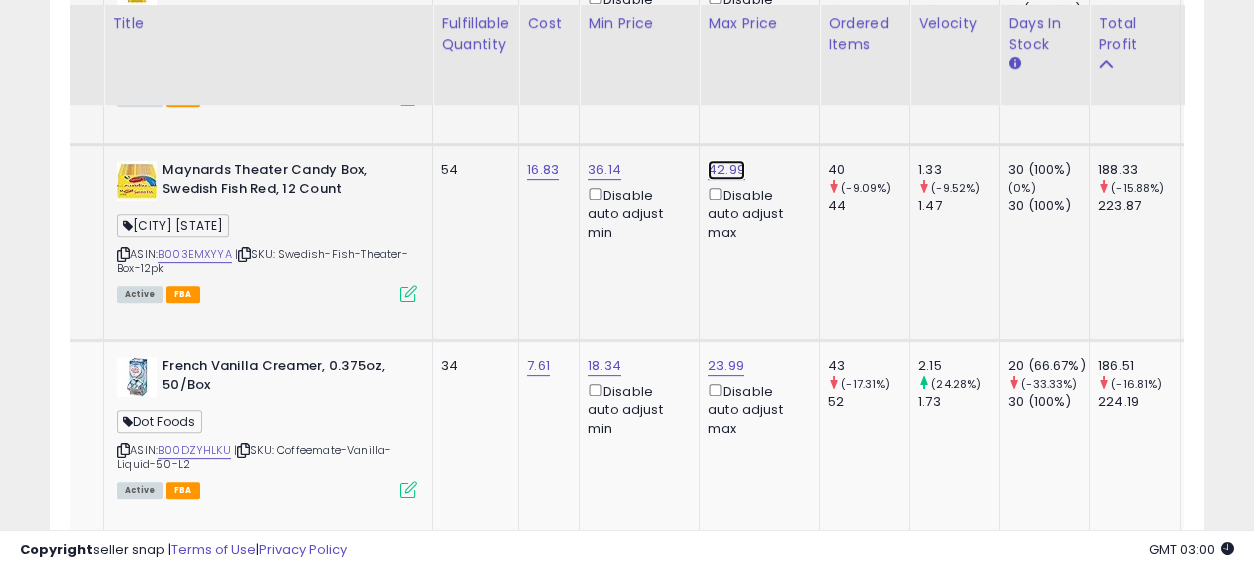 click on "42.99" at bounding box center [726, -4369] 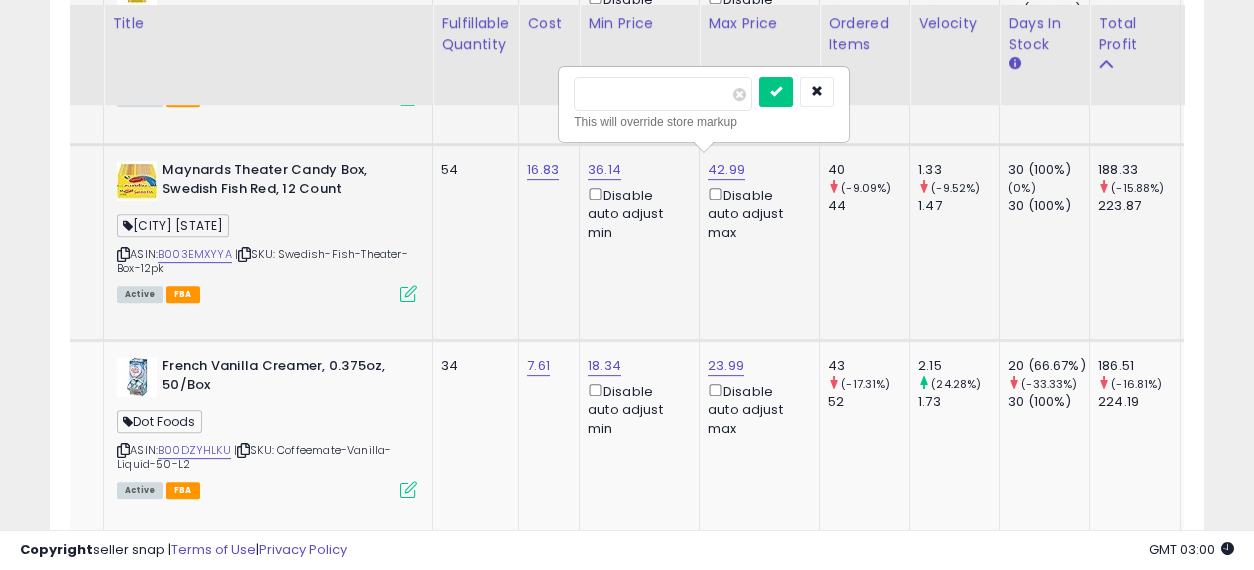 click on "*****" at bounding box center (663, 94) 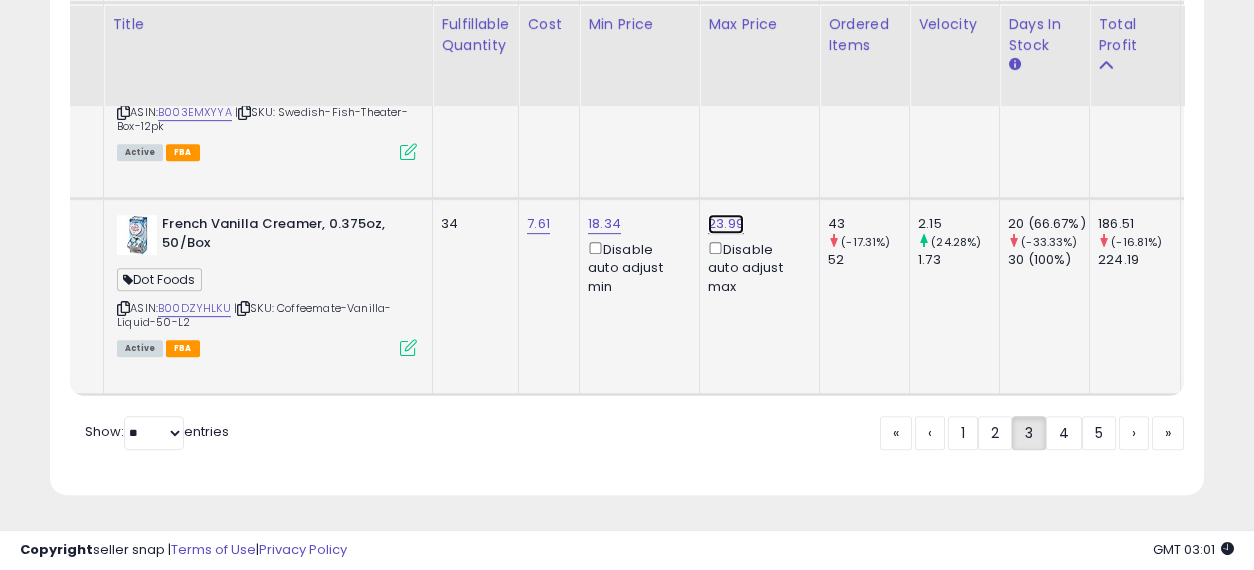 click on "23.99" at bounding box center (726, -4511) 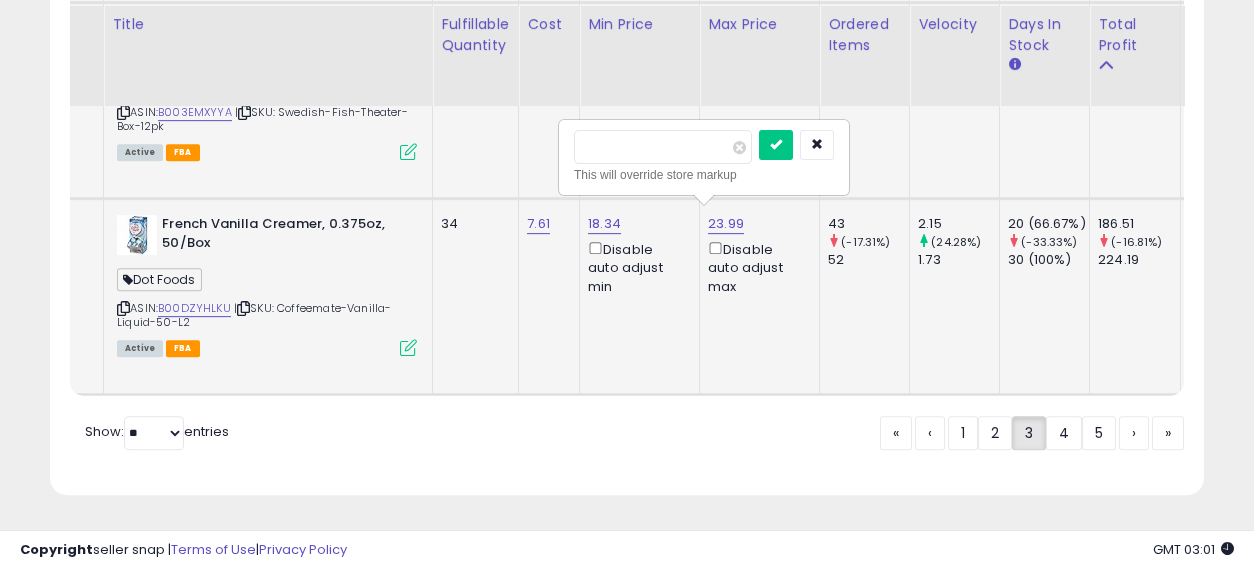 click on "*****" at bounding box center (663, 147) 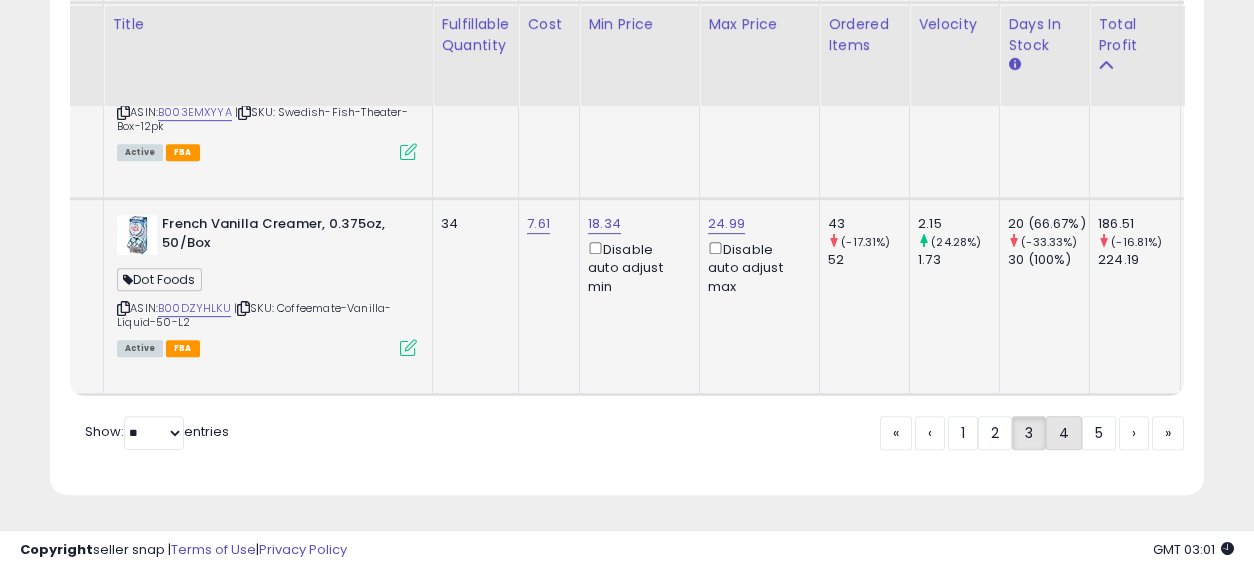 click on "4" 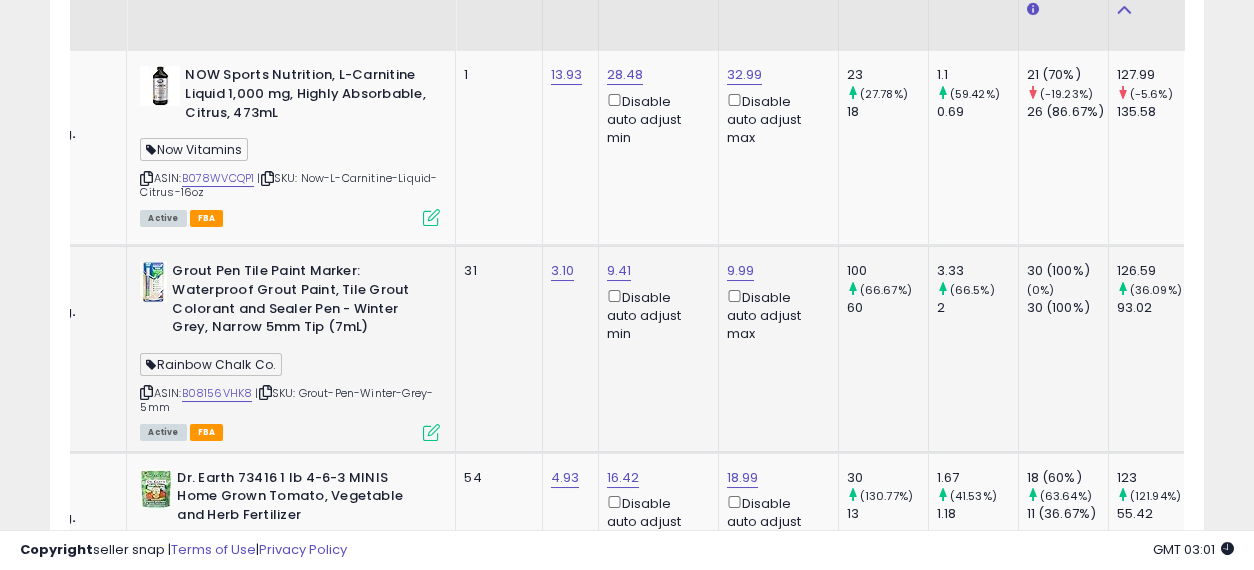 scroll, scrollTop: 1001, scrollLeft: 0, axis: vertical 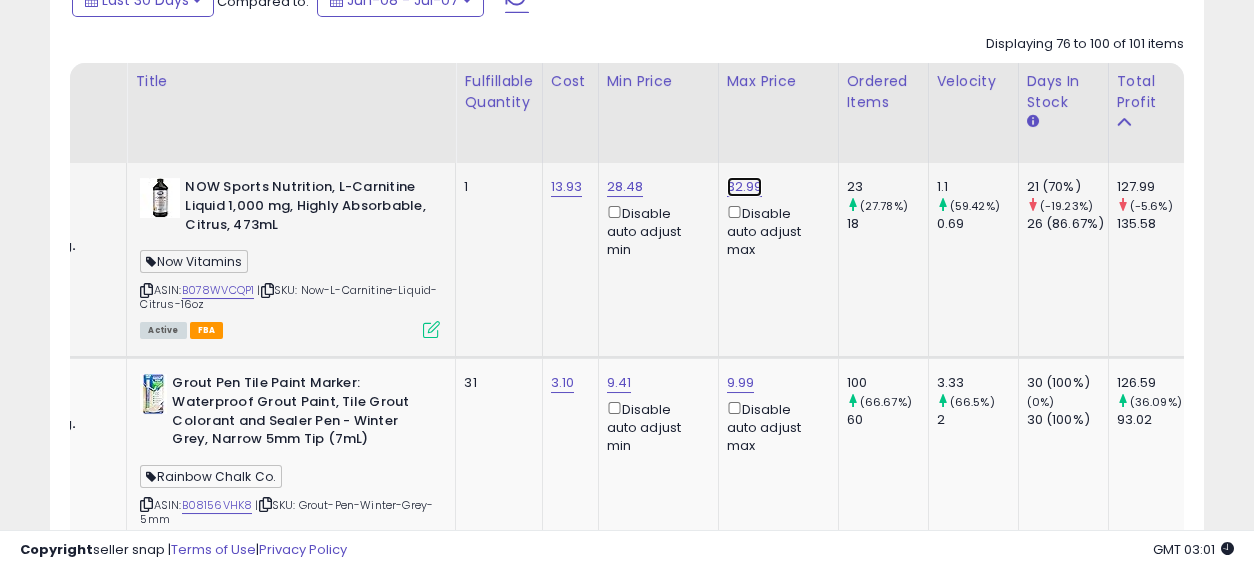 click on "32.99" at bounding box center (745, 187) 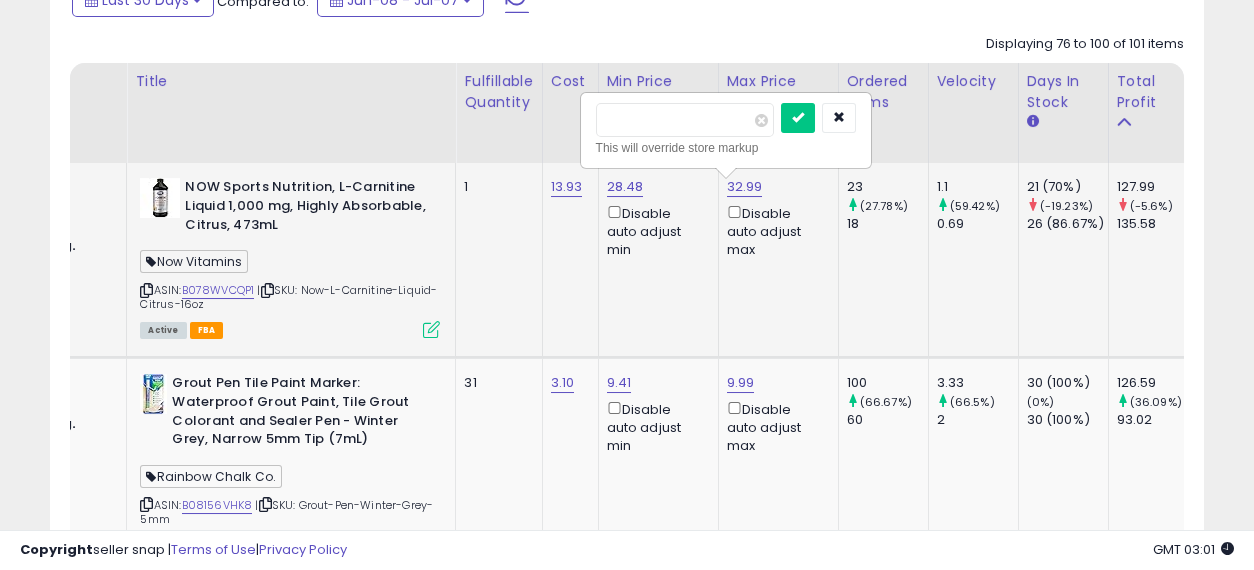 click on "*****" at bounding box center (685, 120) 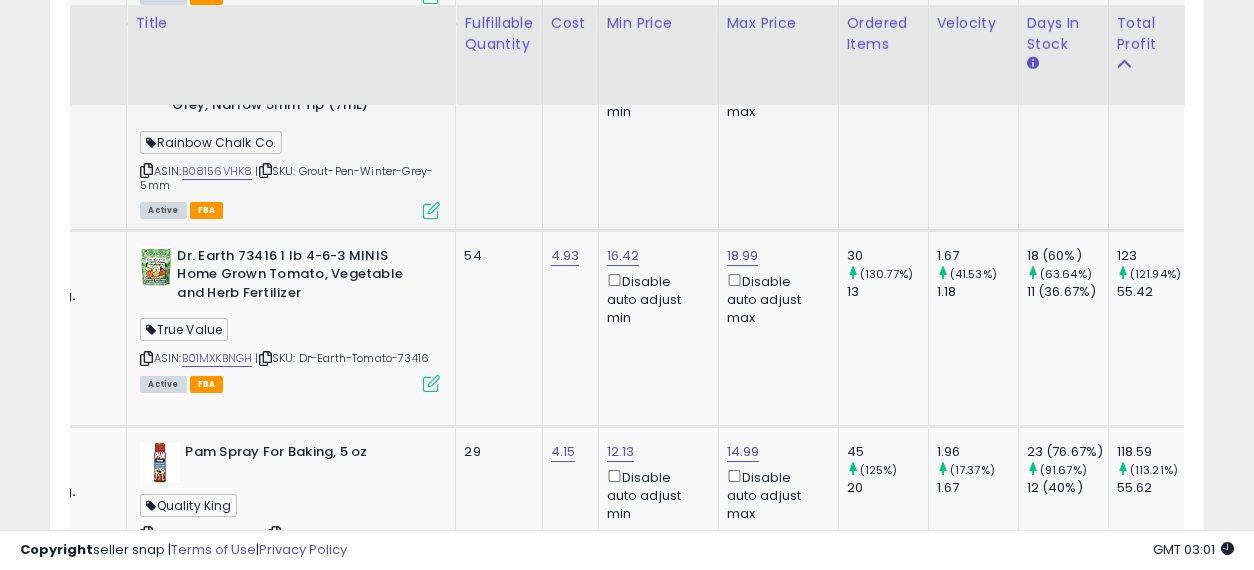 scroll, scrollTop: 1446, scrollLeft: 0, axis: vertical 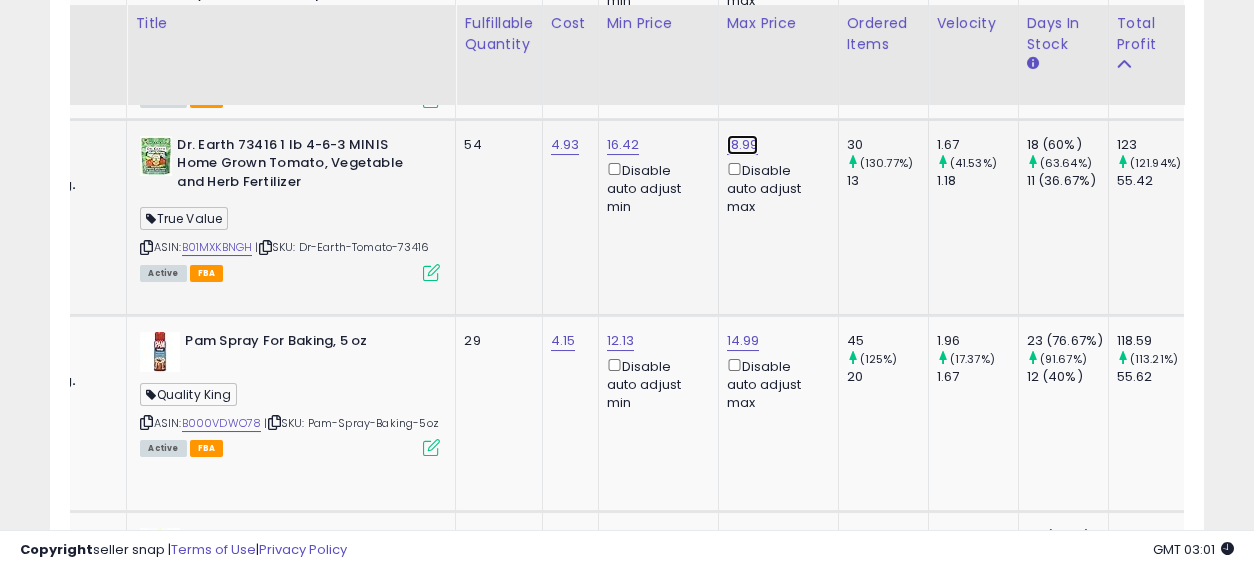 click on "18.99" at bounding box center [745, -258] 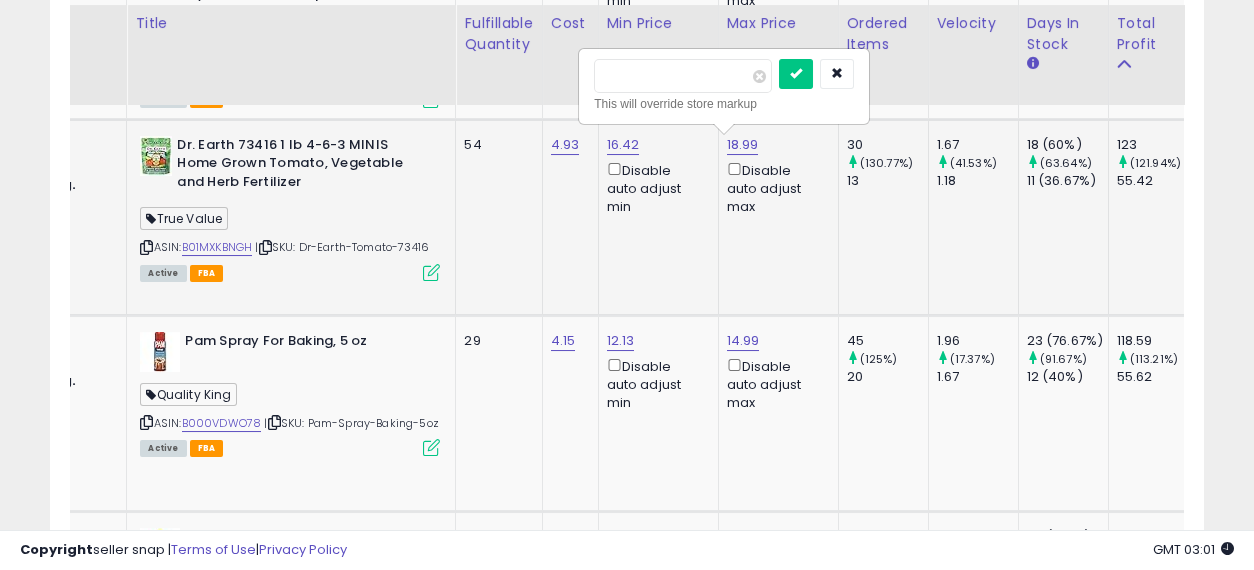 click on "*****" at bounding box center [683, 76] 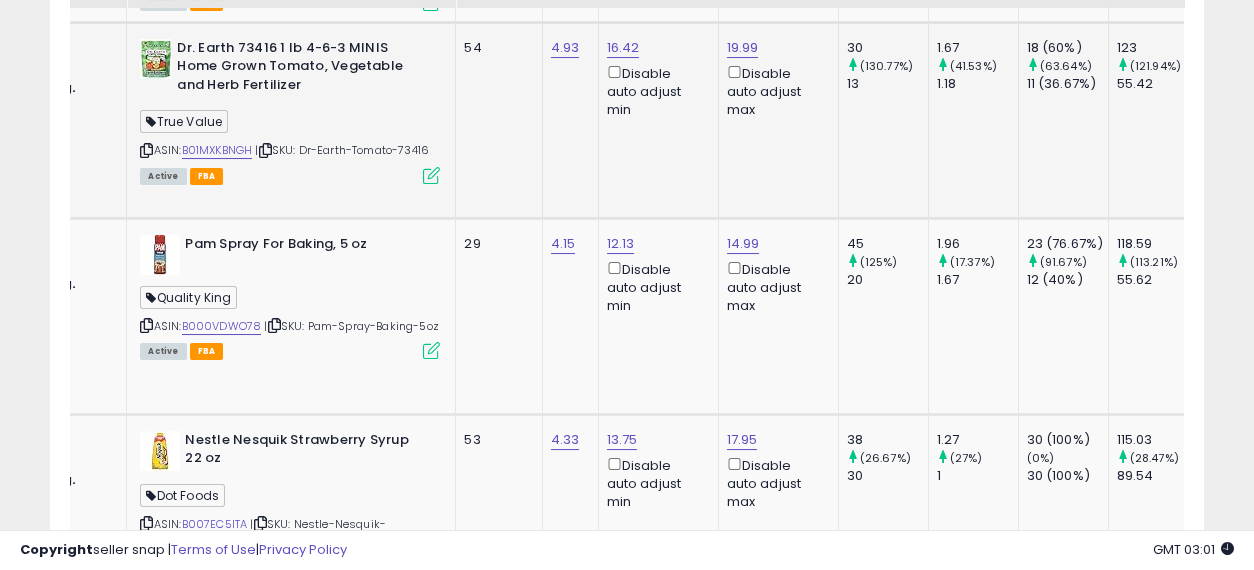 scroll, scrollTop: 1557, scrollLeft: 0, axis: vertical 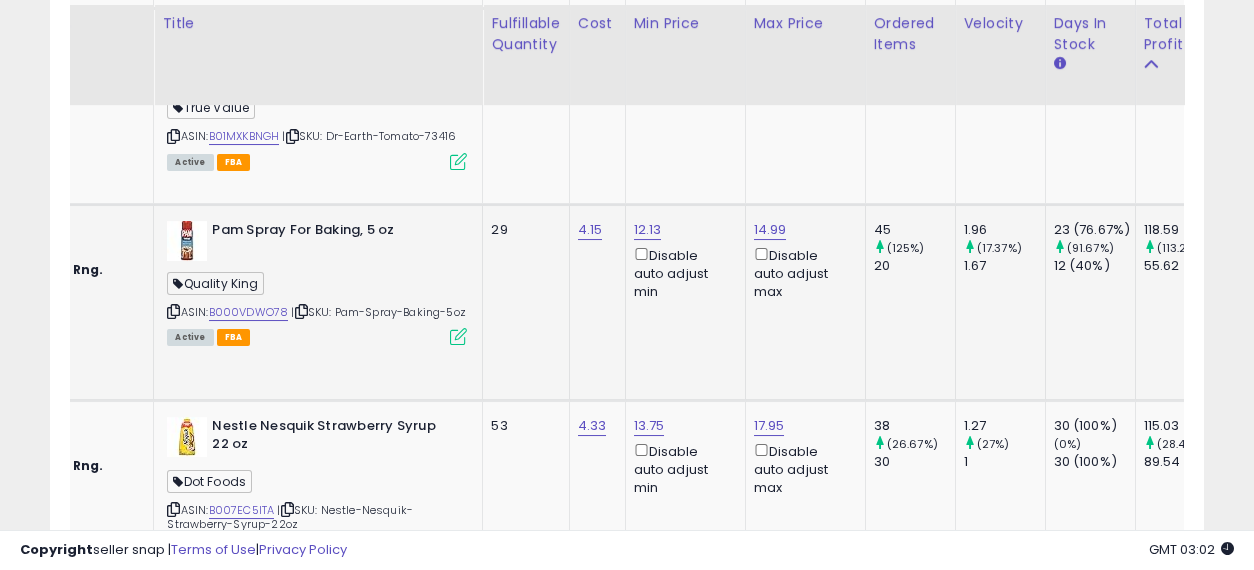 drag, startPoint x: 701, startPoint y: 339, endPoint x: 503, endPoint y: 354, distance: 198.56737 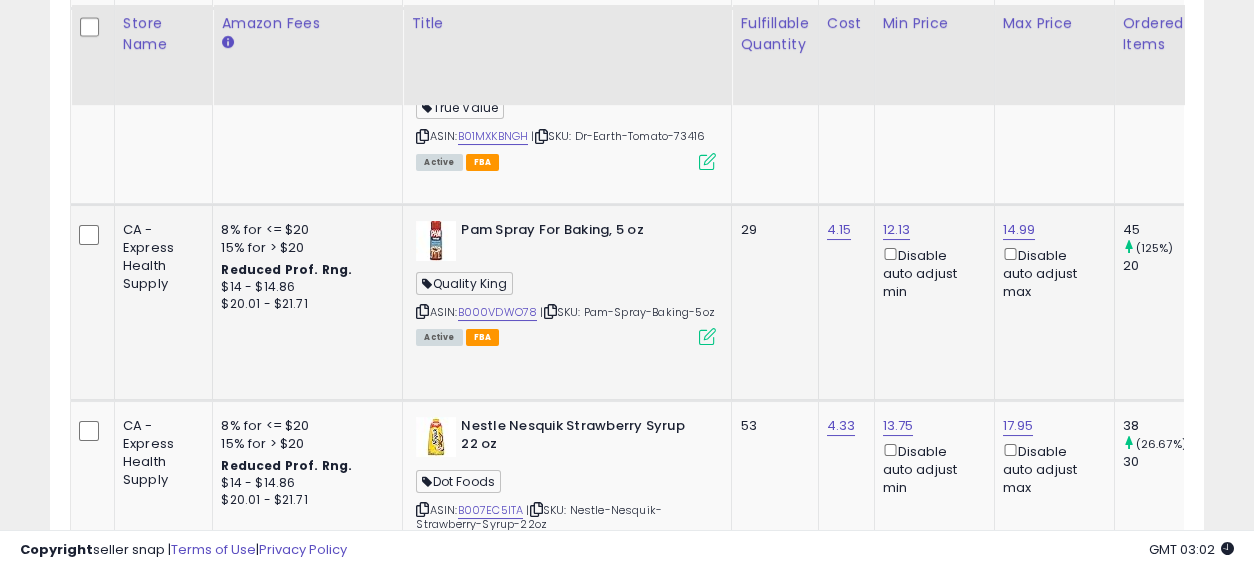 scroll, scrollTop: 0, scrollLeft: 17, axis: horizontal 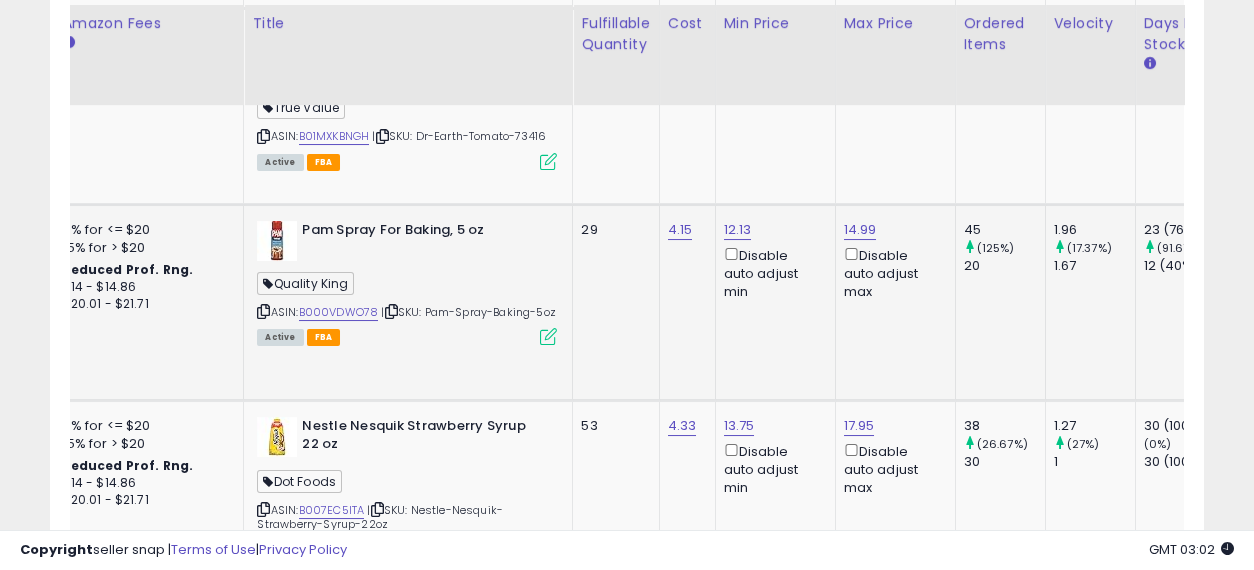 drag, startPoint x: 584, startPoint y: 372, endPoint x: 708, endPoint y: 372, distance: 124 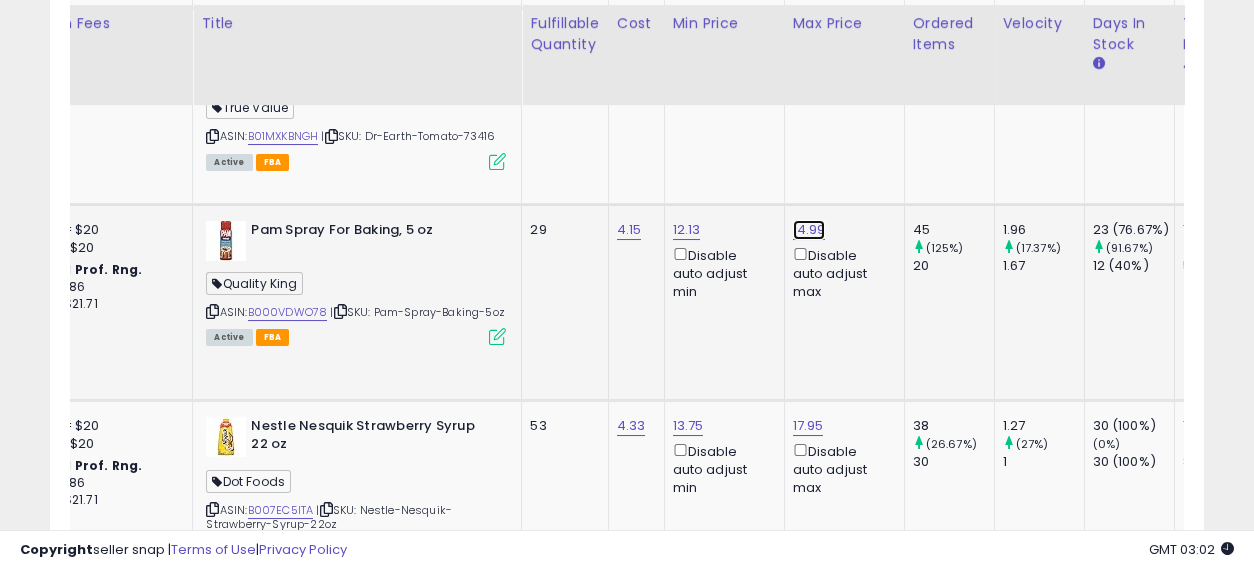 click on "14.99" at bounding box center [811, -369] 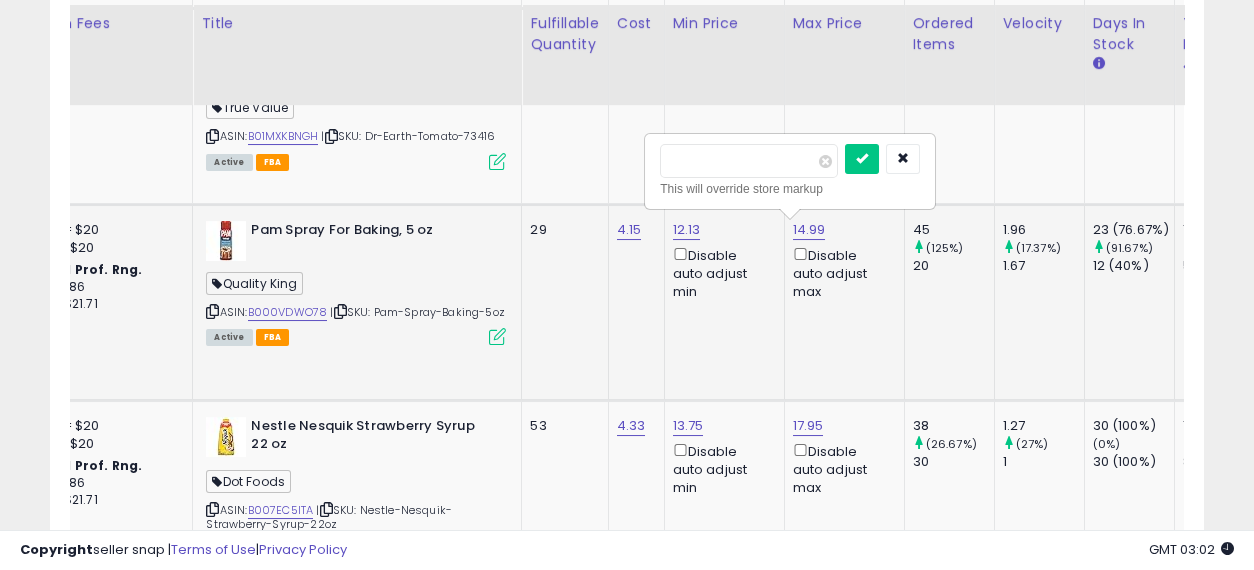 click on "*****" at bounding box center [749, 161] 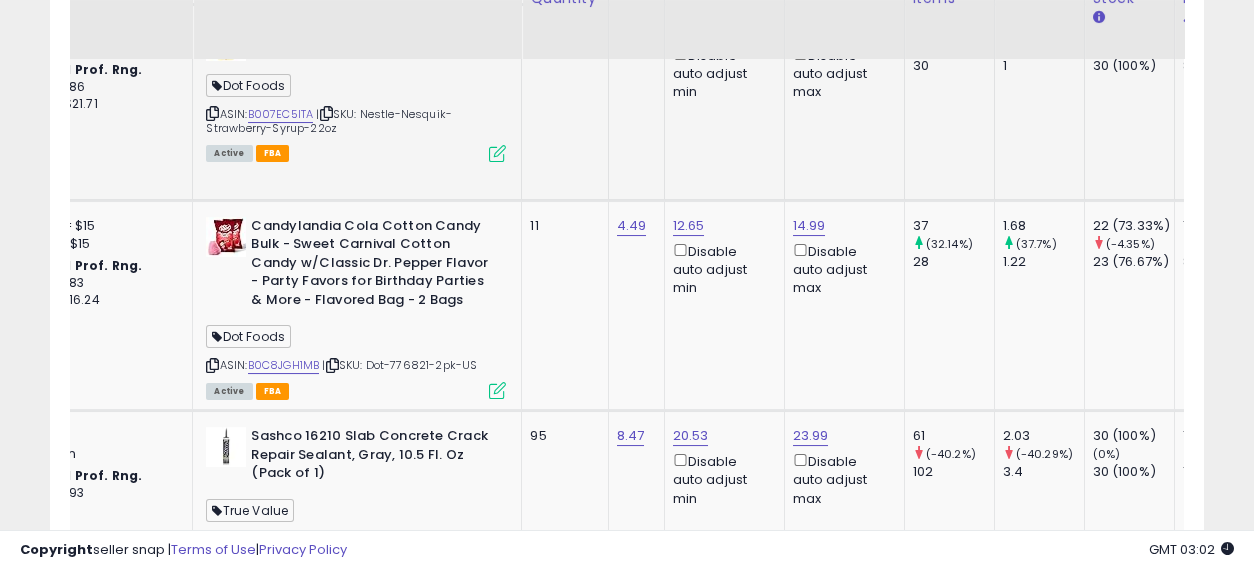scroll, scrollTop: 2001, scrollLeft: 0, axis: vertical 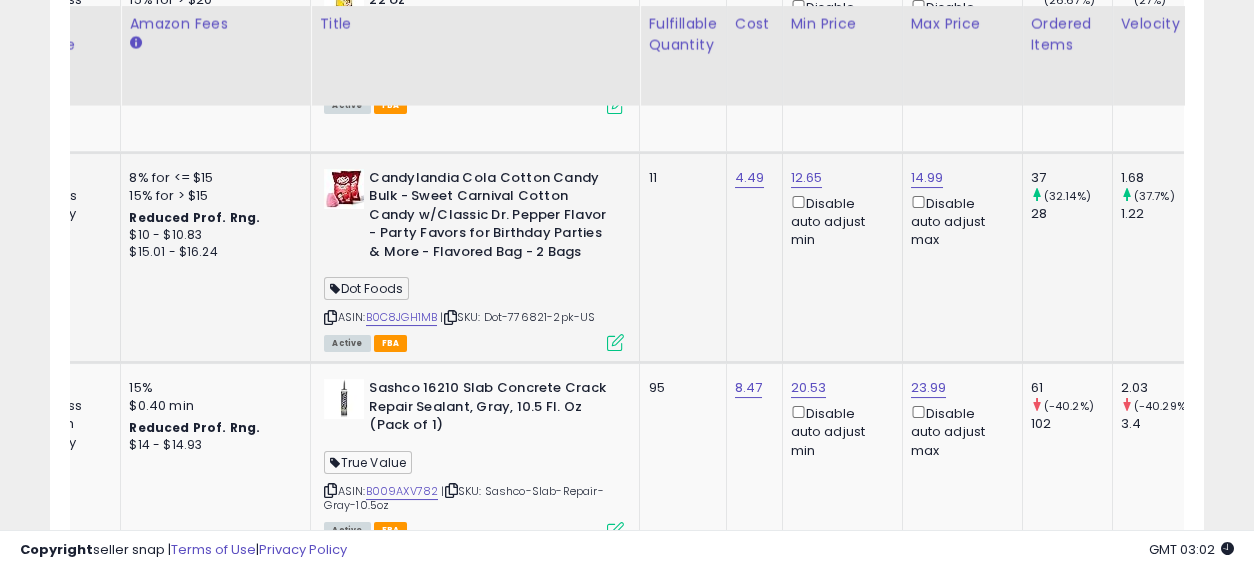 drag, startPoint x: 755, startPoint y: 261, endPoint x: 638, endPoint y: 293, distance: 121.29716 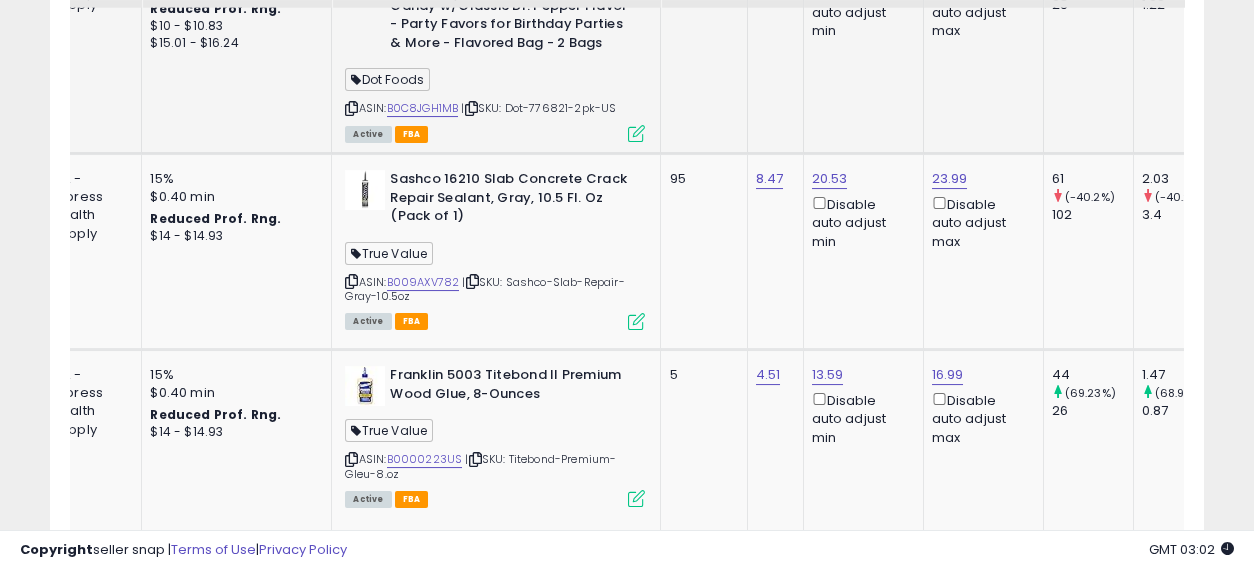 scroll, scrollTop: 2224, scrollLeft: 0, axis: vertical 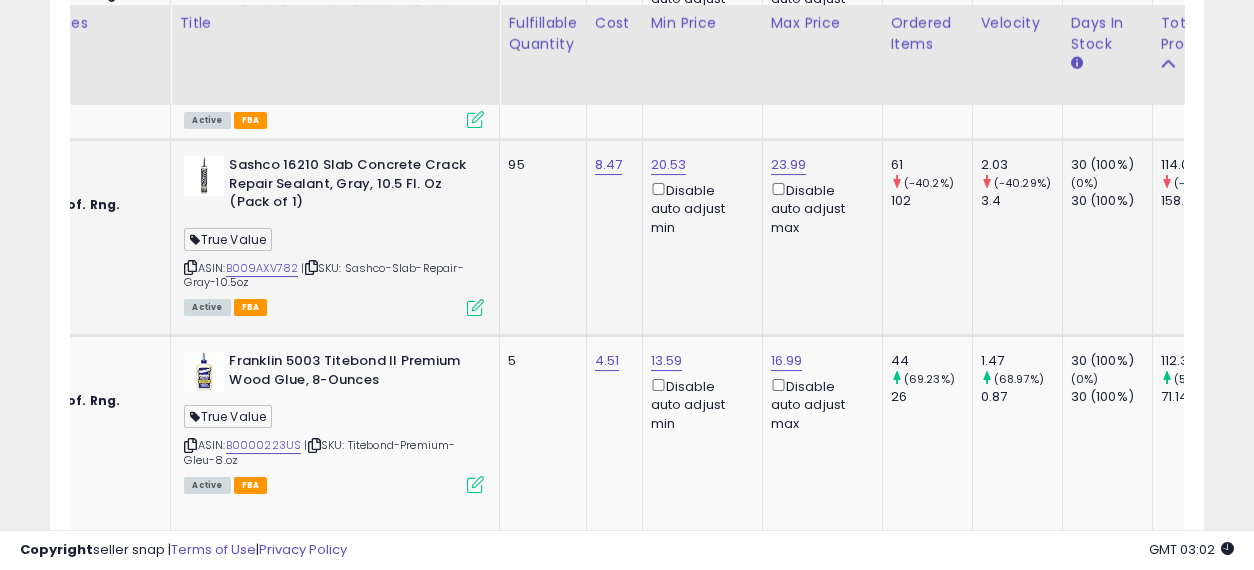 drag, startPoint x: 824, startPoint y: 264, endPoint x: 871, endPoint y: 278, distance: 49.0408 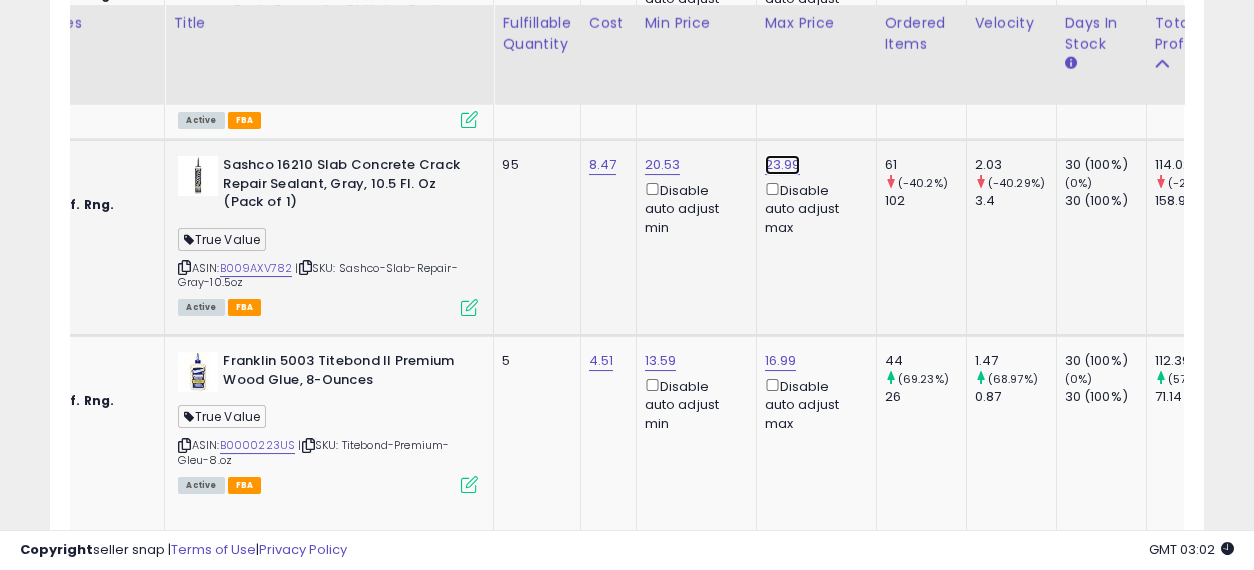 click on "23.99" at bounding box center (783, -1036) 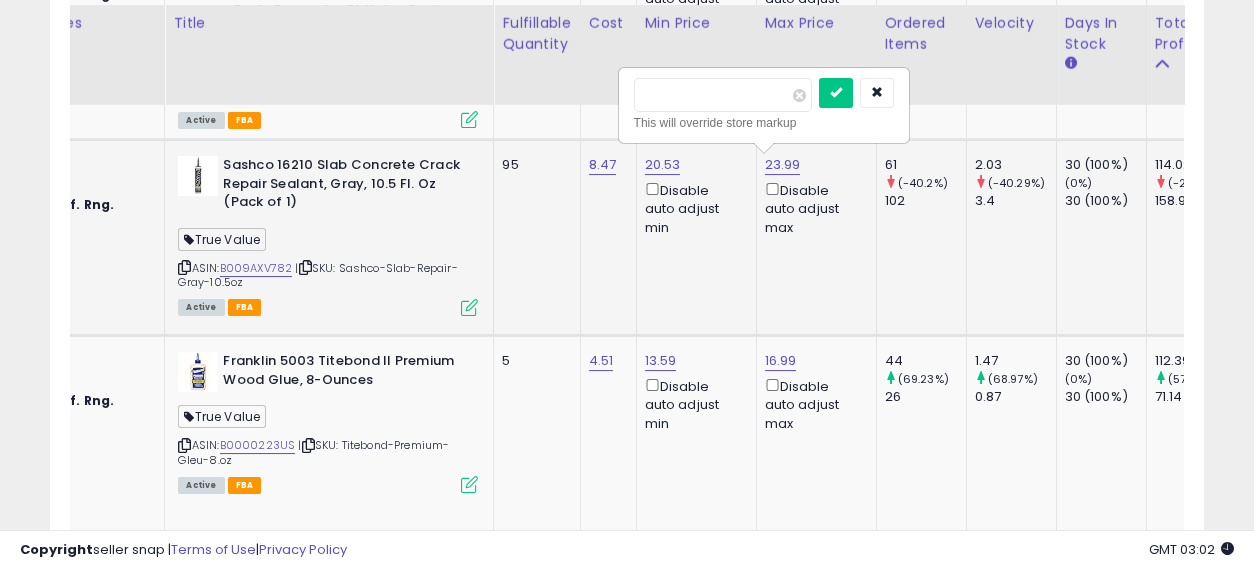 click on "*****" at bounding box center [723, 95] 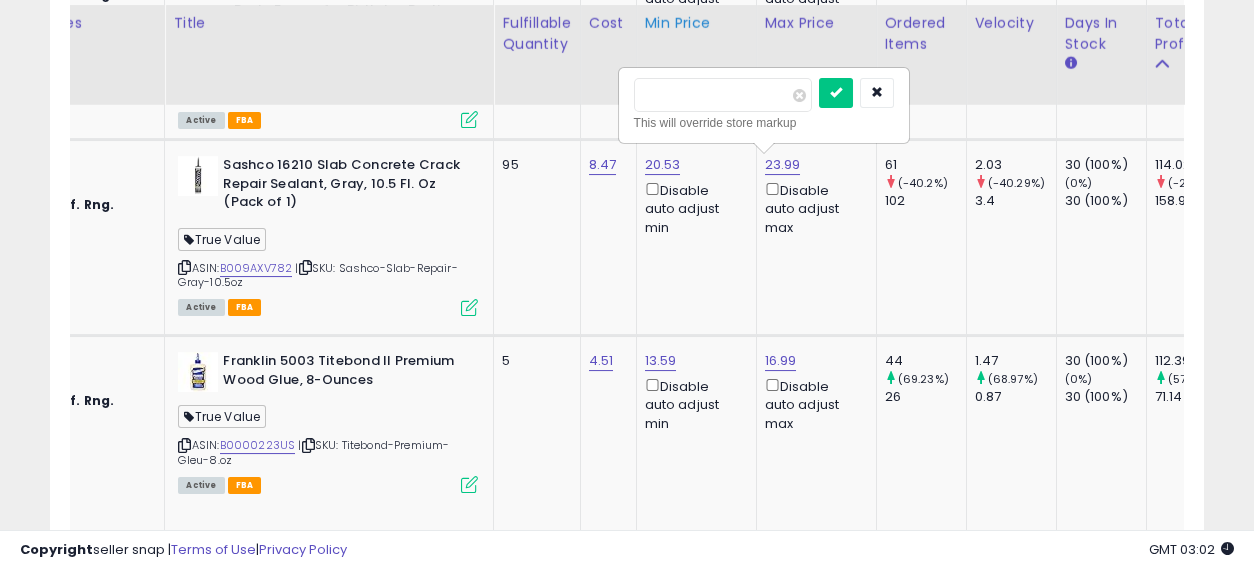 type on "*****" 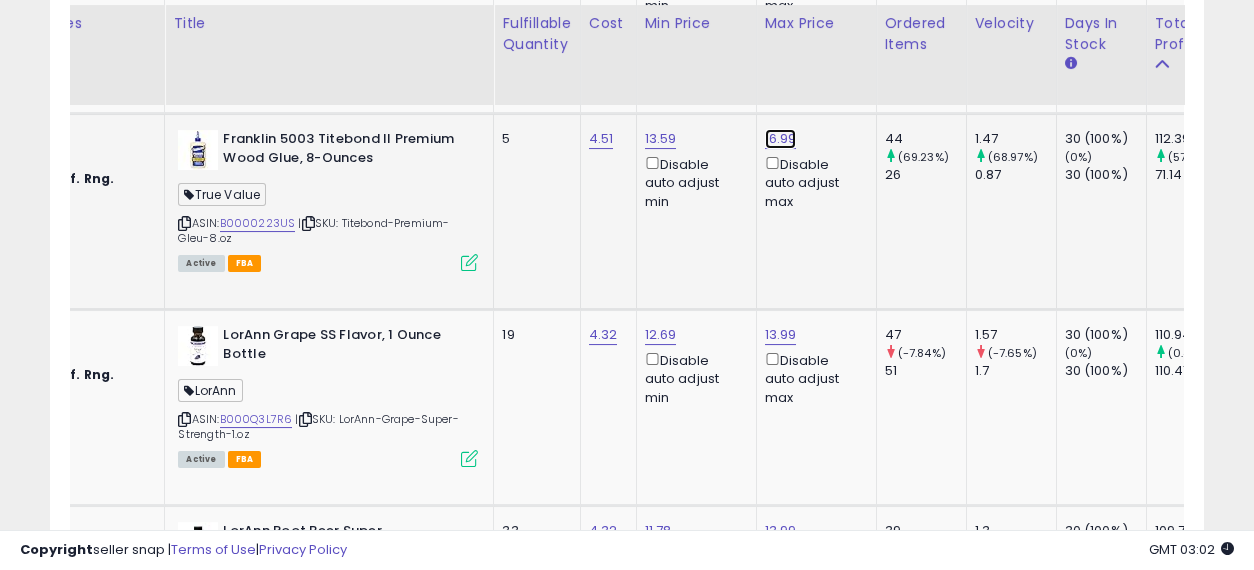 click on "16.99" at bounding box center [783, -1258] 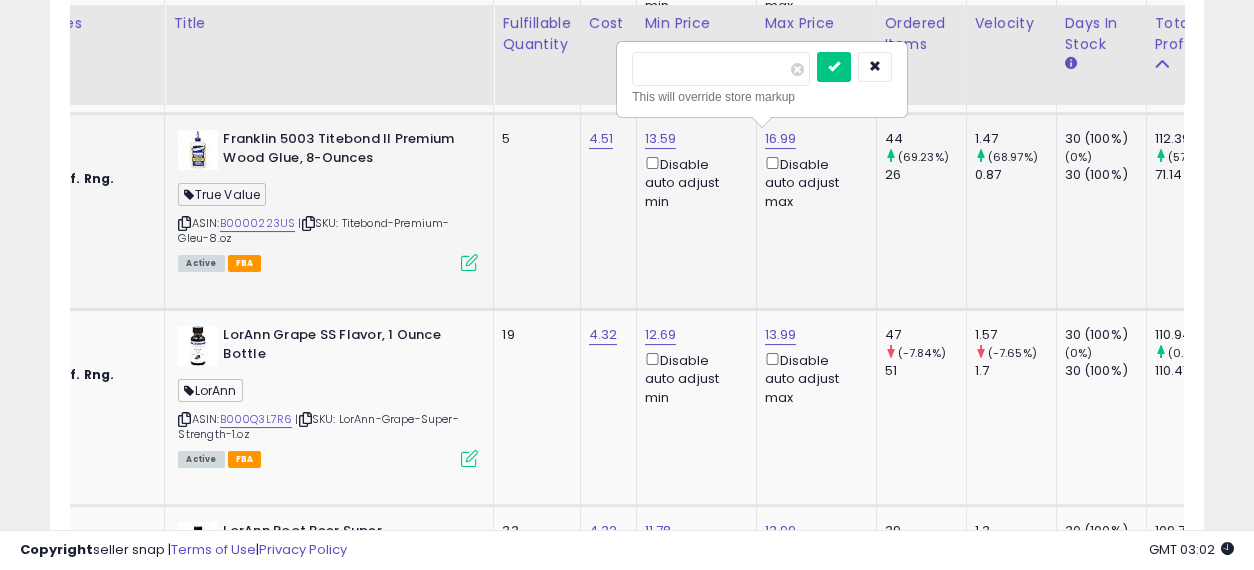 click on "*****" at bounding box center (721, 69) 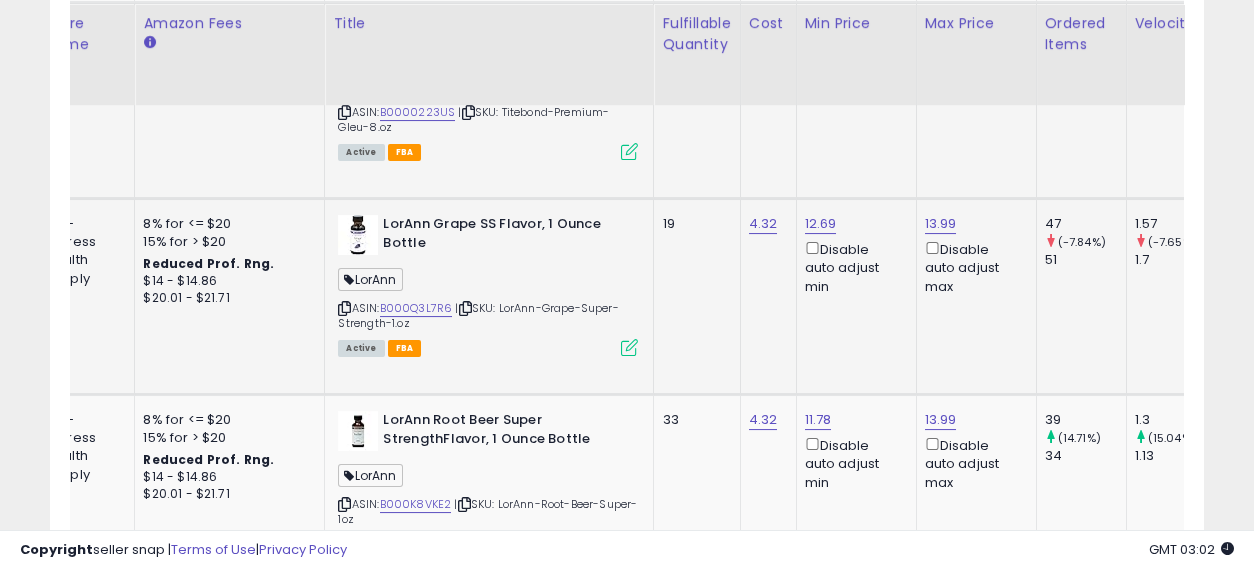 drag, startPoint x: 754, startPoint y: 288, endPoint x: 637, endPoint y: 306, distance: 118.37652 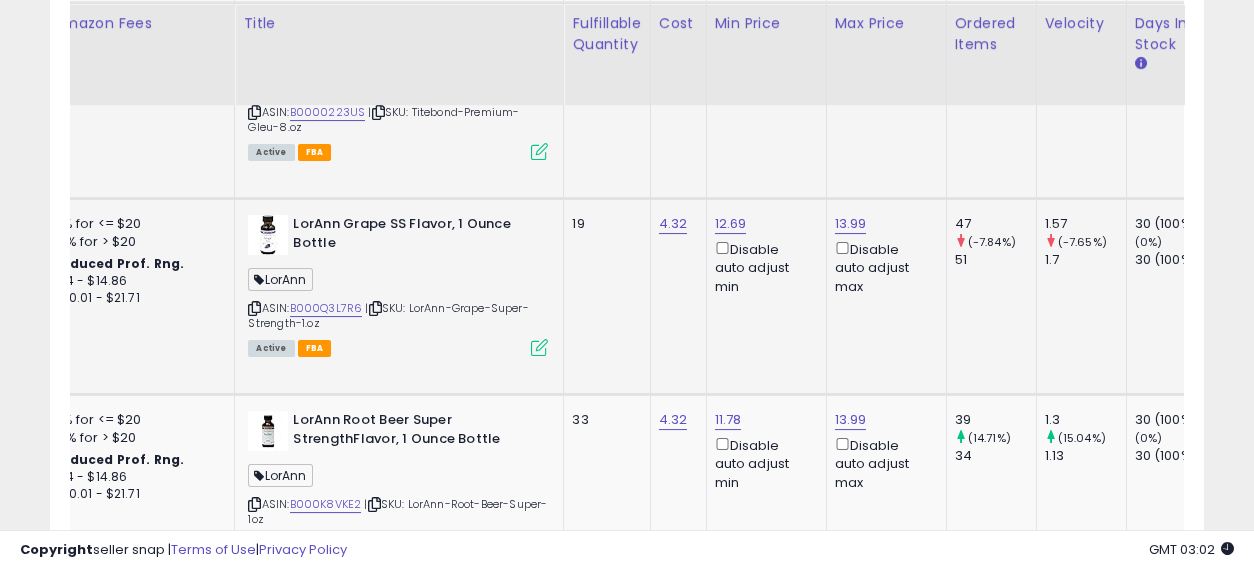 drag, startPoint x: 682, startPoint y: 279, endPoint x: 787, endPoint y: 288, distance: 105.38501 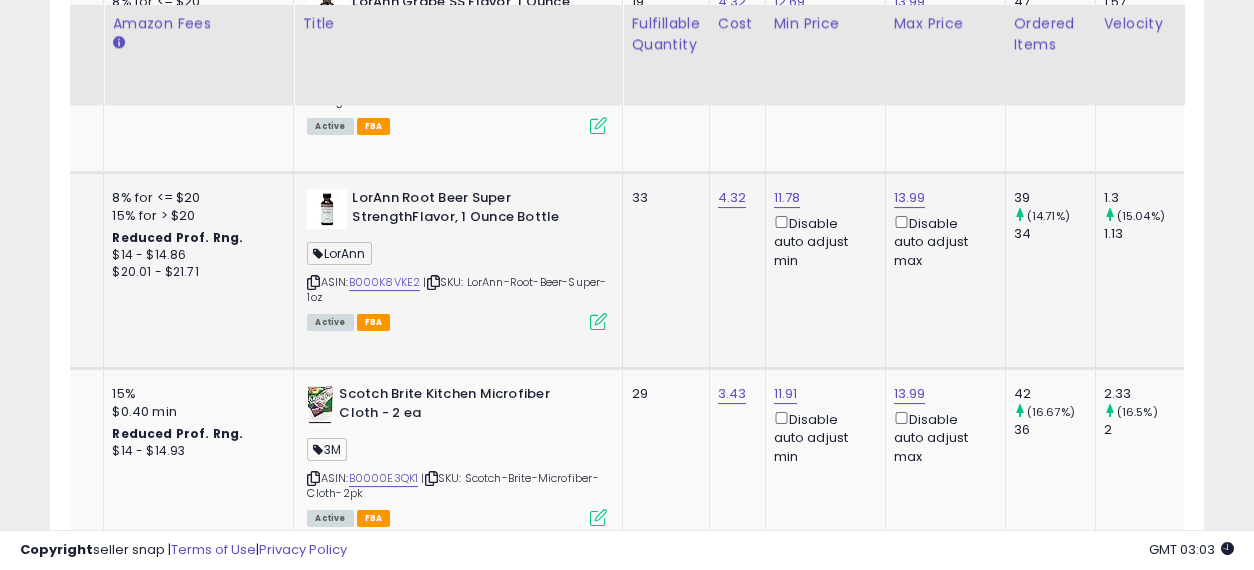drag, startPoint x: 787, startPoint y: 290, endPoint x: 725, endPoint y: 293, distance: 62.072536 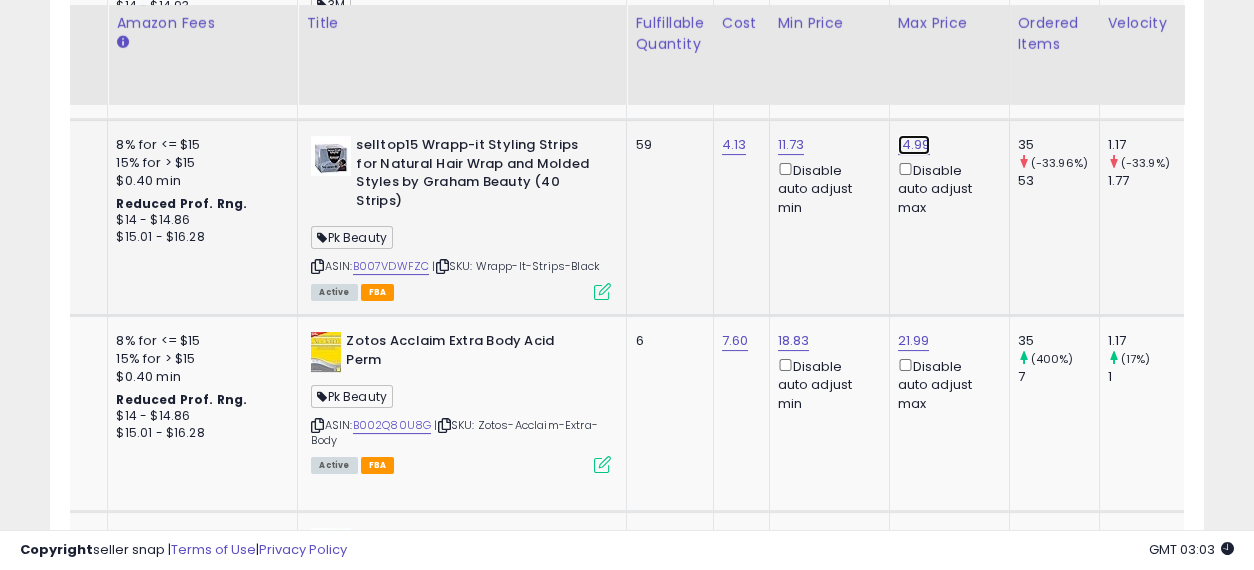 click on "14.99" at bounding box center [916, -2036] 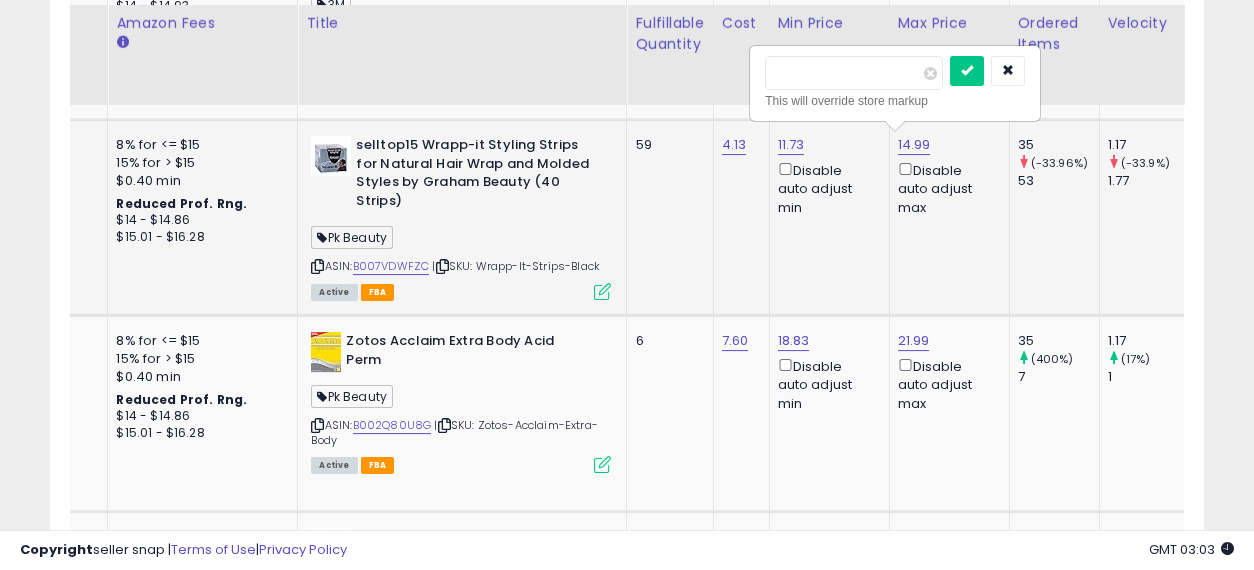 click on "*****" at bounding box center (854, 73) 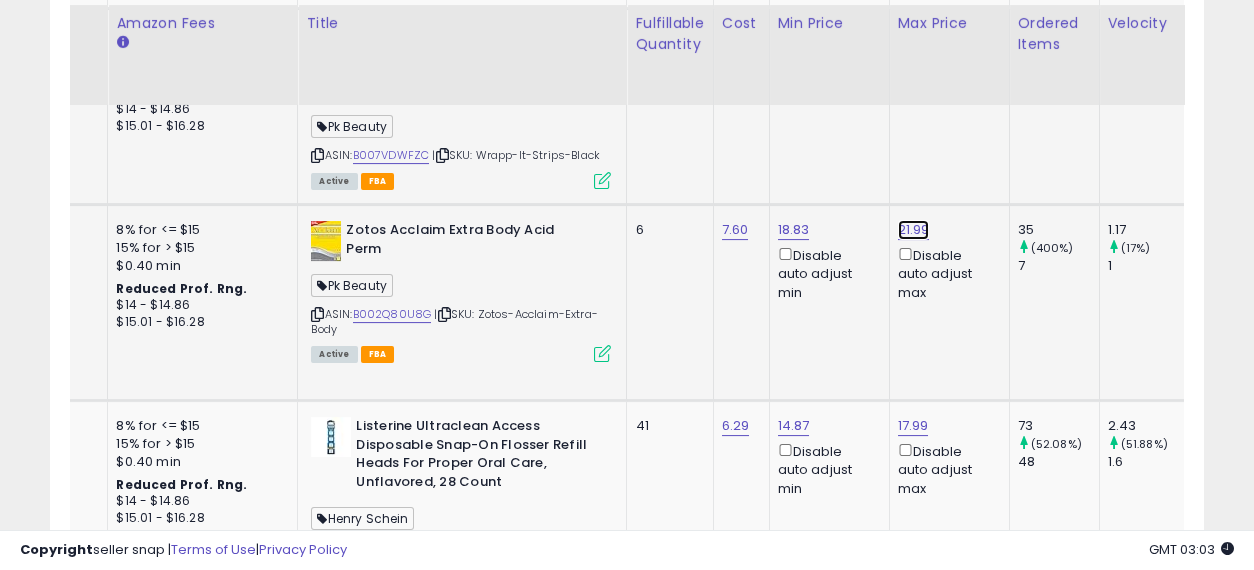 click on "21.99" at bounding box center [916, -2147] 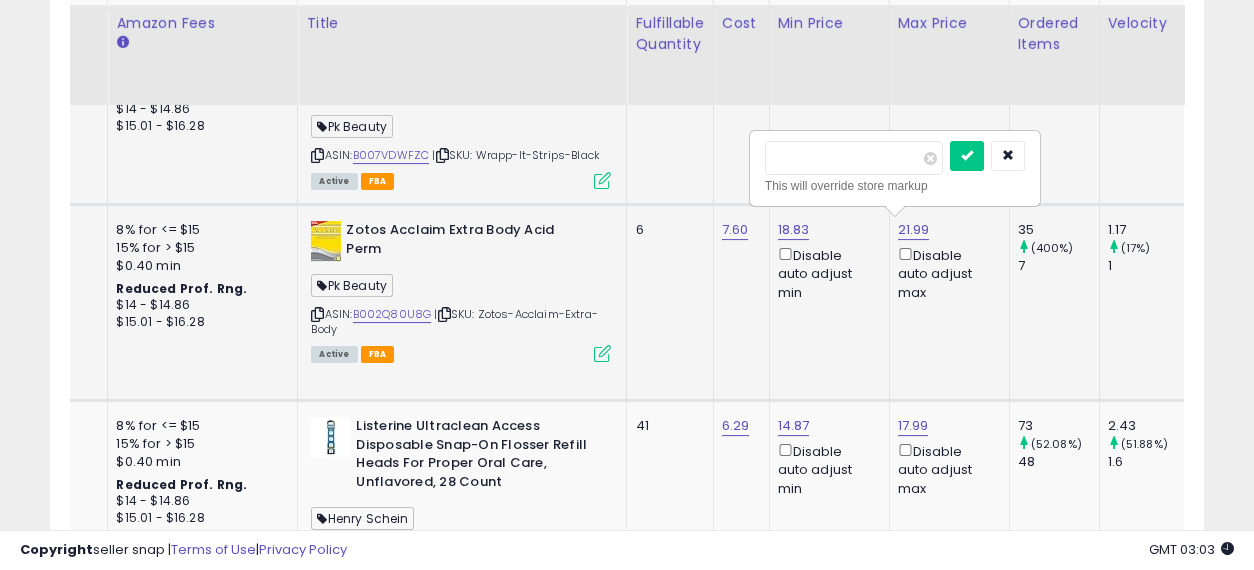 click on "*****" at bounding box center [854, 158] 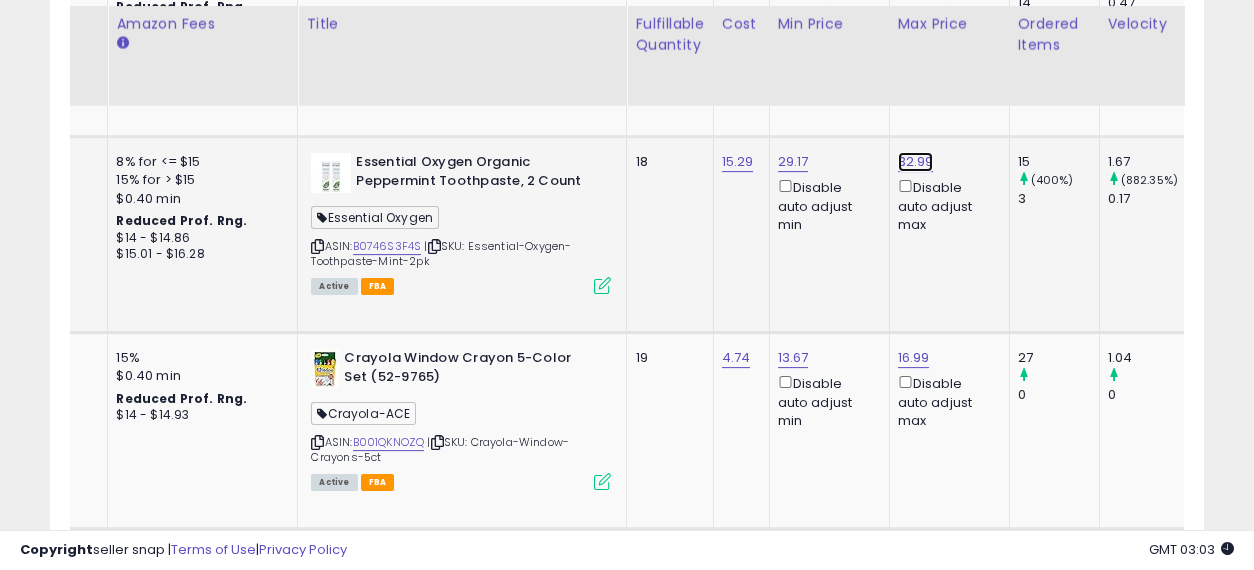 click on "32.99" at bounding box center [916, -2813] 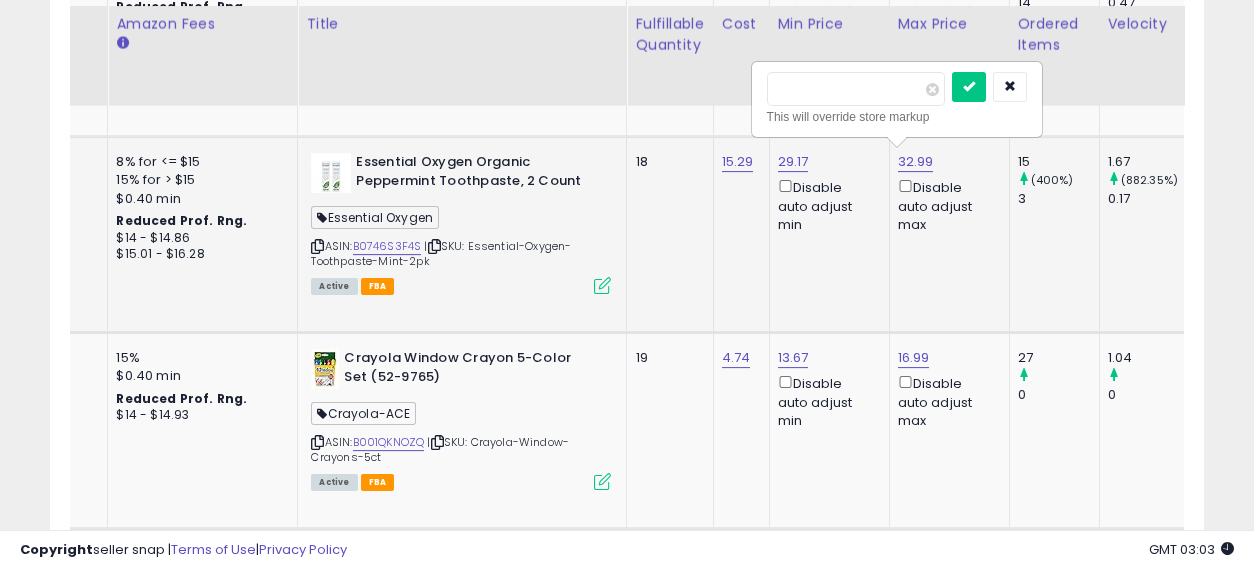 click on "*****" at bounding box center [856, 89] 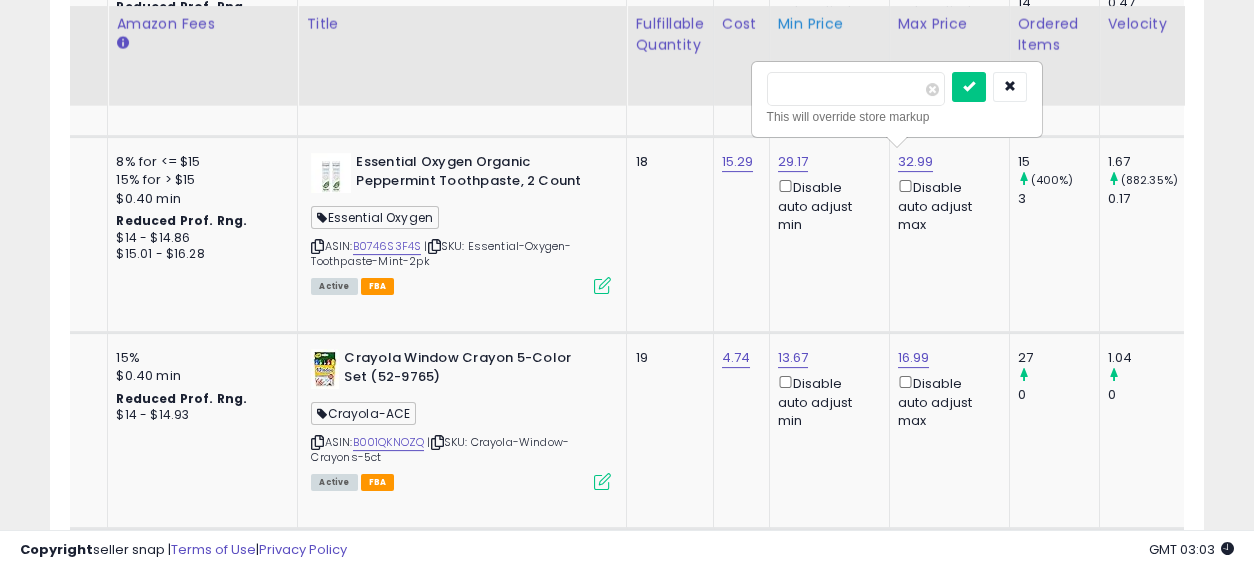 type on "*****" 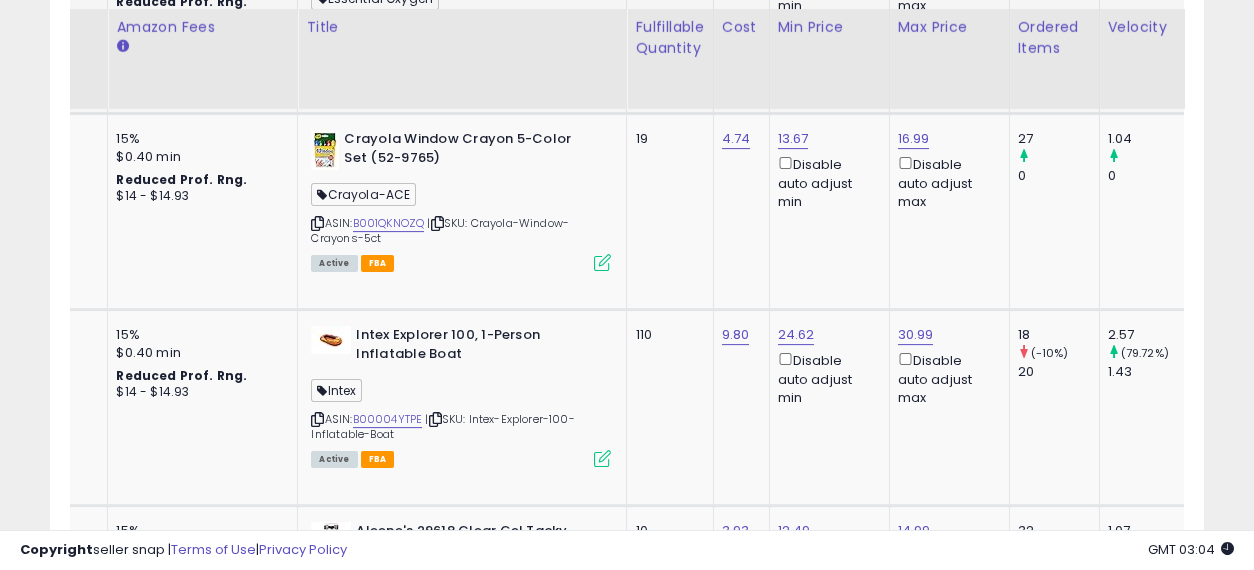 scroll, scrollTop: 4335, scrollLeft: 0, axis: vertical 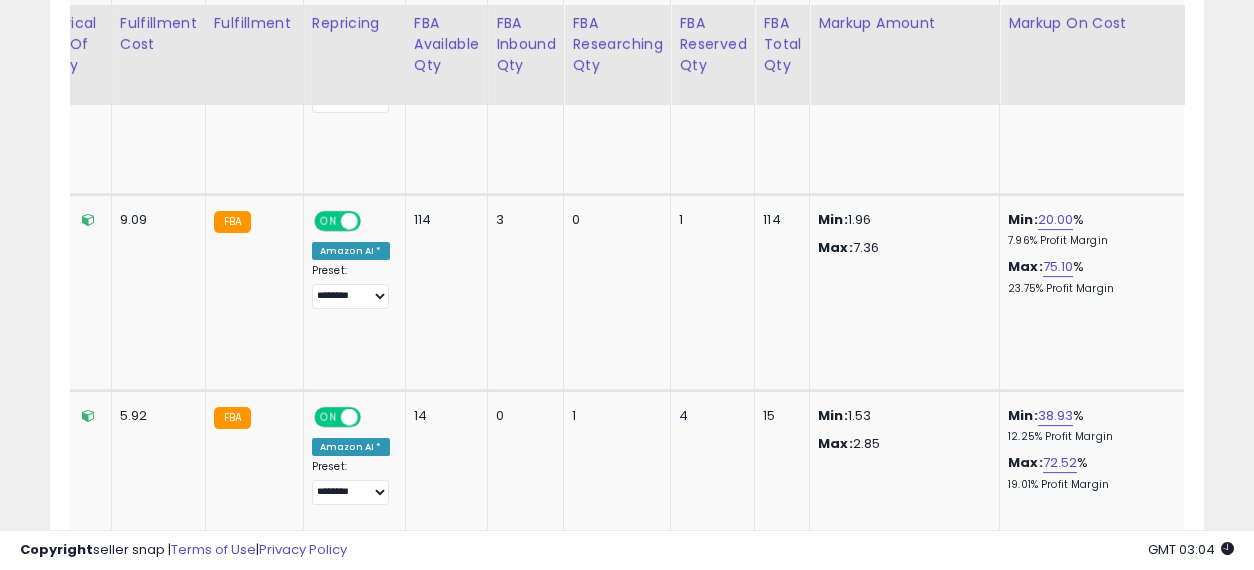 drag, startPoint x: 711, startPoint y: 304, endPoint x: 1257, endPoint y: 318, distance: 546.17944 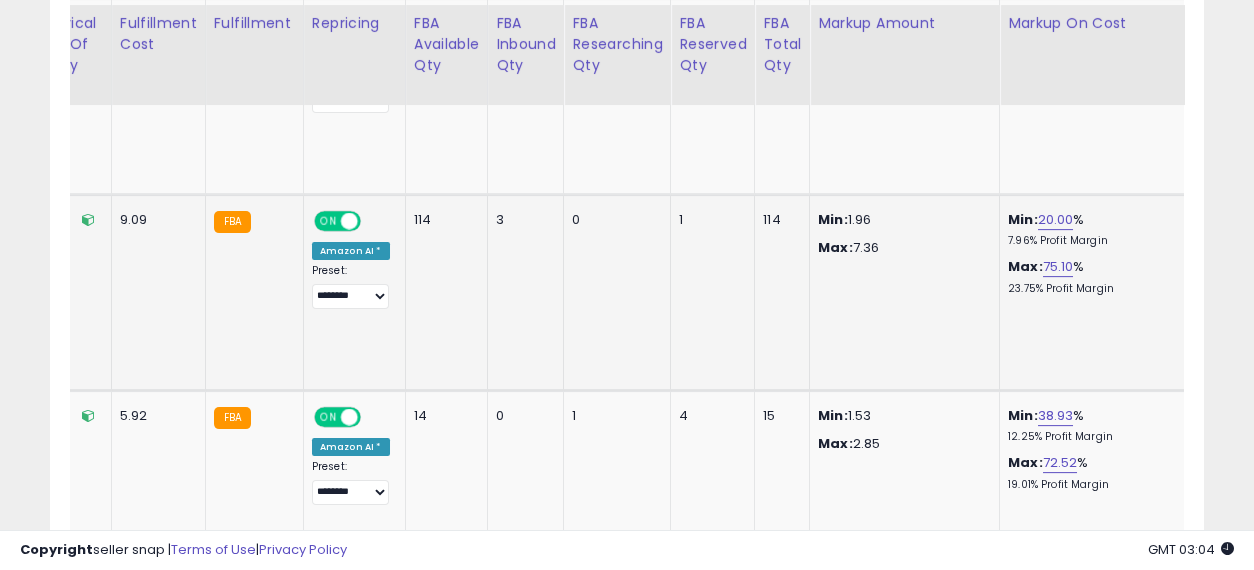 scroll, scrollTop: 0, scrollLeft: 3777, axis: horizontal 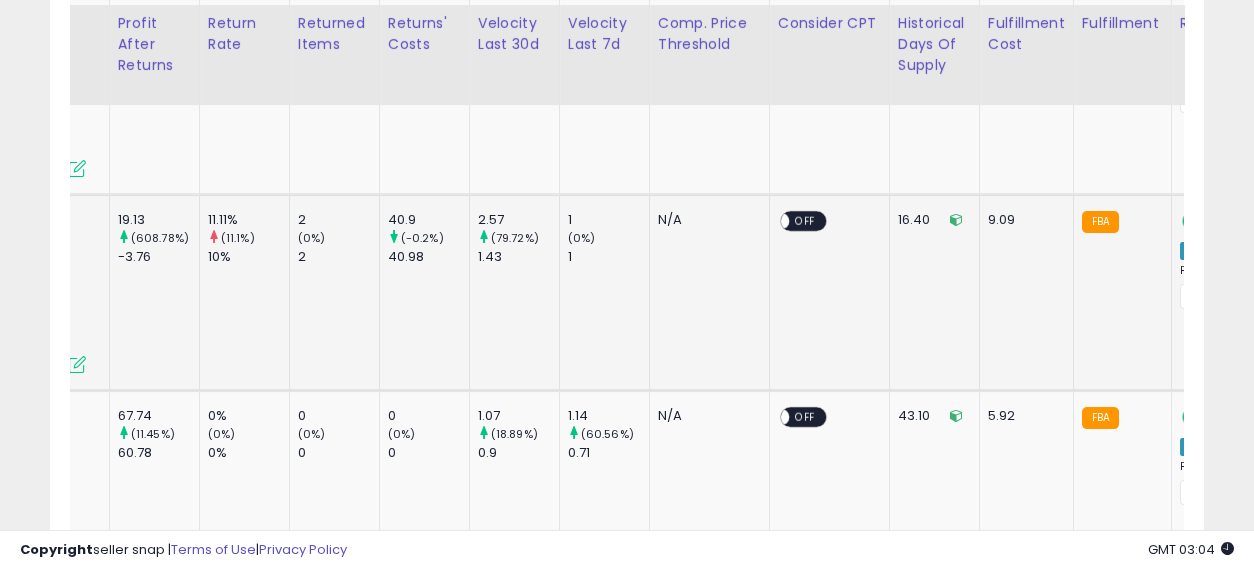 drag, startPoint x: 1007, startPoint y: 345, endPoint x: 826, endPoint y: 335, distance: 181.27603 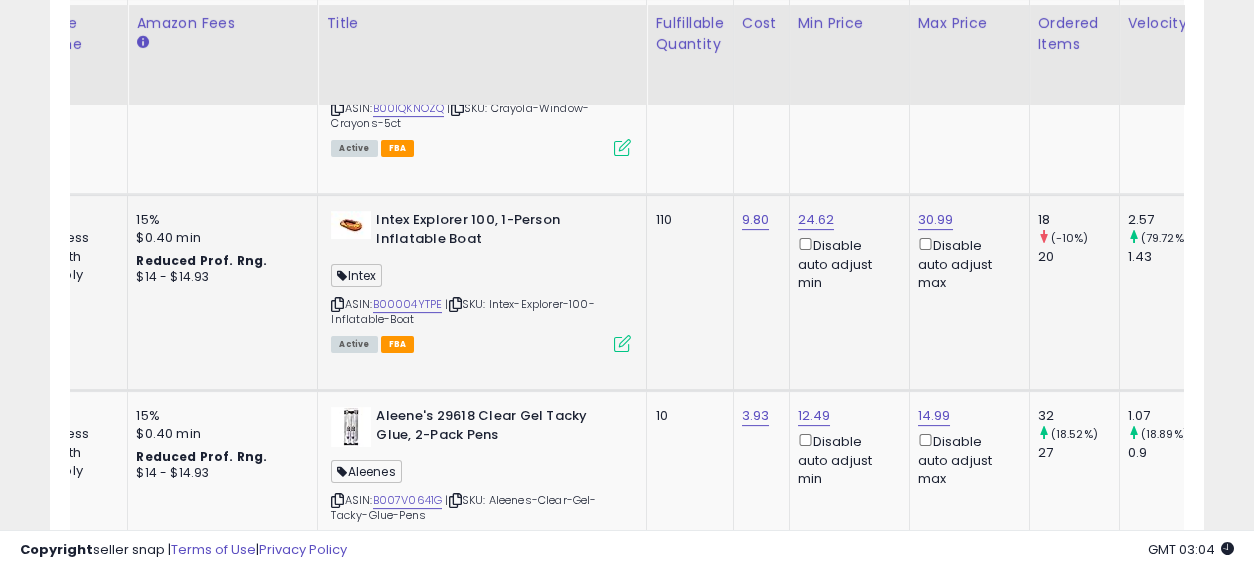 drag, startPoint x: 921, startPoint y: 335, endPoint x: 462, endPoint y: 313, distance: 459.52692 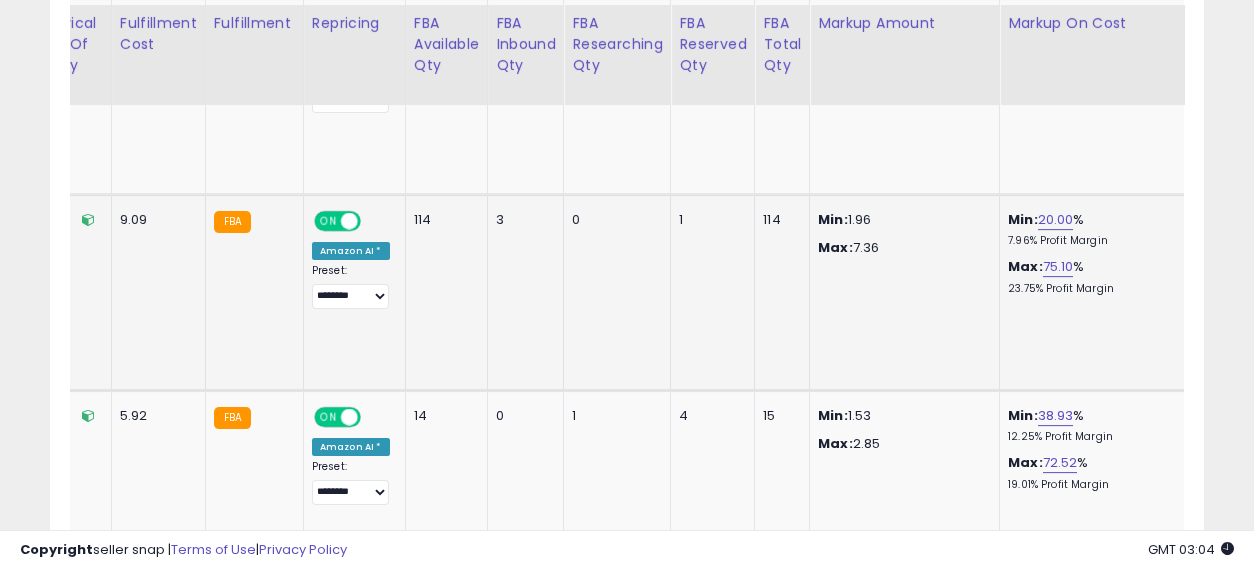 drag, startPoint x: 611, startPoint y: 273, endPoint x: 1140, endPoint y: 261, distance: 529.1361 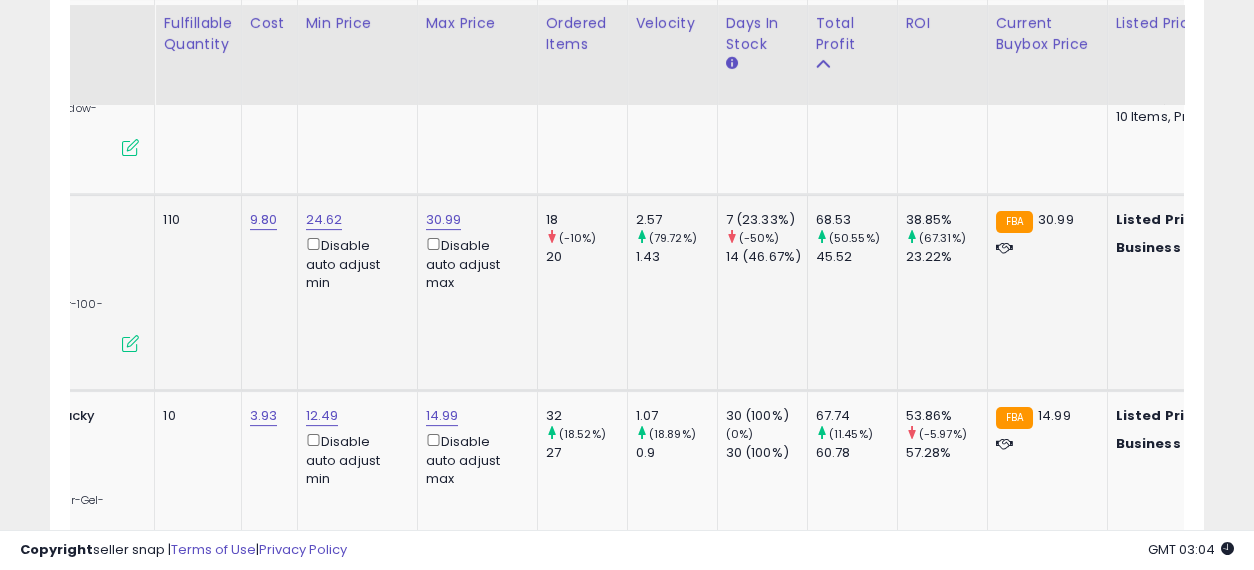 drag, startPoint x: 541, startPoint y: 305, endPoint x: 210, endPoint y: 296, distance: 331.12234 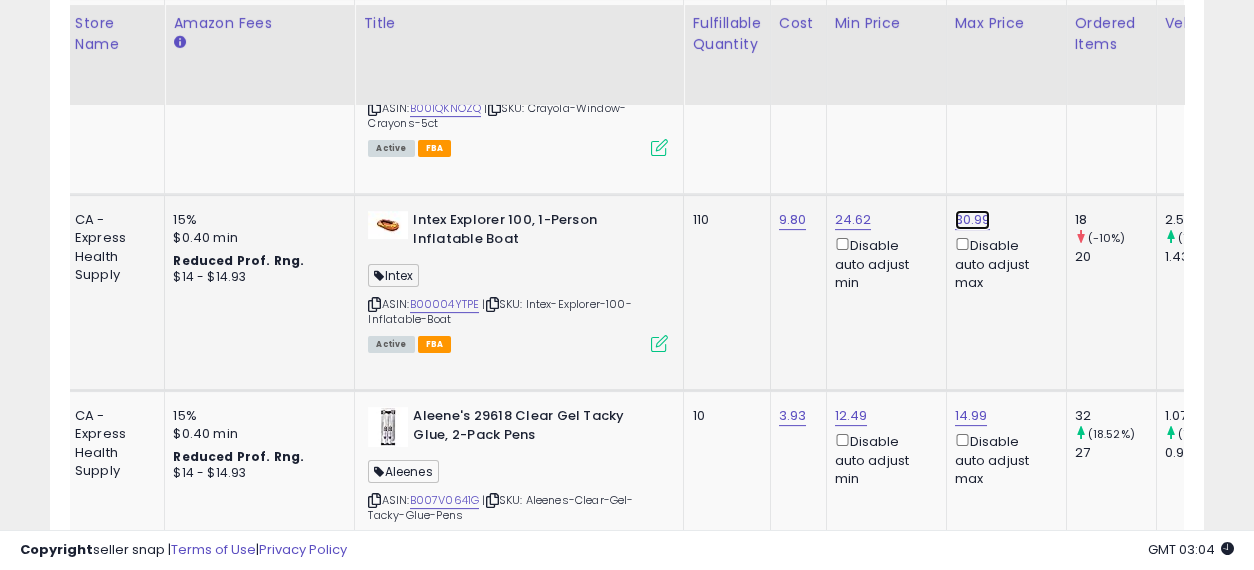 click on "30.99" at bounding box center [973, -3147] 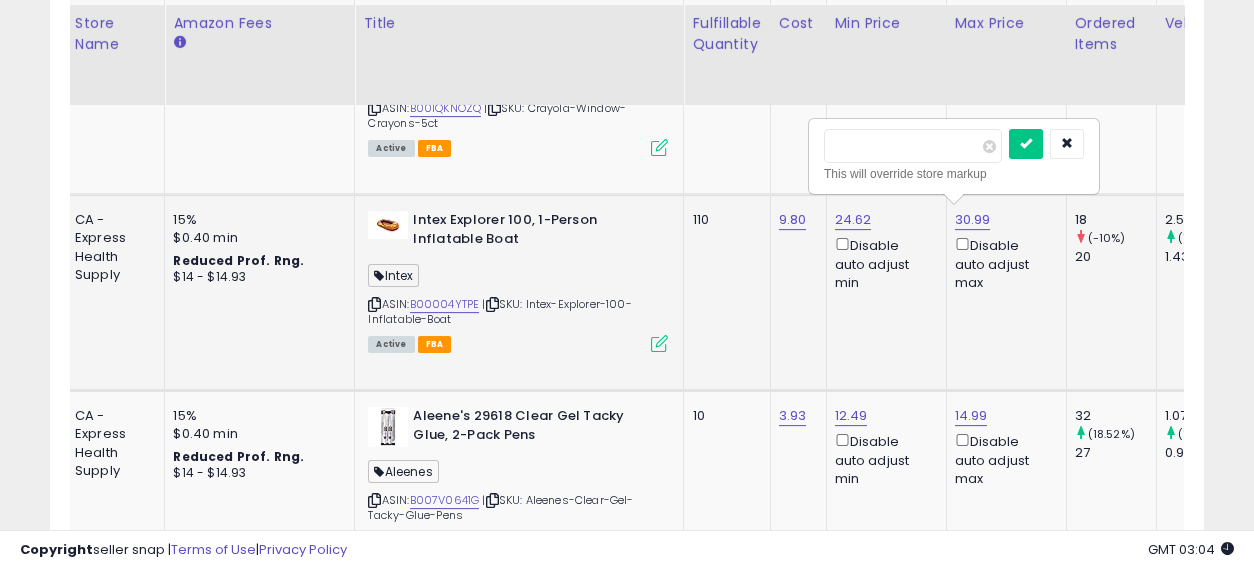 click on "*****" at bounding box center (913, 146) 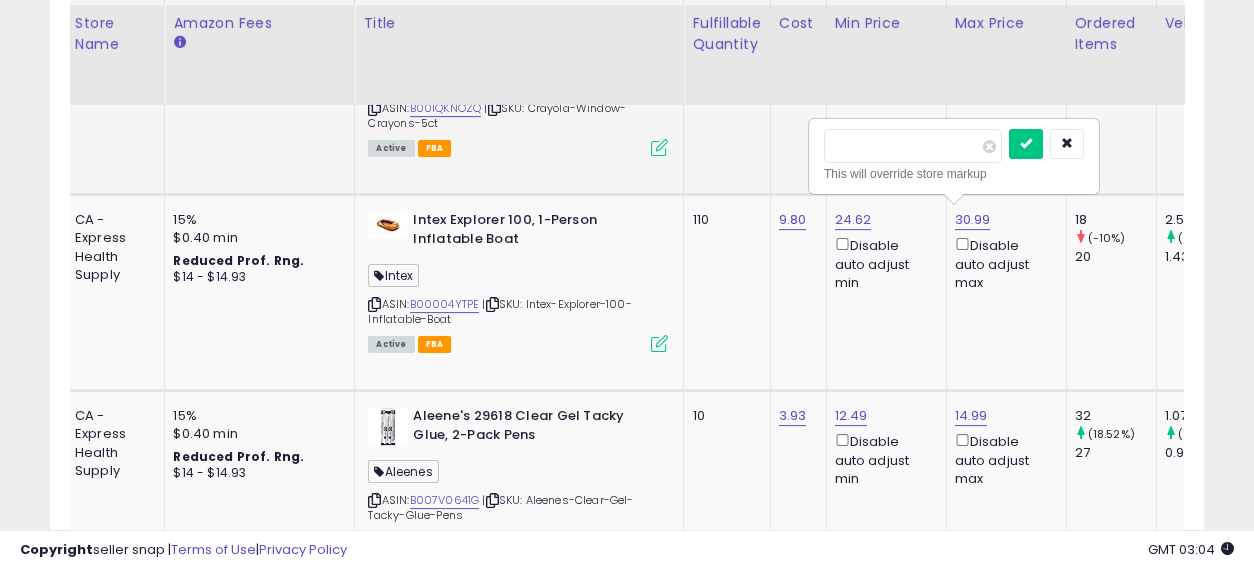 type on "*****" 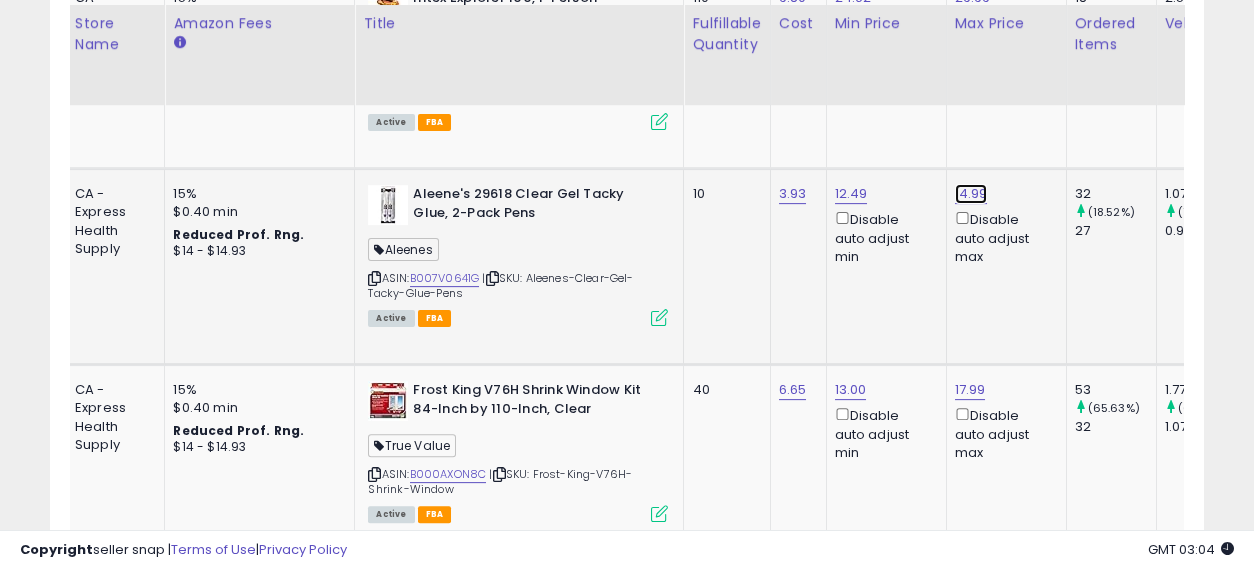 click on "14.99" at bounding box center (973, -3369) 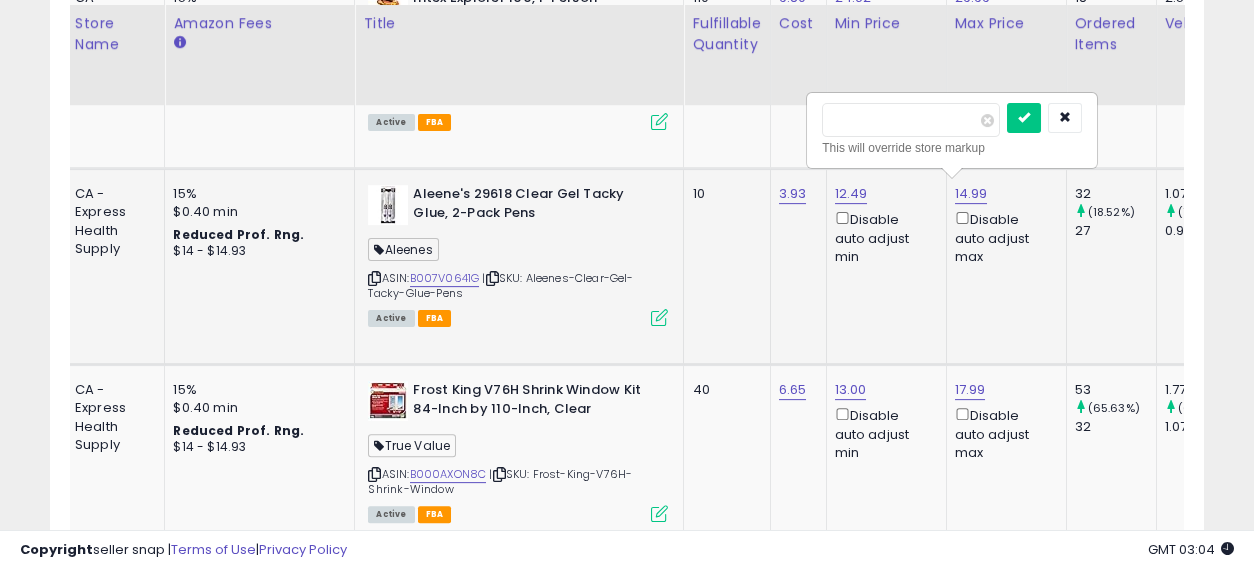 click on "*****" at bounding box center (911, 120) 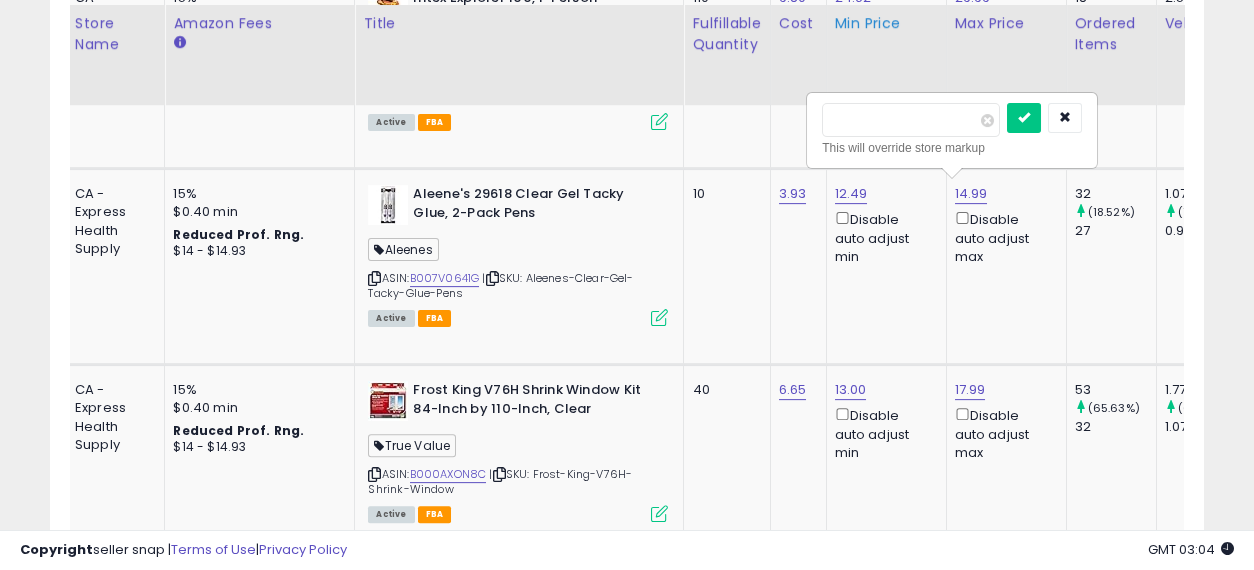 type on "*****" 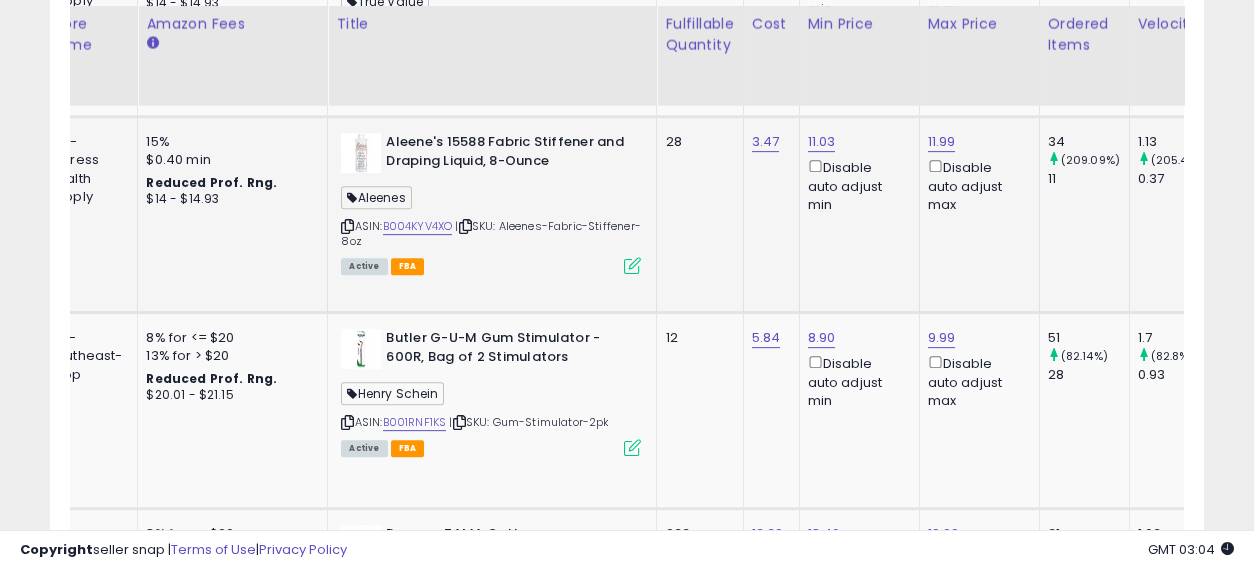 drag, startPoint x: 878, startPoint y: 242, endPoint x: 922, endPoint y: 246, distance: 44.181442 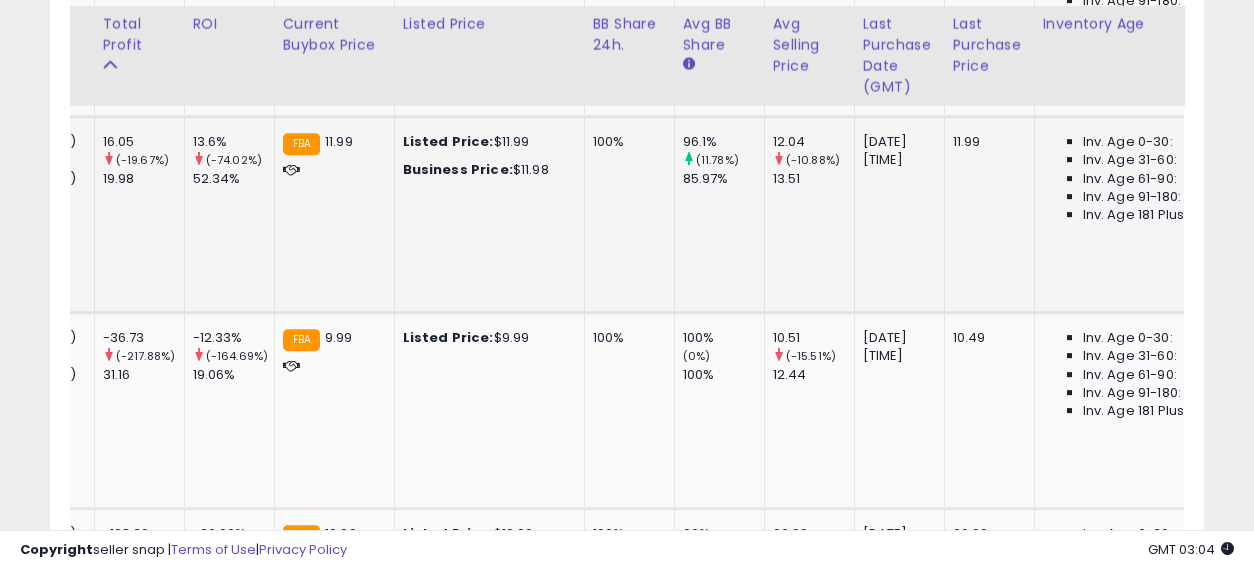 drag, startPoint x: 812, startPoint y: 237, endPoint x: 950, endPoint y: 241, distance: 138.05795 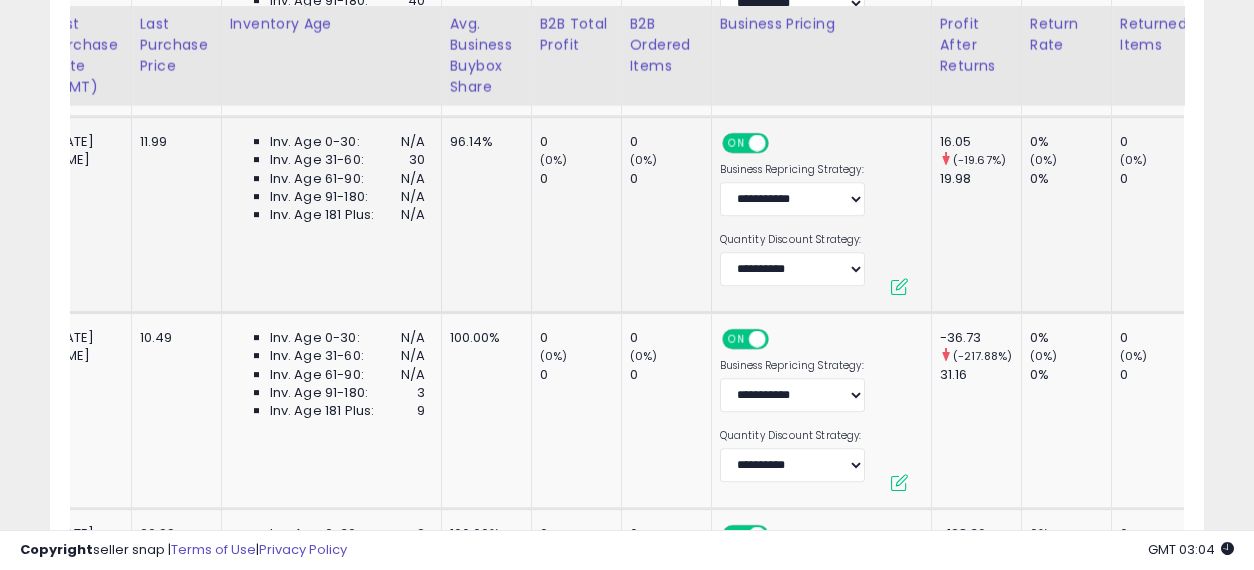 drag, startPoint x: 810, startPoint y: 239, endPoint x: 984, endPoint y: 244, distance: 174.07182 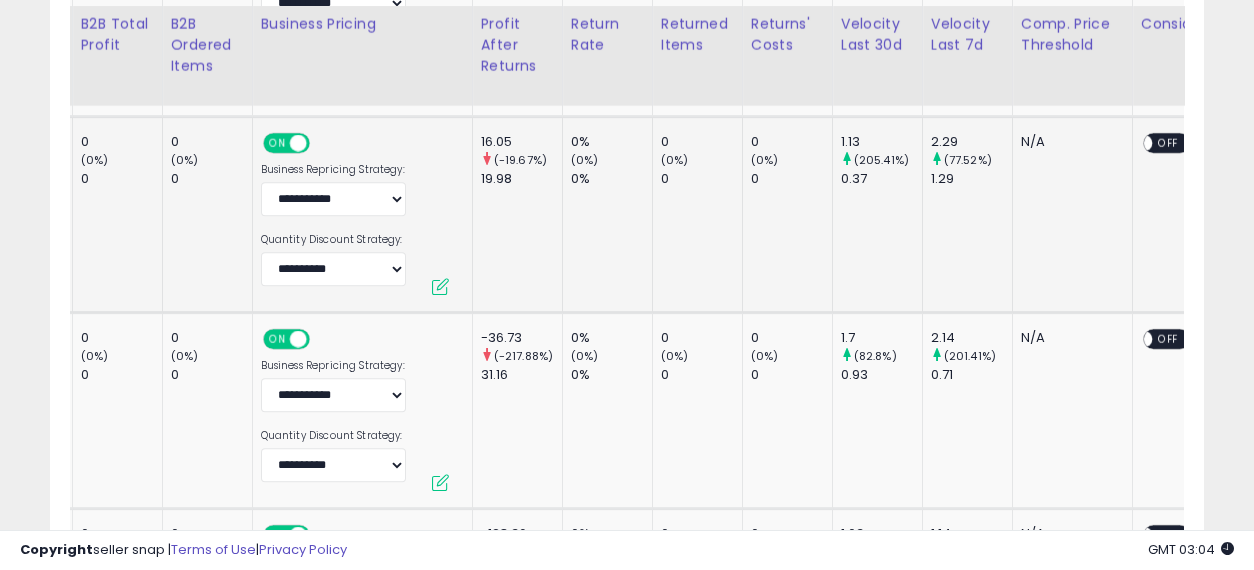 drag, startPoint x: 818, startPoint y: 237, endPoint x: 936, endPoint y: 239, distance: 118.016945 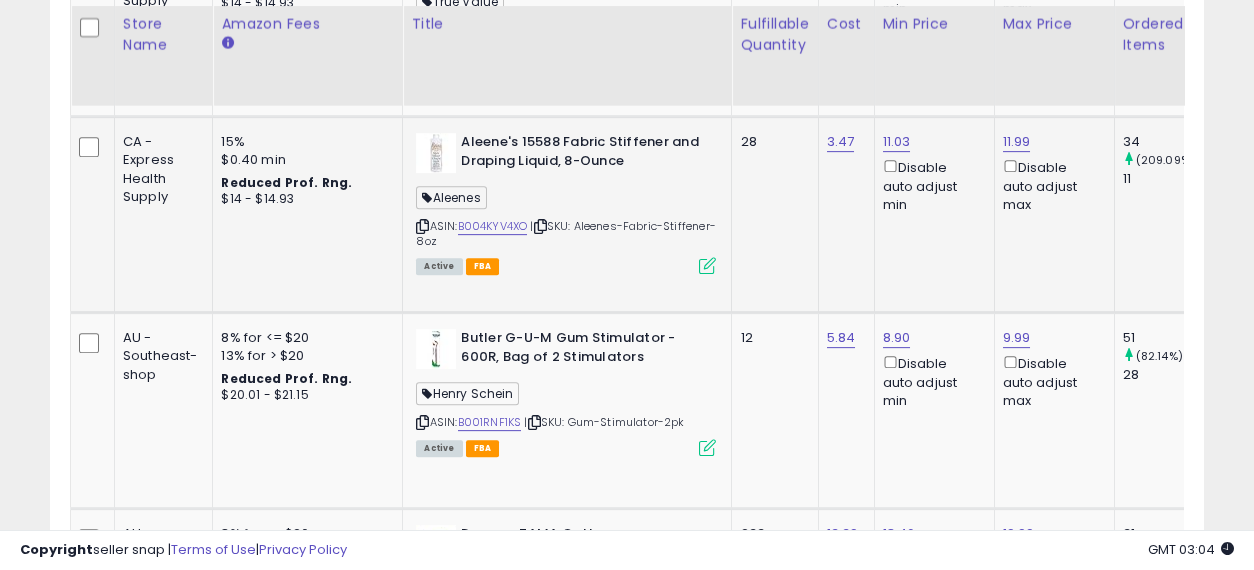 drag, startPoint x: 1039, startPoint y: 237, endPoint x: 547, endPoint y: 233, distance: 492.01627 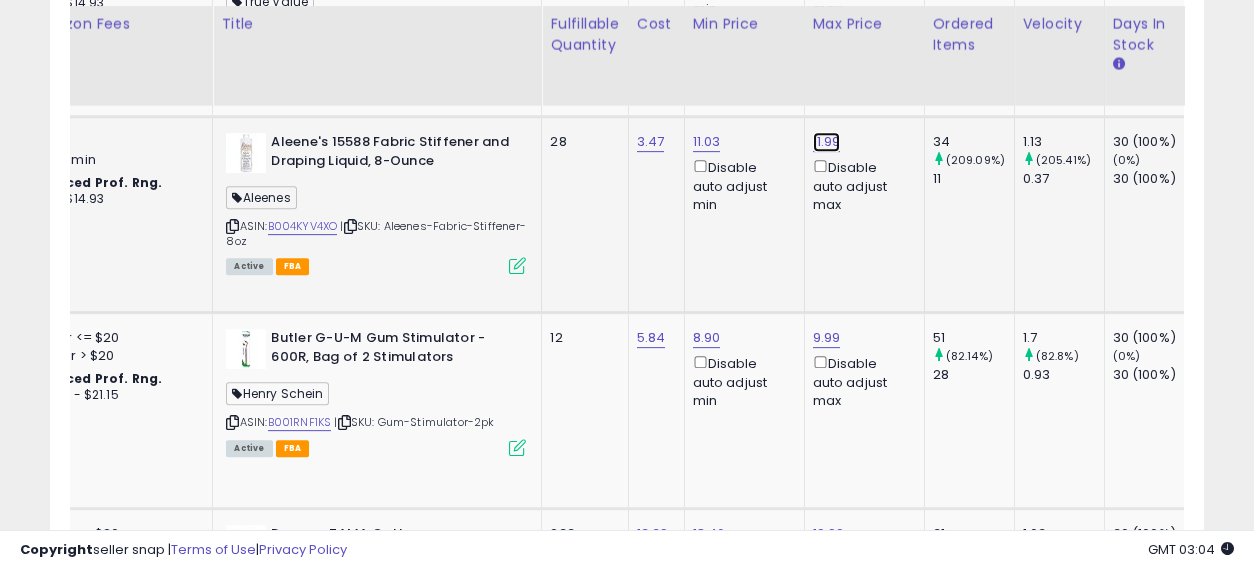 click on "11.99" at bounding box center (831, -3813) 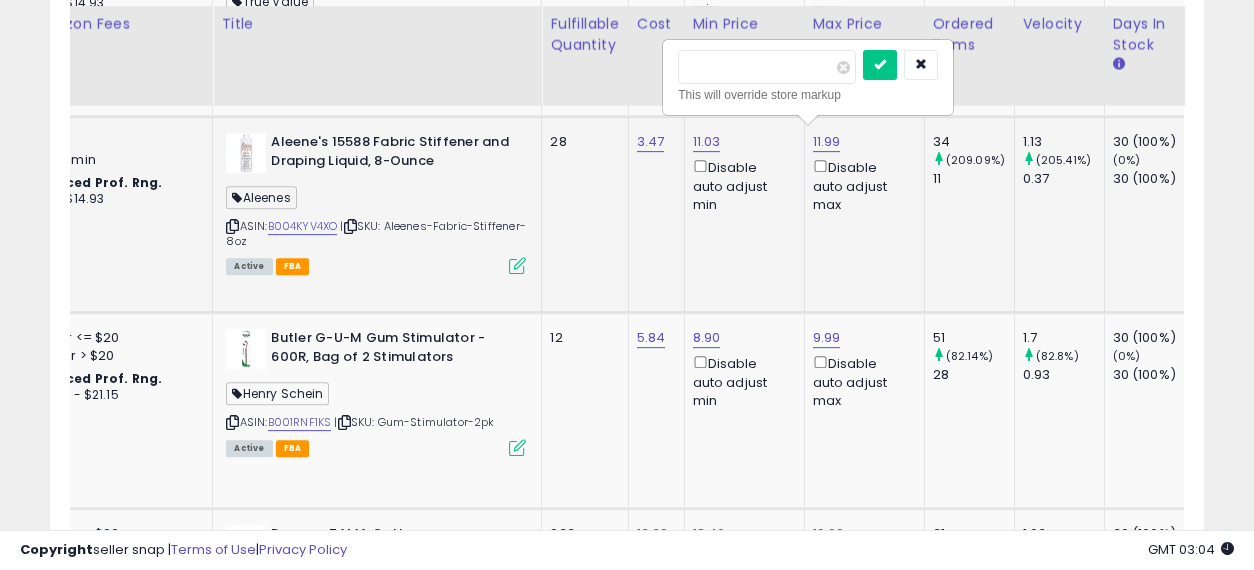 click on "*****" at bounding box center (767, 67) 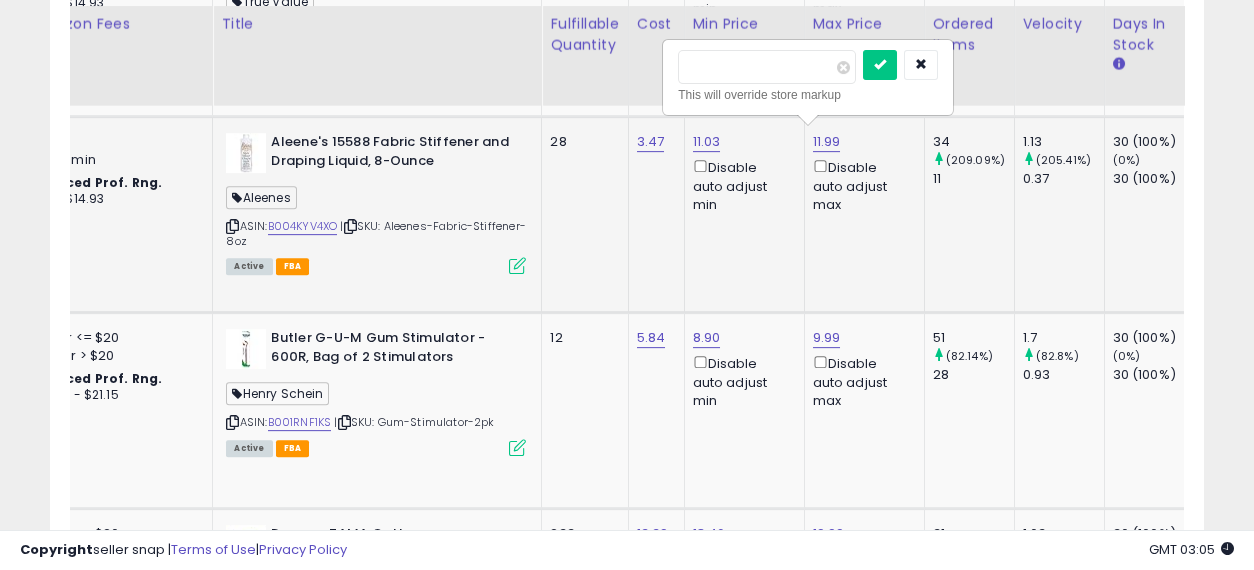 type on "*****" 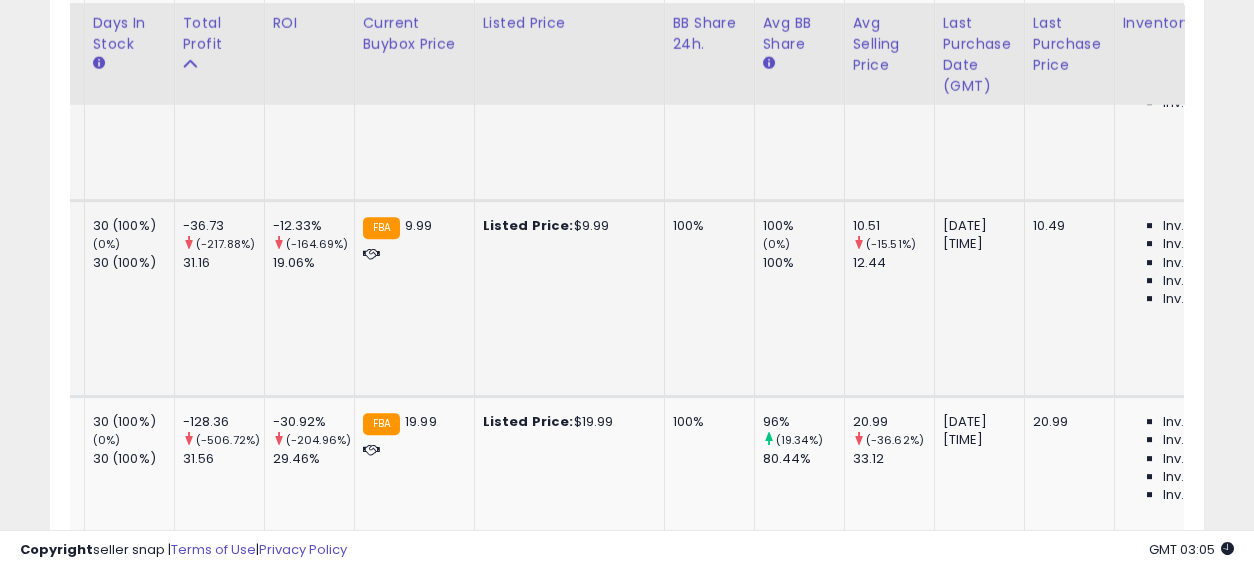 drag, startPoint x: 630, startPoint y: 265, endPoint x: 796, endPoint y: 301, distance: 169.85876 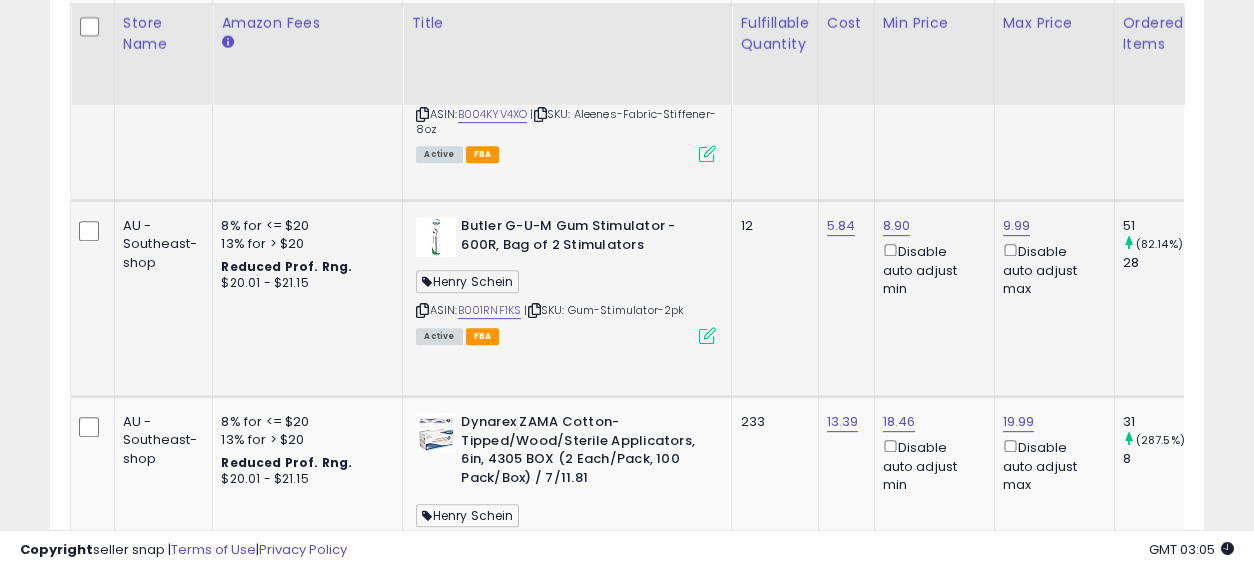 drag, startPoint x: 896, startPoint y: 301, endPoint x: 627, endPoint y: 293, distance: 269.11893 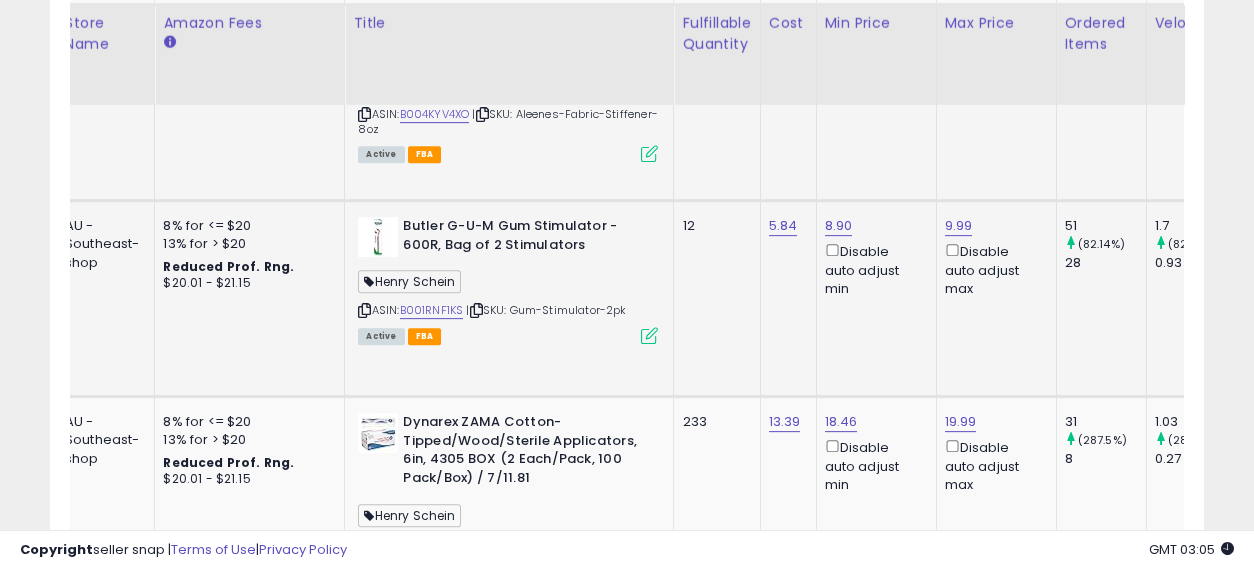 drag, startPoint x: 703, startPoint y: 278, endPoint x: 774, endPoint y: 278, distance: 71 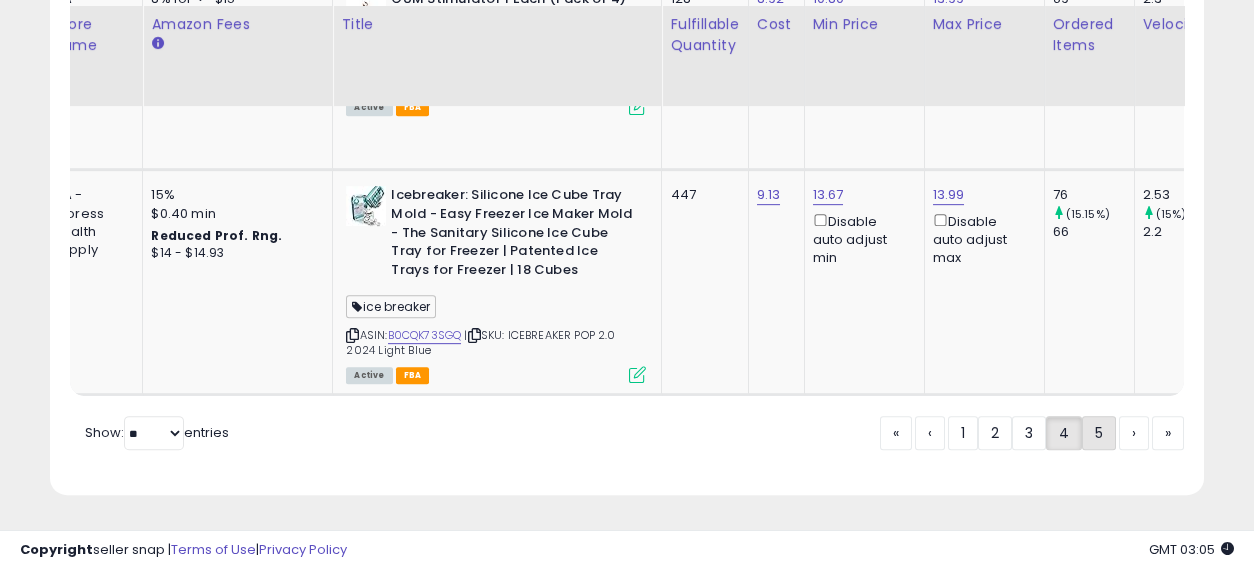click on "5" 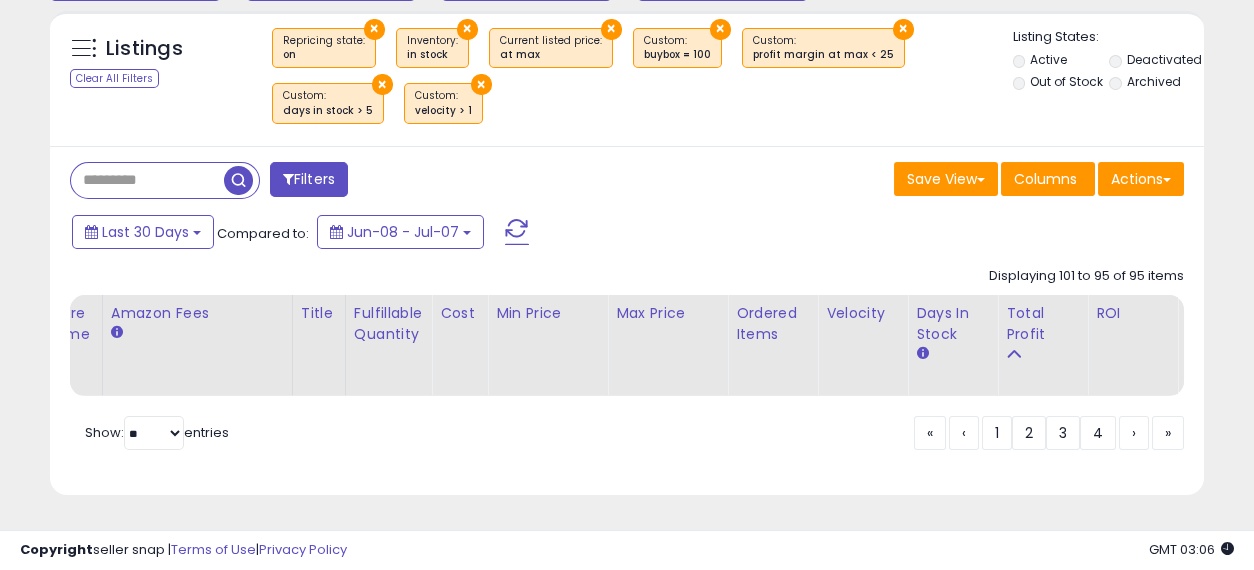click at bounding box center [288, 179] 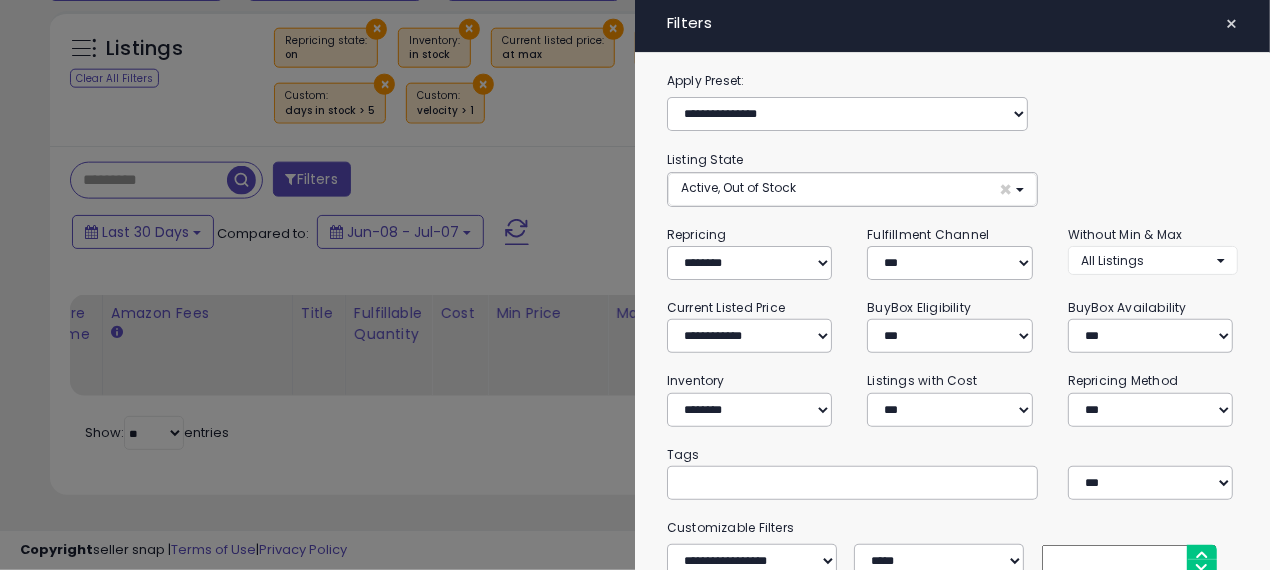 scroll, scrollTop: 999590, scrollLeft: 999322, axis: both 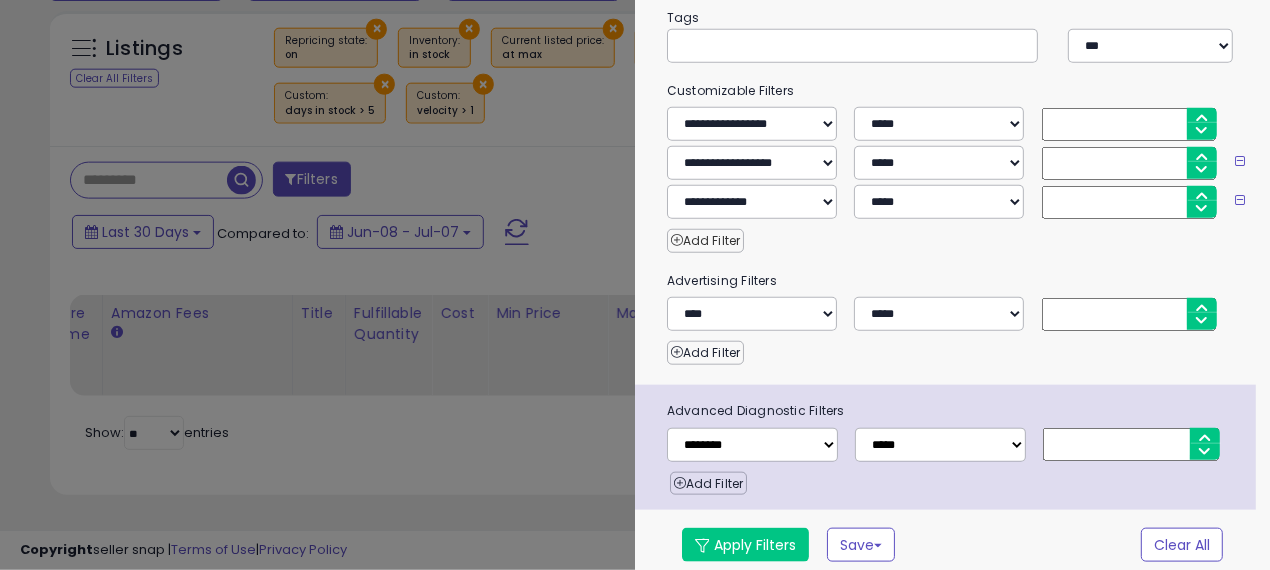 click on "Add Filter" at bounding box center (705, 241) 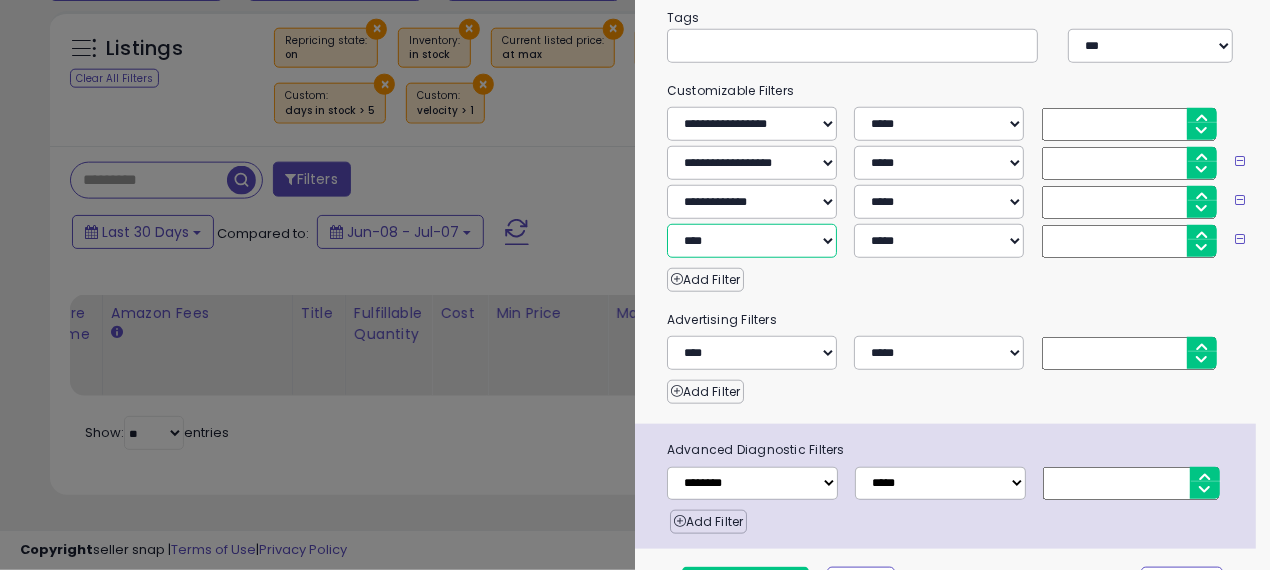 click on "**********" at bounding box center [752, 241] 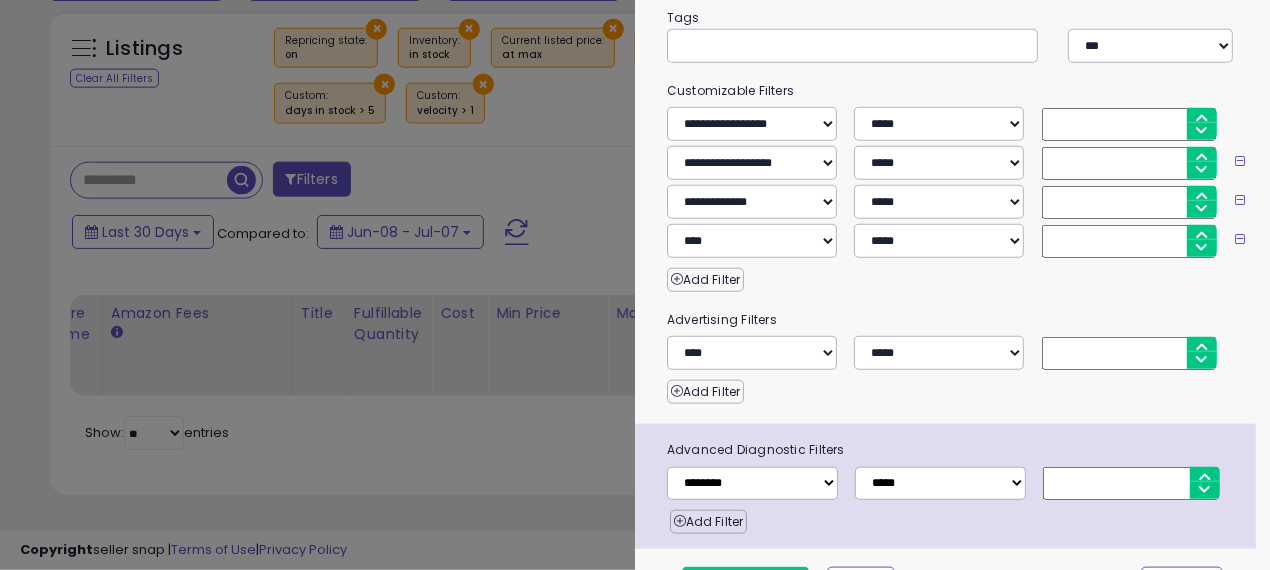 click on "Add Filter" at bounding box center (953, 275) 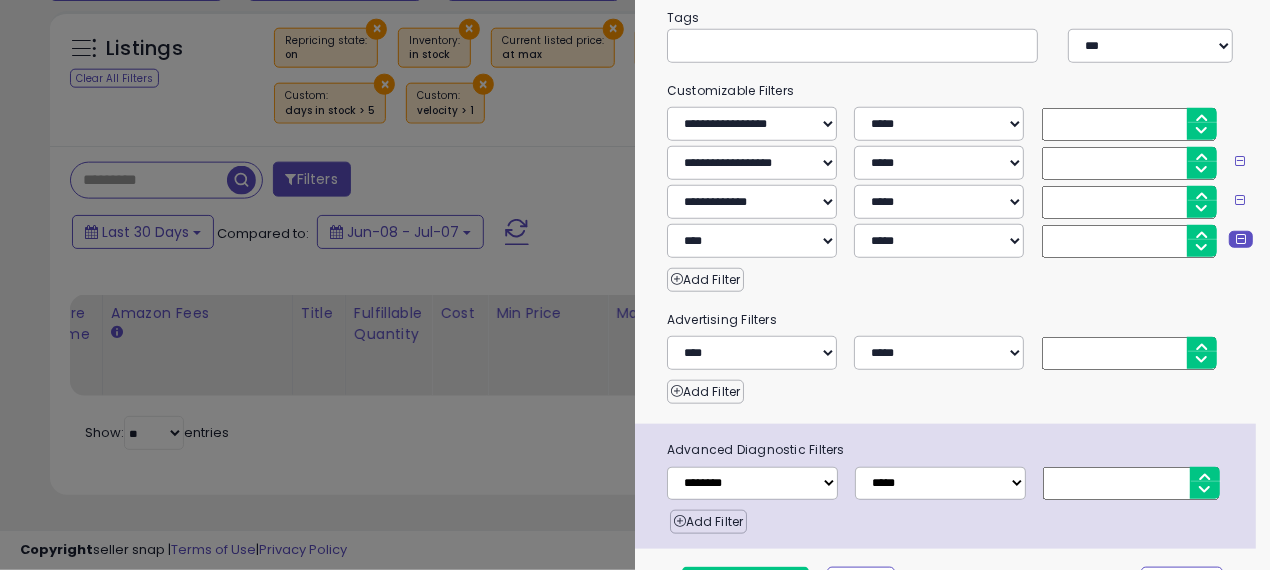 click at bounding box center [1241, 239] 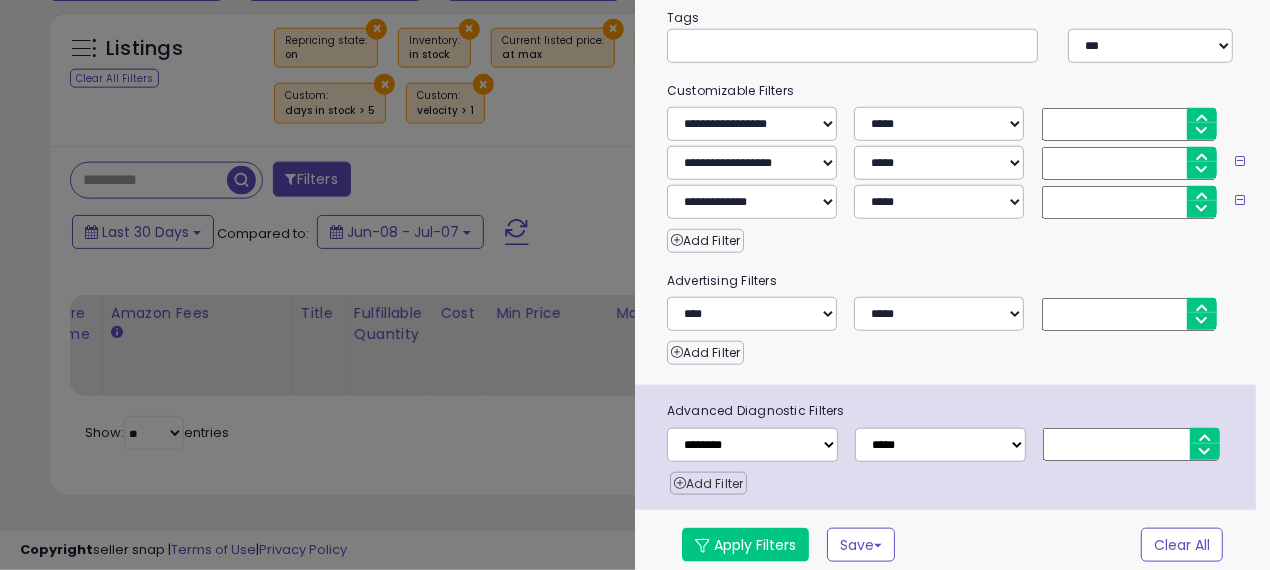 click on "Add Filter" at bounding box center (708, 484) 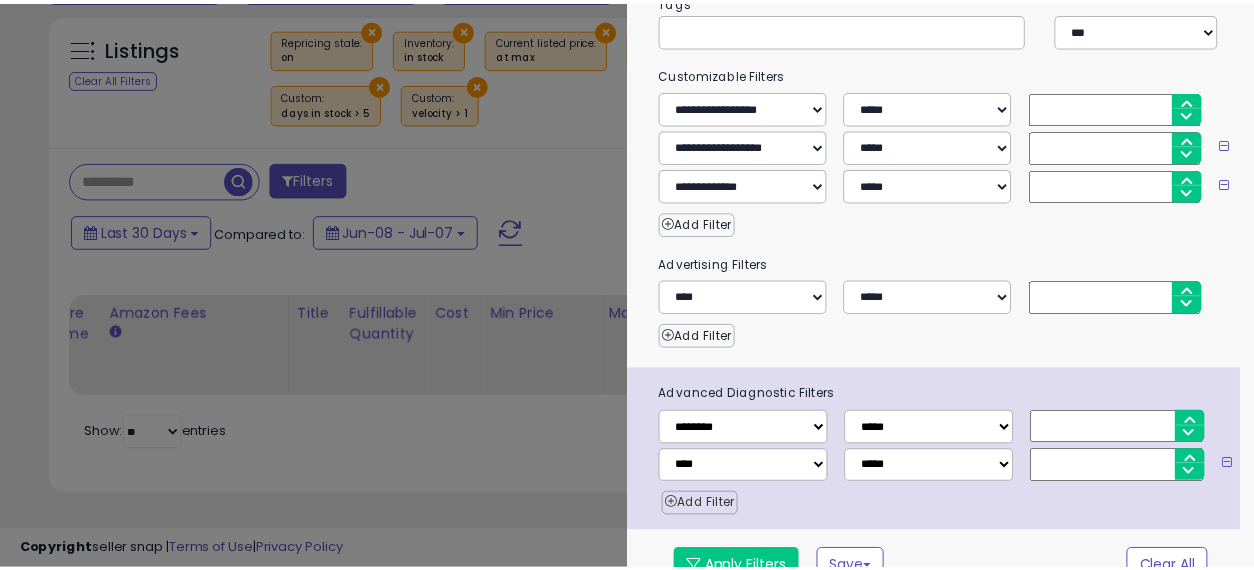 scroll, scrollTop: 476, scrollLeft: 0, axis: vertical 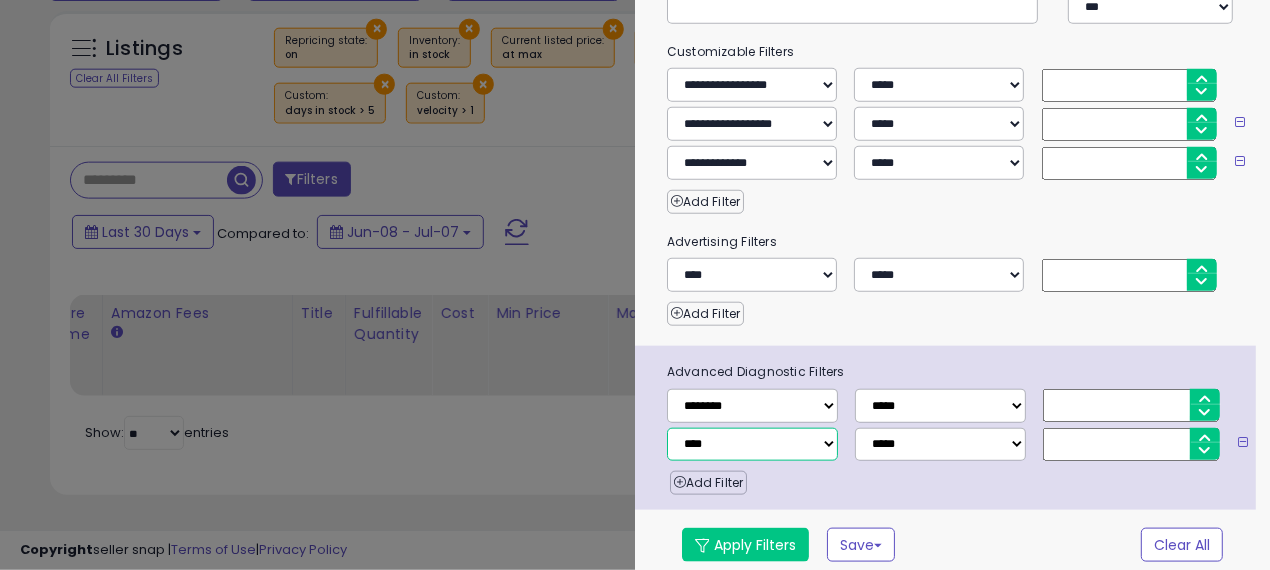 click on "**********" at bounding box center [752, 445] 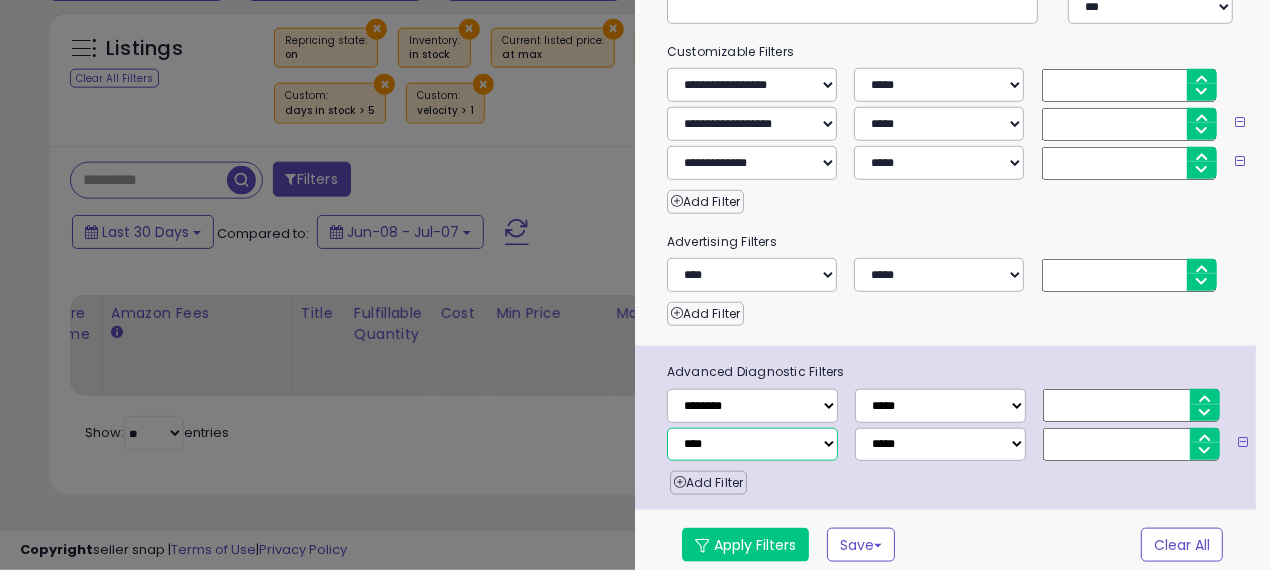 select on "**********" 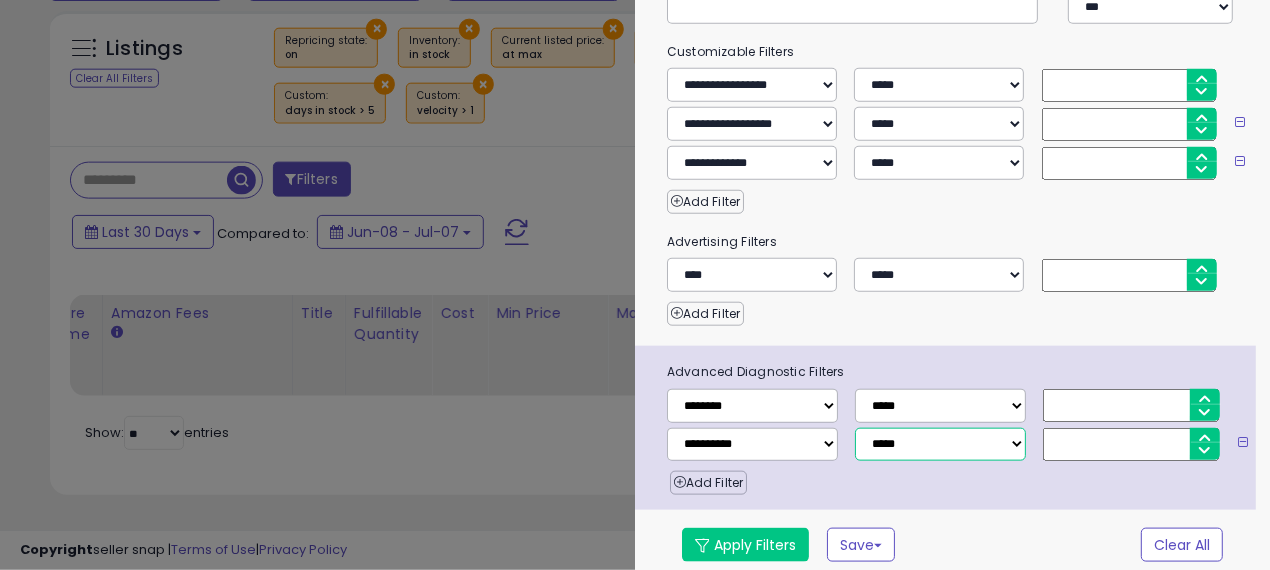 click on "**********" at bounding box center (940, 445) 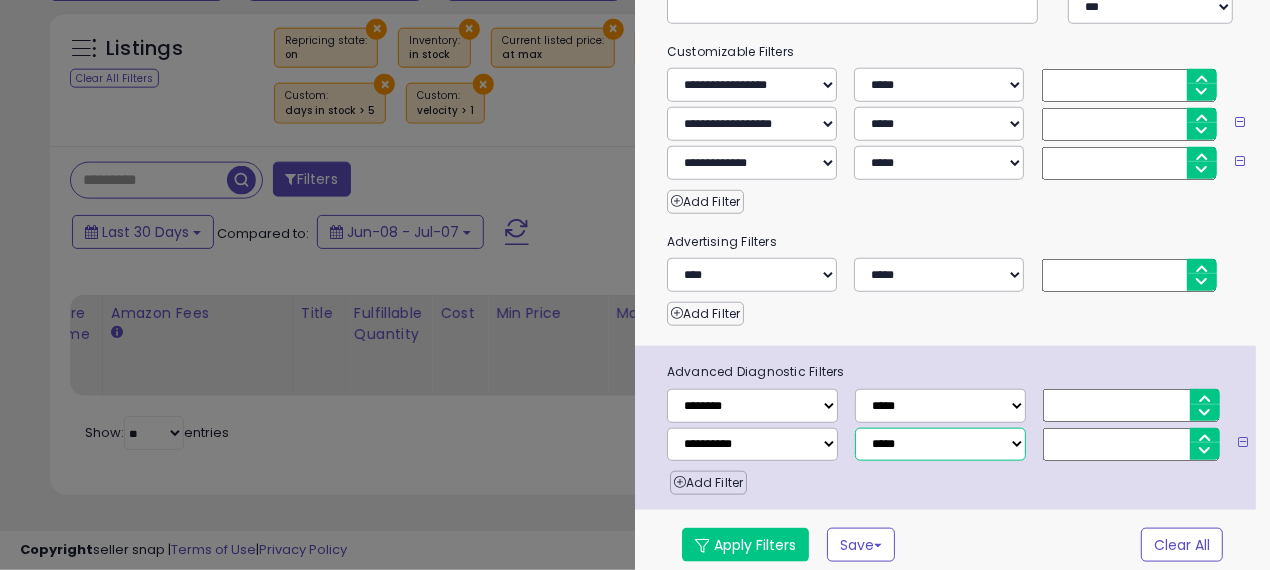 select on "*" 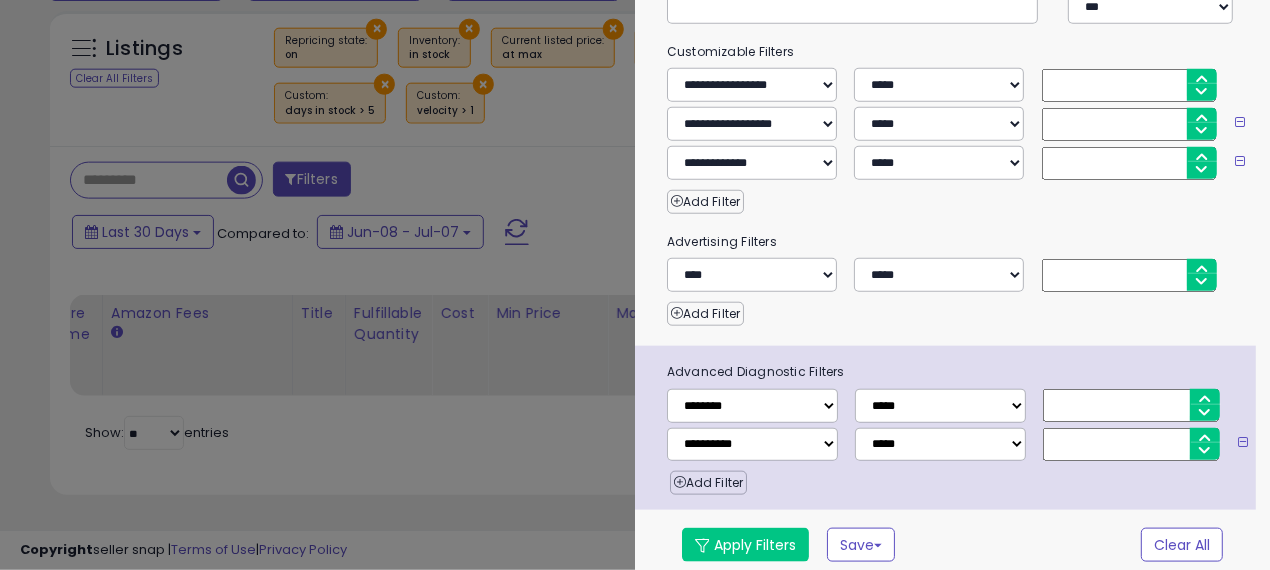 click at bounding box center (1130, 444) 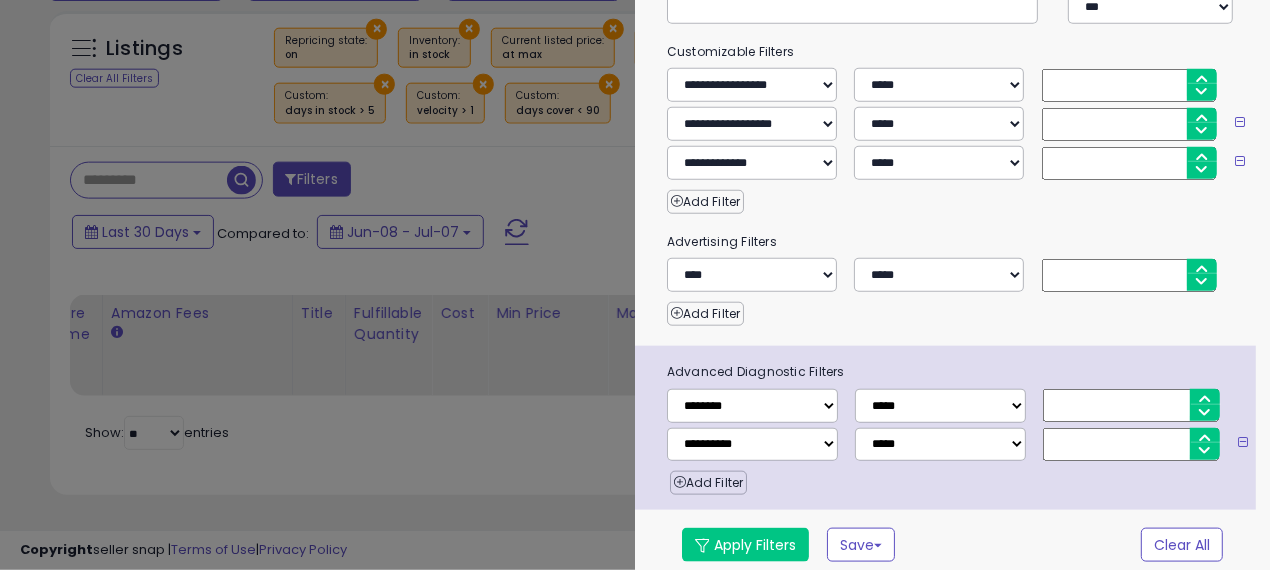type on "**" 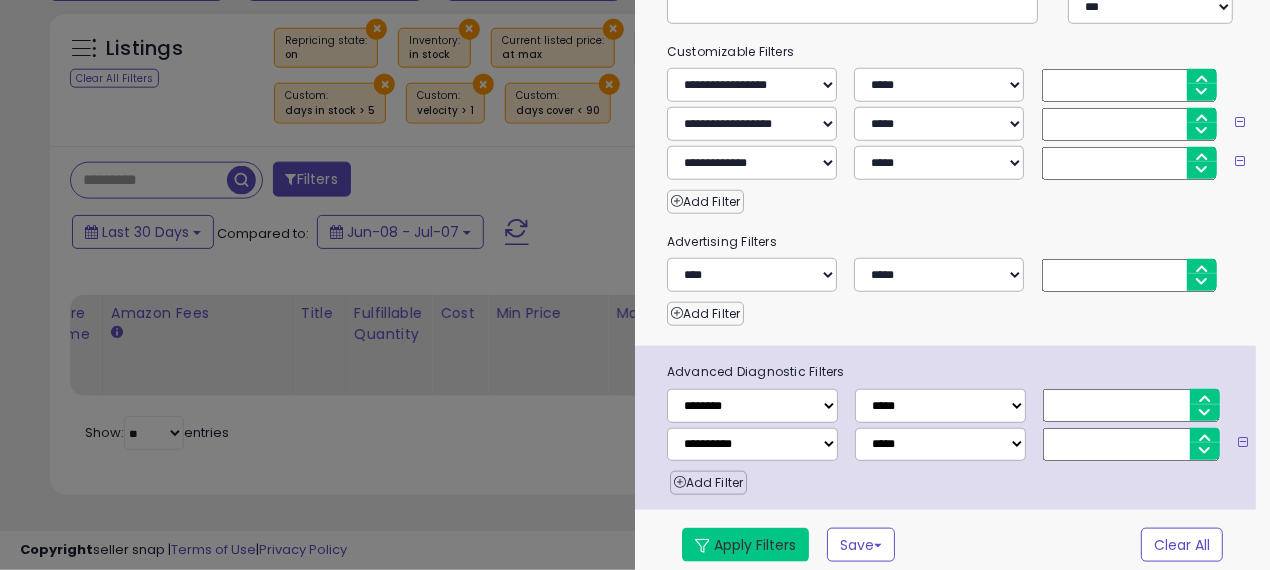click on "Apply Filters" at bounding box center [745, 545] 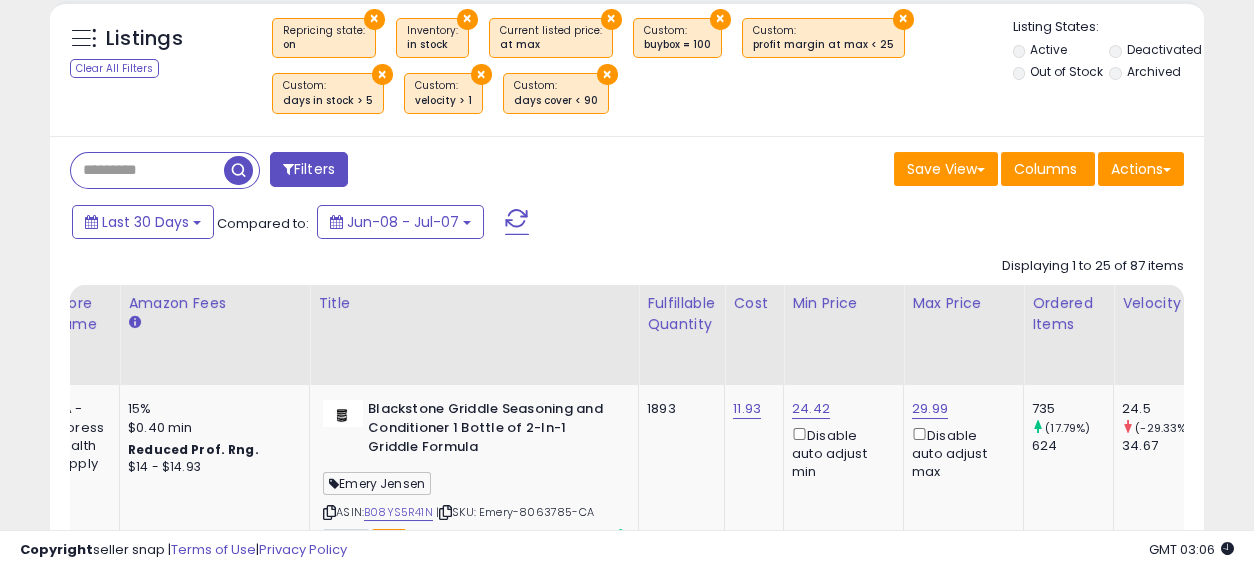scroll, scrollTop: 410, scrollLeft: 667, axis: both 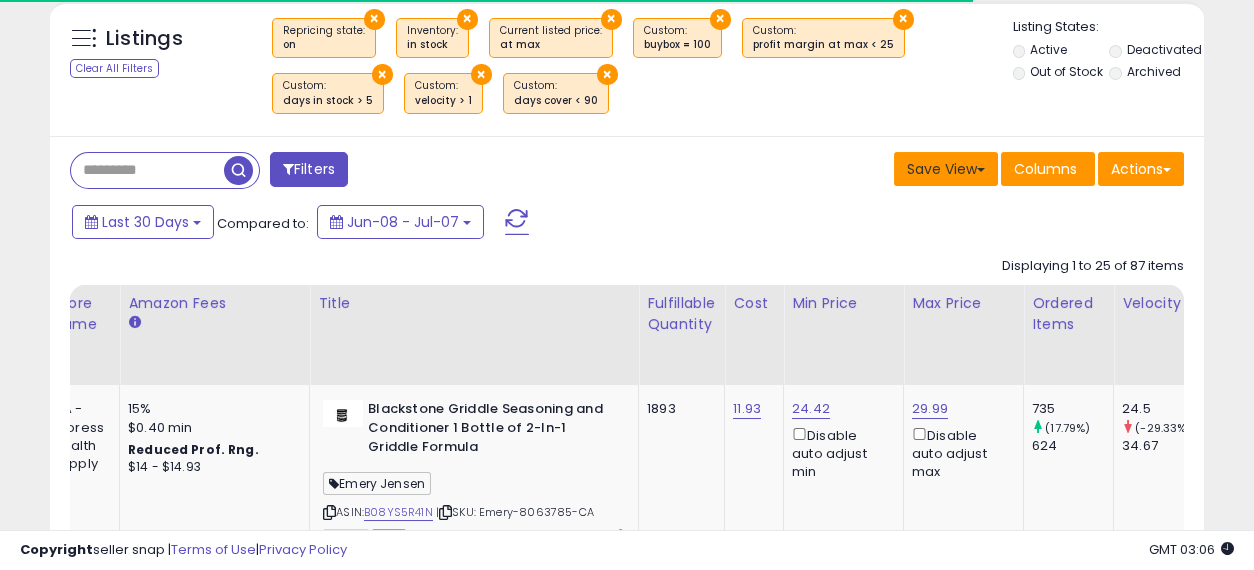 click on "Save View" at bounding box center [946, 169] 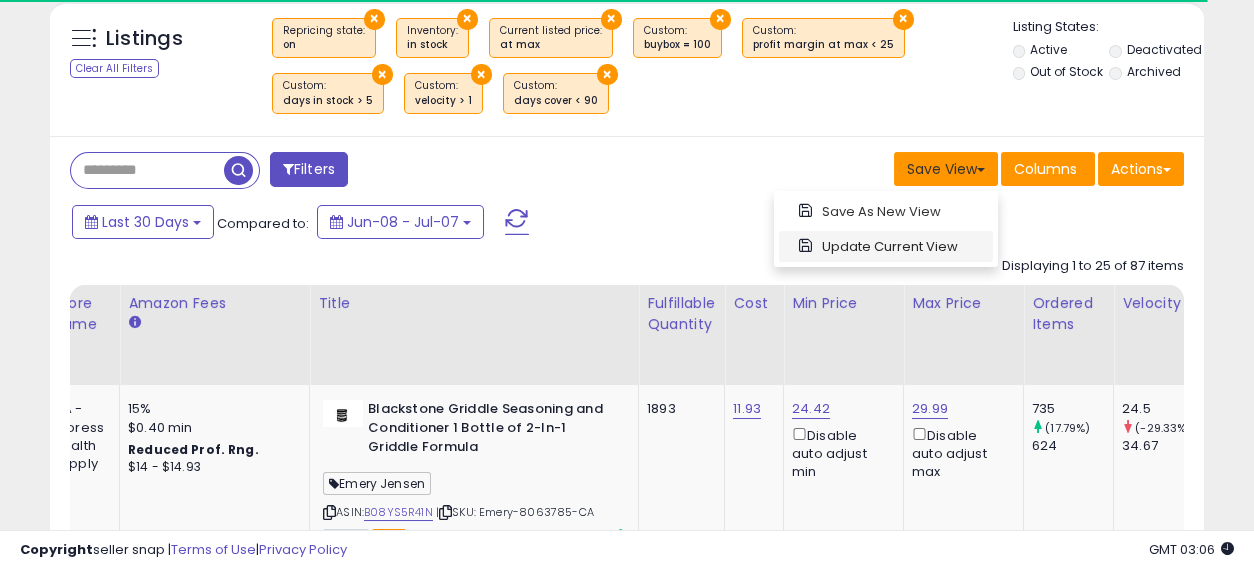scroll, scrollTop: 999590, scrollLeft: 999332, axis: both 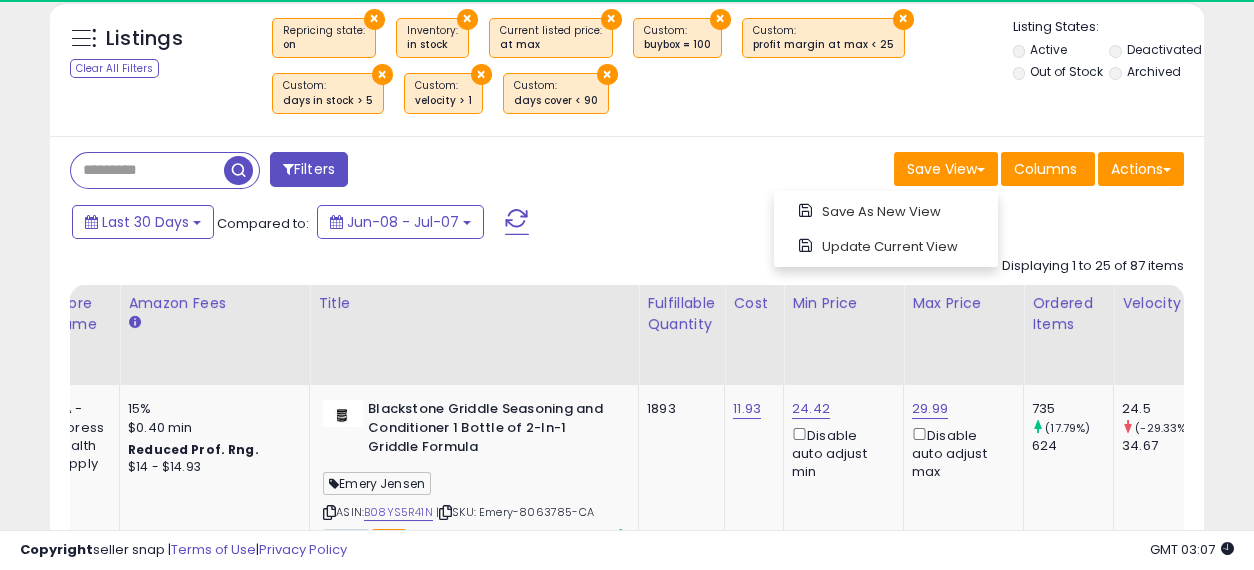 click on "Filters" at bounding box center (341, 172) 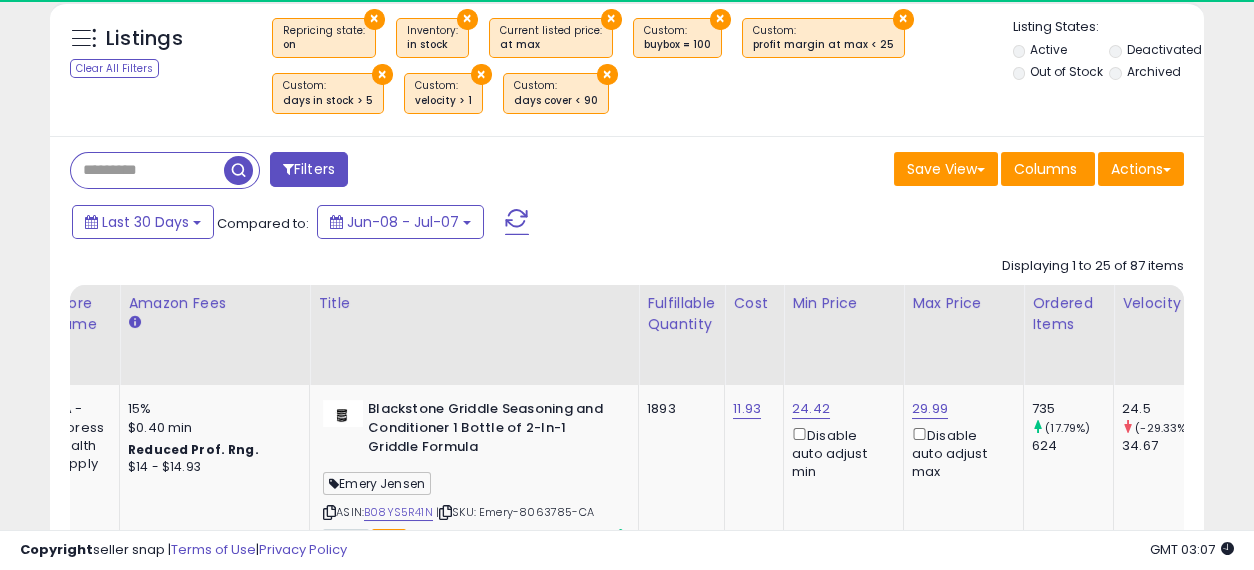 click on "Filters" at bounding box center [309, 169] 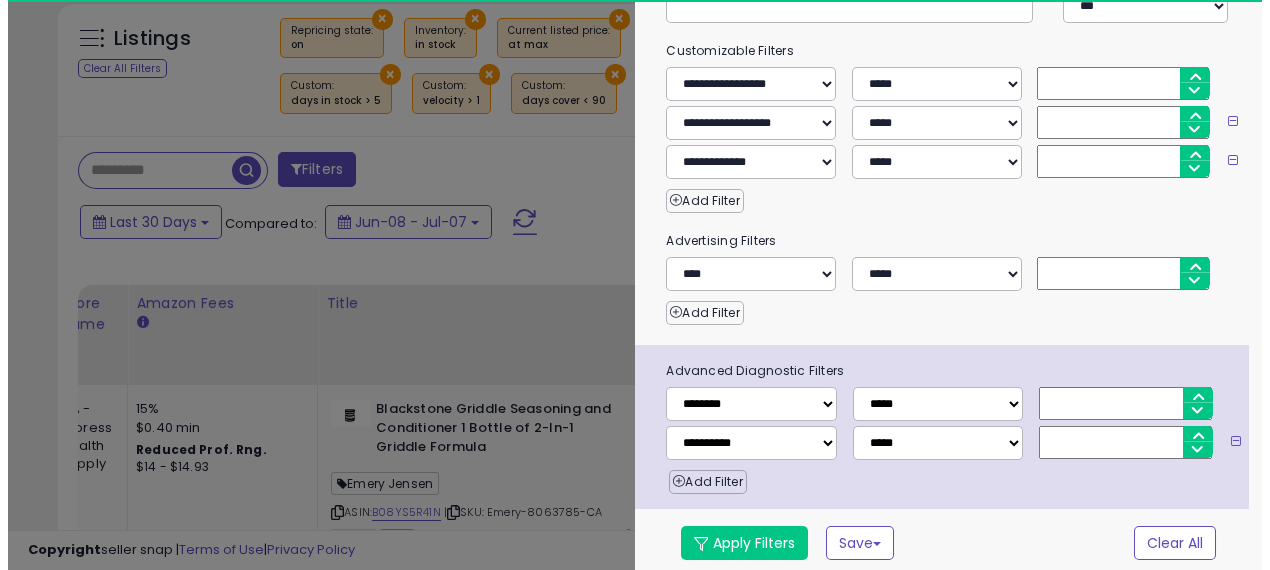 scroll, scrollTop: 999590, scrollLeft: 999322, axis: both 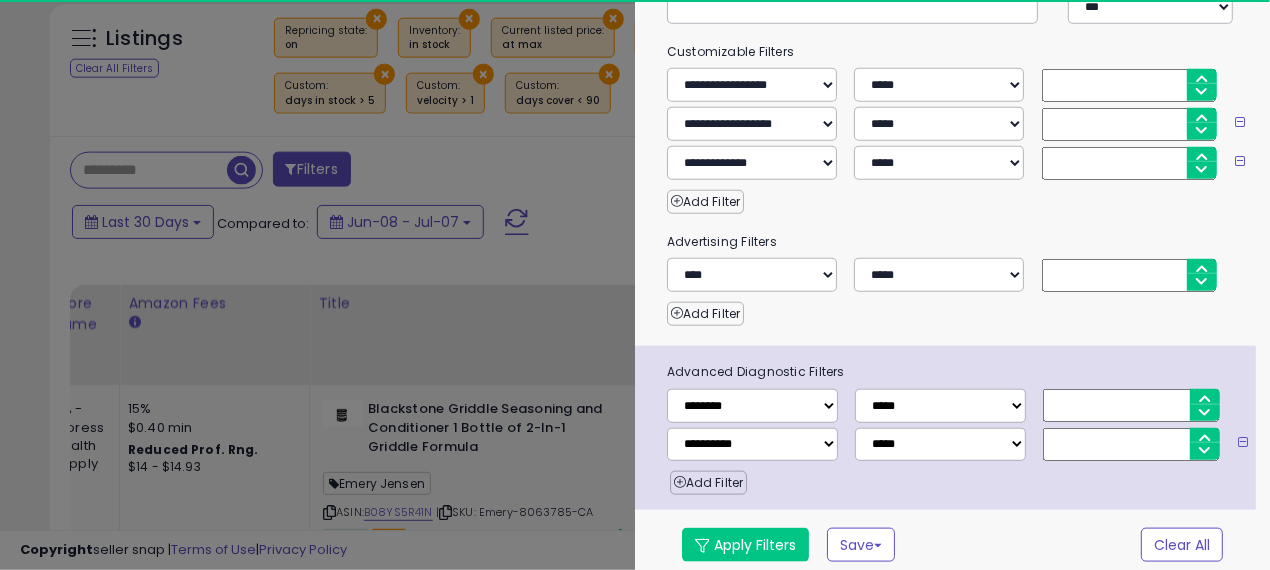 click on "**" at bounding box center (1130, 444) 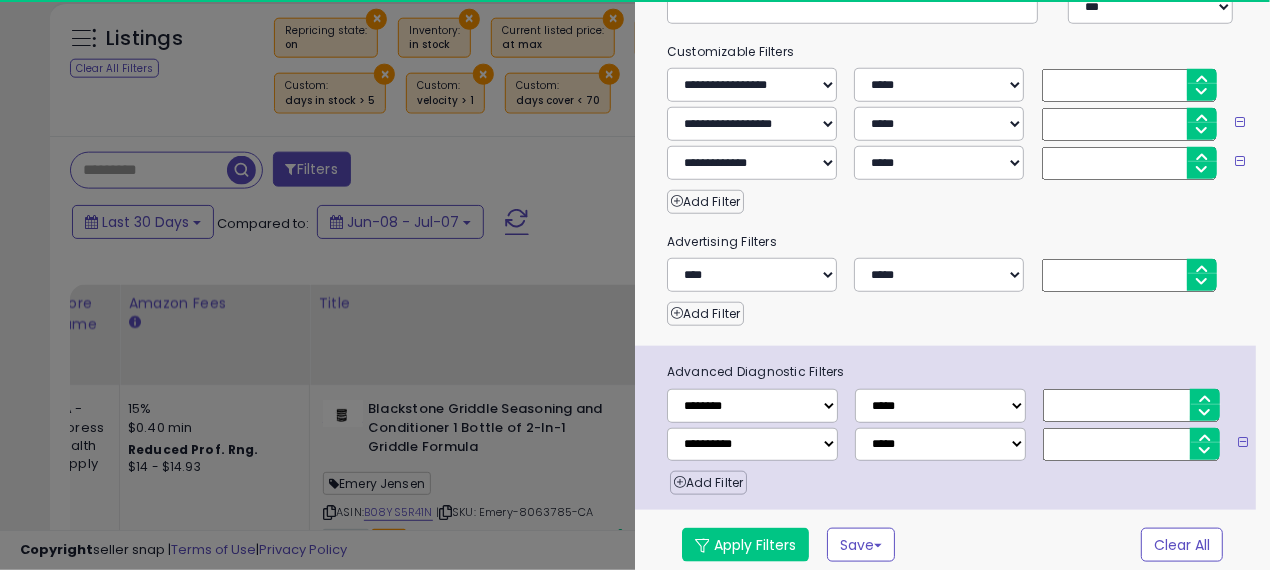 type on "**" 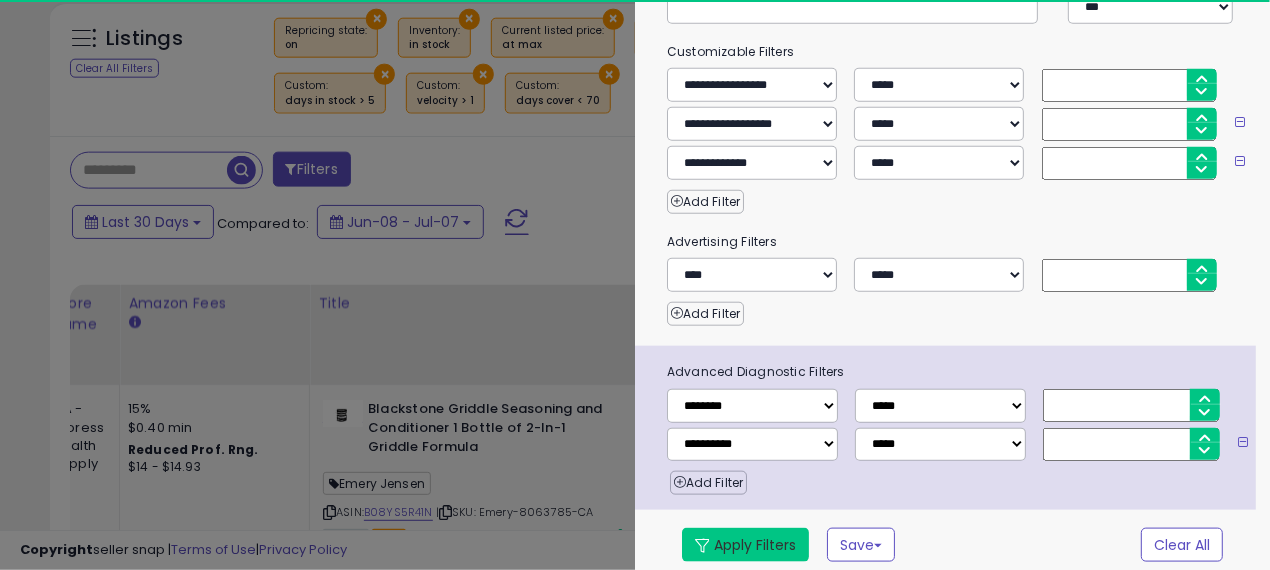 click on "Apply Filters" at bounding box center [745, 545] 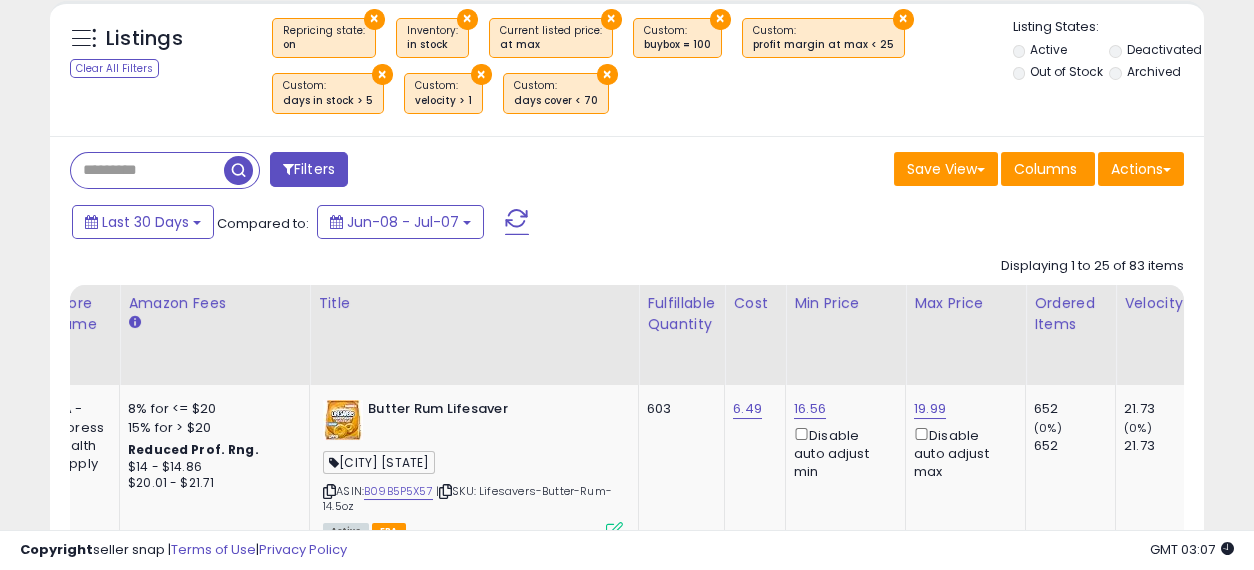 scroll, scrollTop: 410, scrollLeft: 667, axis: both 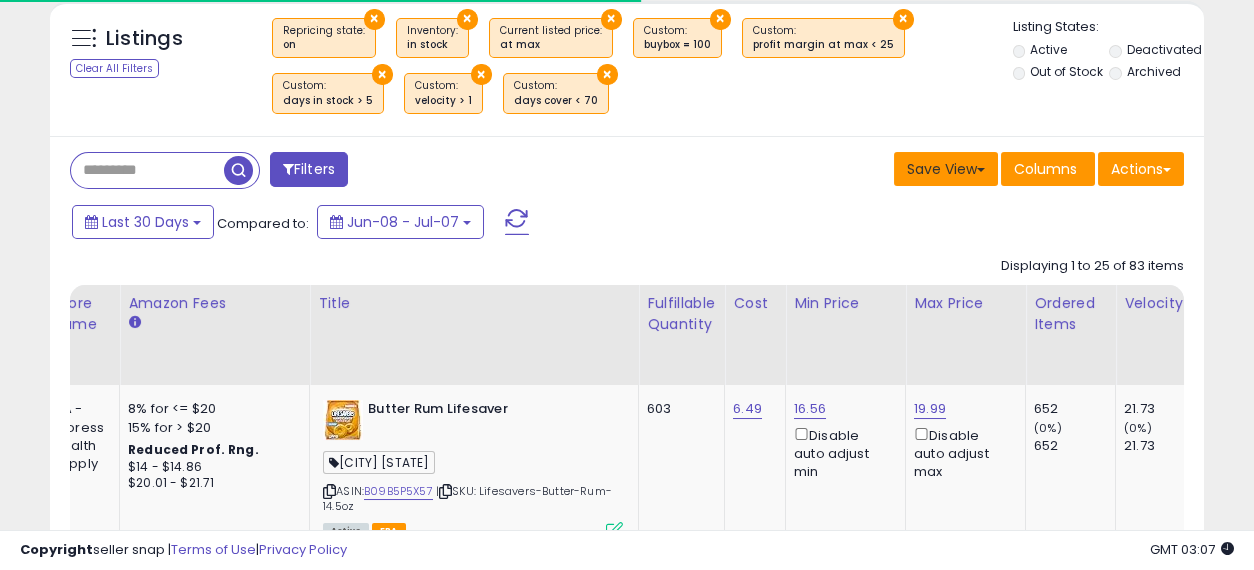 click on "Save View" at bounding box center [946, 169] 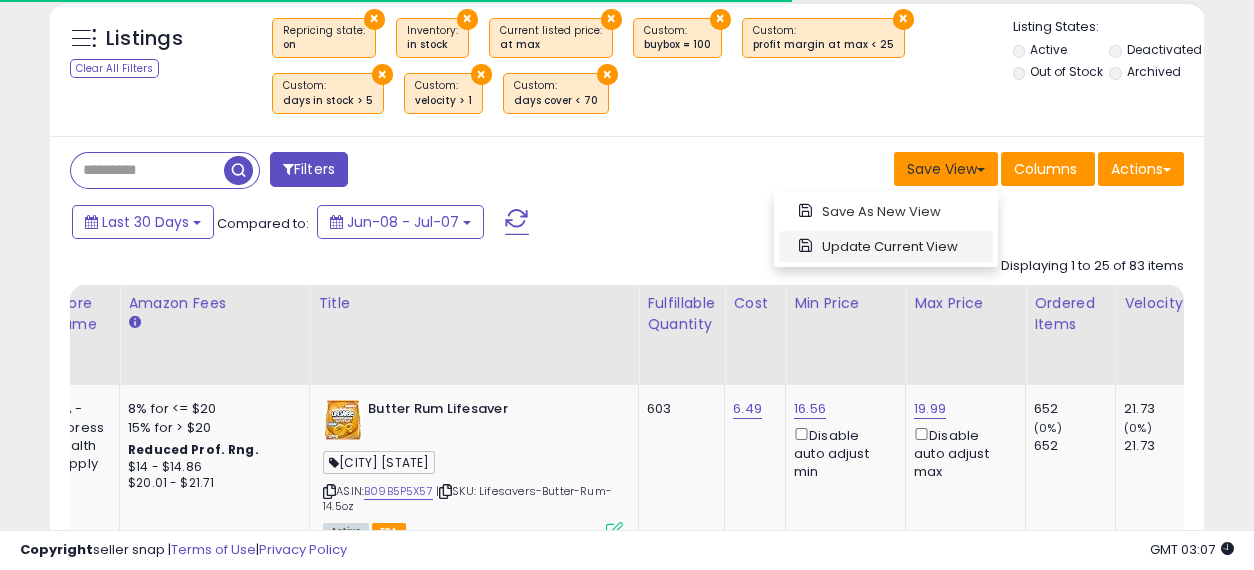 scroll, scrollTop: 999590, scrollLeft: 999332, axis: both 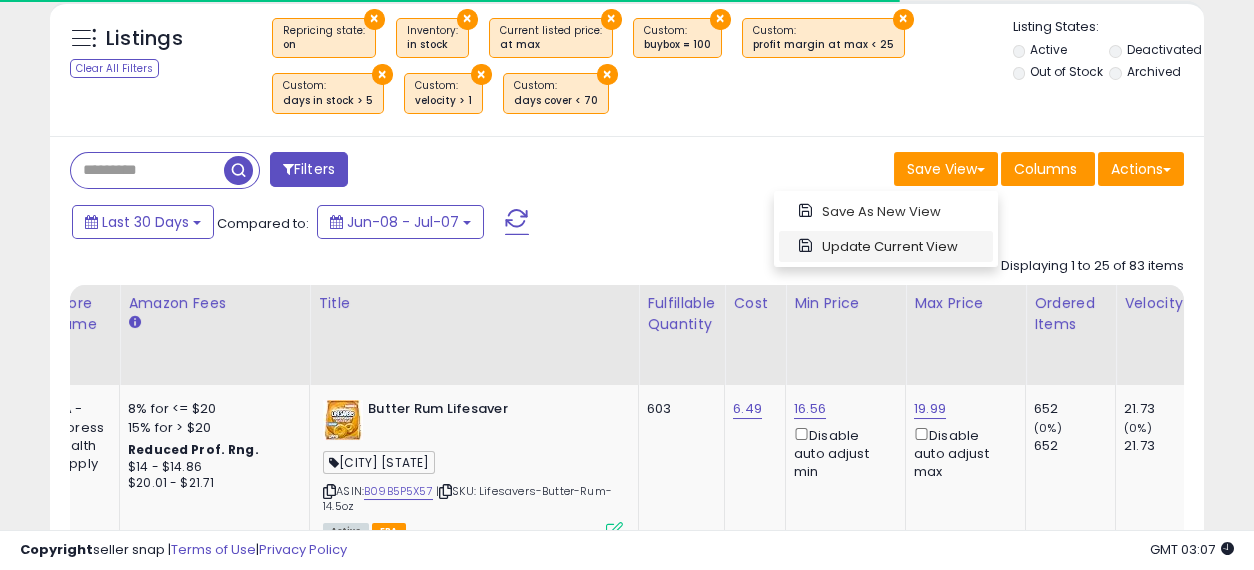 click on "Update Current View" at bounding box center (886, 246) 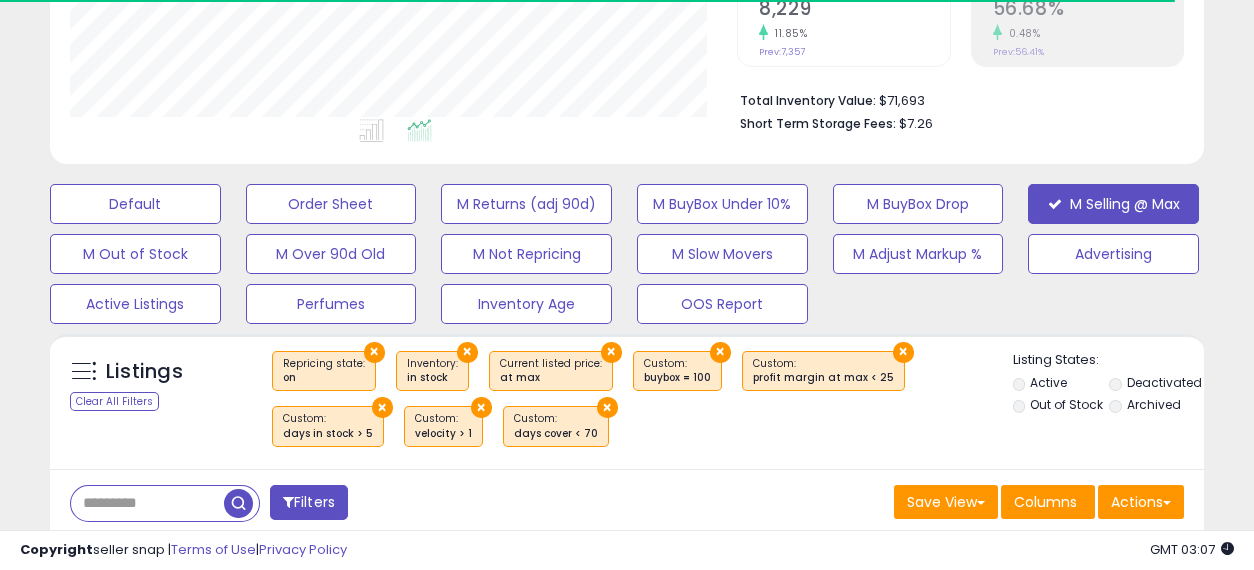 scroll, scrollTop: 0, scrollLeft: 0, axis: both 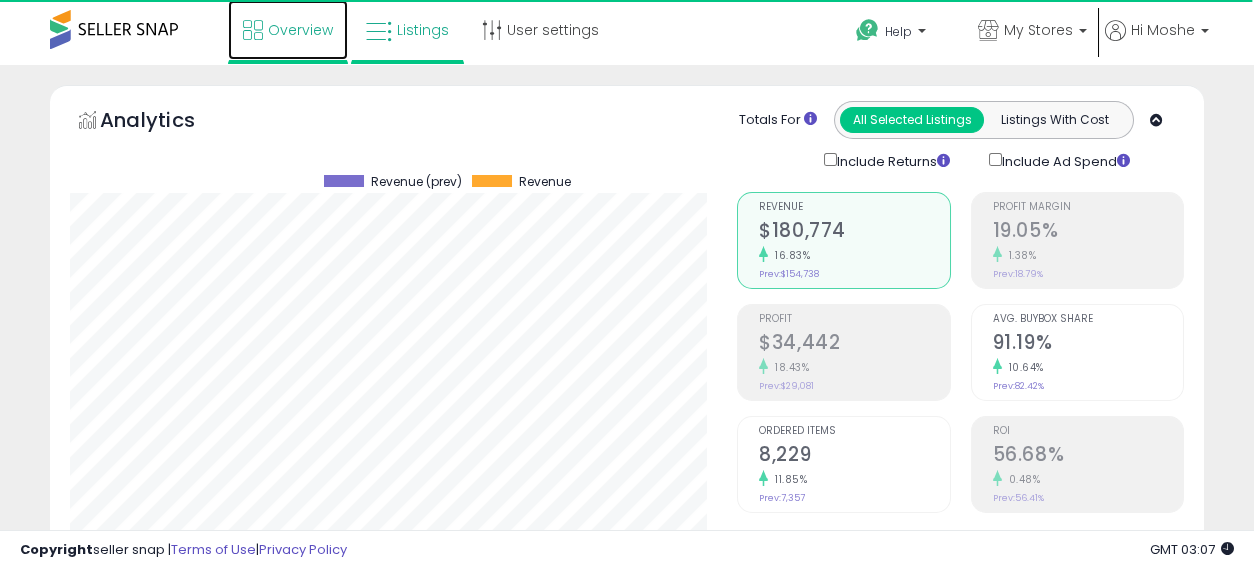 click on "Overview" at bounding box center (300, 30) 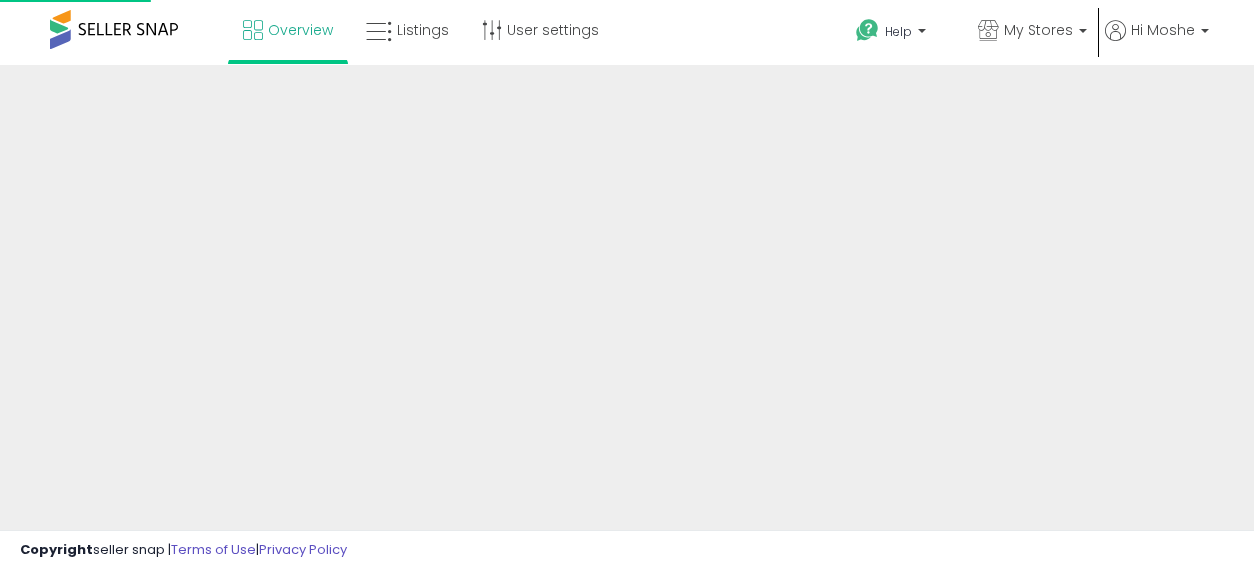 scroll, scrollTop: 0, scrollLeft: 0, axis: both 